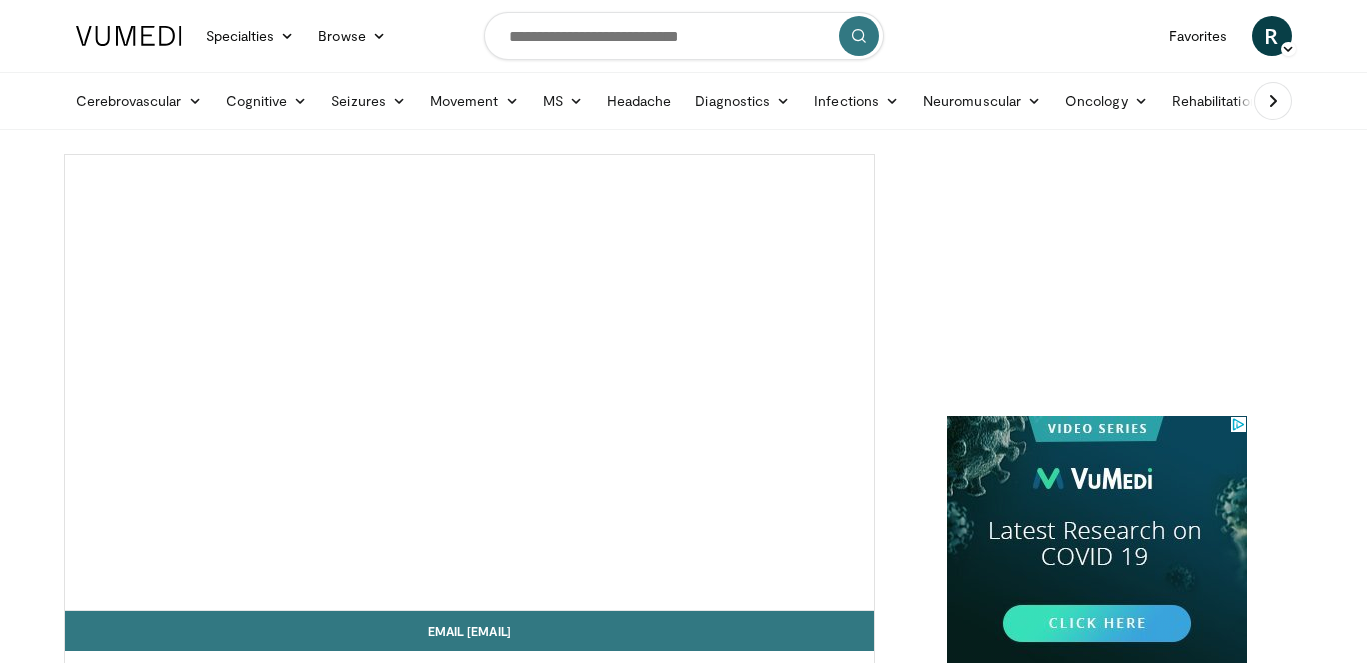 scroll, scrollTop: 0, scrollLeft: 0, axis: both 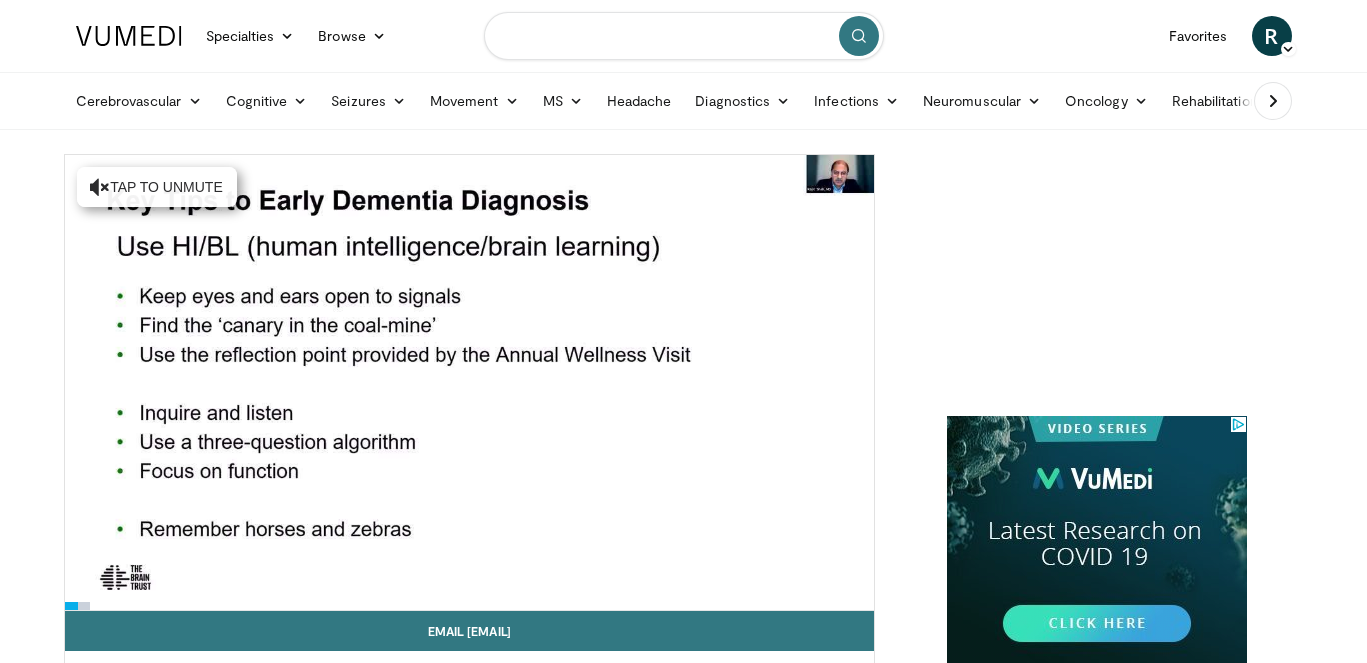 click at bounding box center [684, 36] 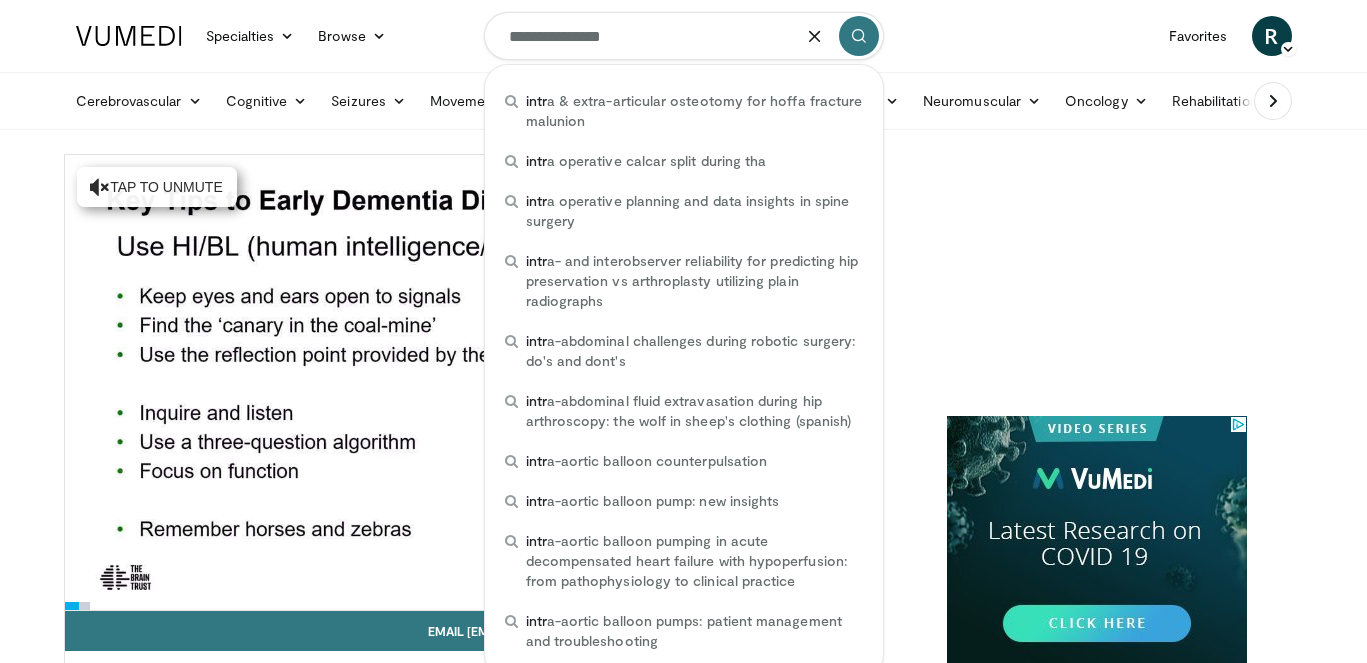 type on "**********" 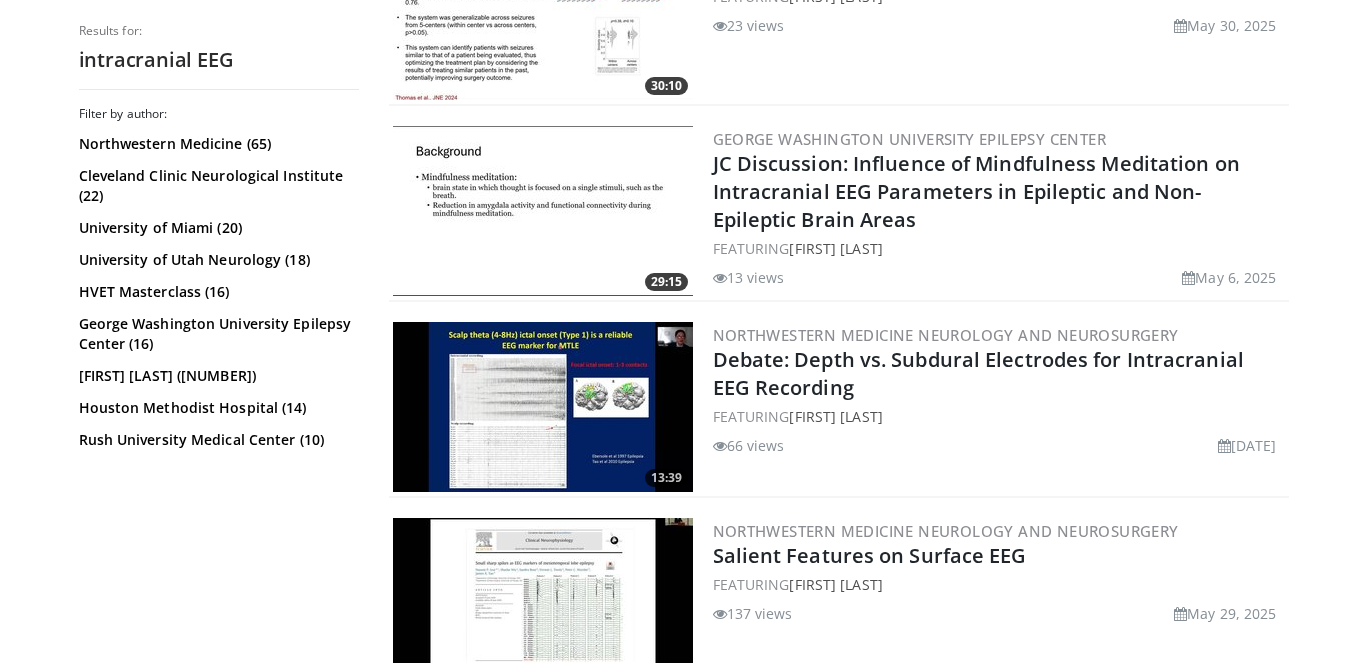 scroll, scrollTop: 702, scrollLeft: 0, axis: vertical 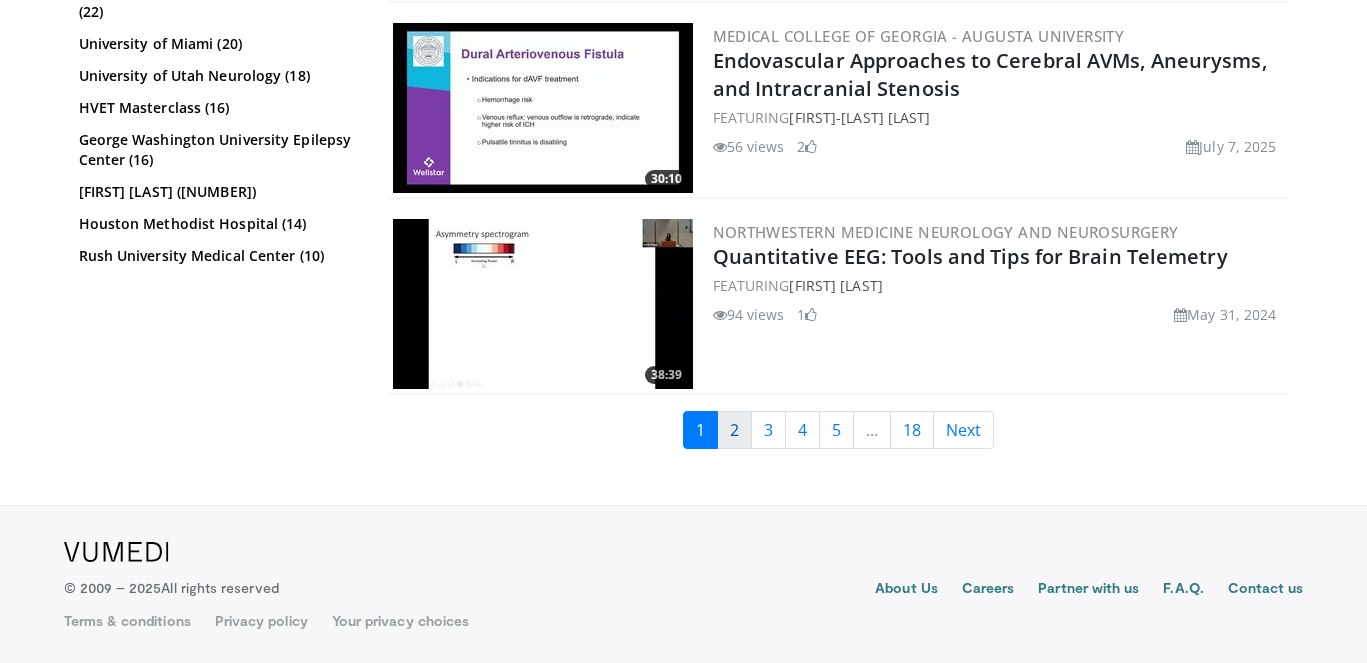 click on "2" at bounding box center (734, 430) 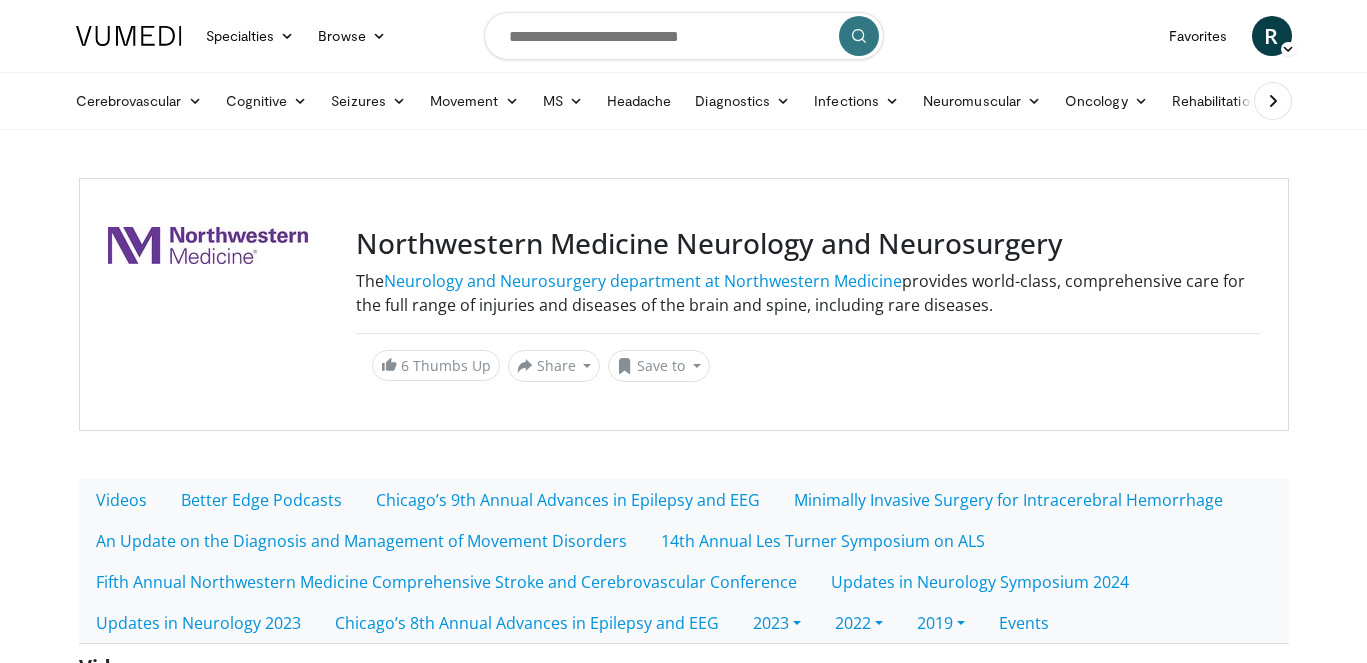 scroll, scrollTop: 0, scrollLeft: 0, axis: both 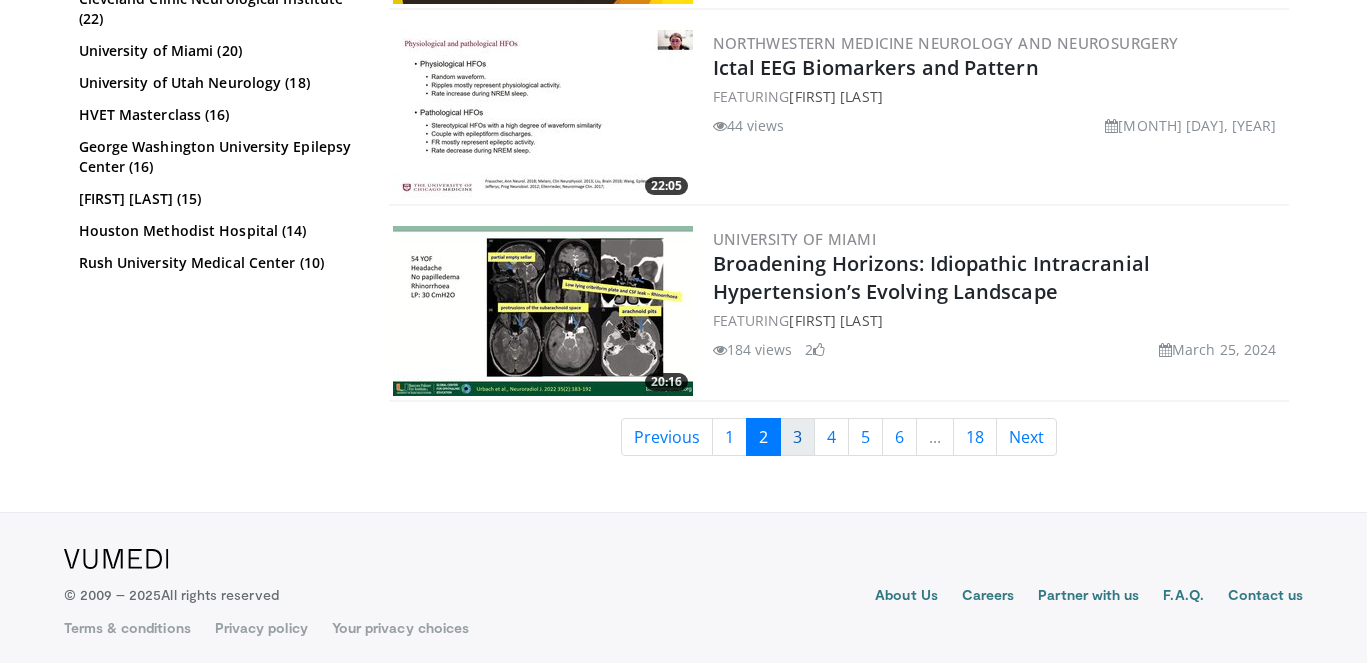 click on "3" at bounding box center [797, 437] 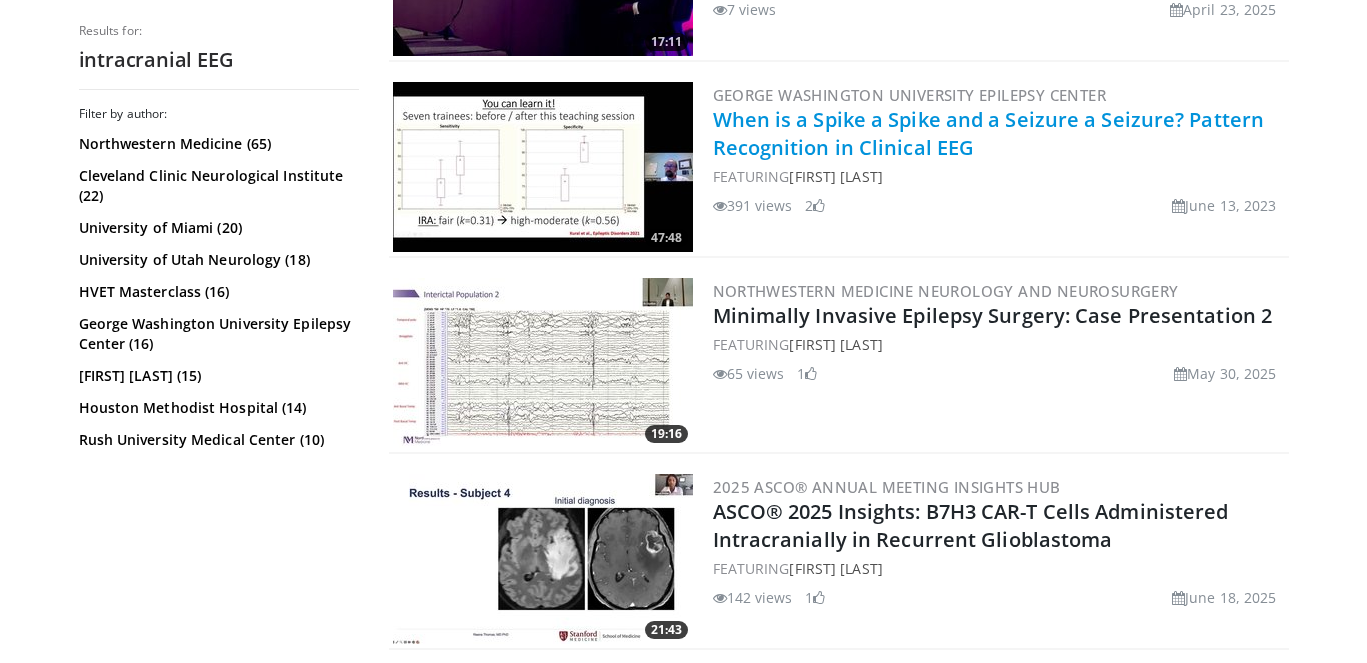 scroll, scrollTop: 1480, scrollLeft: 0, axis: vertical 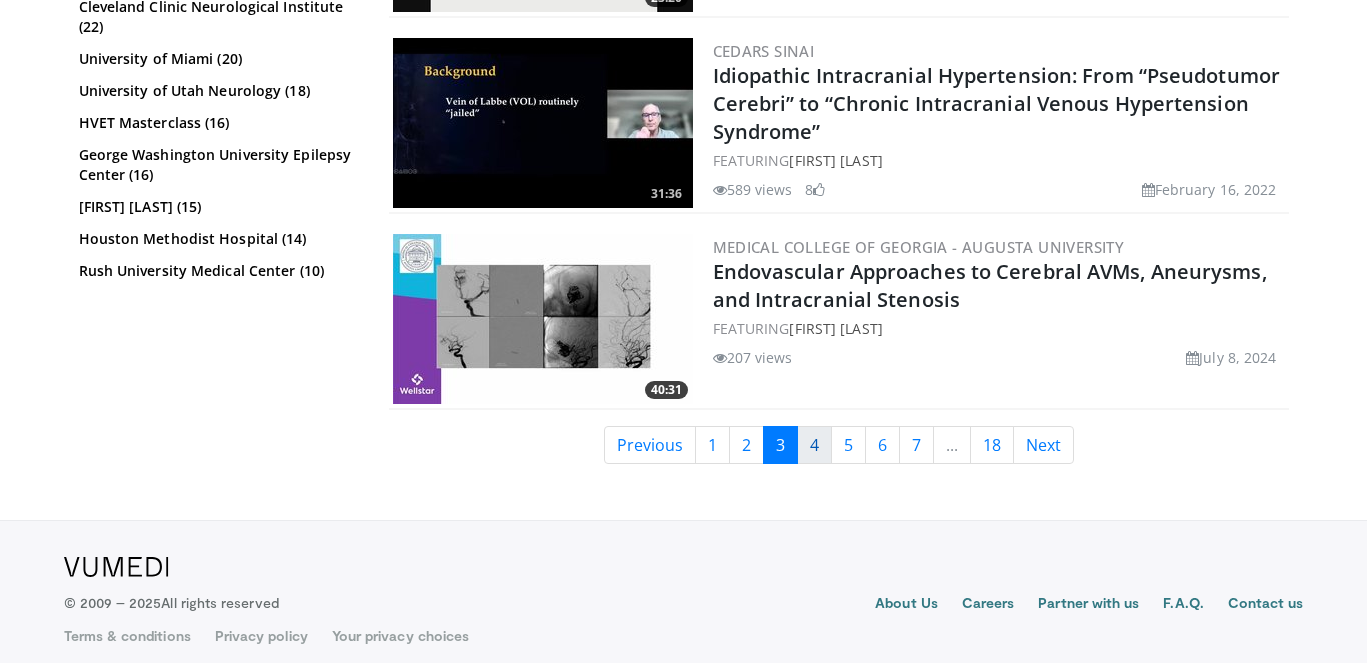 click on "4" at bounding box center (814, 445) 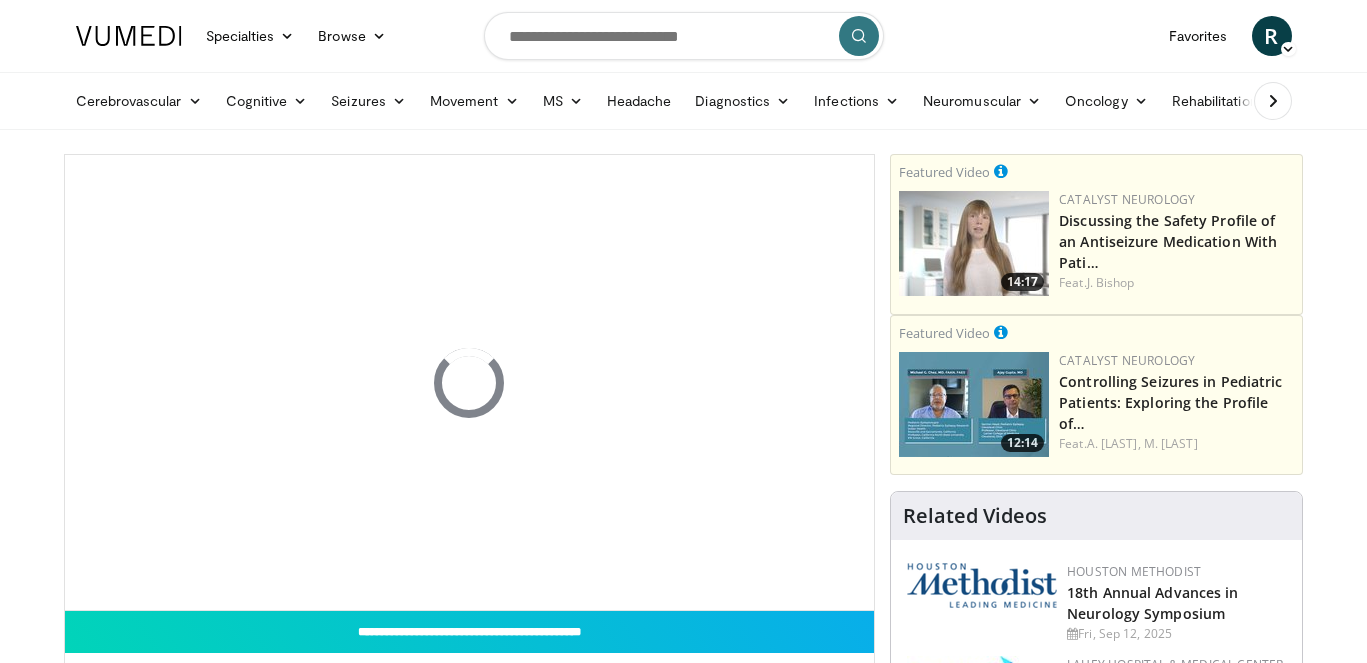 scroll, scrollTop: 0, scrollLeft: 0, axis: both 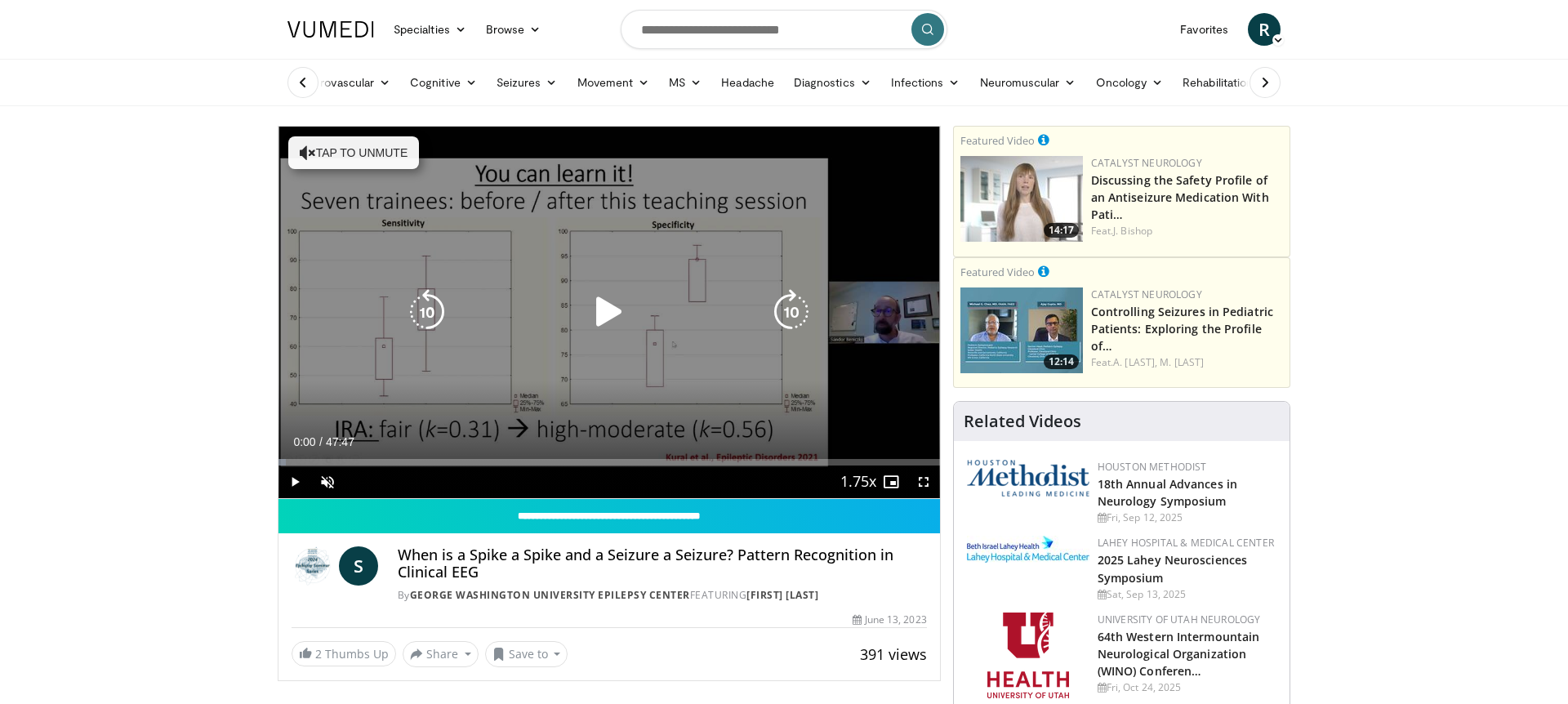 click at bounding box center [609, 312] 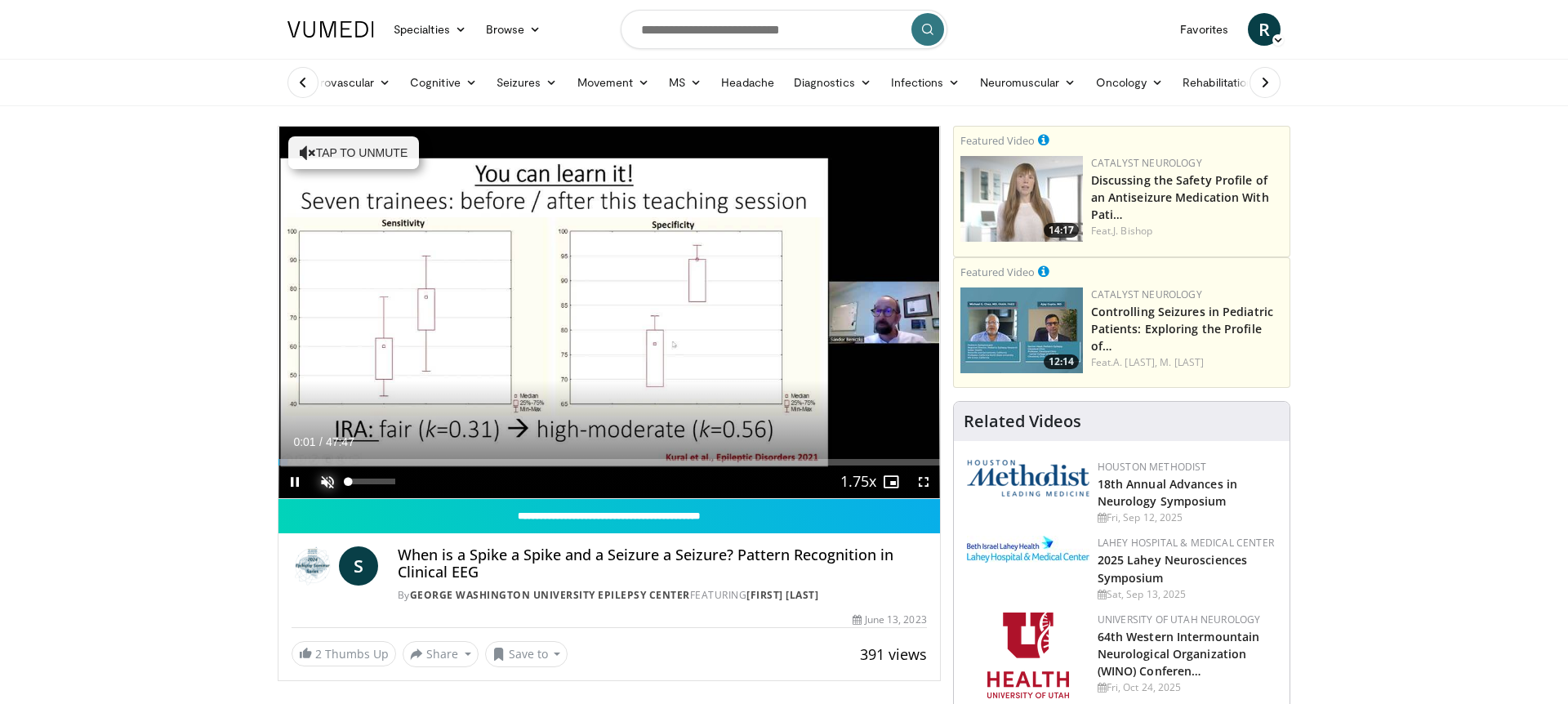 click at bounding box center [327, 482] 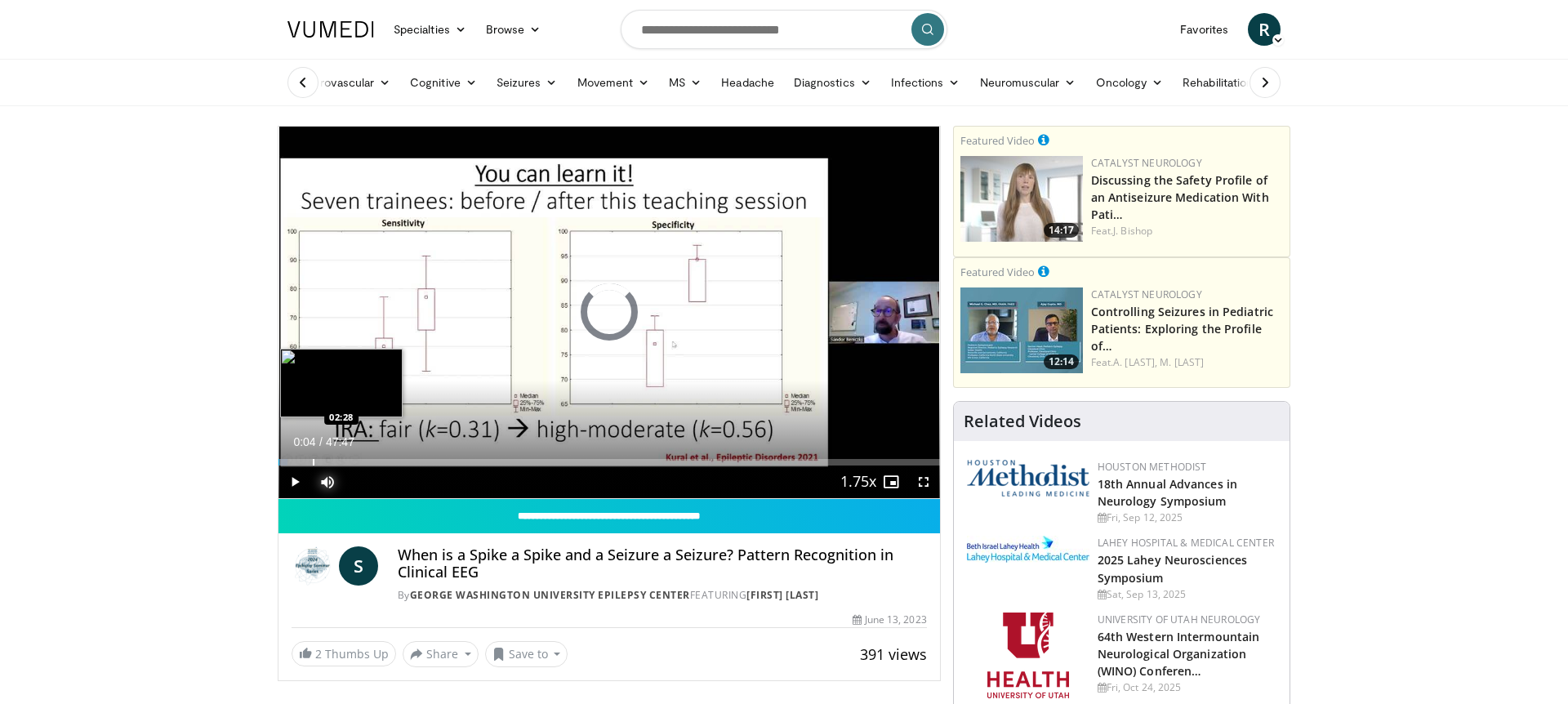 click at bounding box center [314, 462] 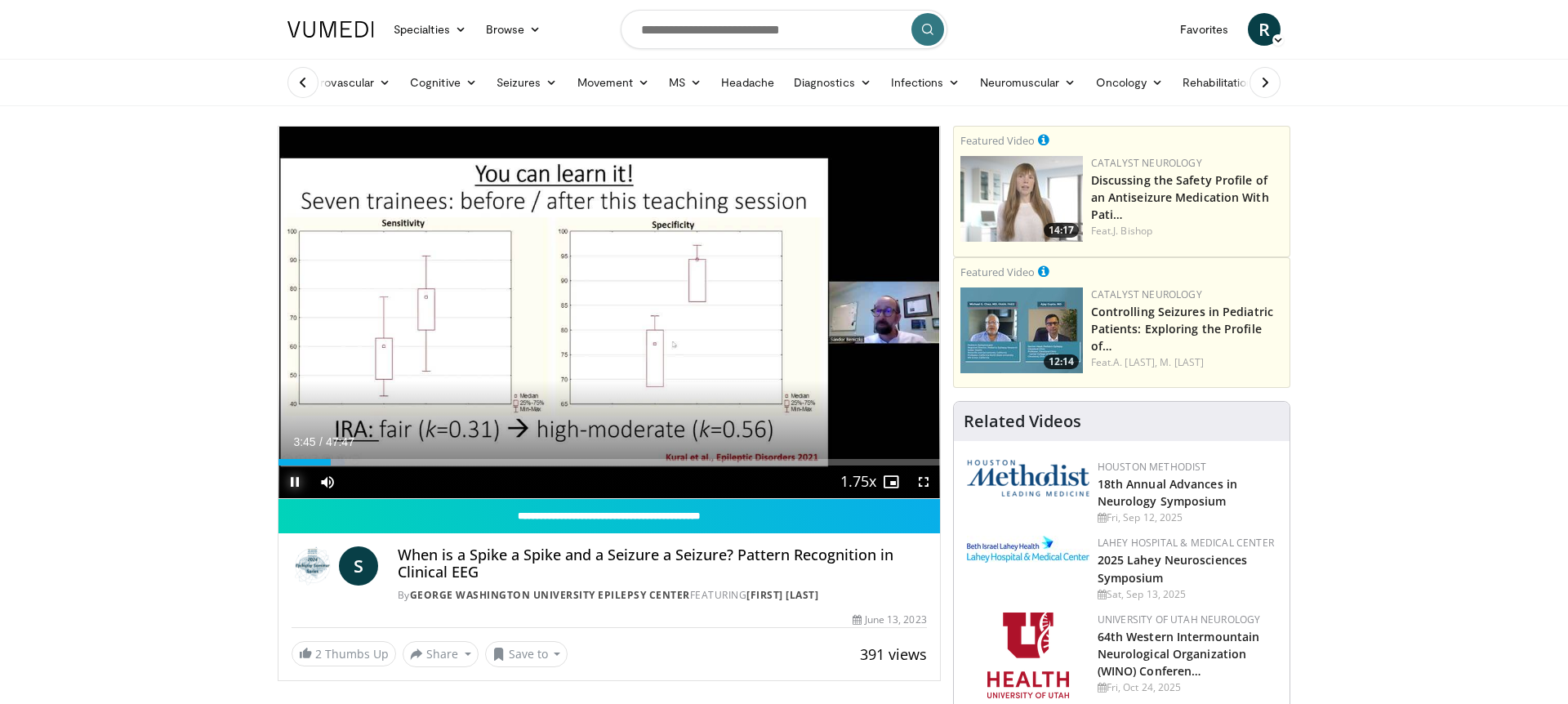 click at bounding box center [295, 482] 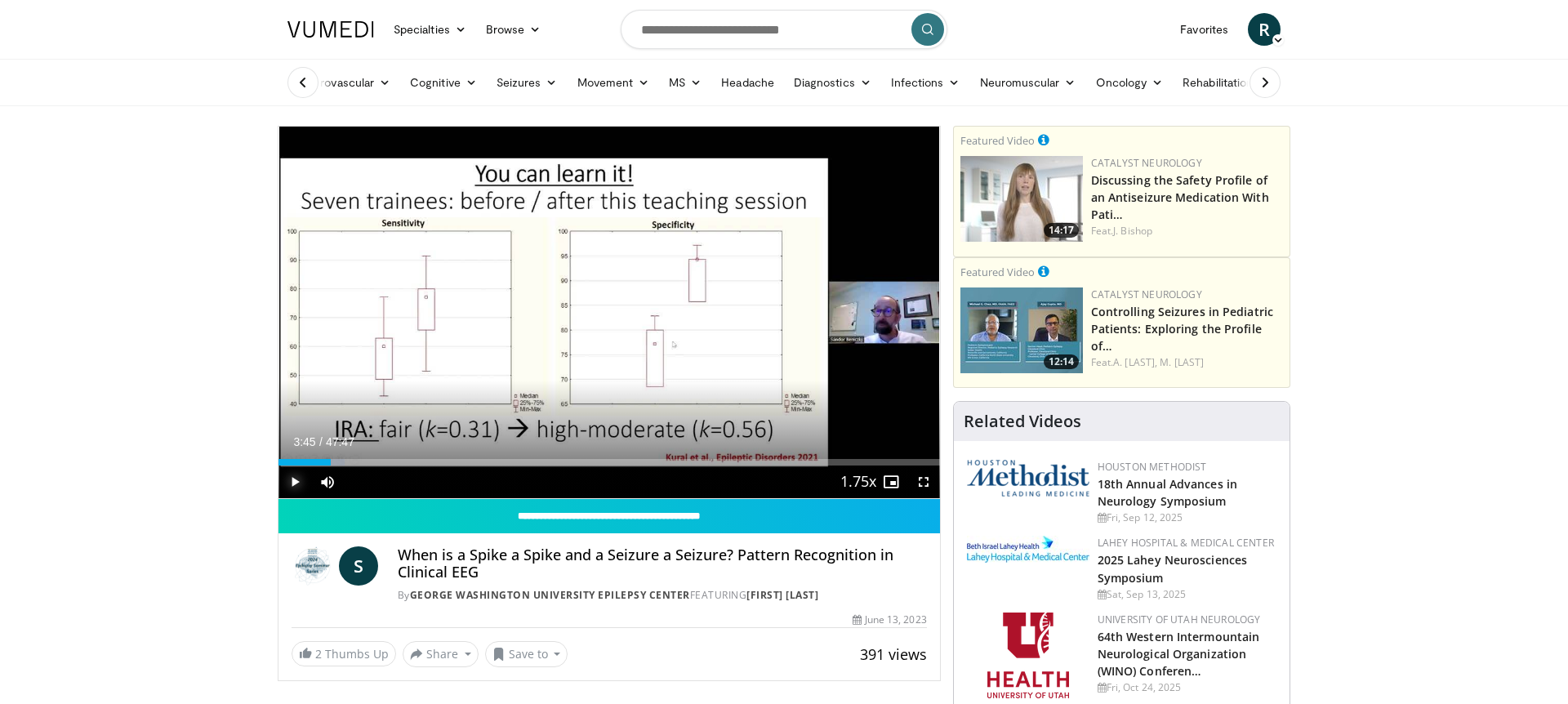 click at bounding box center [295, 482] 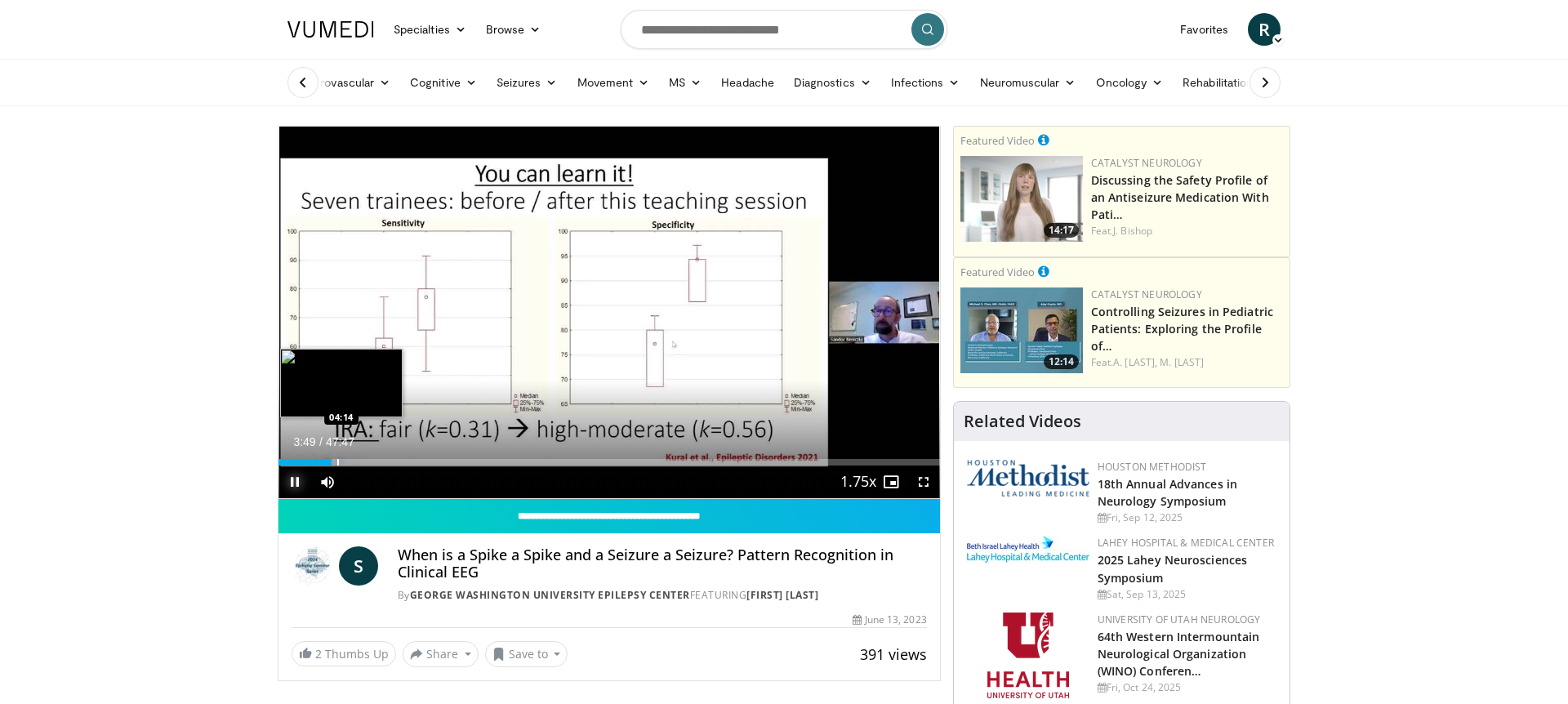 click at bounding box center [338, 462] 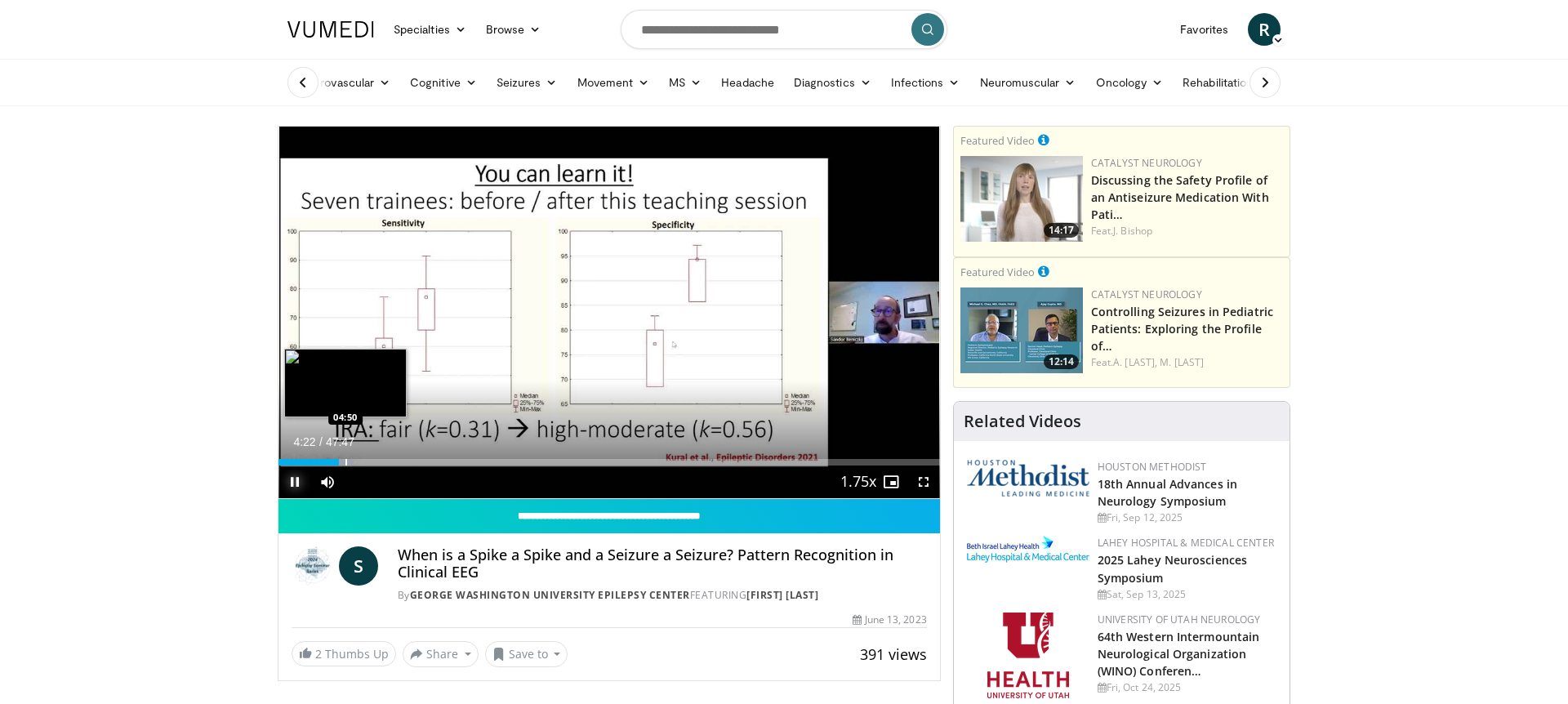 click at bounding box center [346, 462] 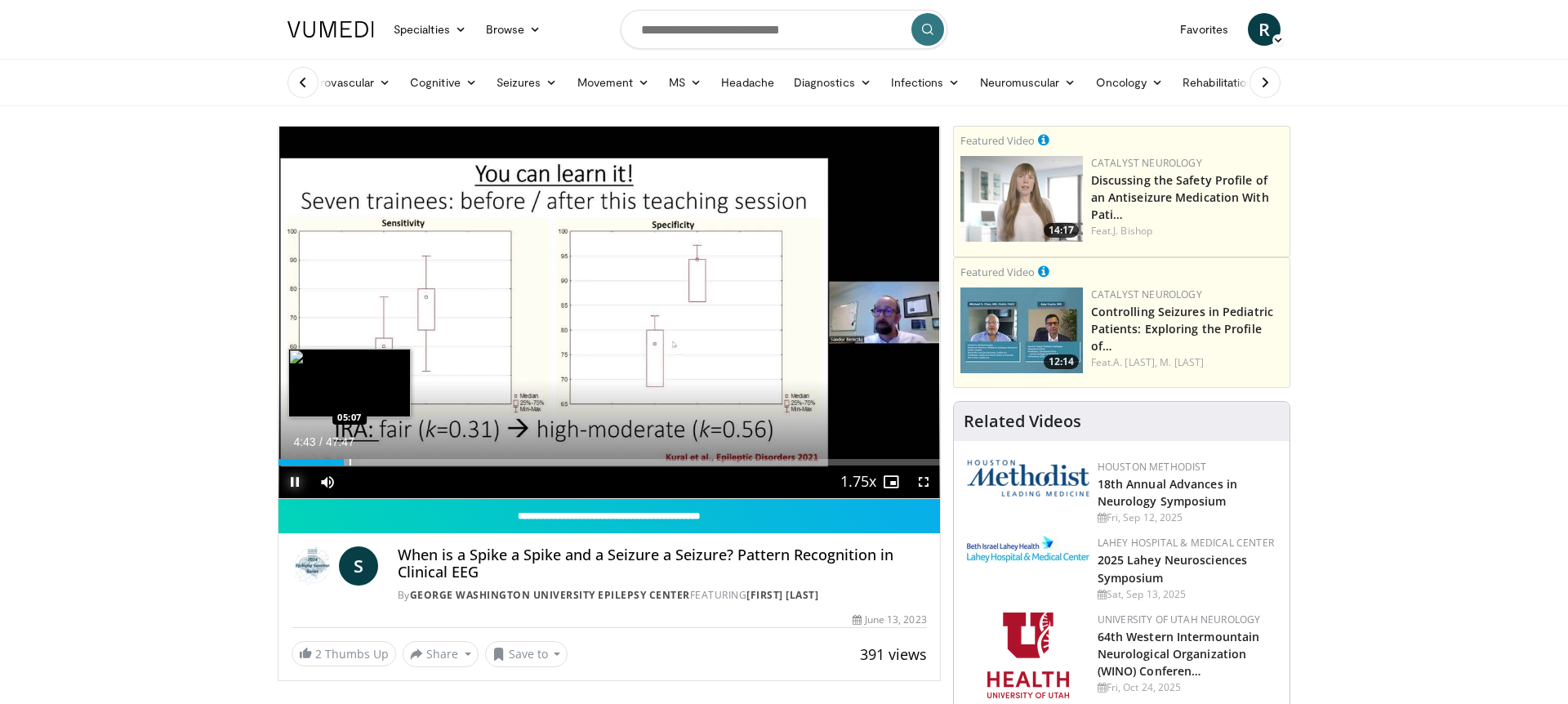 click at bounding box center (350, 462) 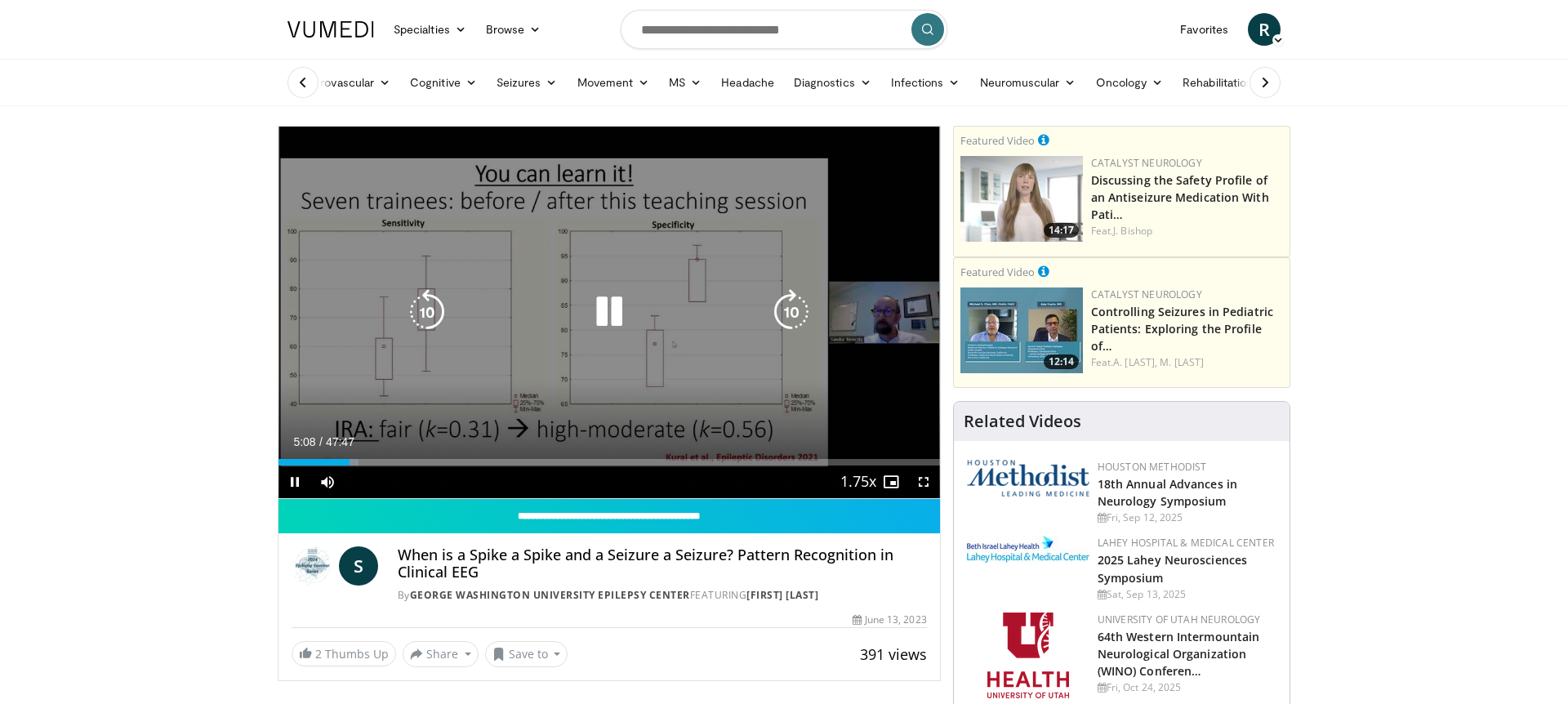 click on "**********" at bounding box center (609, 313) 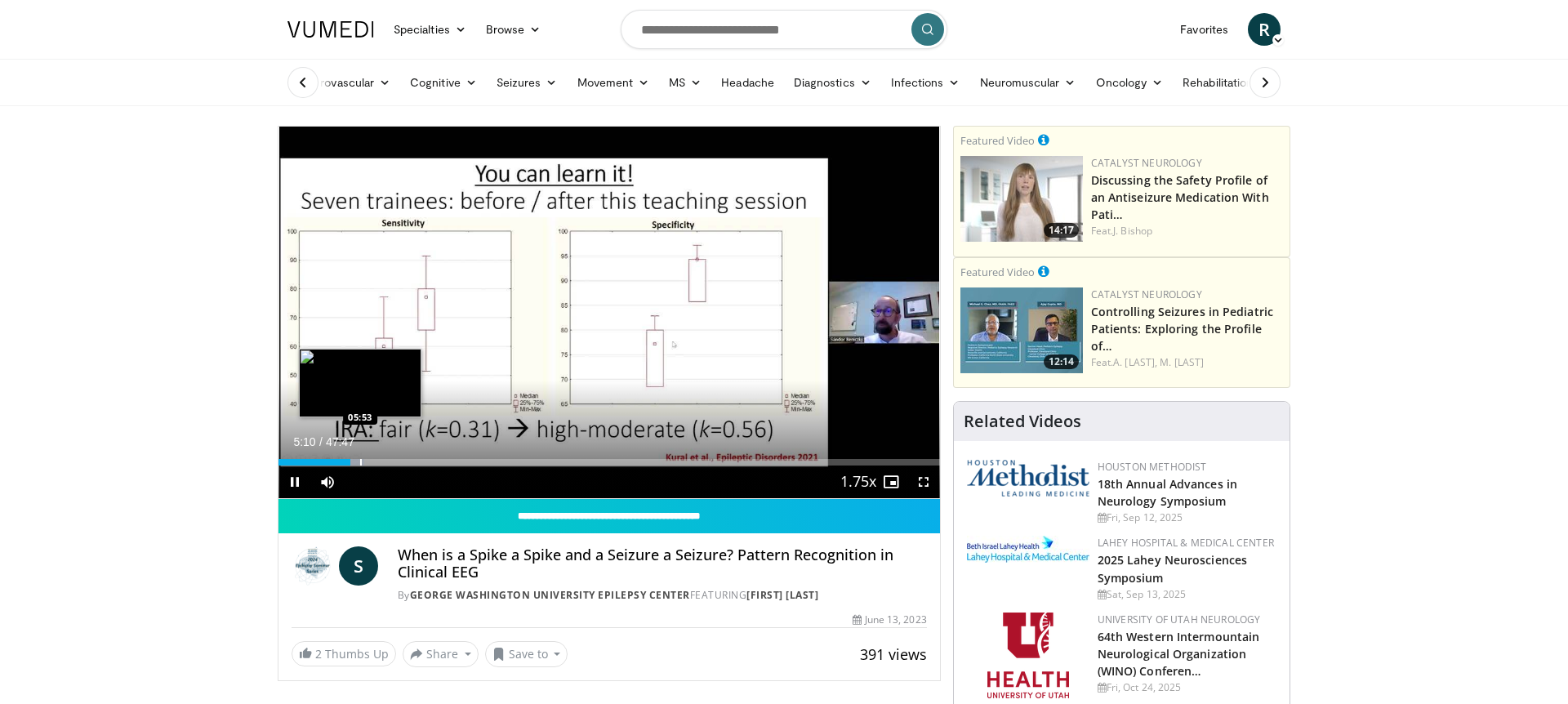 click at bounding box center (361, 462) 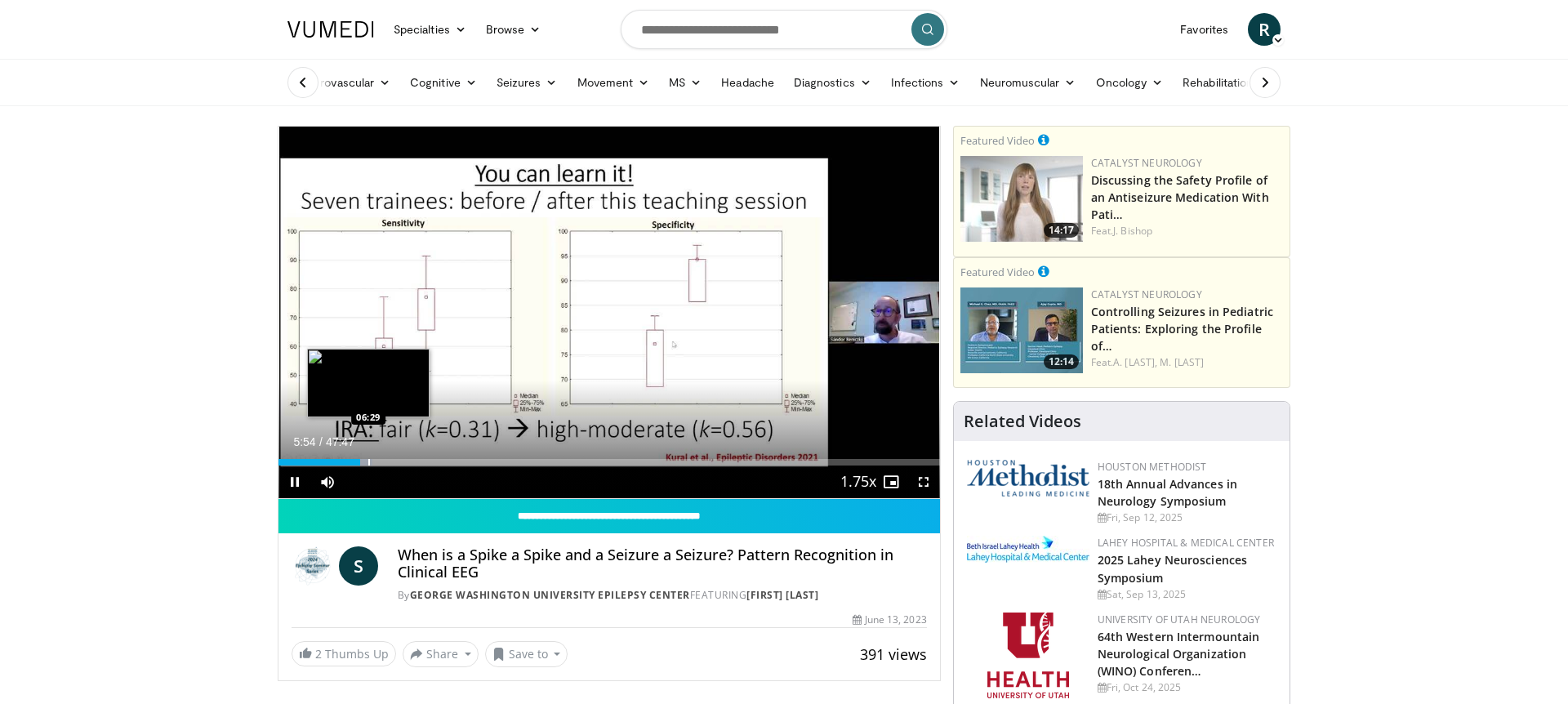 click at bounding box center (369, 462) 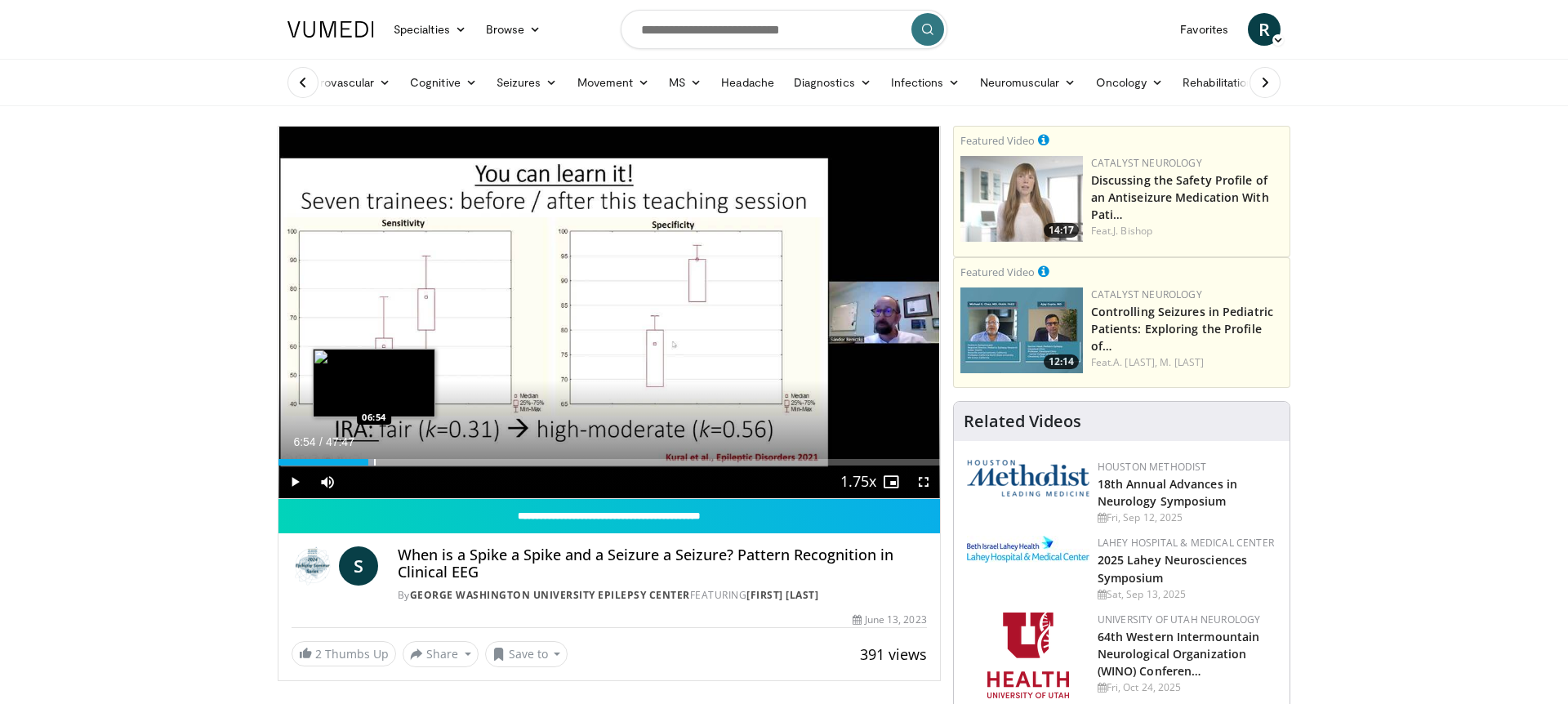 click at bounding box center [375, 462] 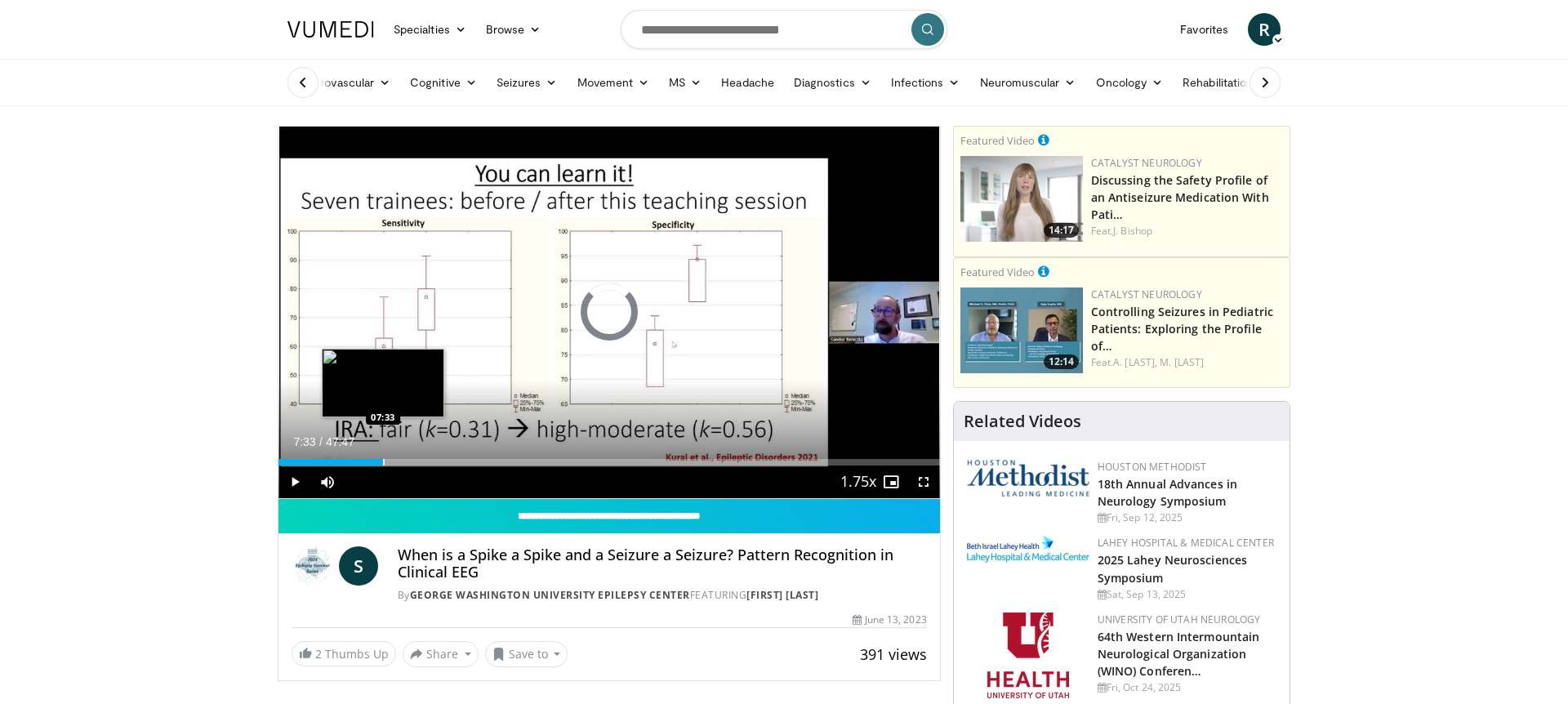 click on "Loaded :  15.71% 06:54 07:33" at bounding box center [609, 457] 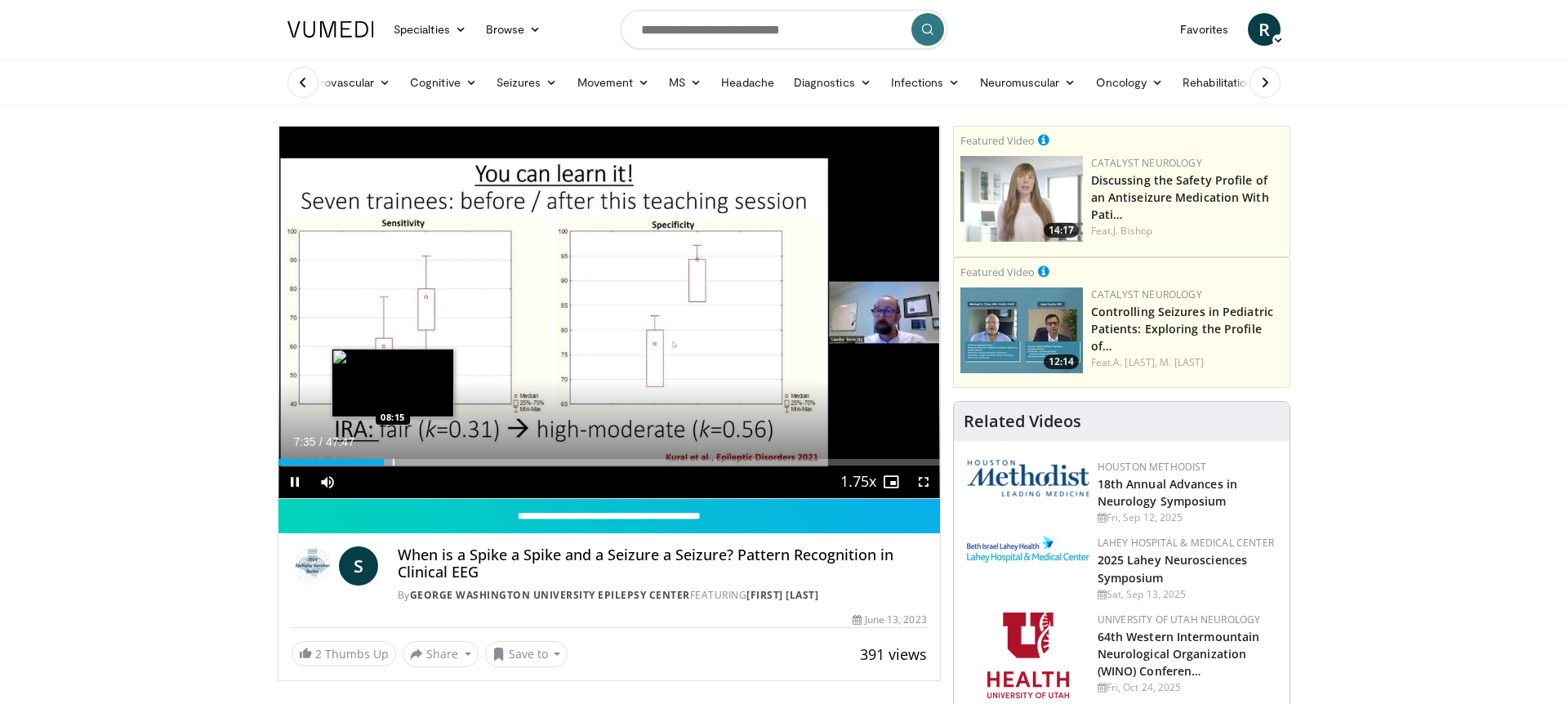 click at bounding box center (394, 462) 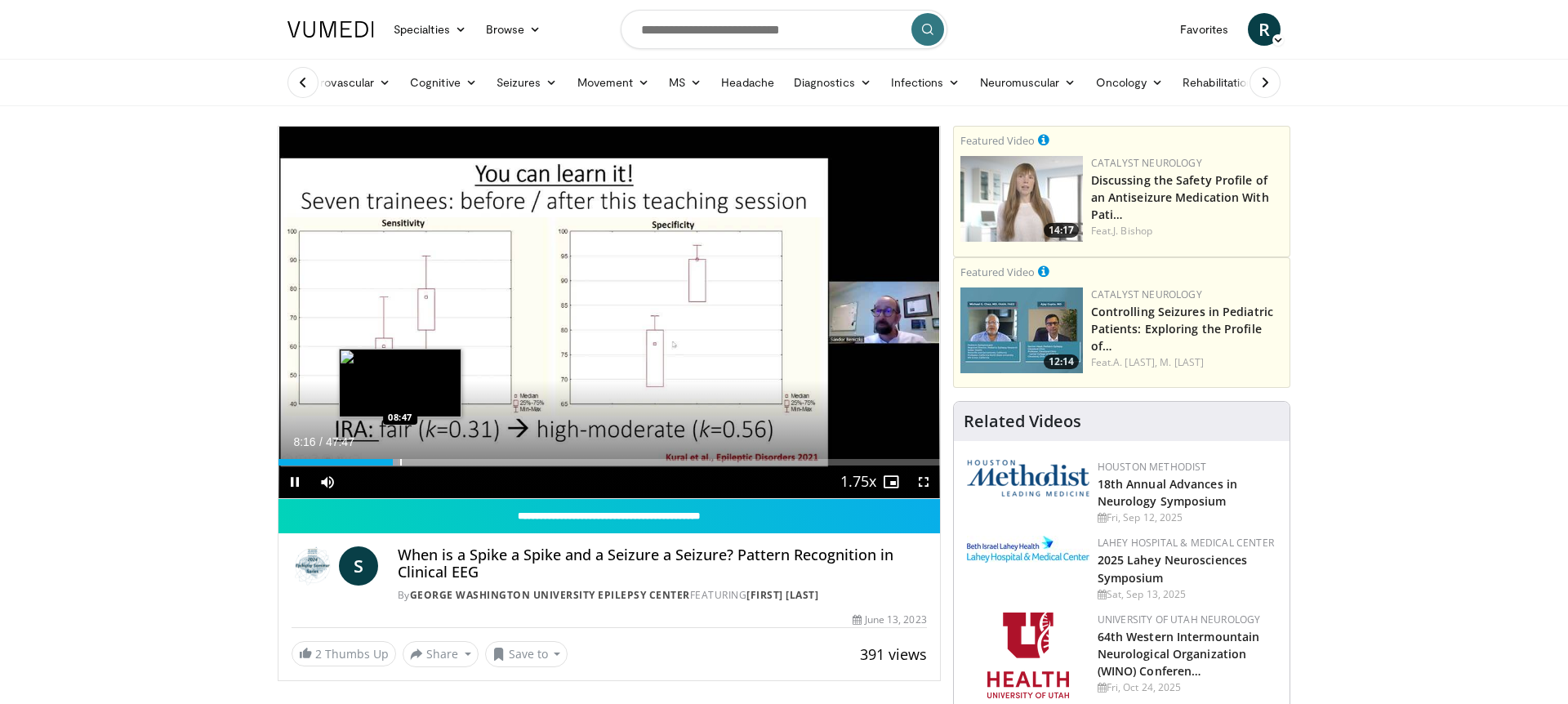 click at bounding box center [401, 462] 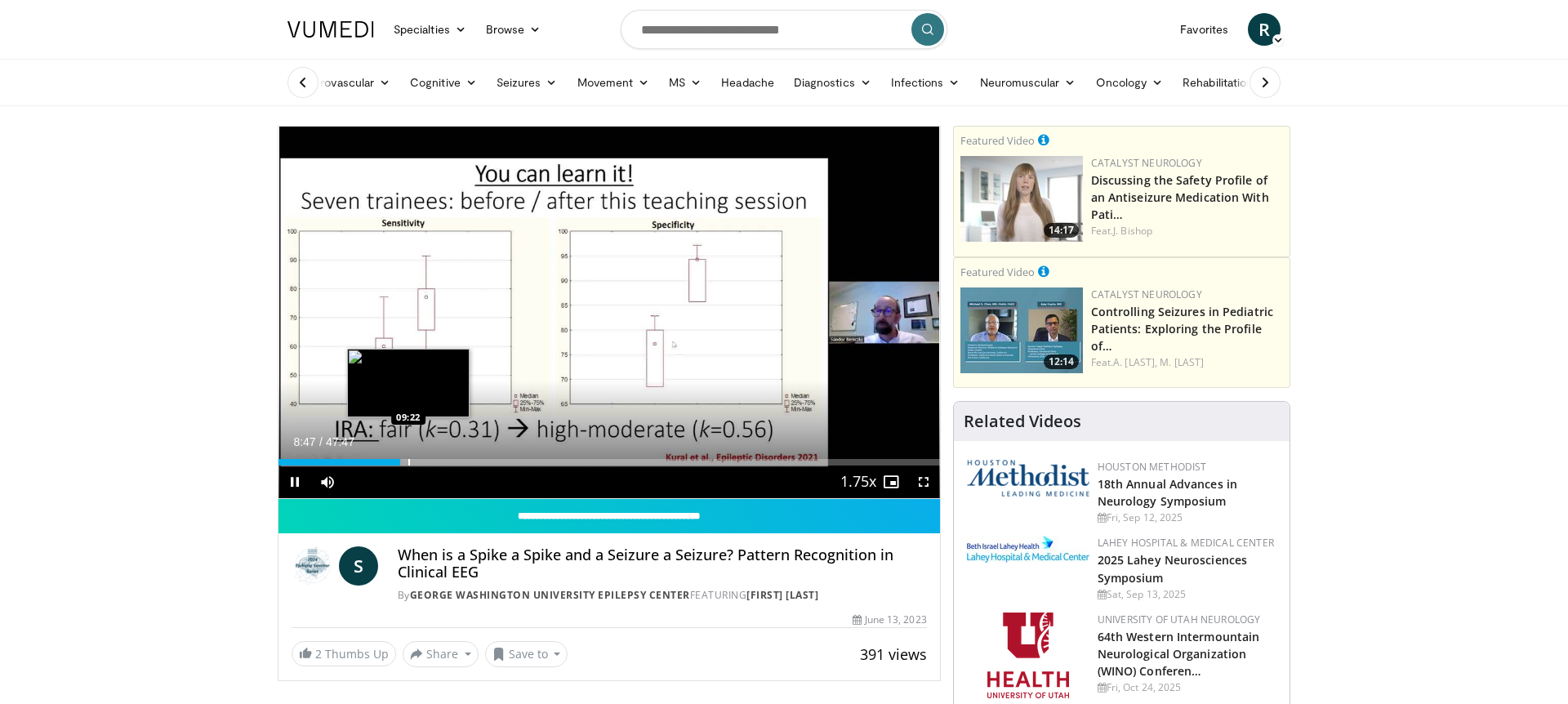 click at bounding box center (409, 462) 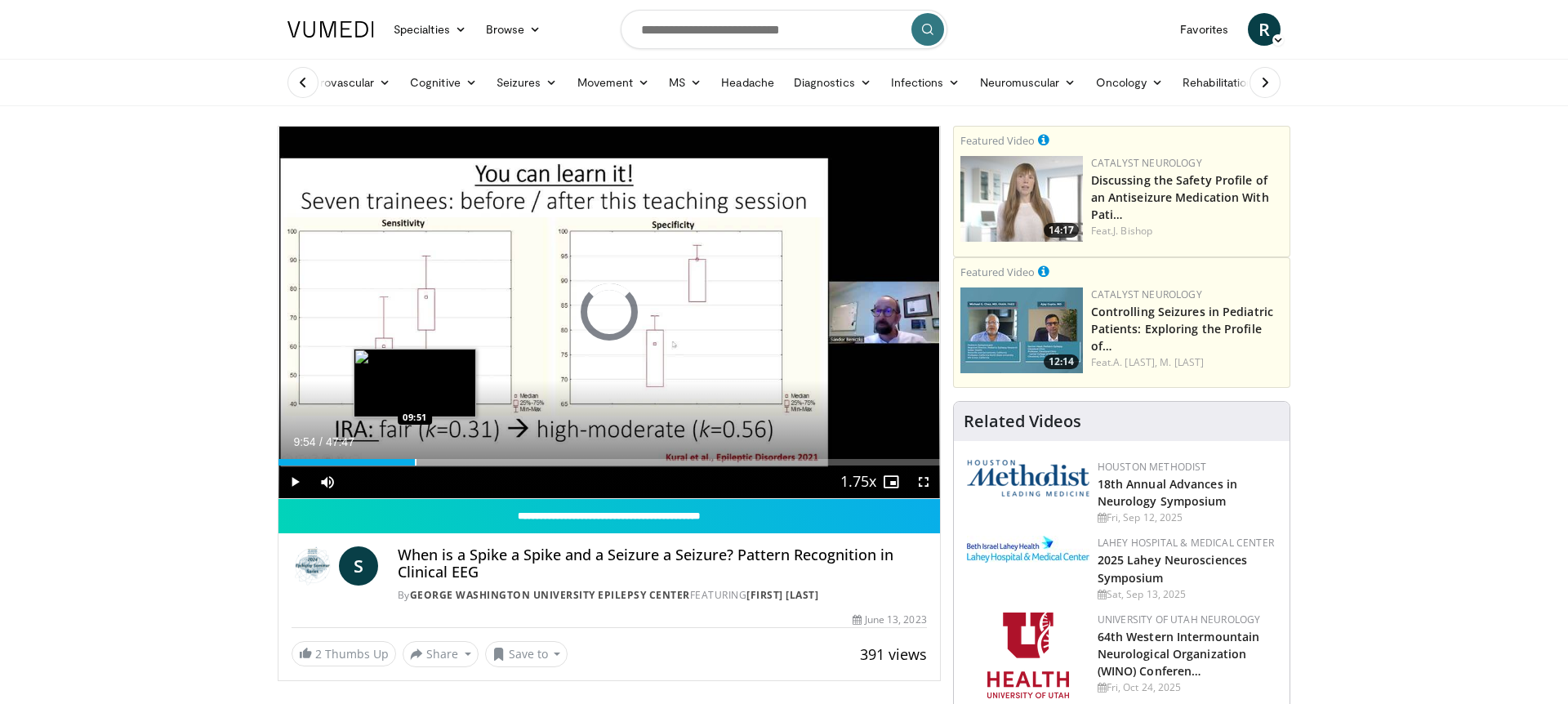 click on "Loaded :  19.72% 09:54 09:51" at bounding box center (609, 457) 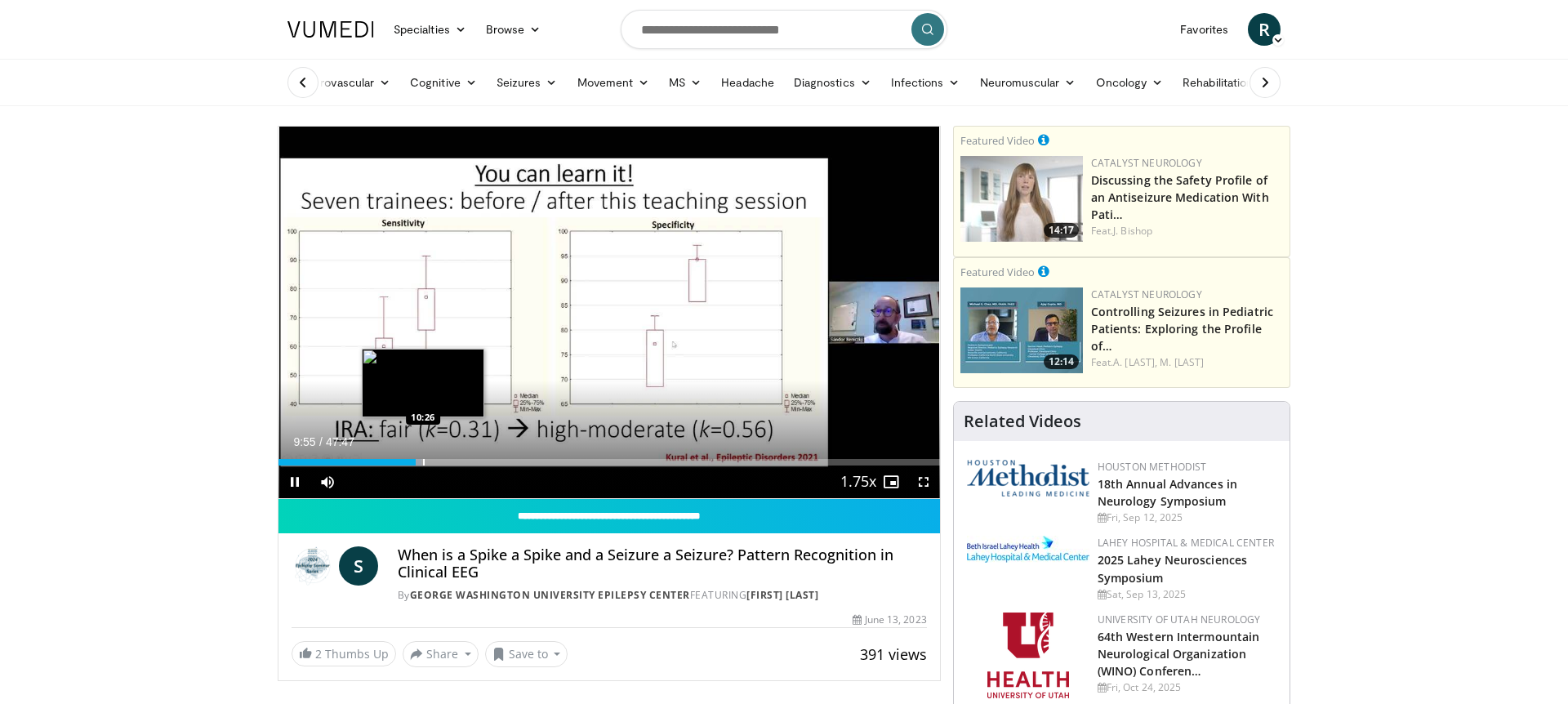 click on "Loaded :  21.65% 09:55 10:26" at bounding box center (609, 457) 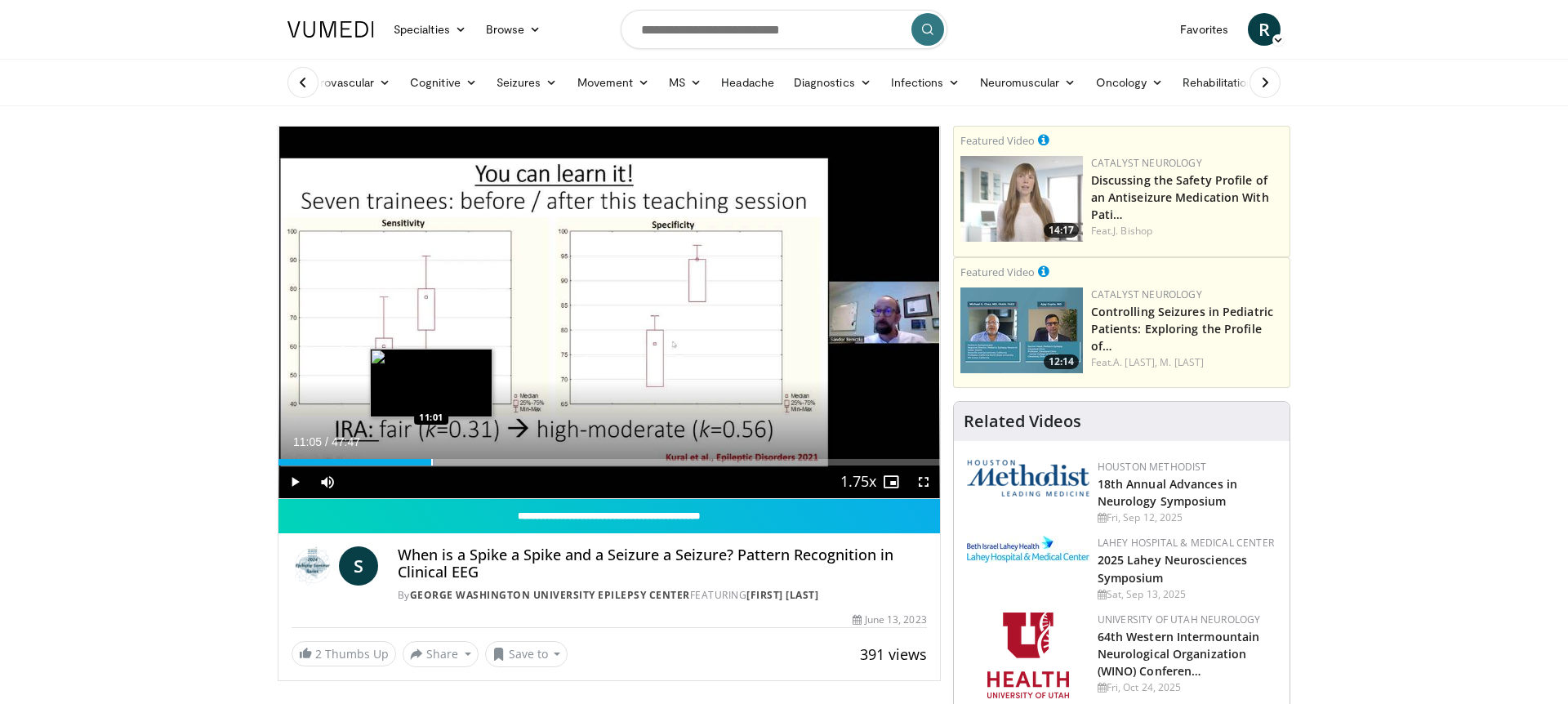 click at bounding box center (432, 462) 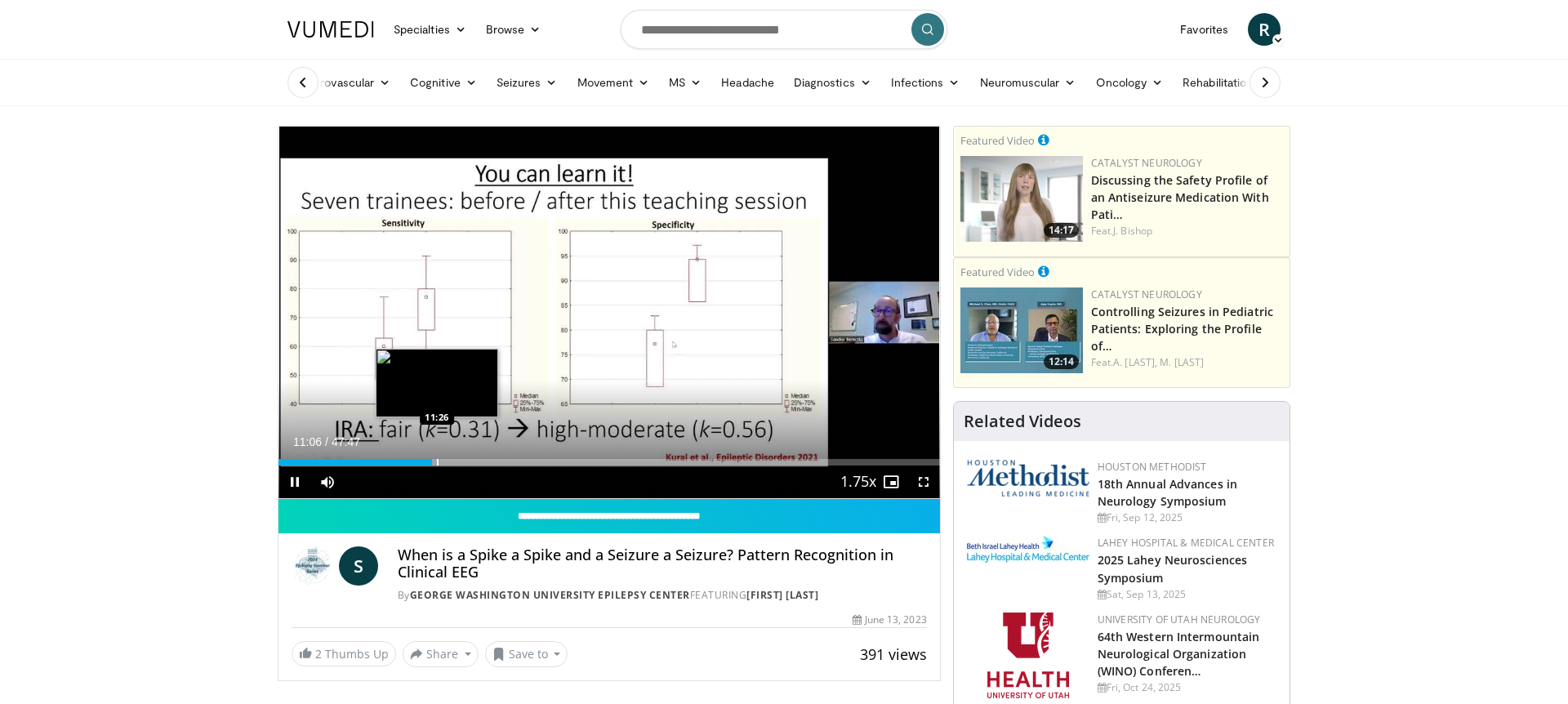 click at bounding box center [438, 462] 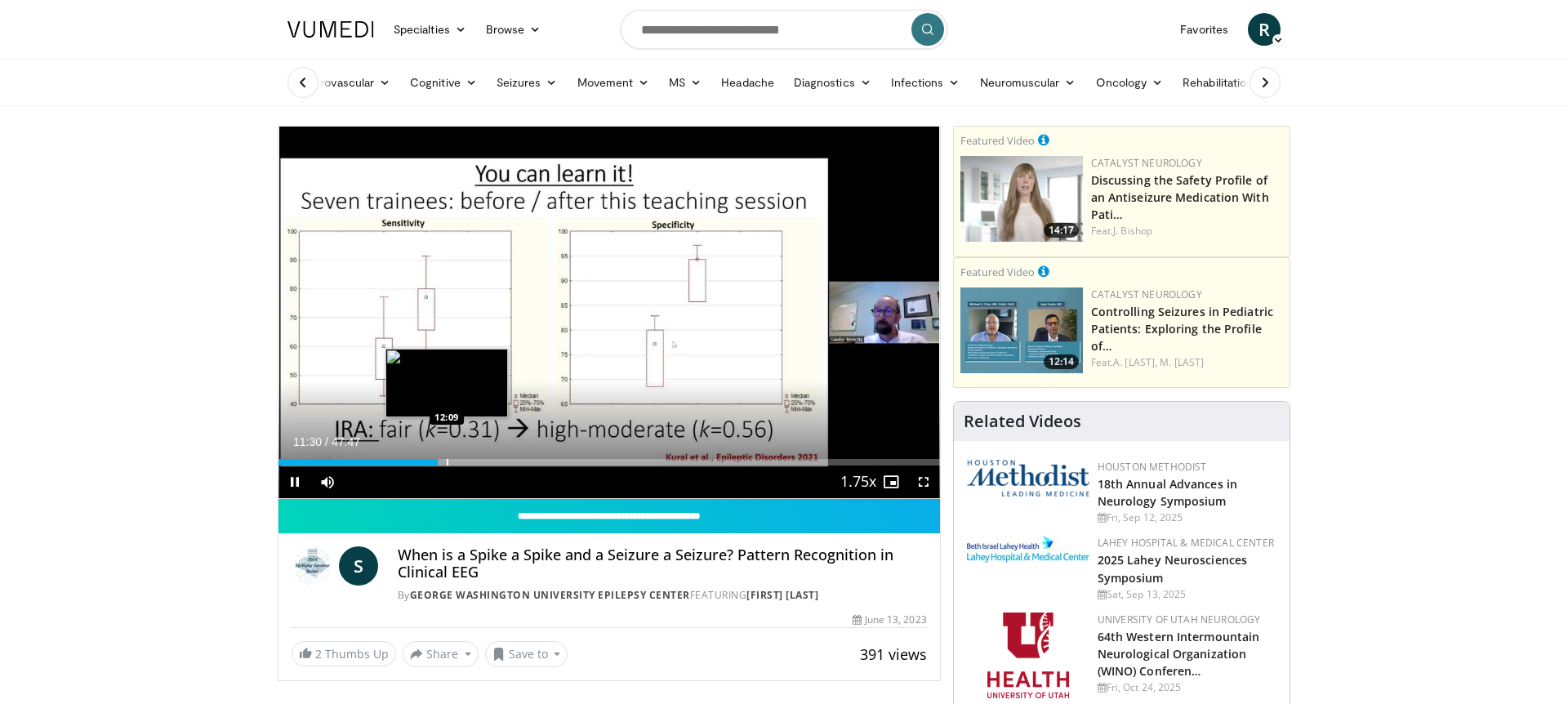 click at bounding box center [448, 462] 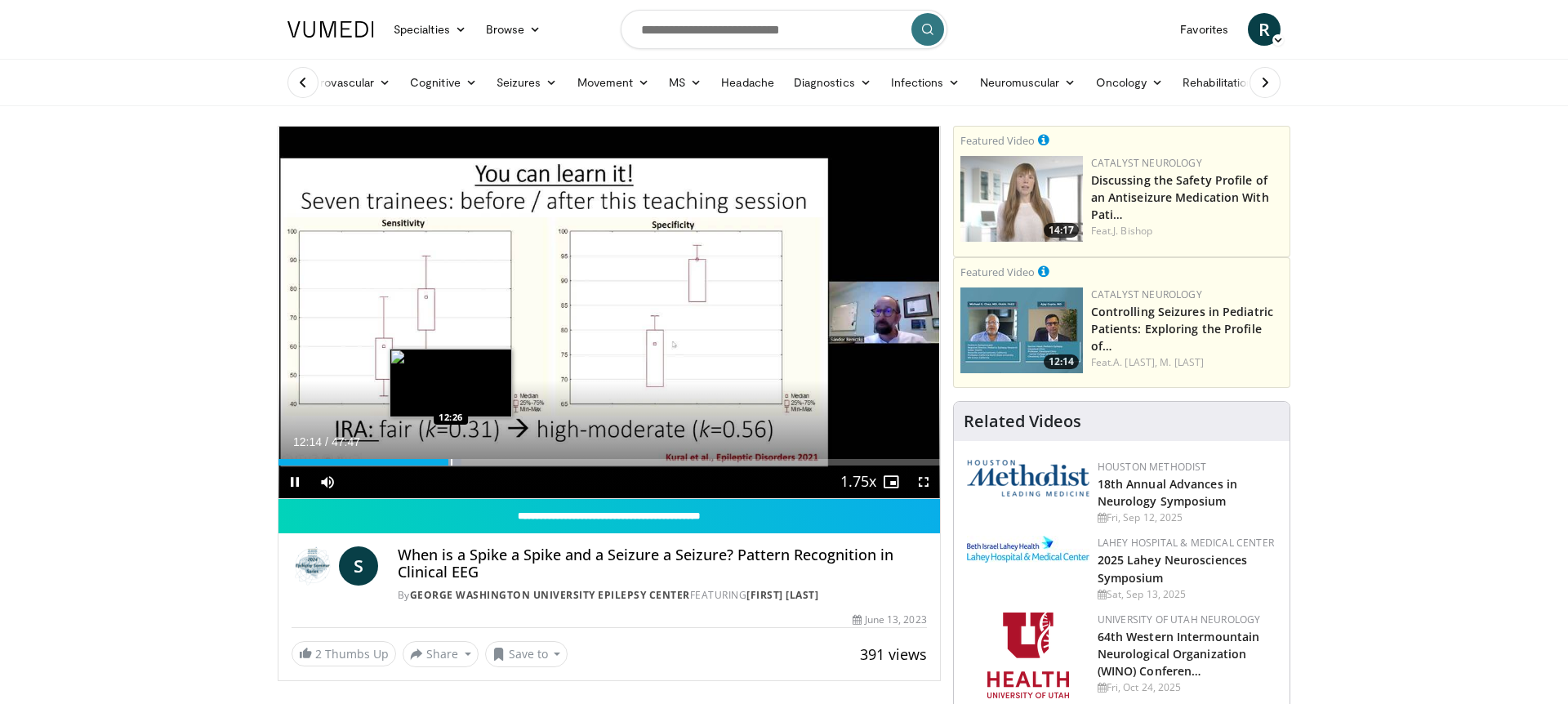 click at bounding box center (452, 462) 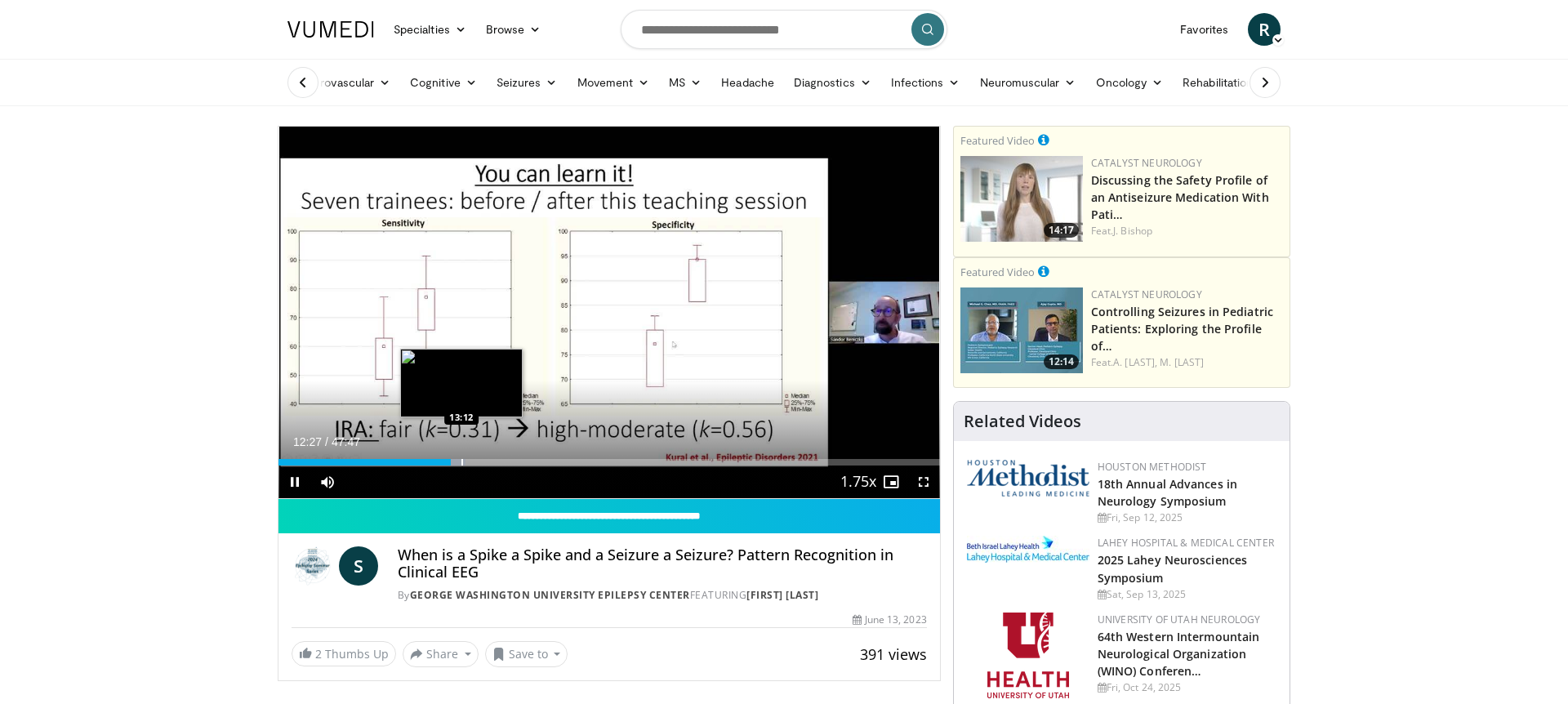 click at bounding box center [462, 462] 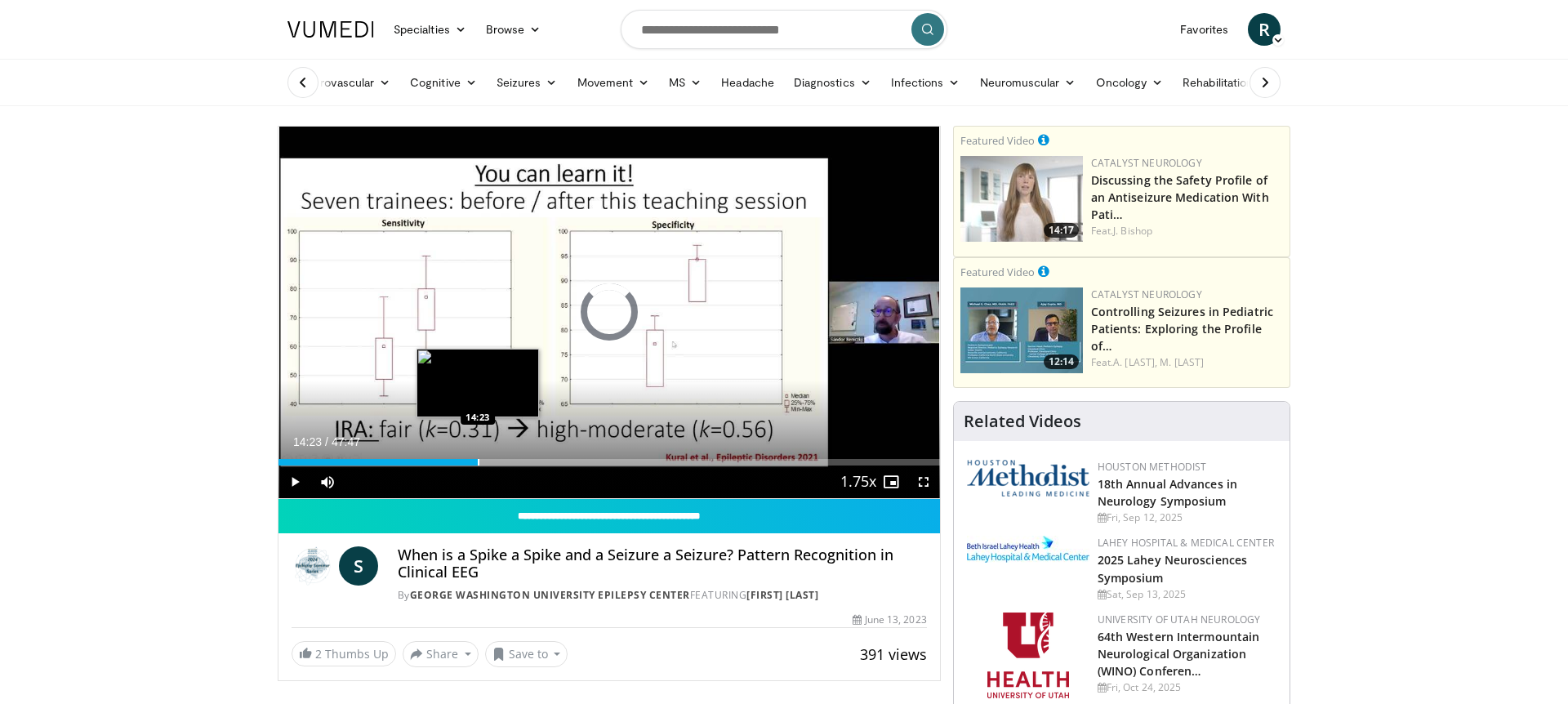 click at bounding box center [479, 462] 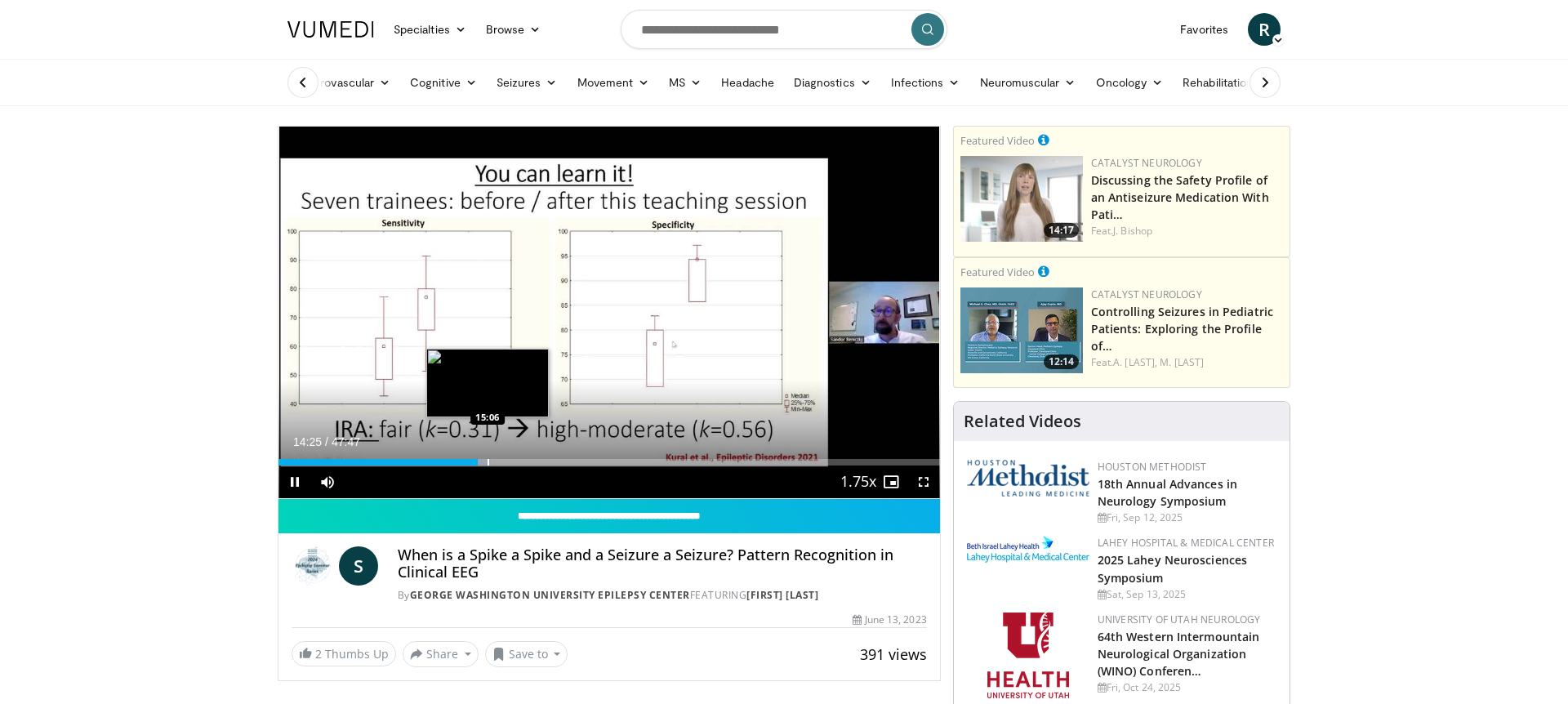 click at bounding box center (488, 462) 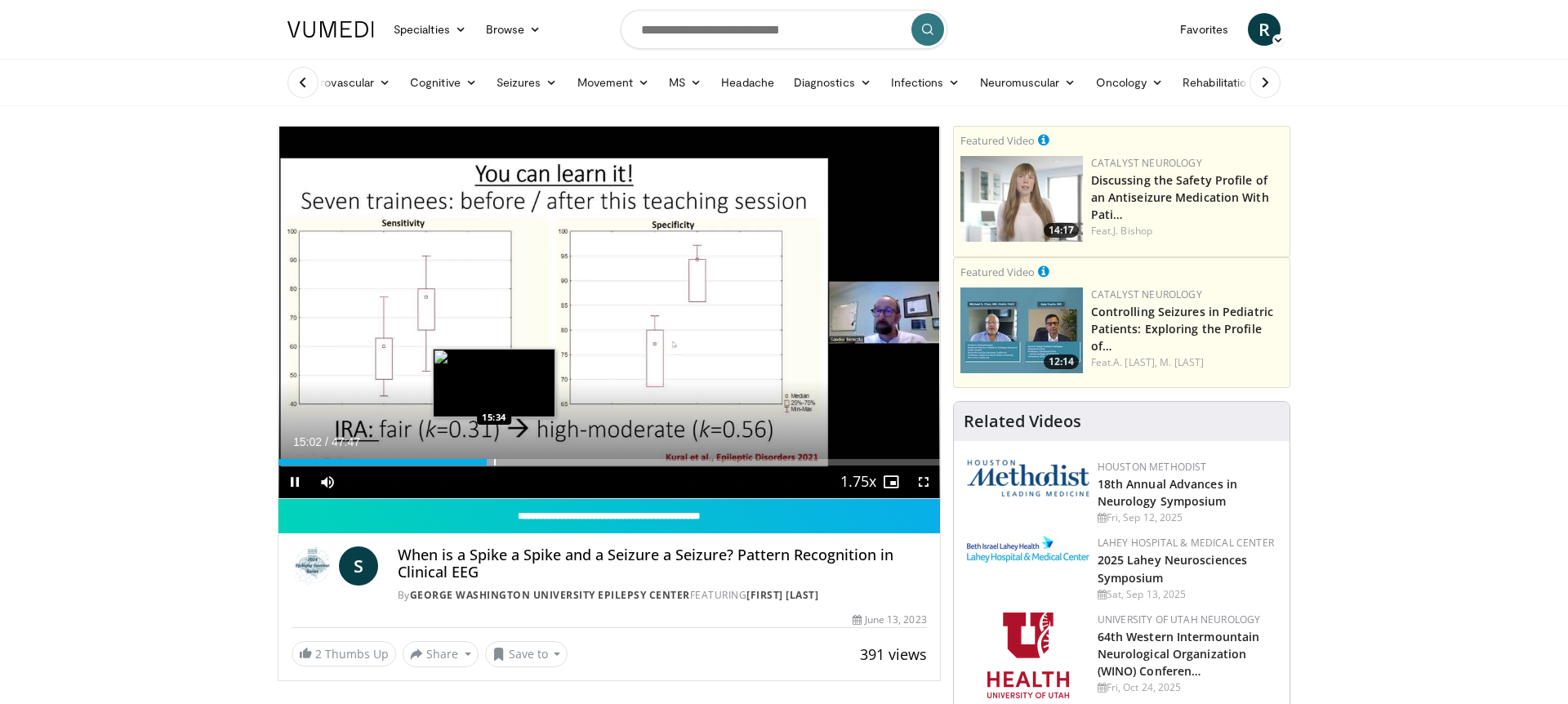 click at bounding box center (495, 462) 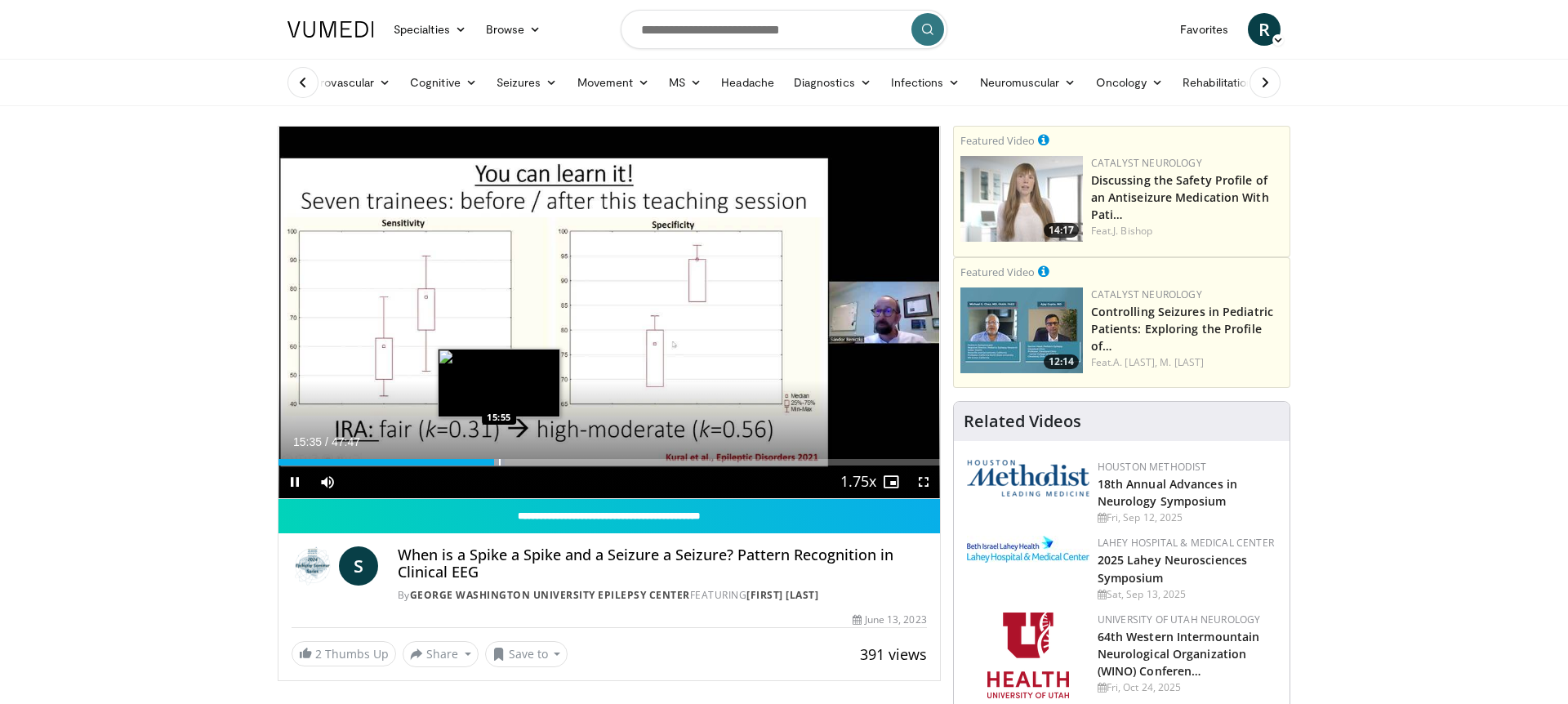 click at bounding box center [500, 462] 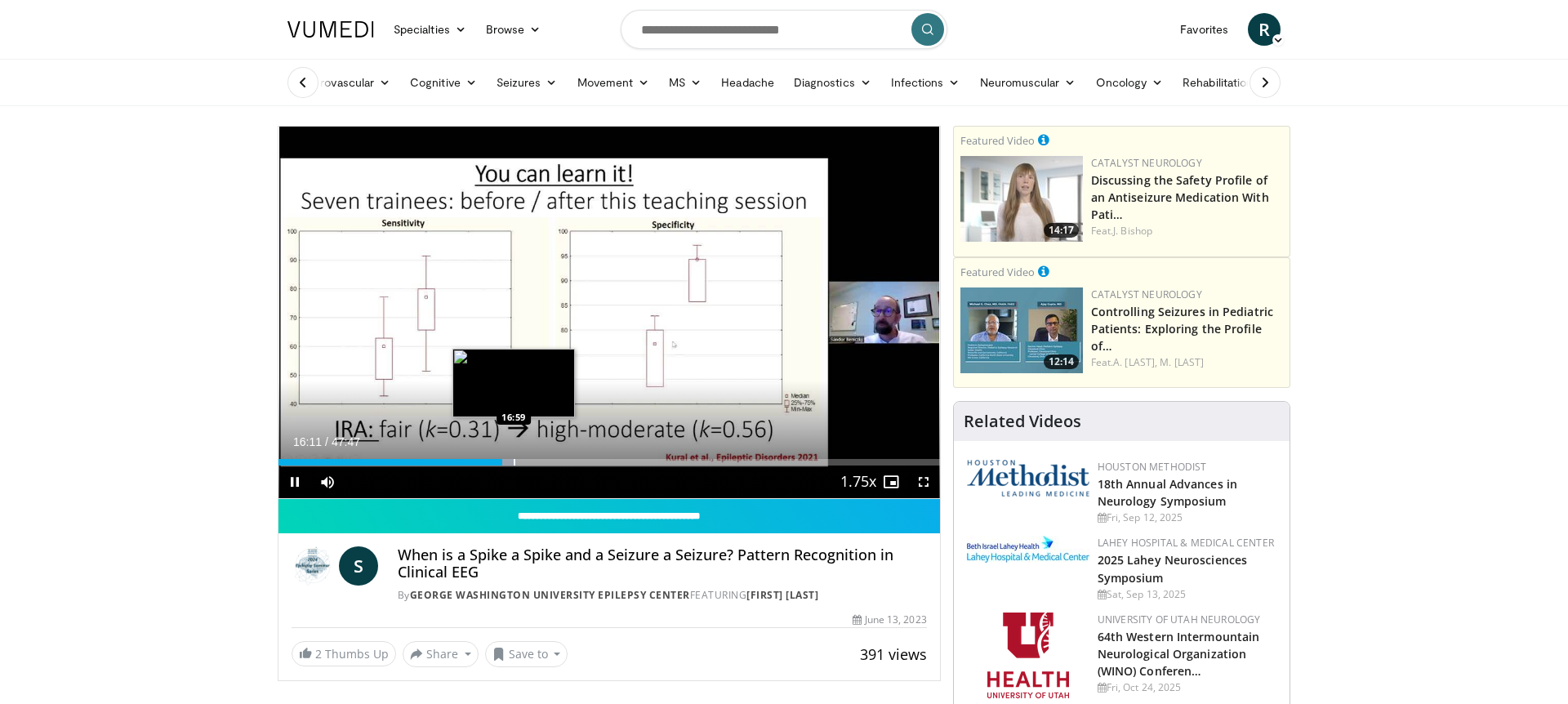 click at bounding box center (514, 462) 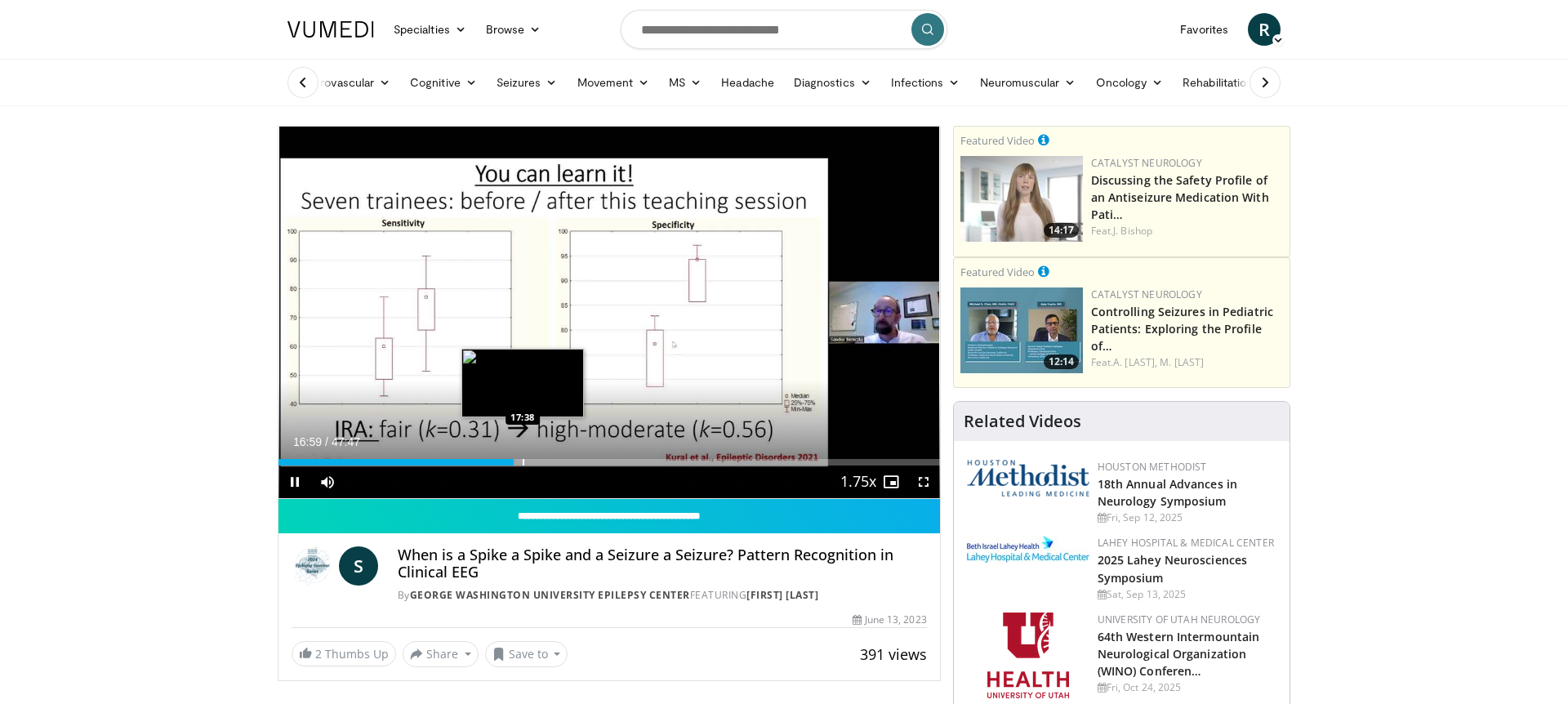 click at bounding box center [523, 462] 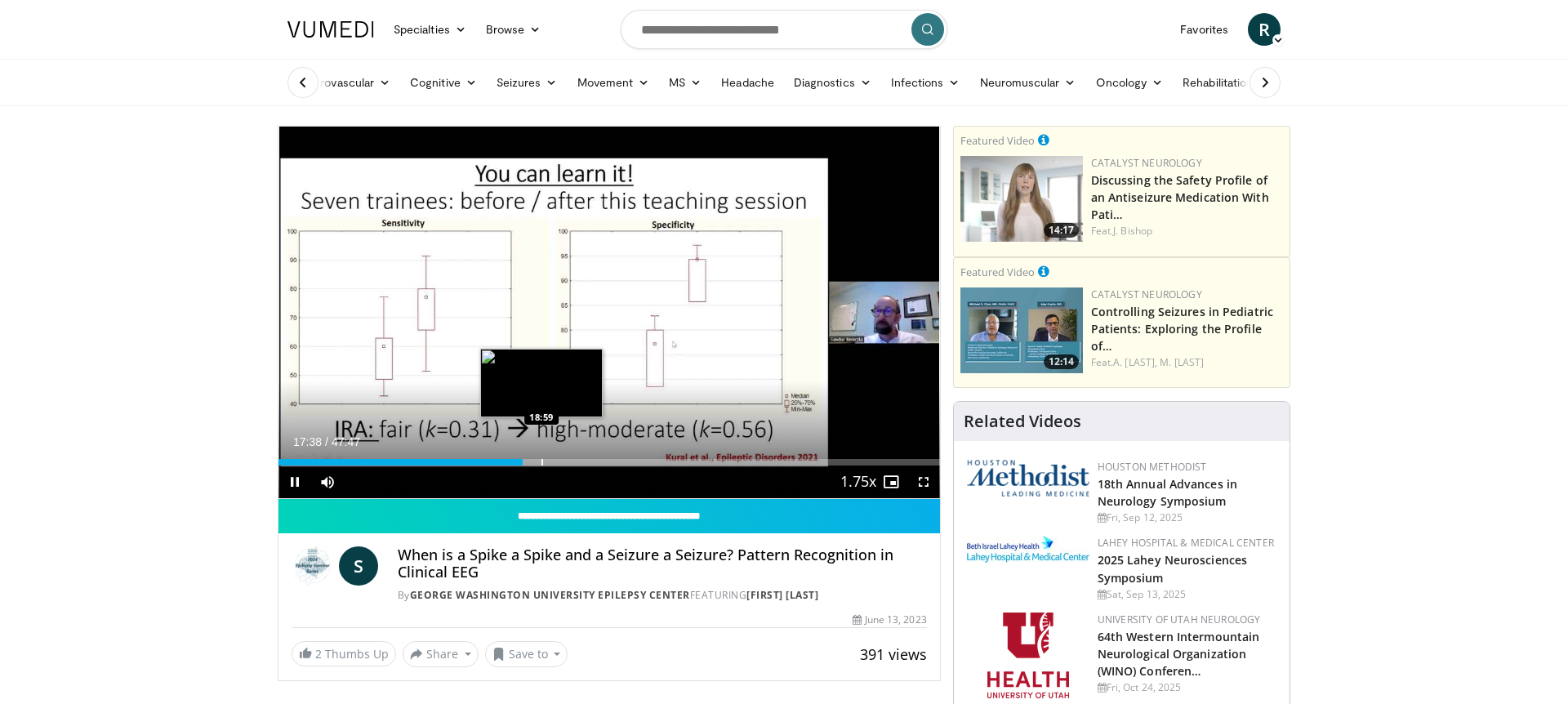 click at bounding box center (542, 462) 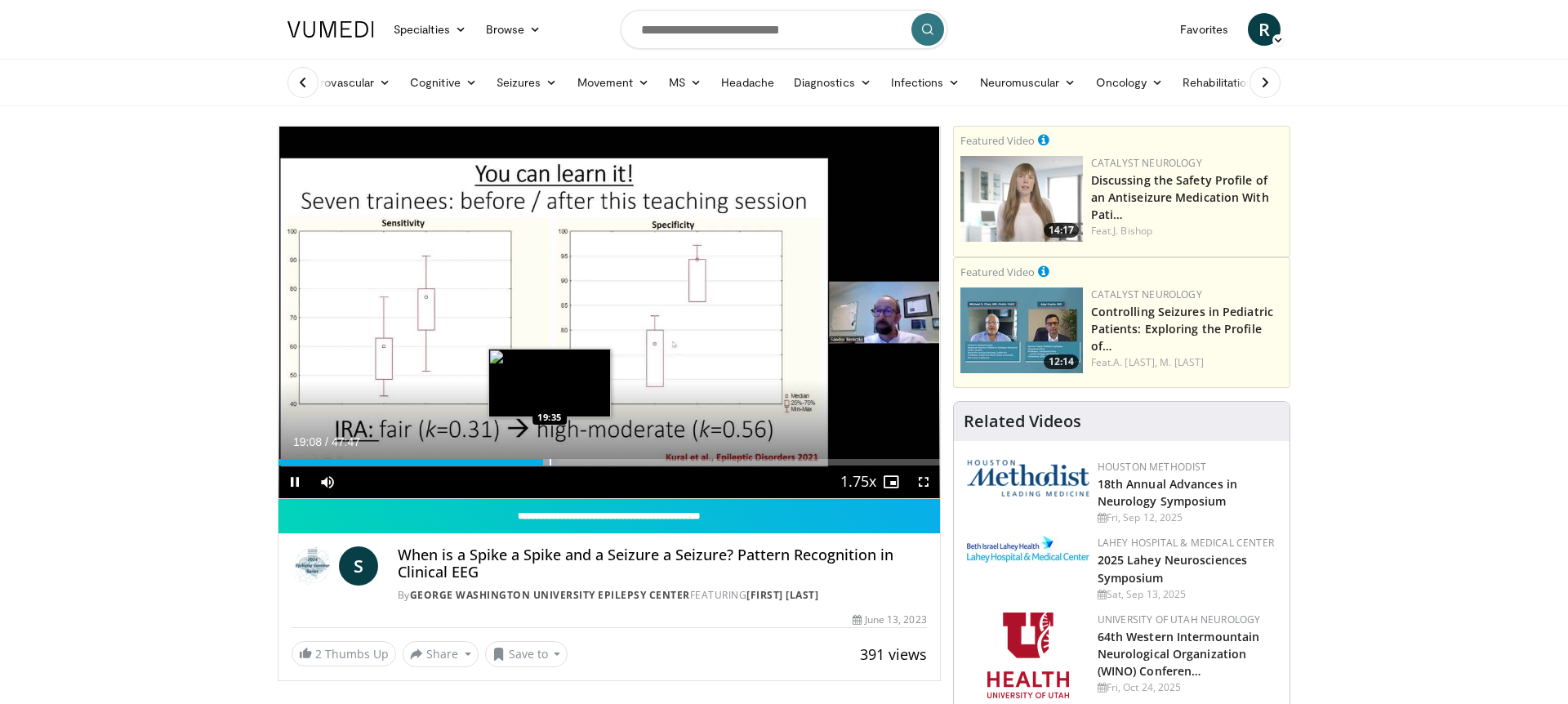 click at bounding box center [550, 462] 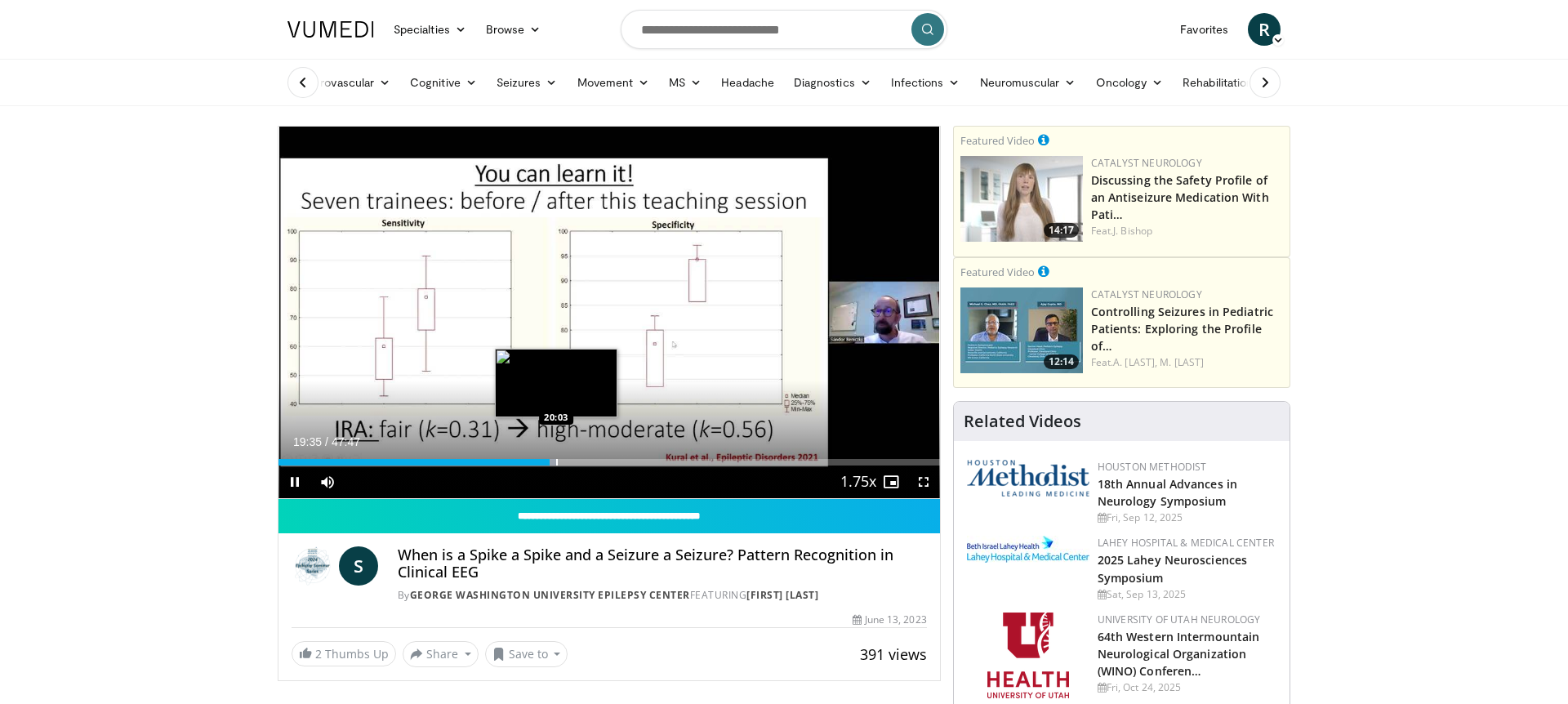 click at bounding box center (557, 462) 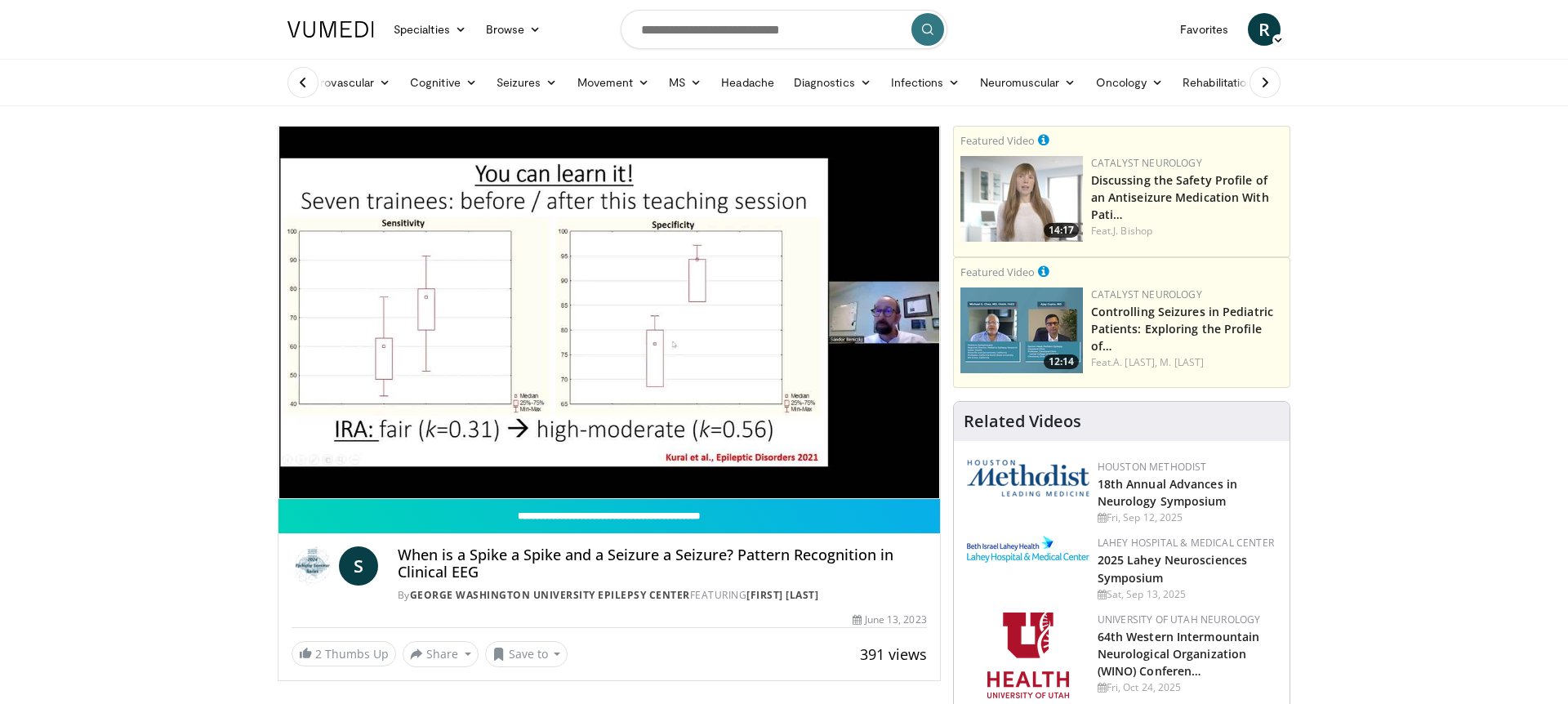 click on "**********" at bounding box center (609, 313) 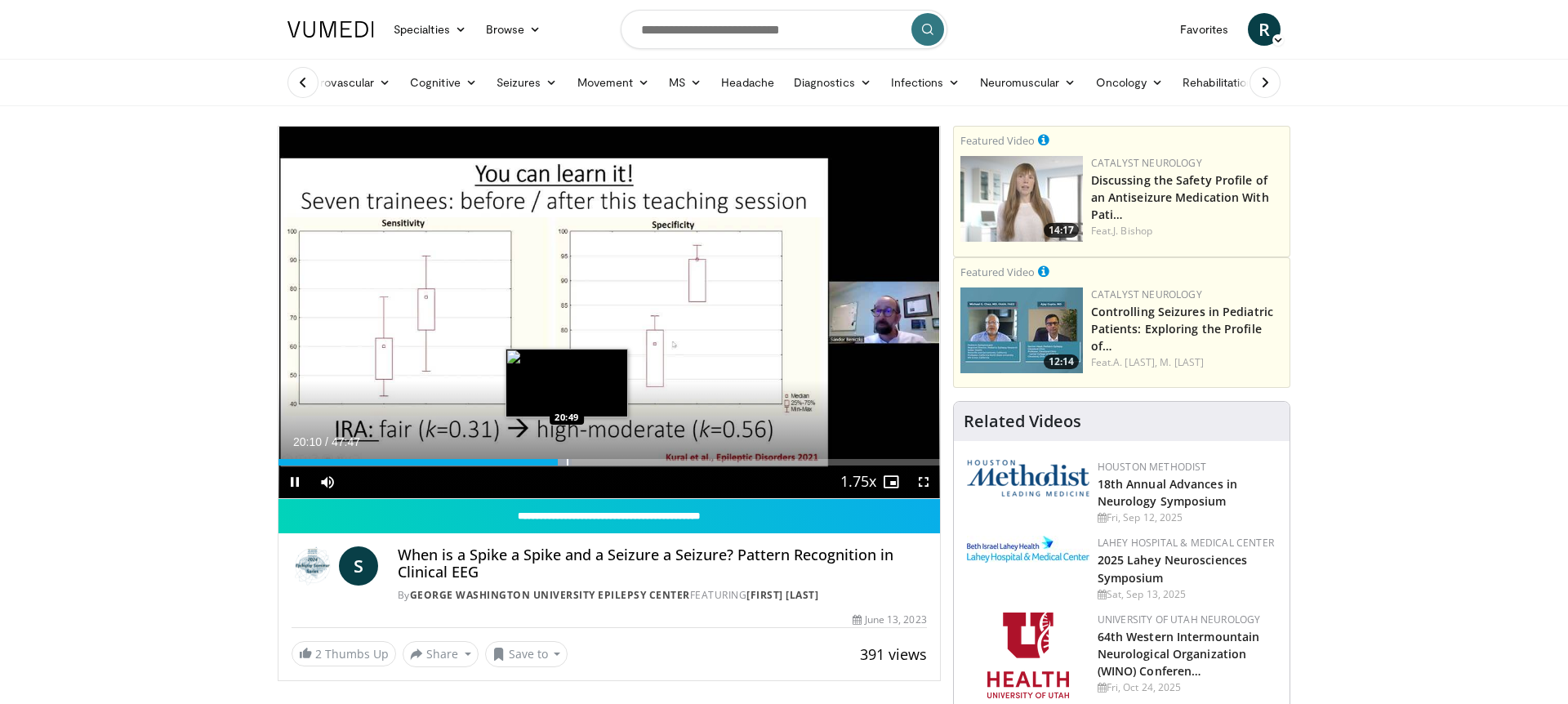 click at bounding box center (568, 462) 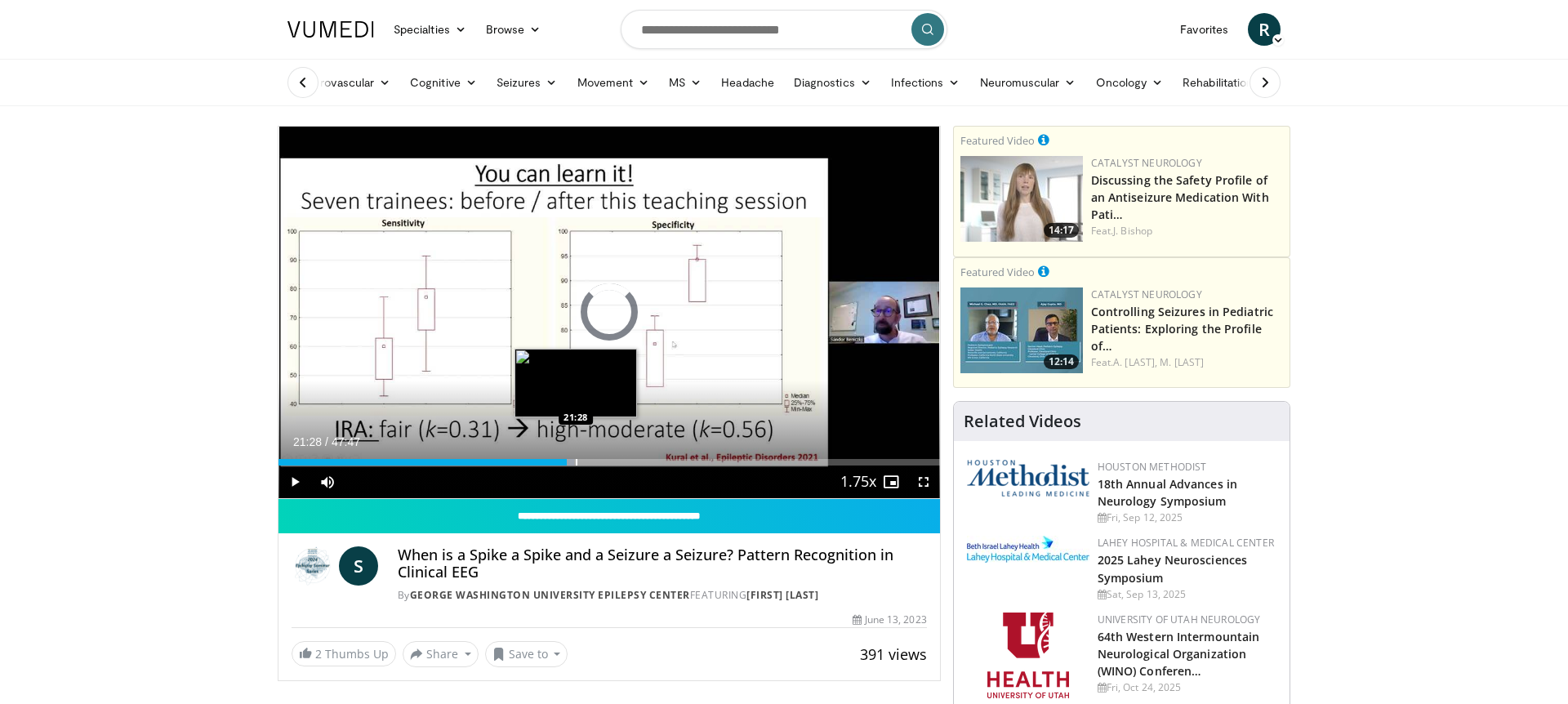 click at bounding box center (577, 462) 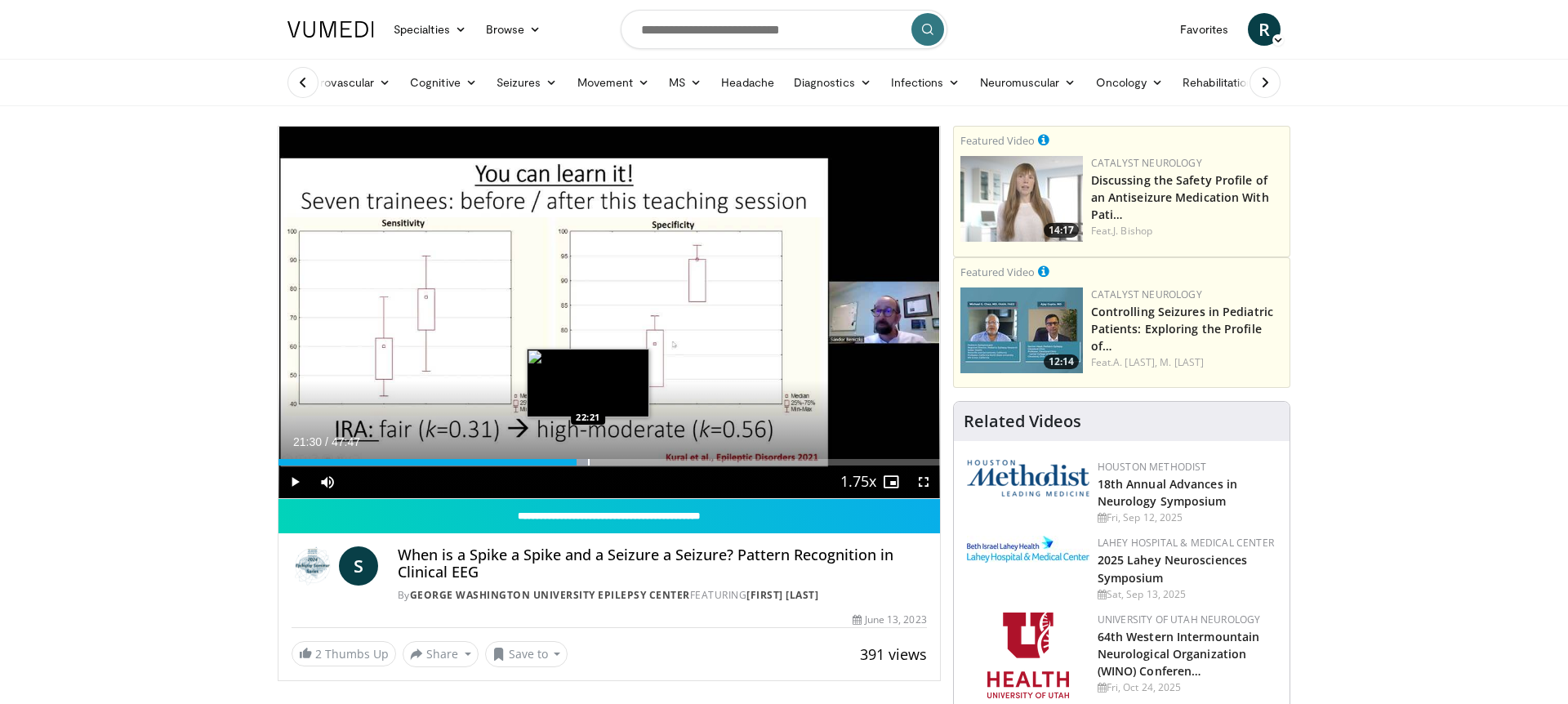 click at bounding box center (589, 462) 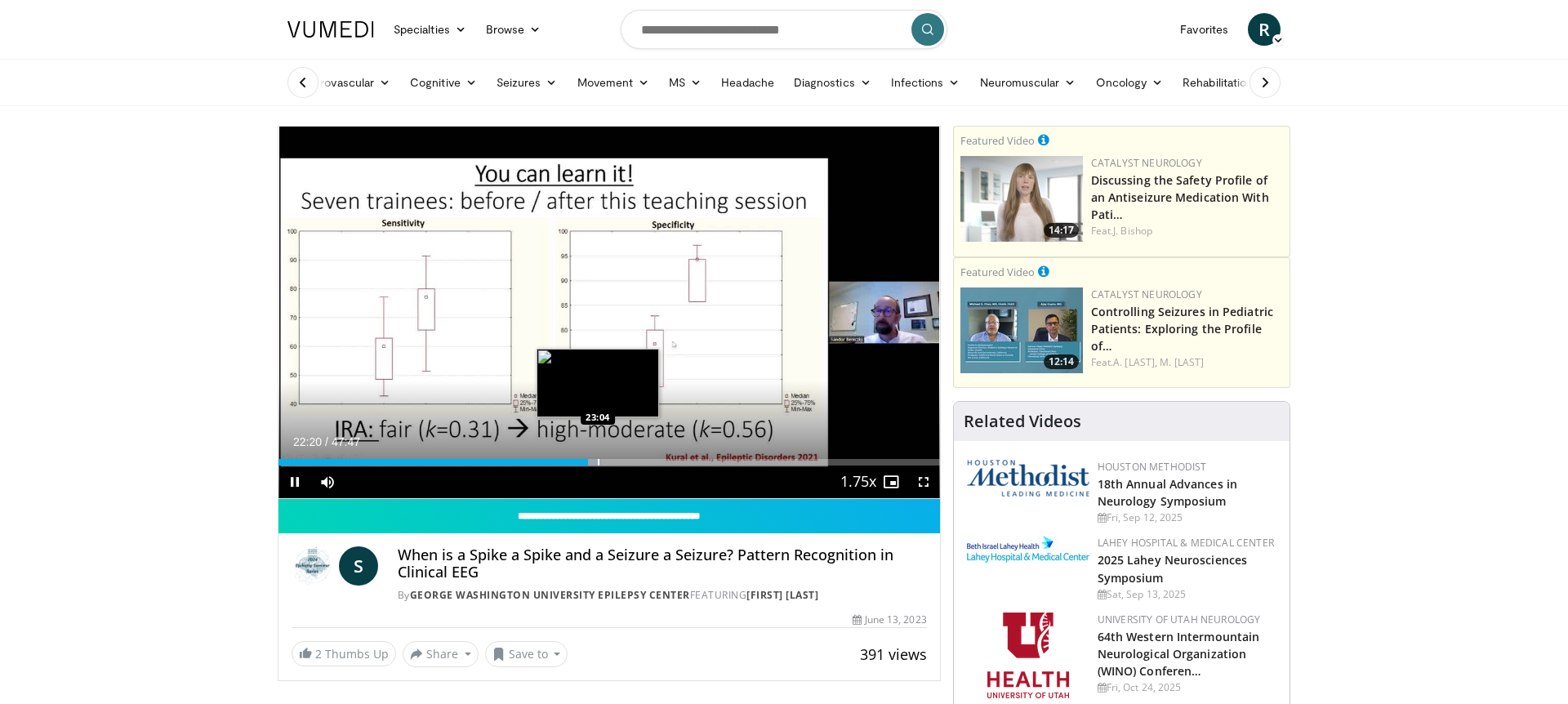 click at bounding box center [599, 462] 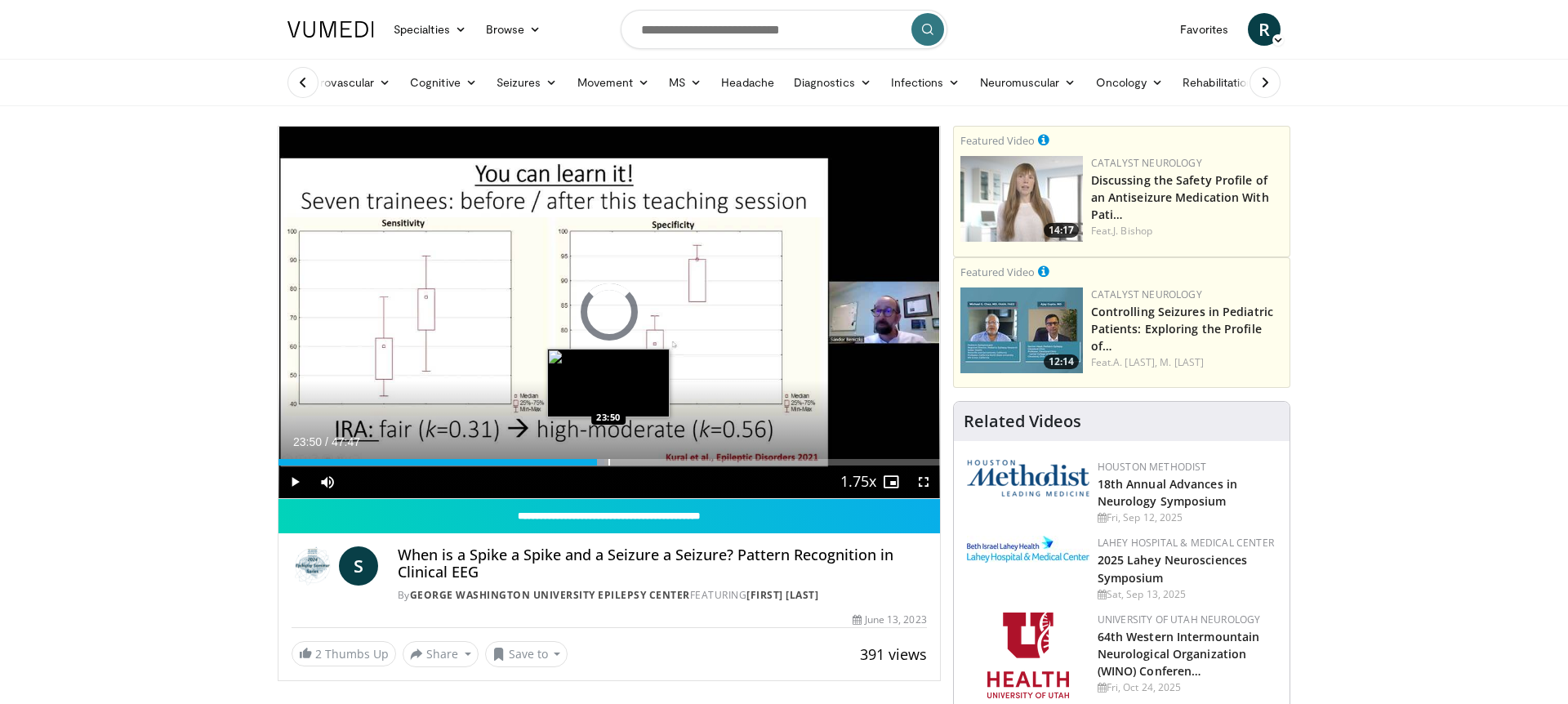 click at bounding box center (609, 462) 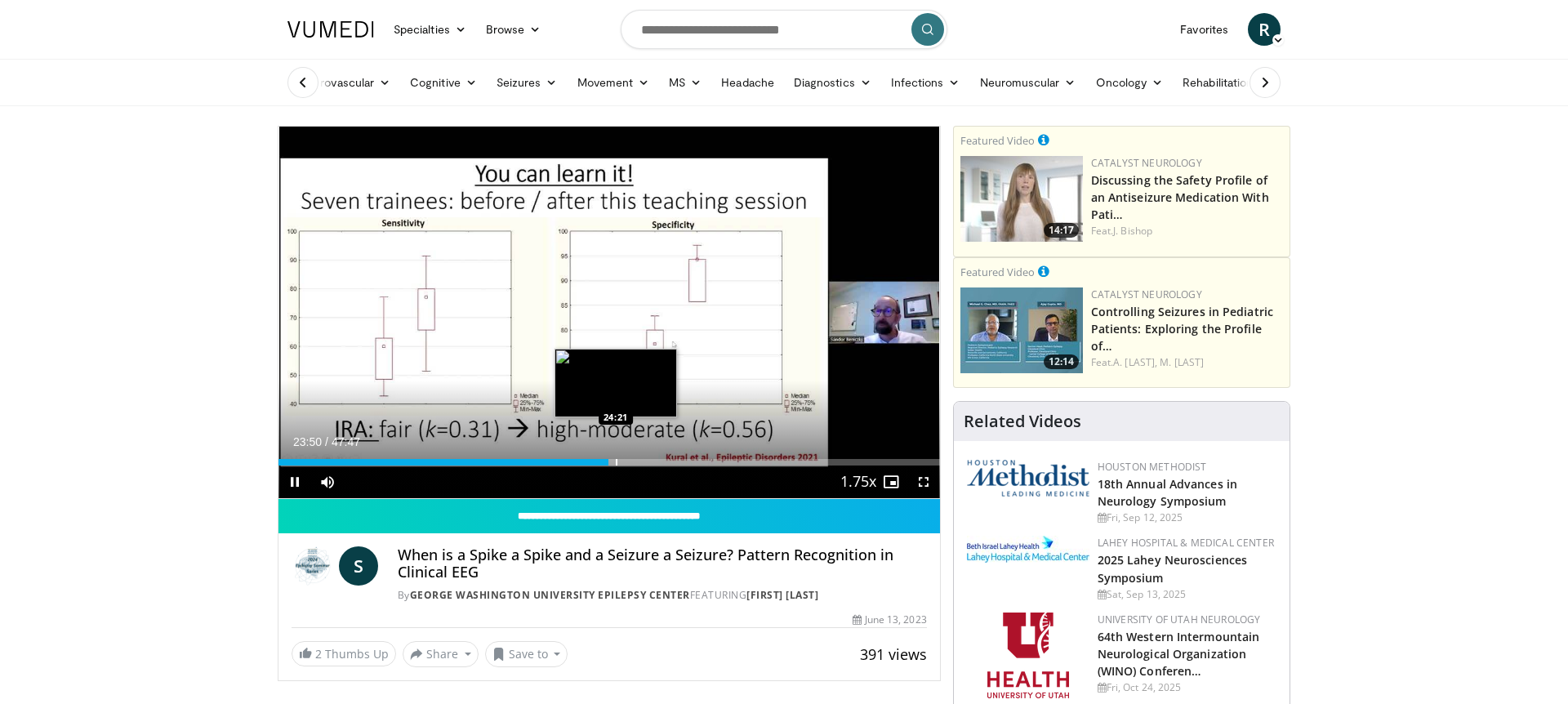click at bounding box center (617, 462) 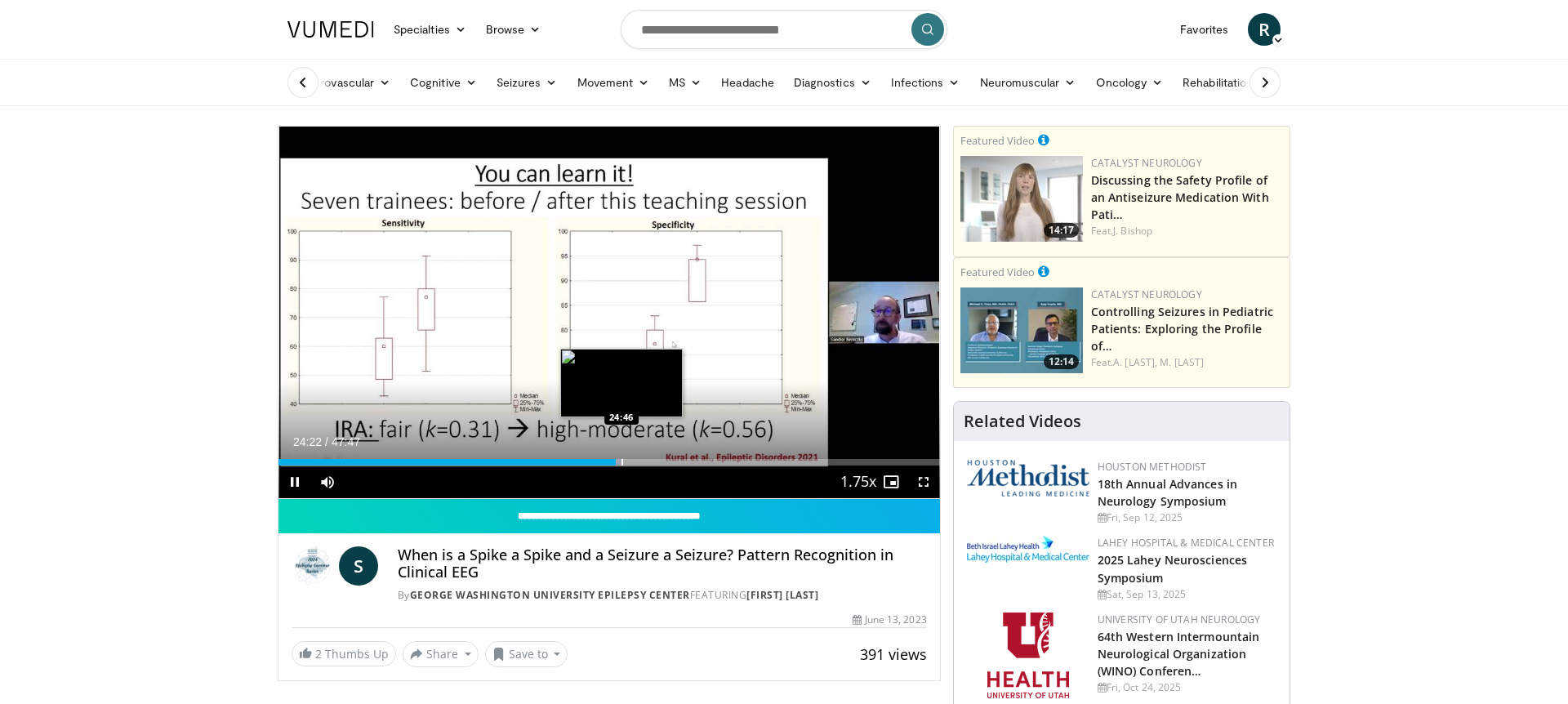 click at bounding box center (622, 462) 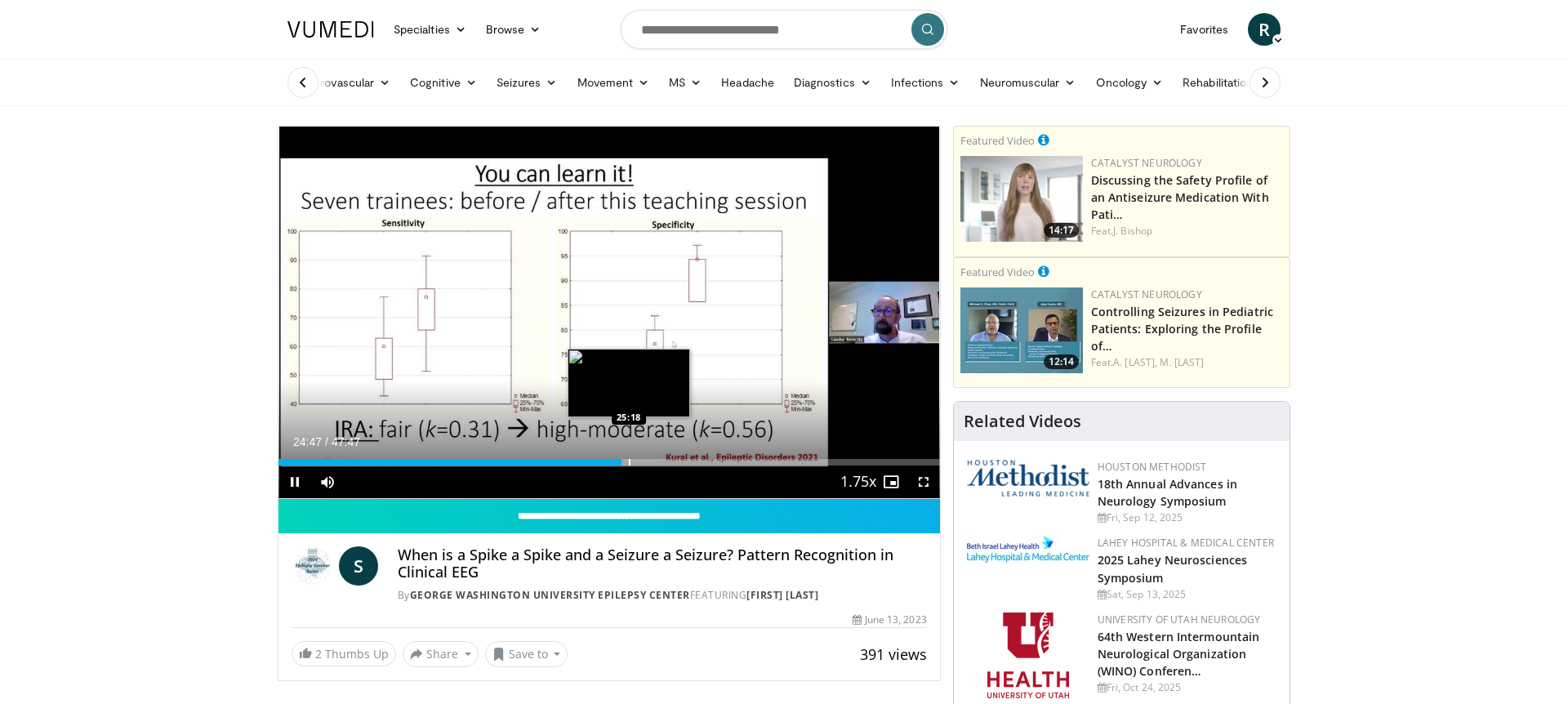 click at bounding box center (630, 462) 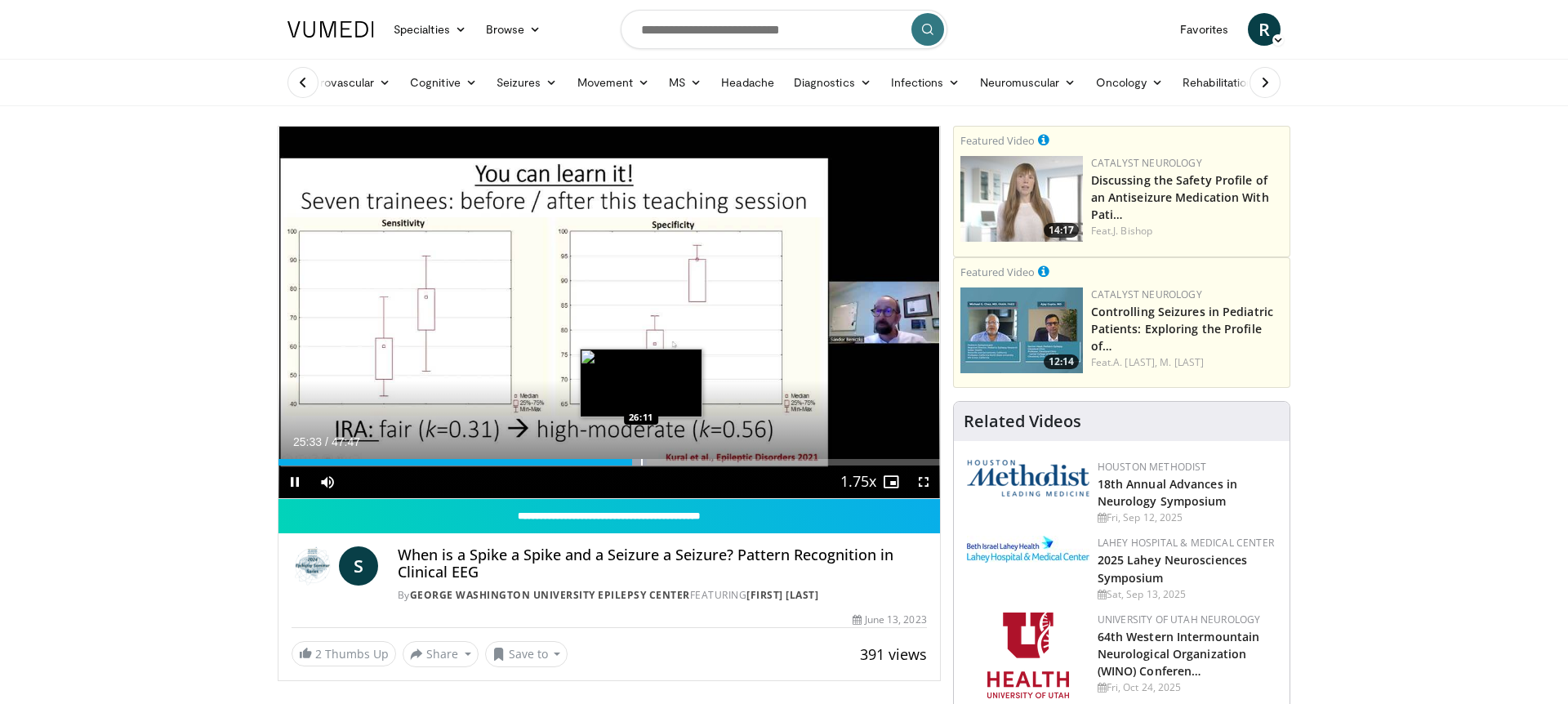 click at bounding box center [642, 462] 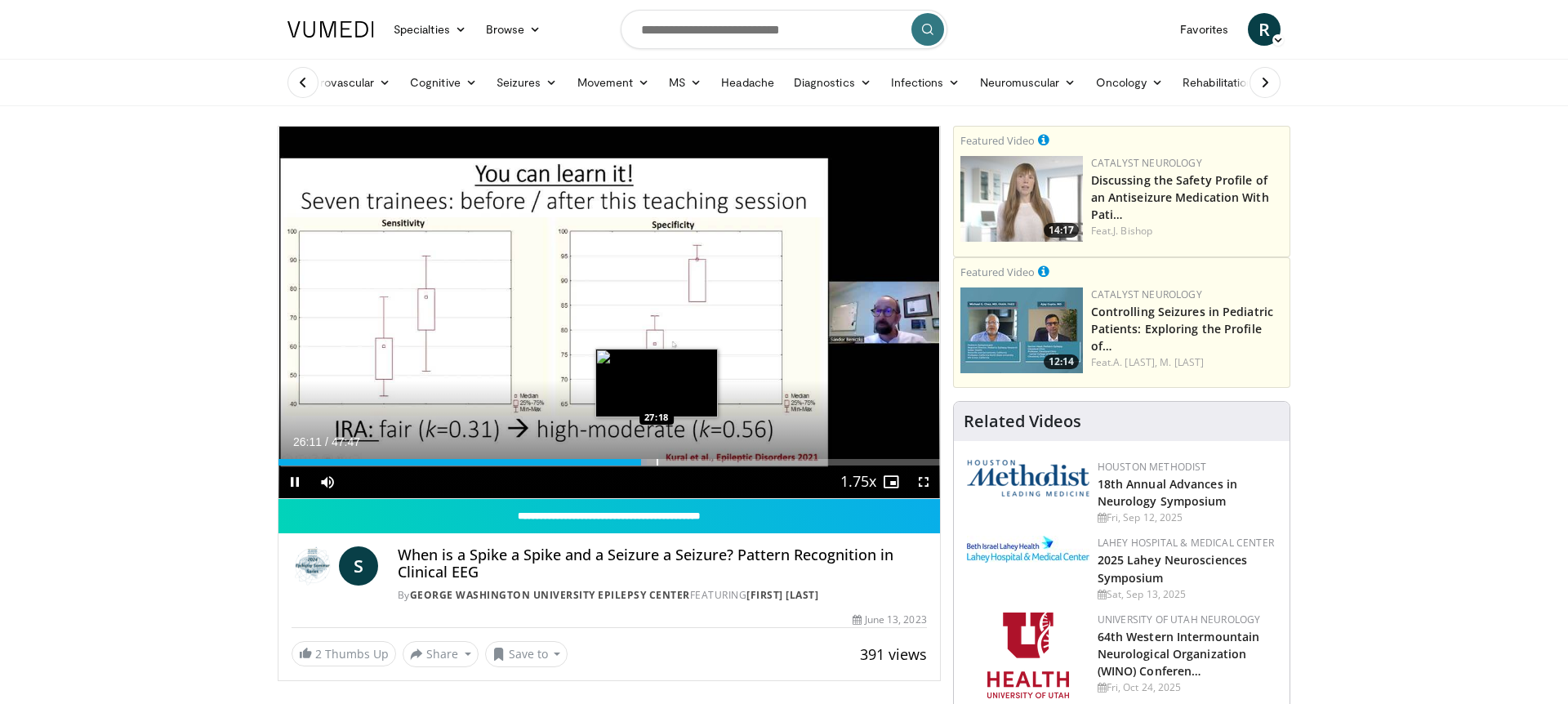 click at bounding box center [657, 462] 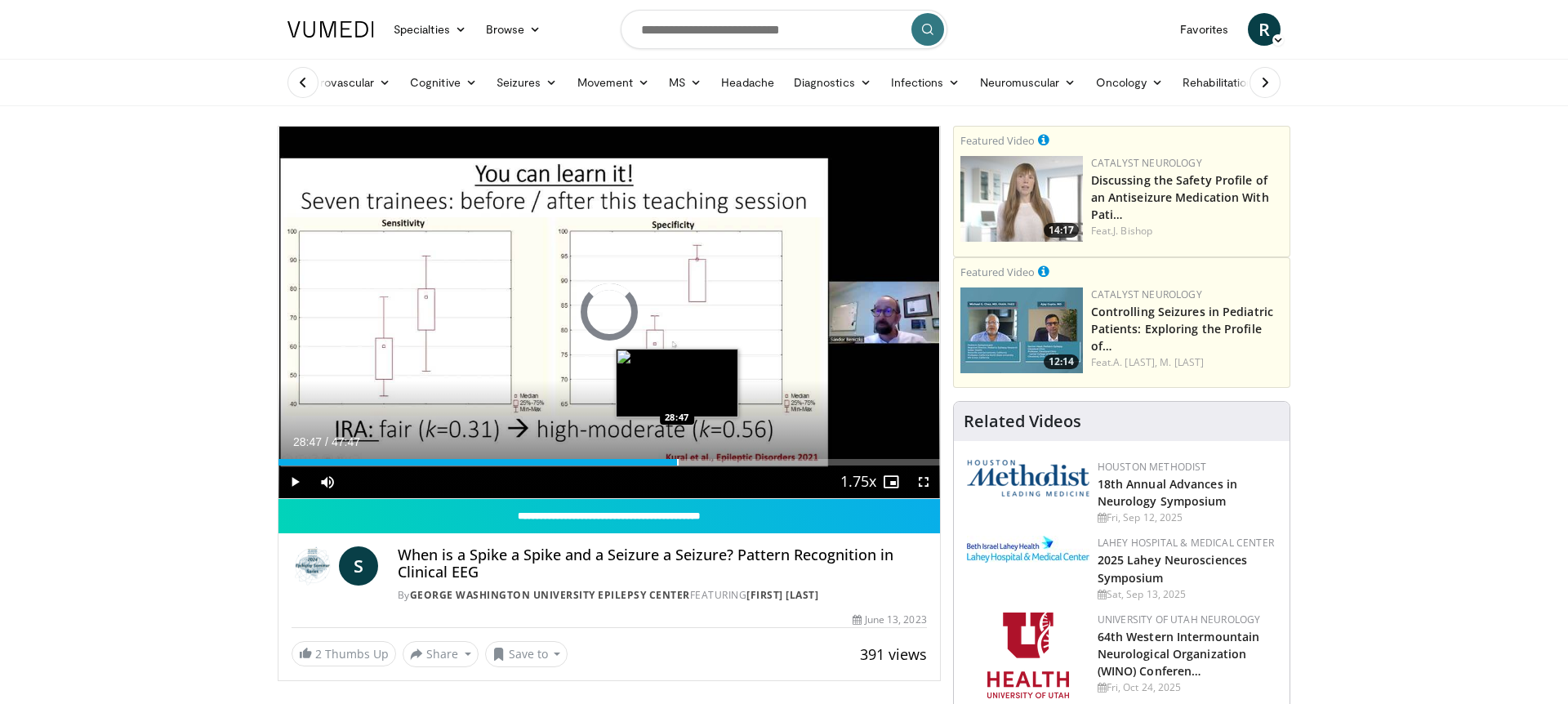 click at bounding box center (678, 462) 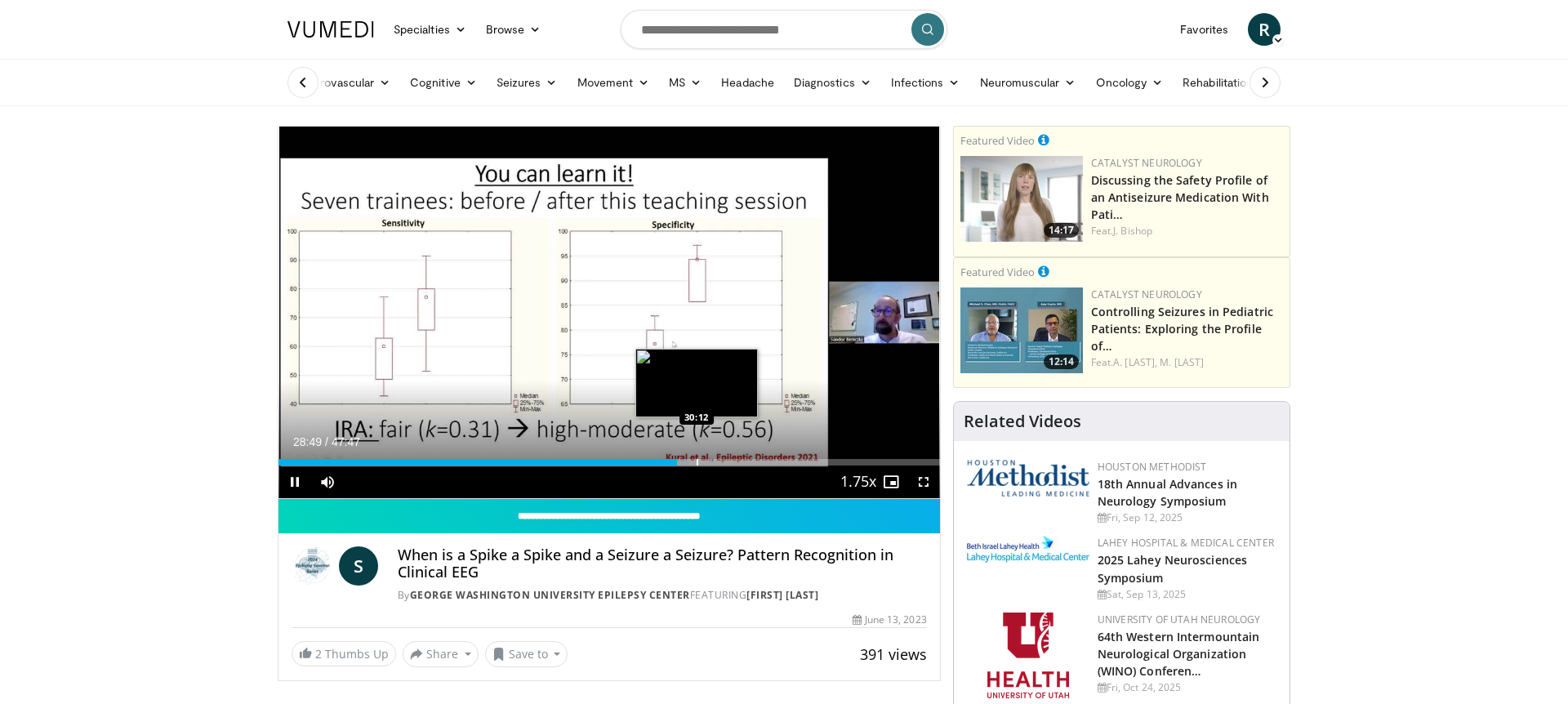 click at bounding box center (697, 462) 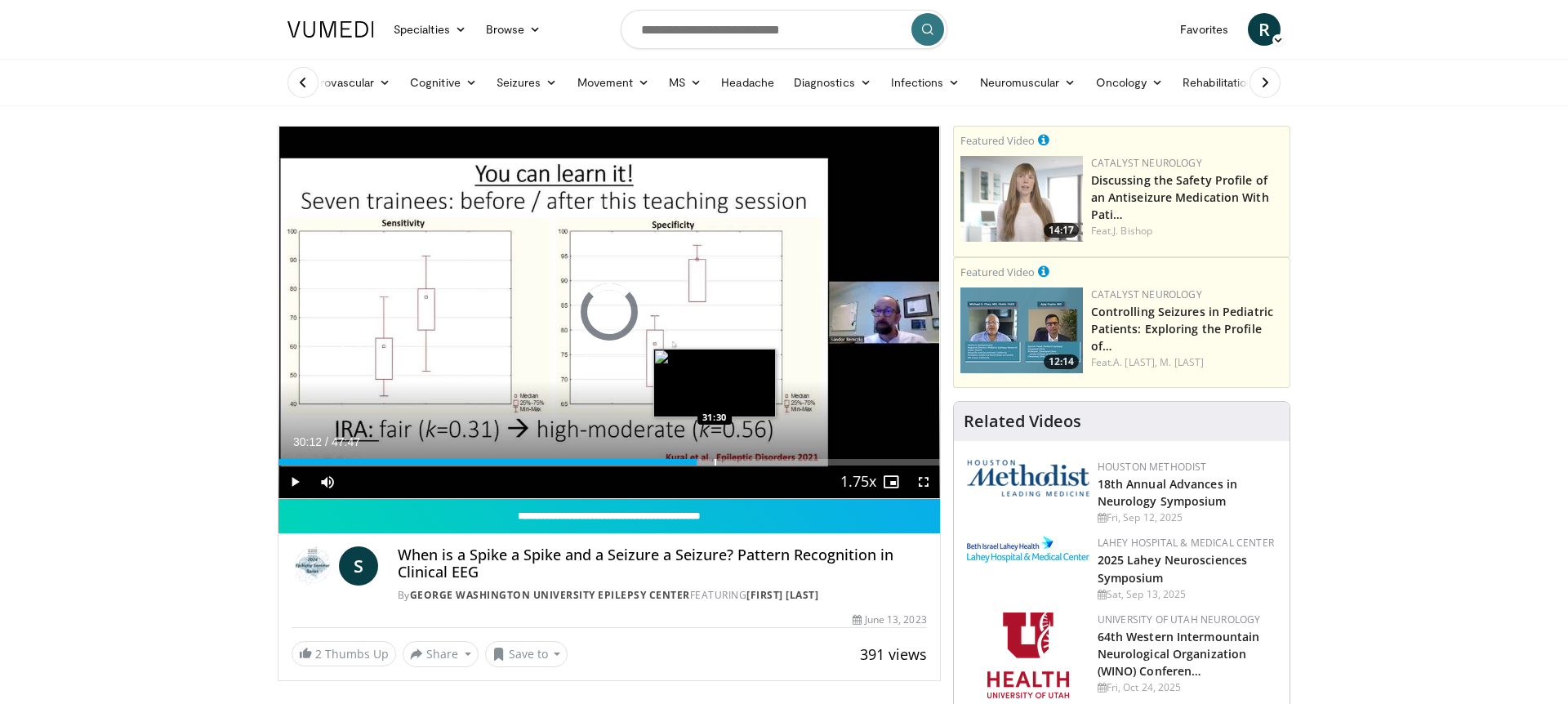 click at bounding box center [715, 462] 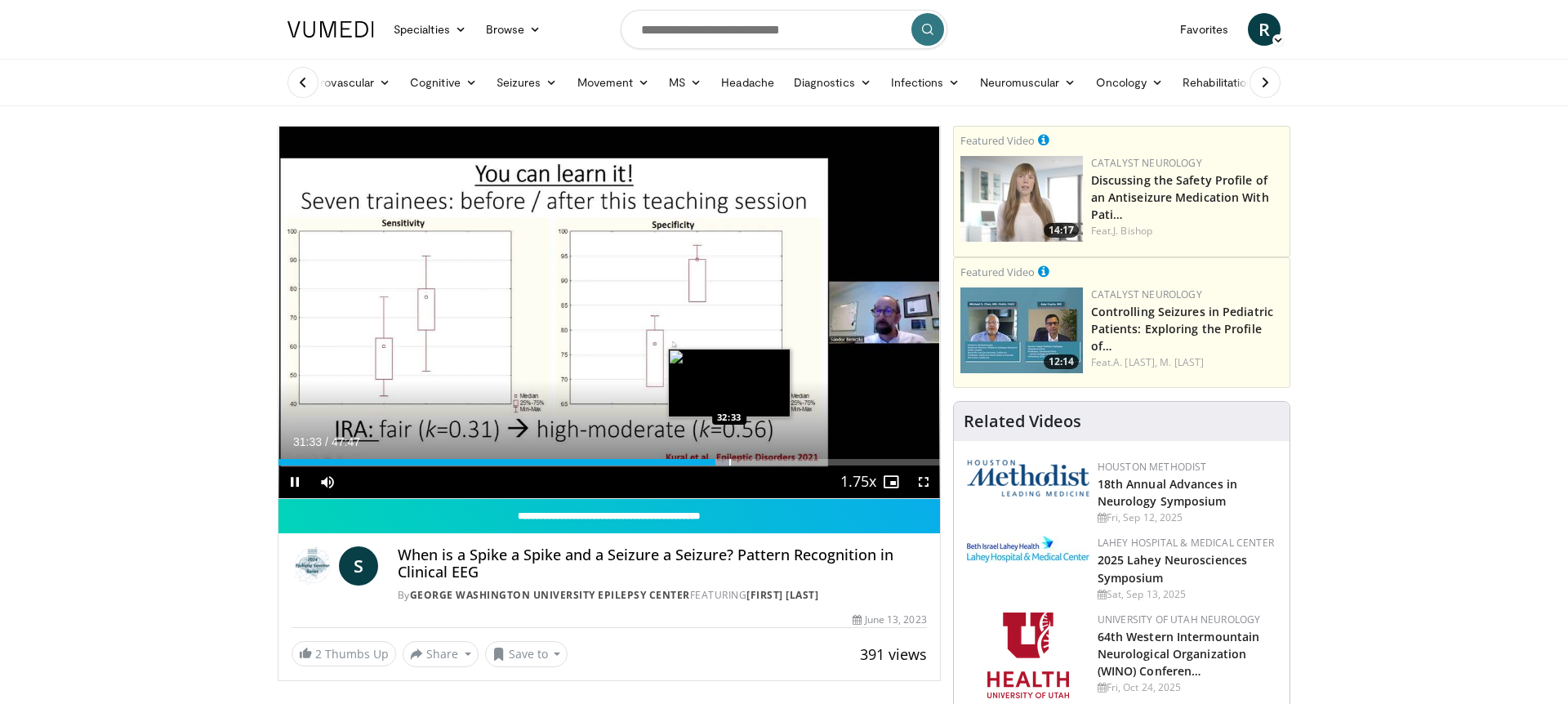 click at bounding box center (730, 462) 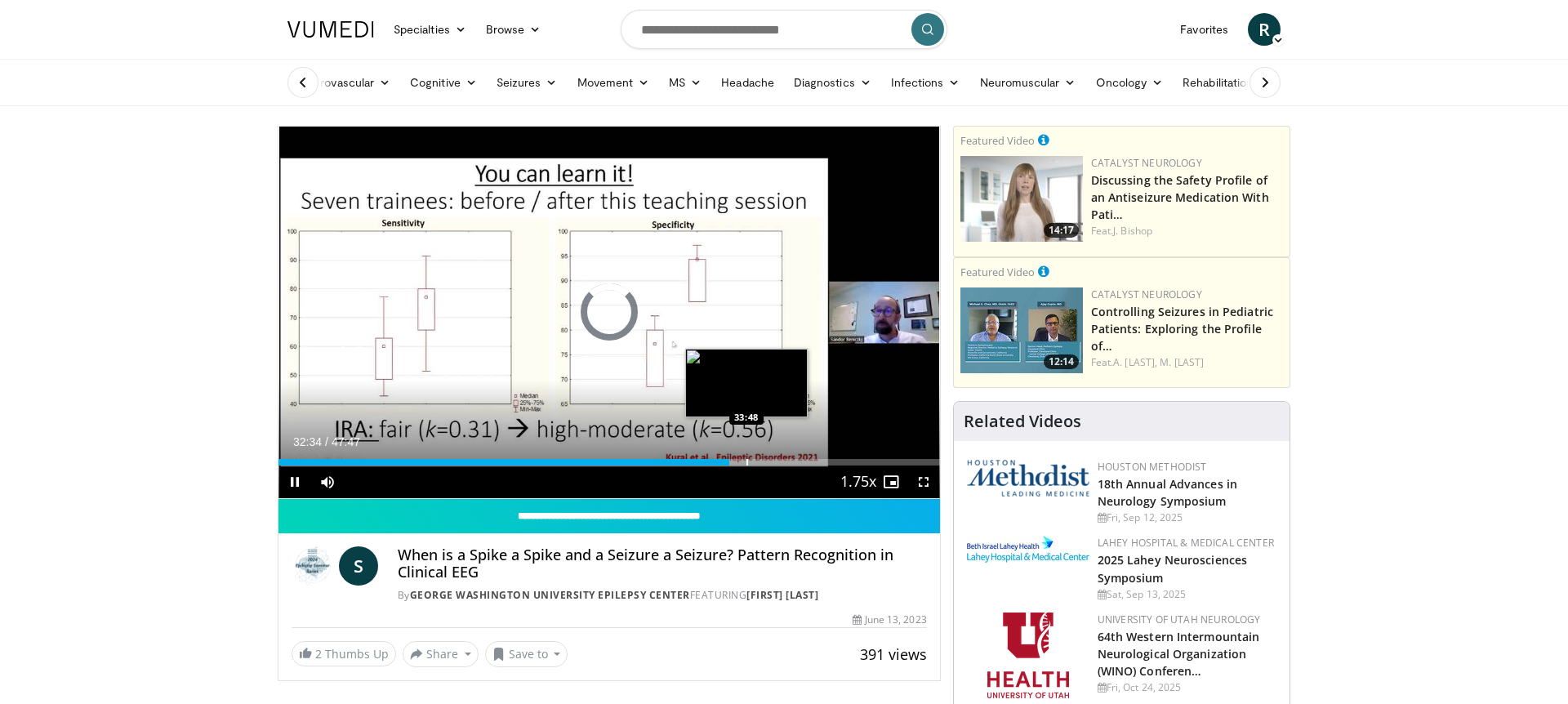 click at bounding box center [747, 462] 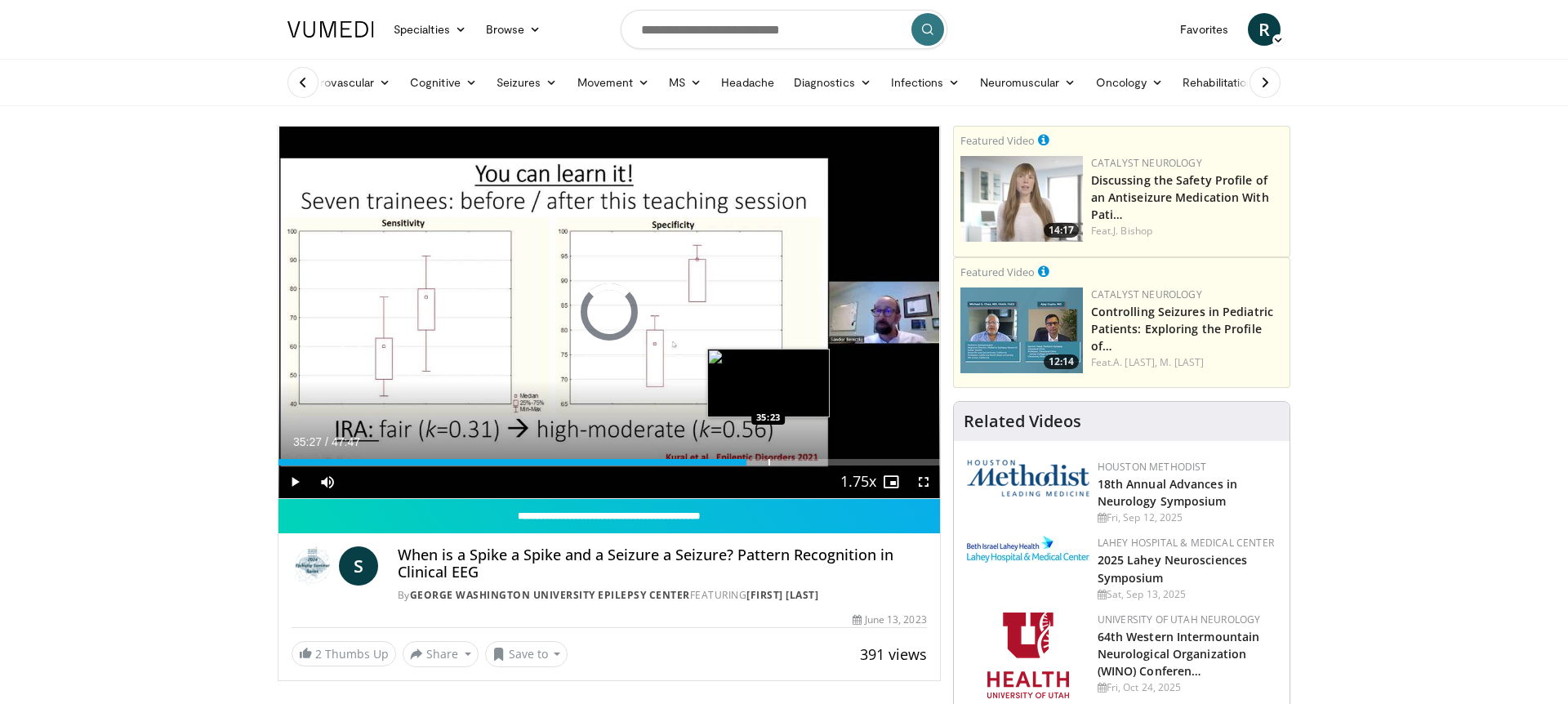 click at bounding box center (769, 462) 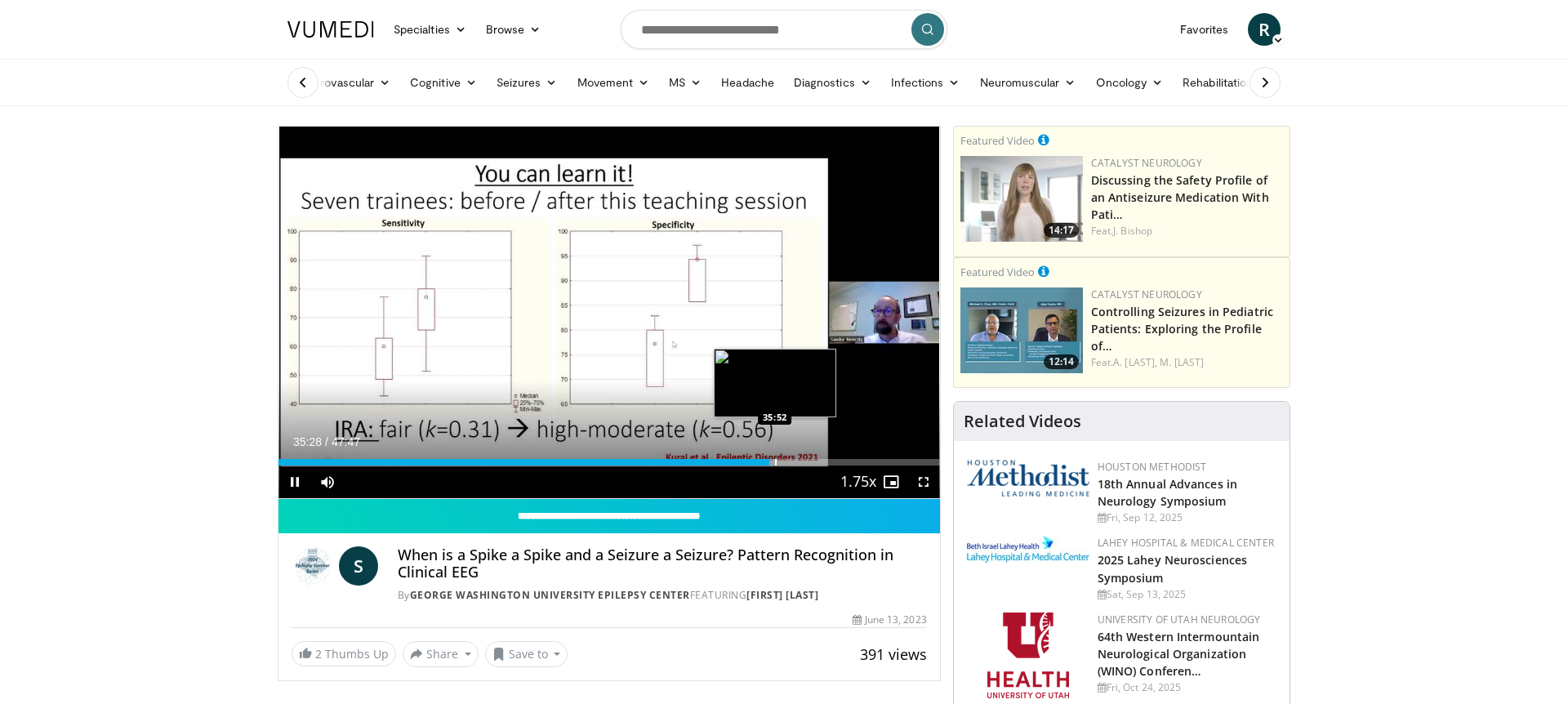 click at bounding box center (776, 462) 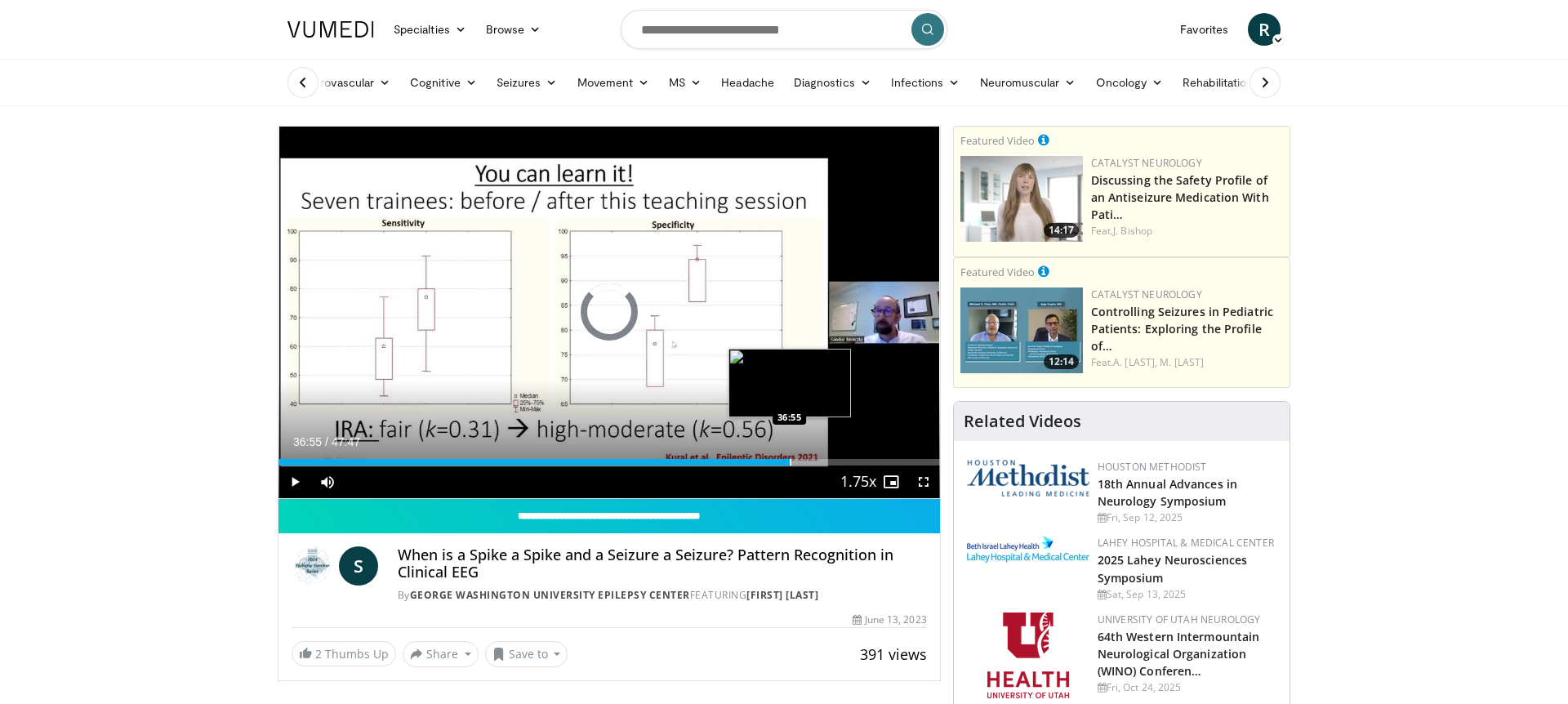 click at bounding box center (791, 462) 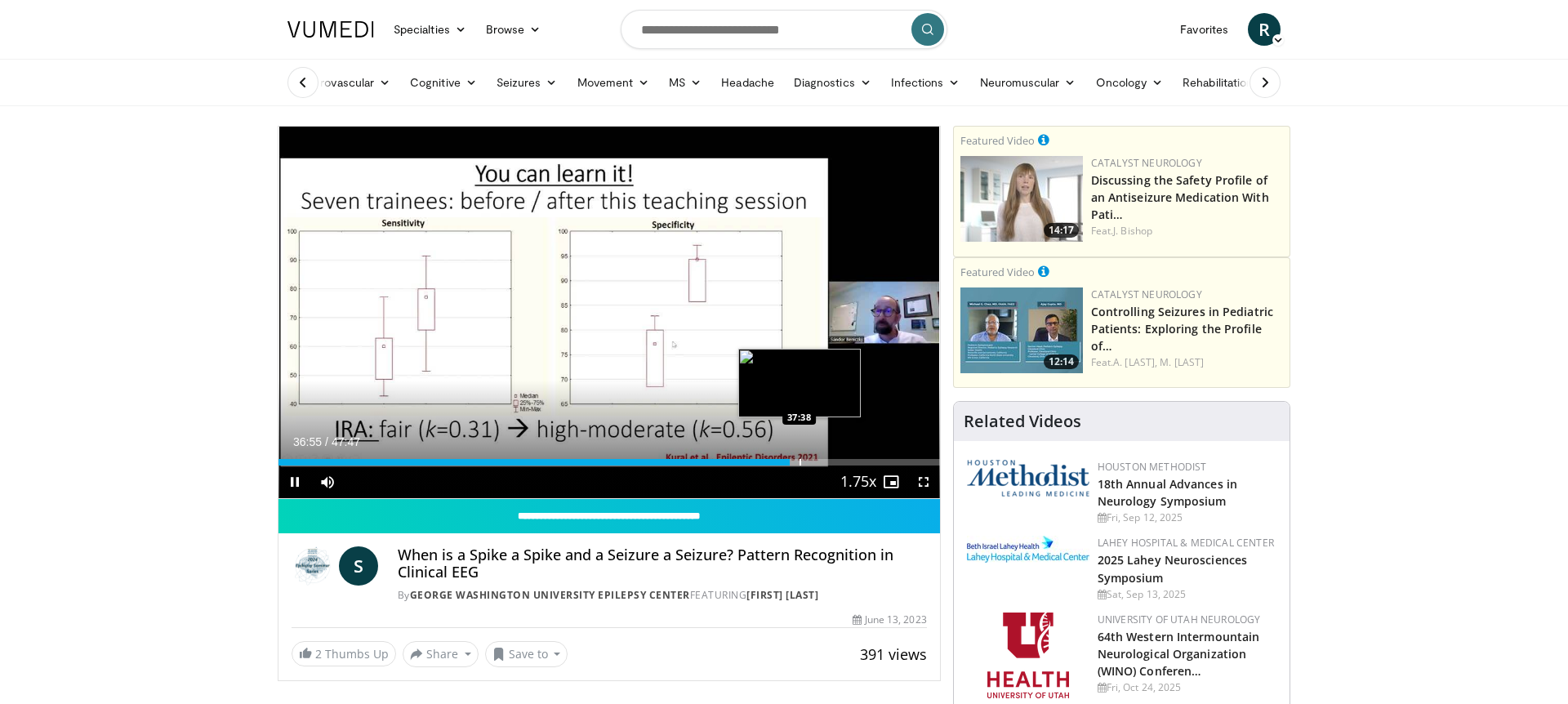 click at bounding box center (800, 462) 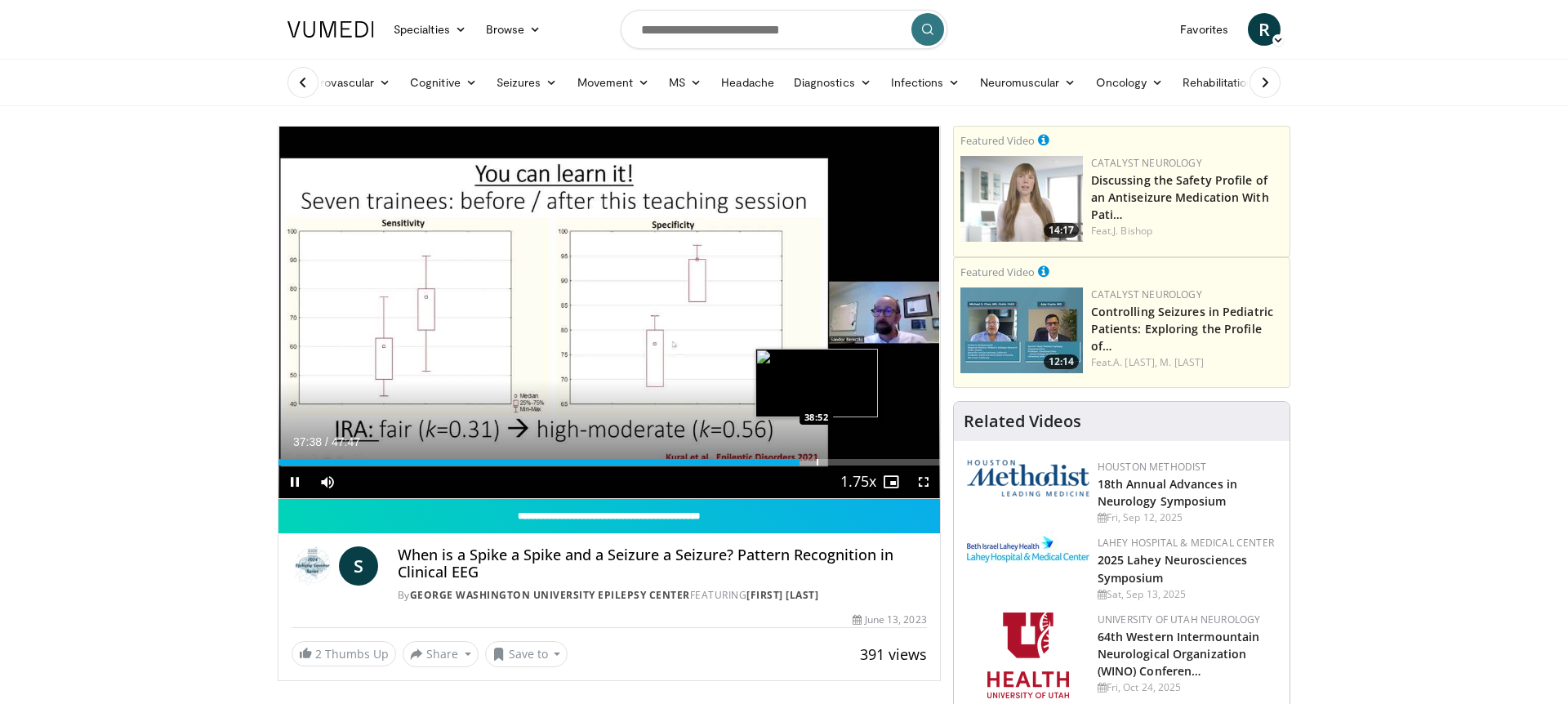 click at bounding box center (817, 462) 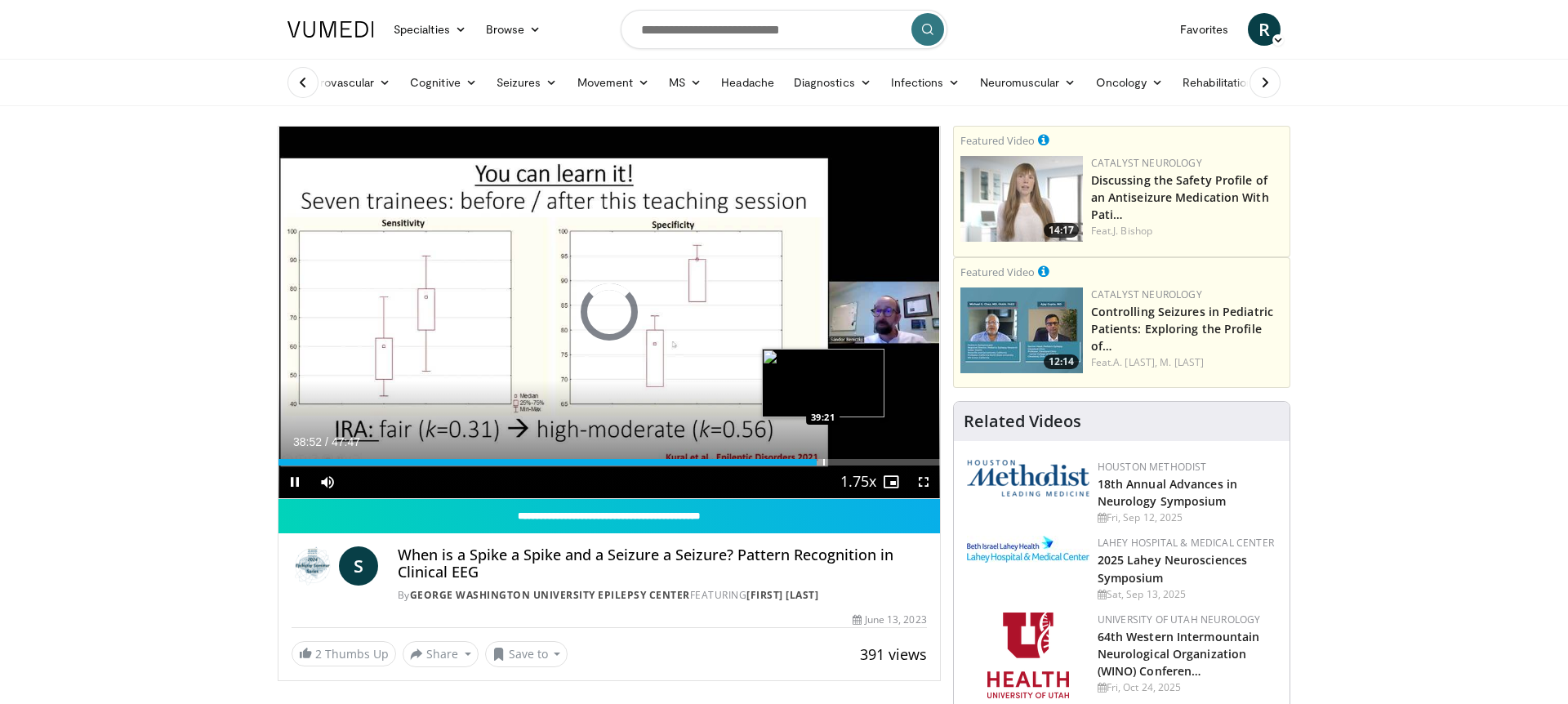 click at bounding box center (824, 462) 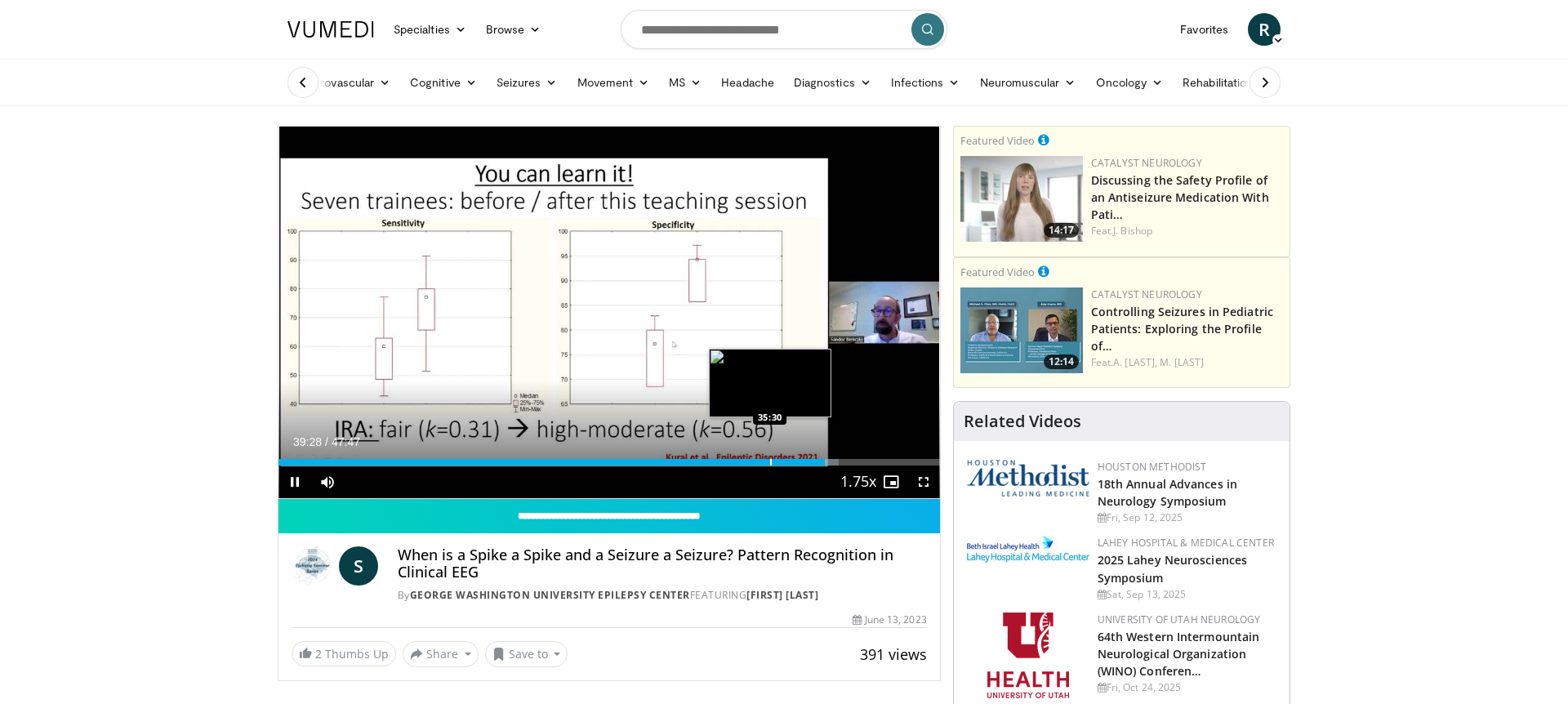 click at bounding box center (771, 462) 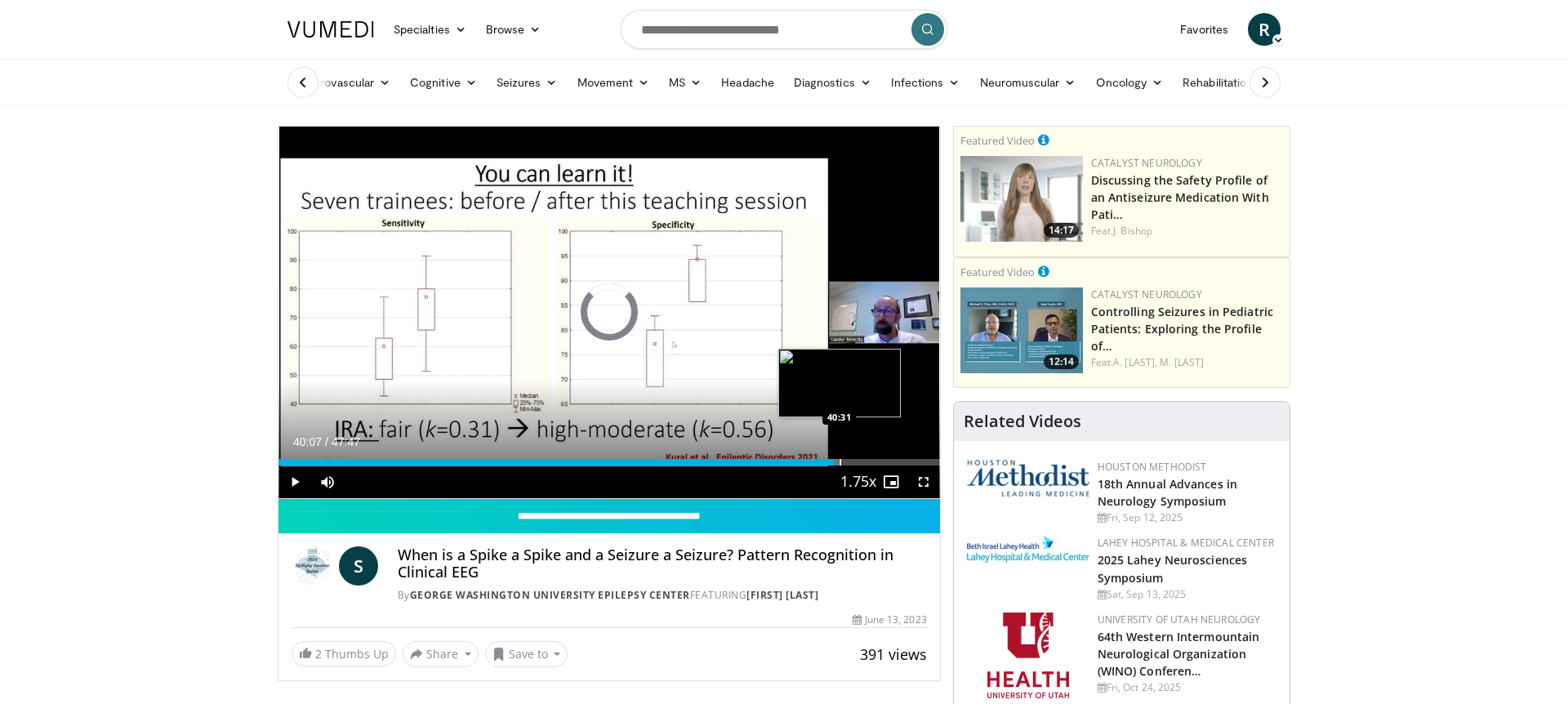 click at bounding box center (840, 462) 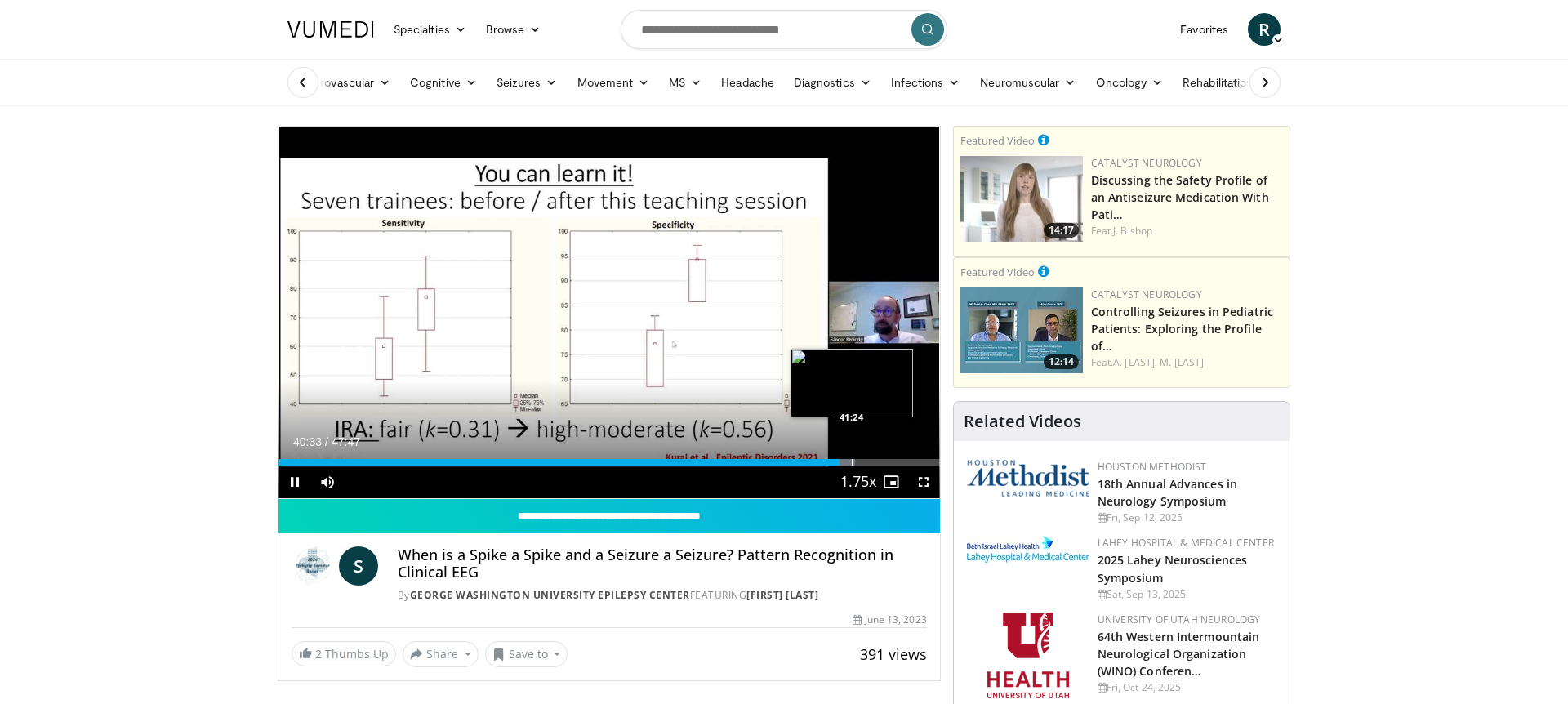 click at bounding box center [853, 462] 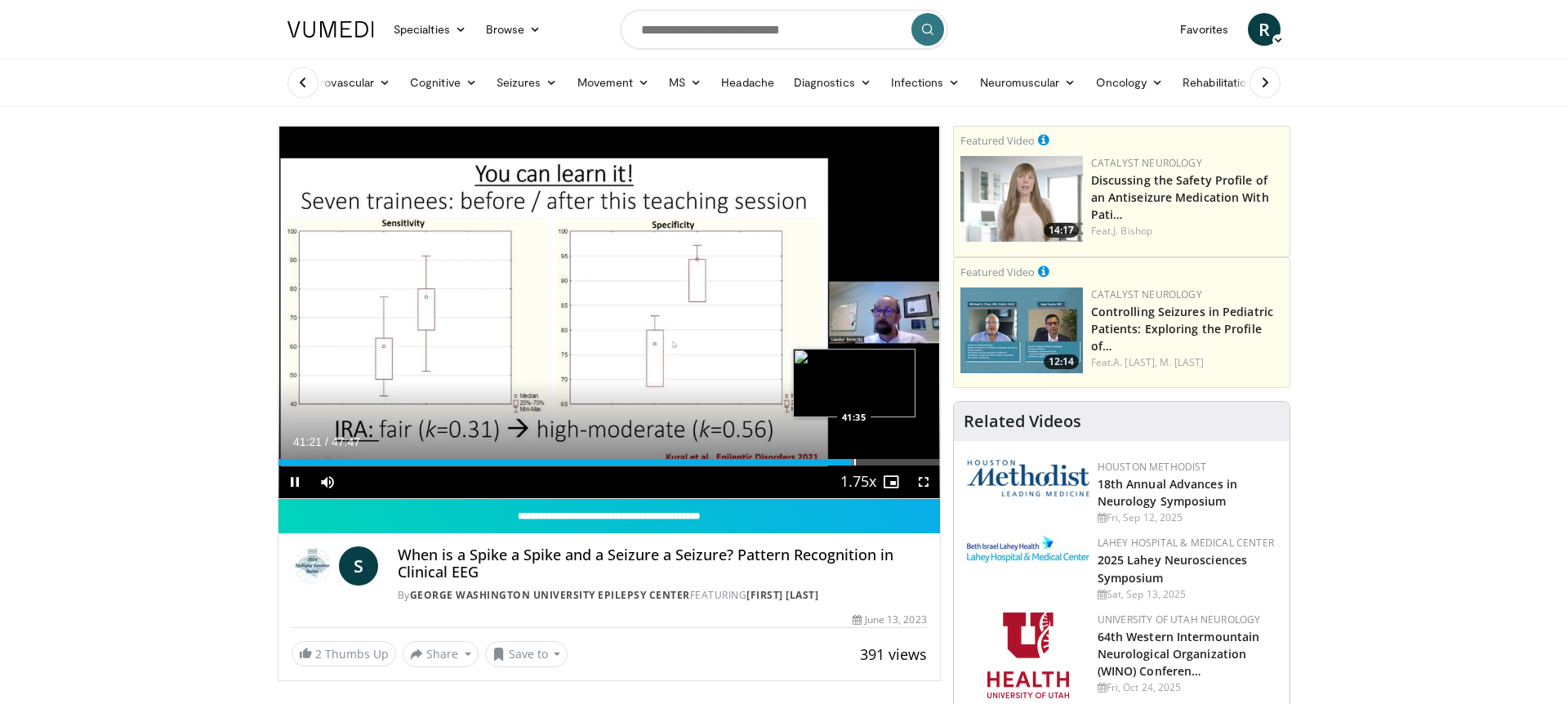 drag, startPoint x: 854, startPoint y: 461, endPoint x: 866, endPoint y: 460, distance: 12.041595 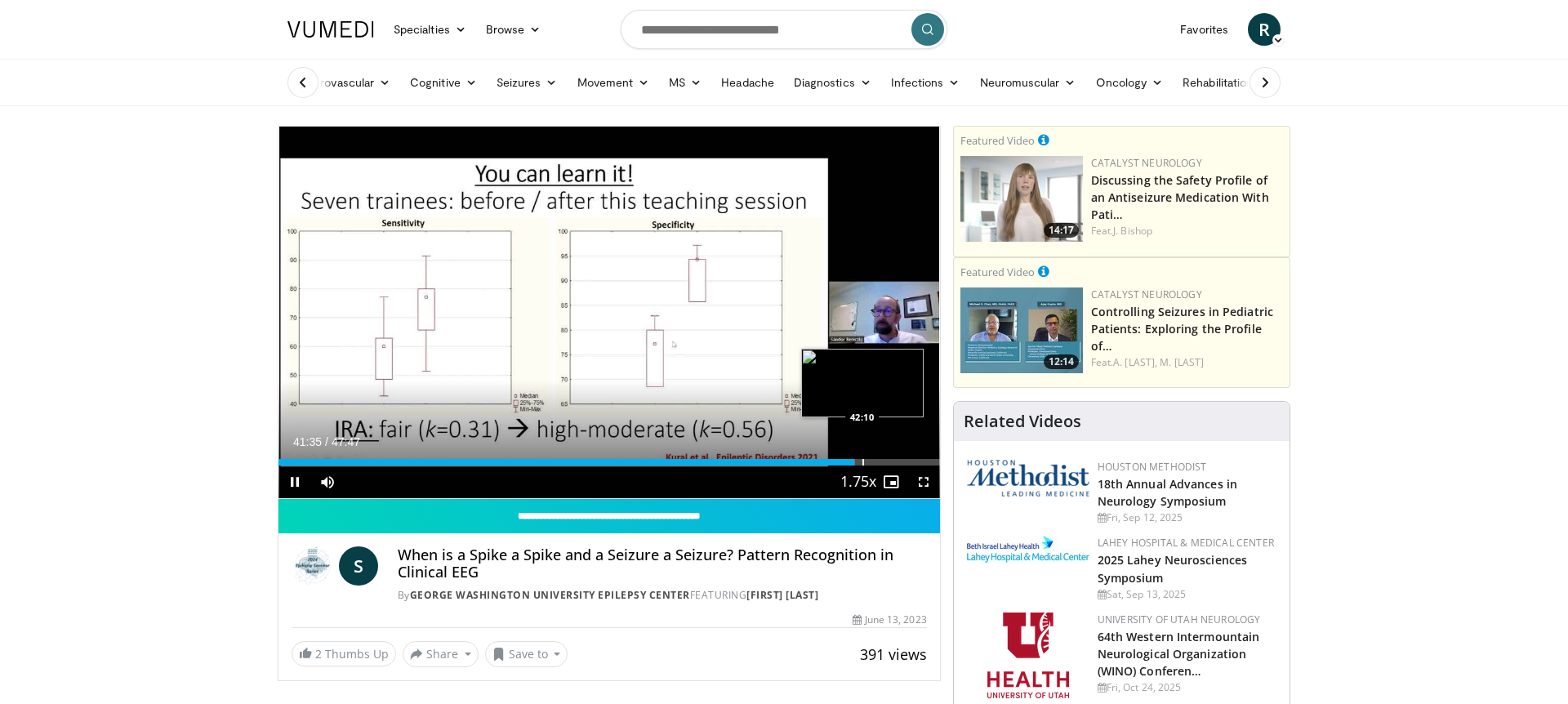 click at bounding box center (863, 462) 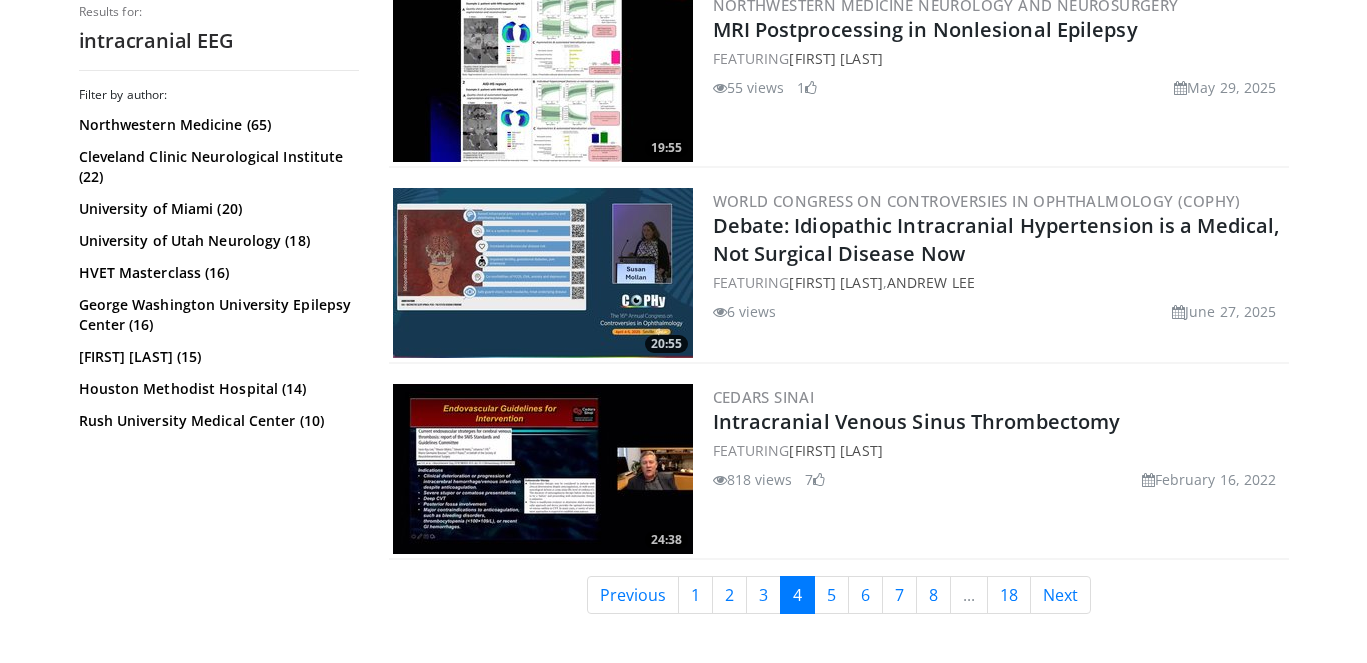 scroll, scrollTop: 4764, scrollLeft: 0, axis: vertical 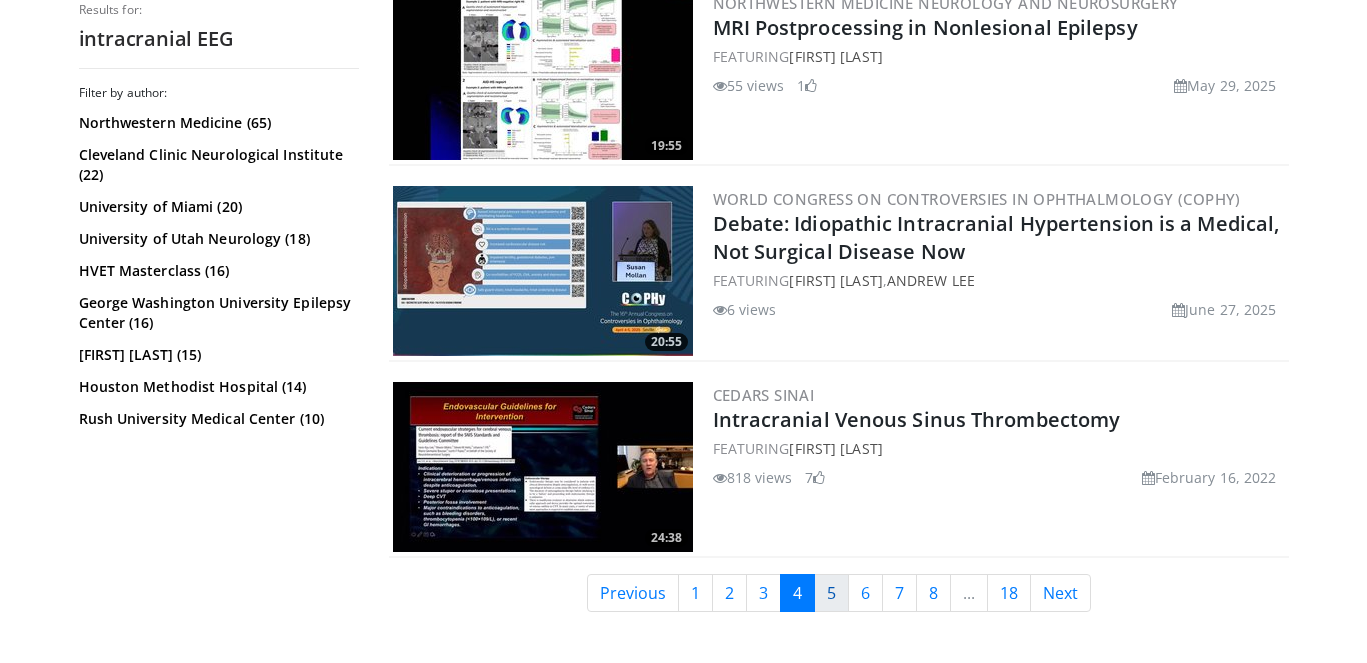 click on "5" at bounding box center [831, 593] 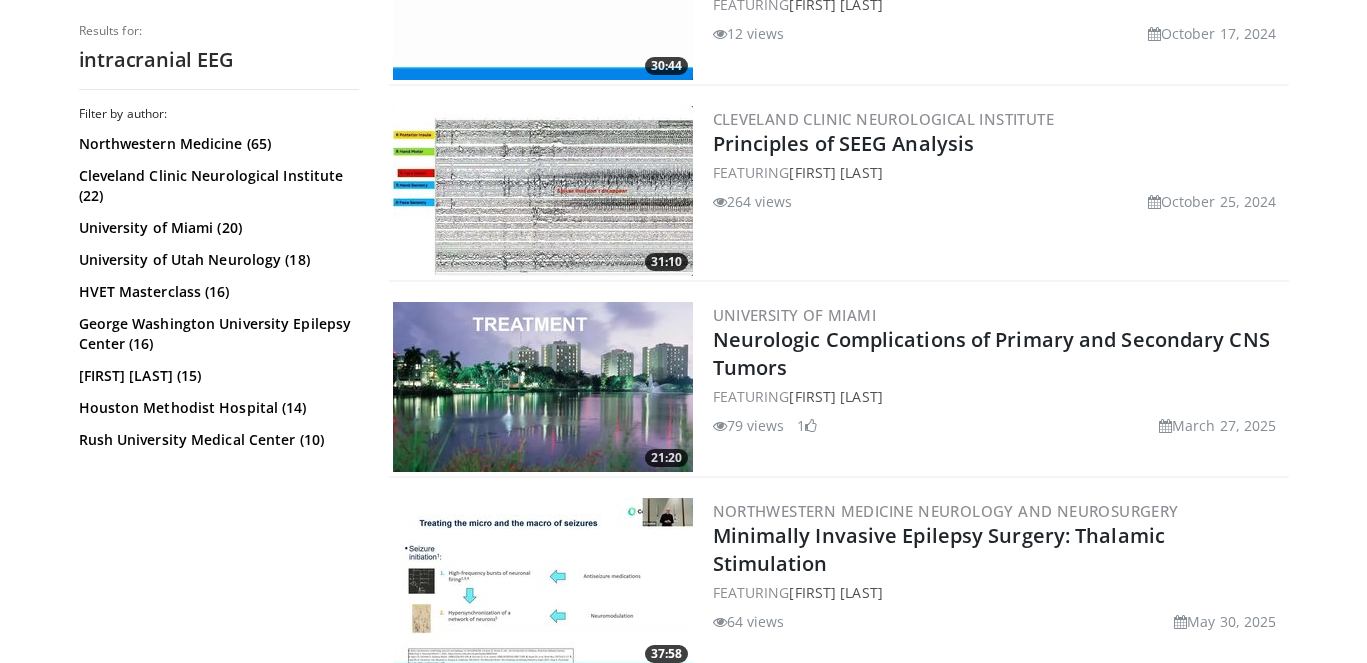 scroll, scrollTop: 1685, scrollLeft: 0, axis: vertical 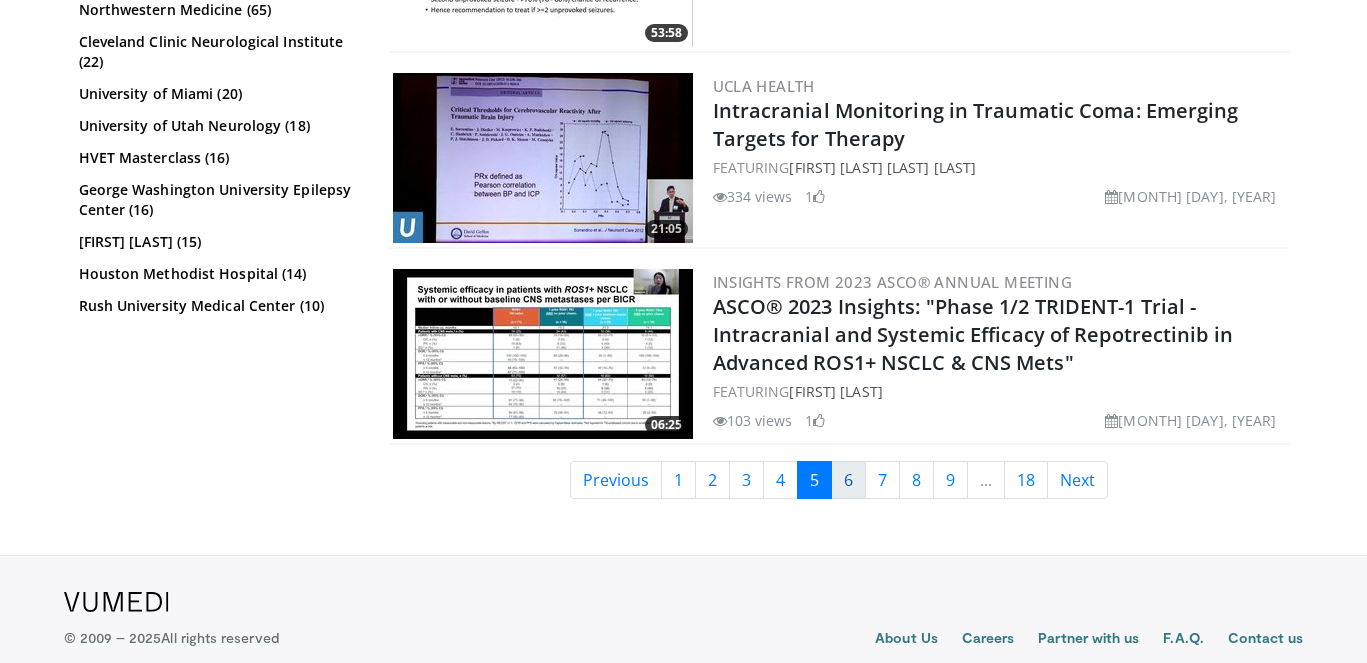 click on "6" at bounding box center [848, 480] 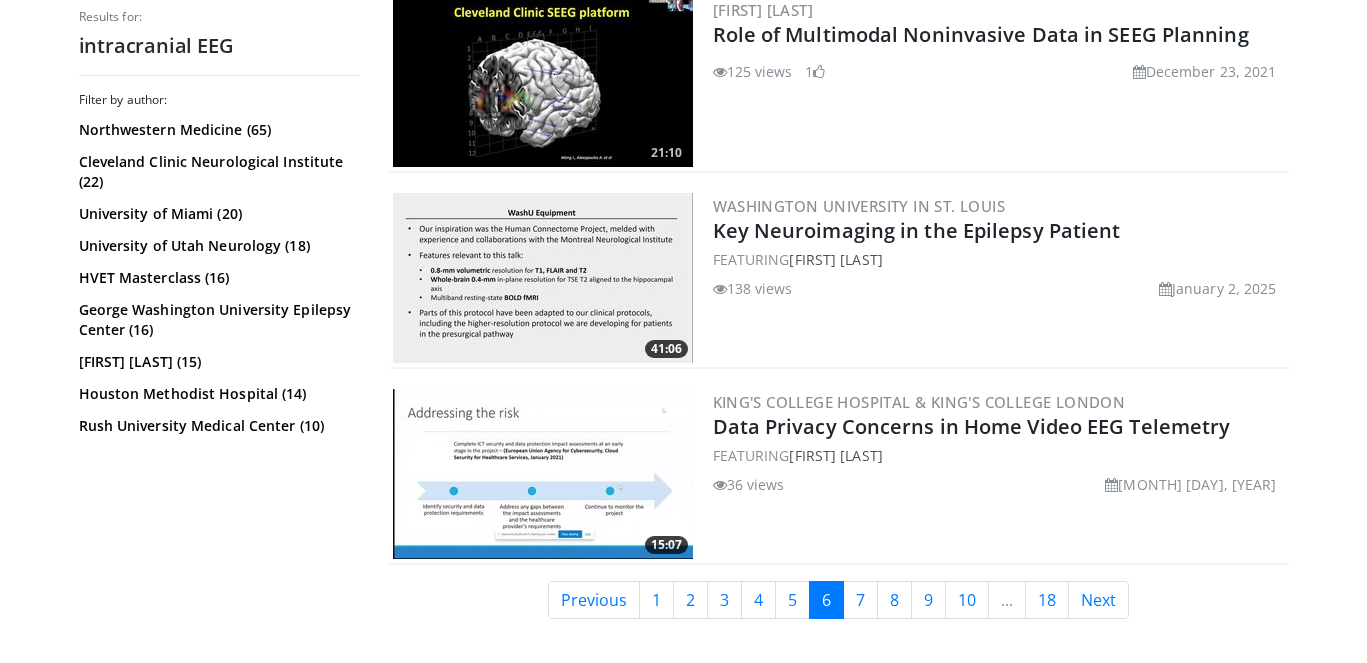 scroll, scrollTop: 4855, scrollLeft: 0, axis: vertical 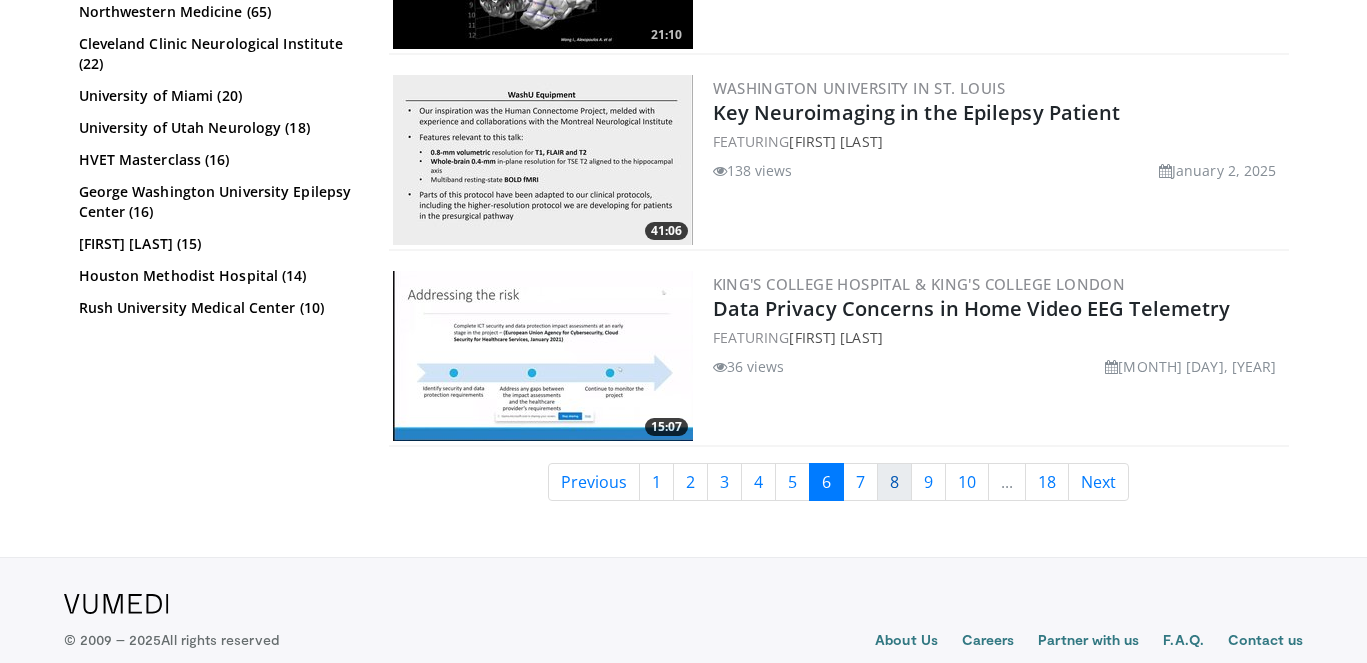 click on "8" at bounding box center [894, 482] 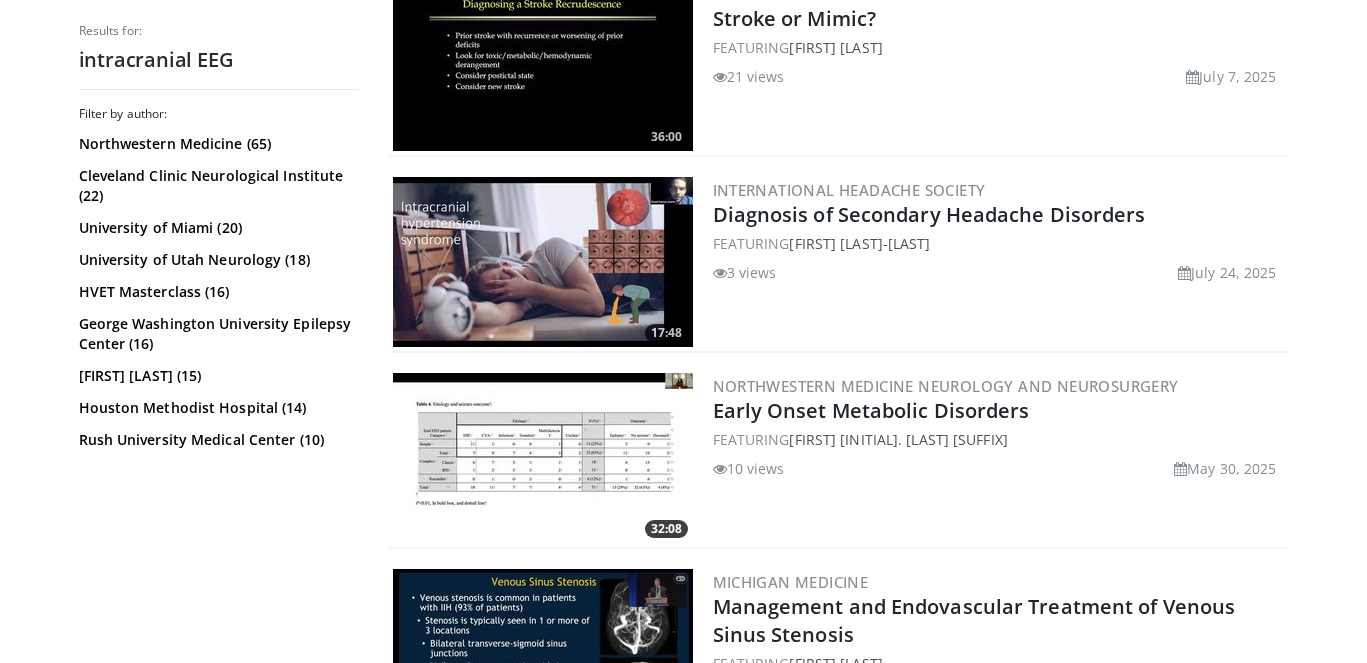 scroll, scrollTop: 0, scrollLeft: 0, axis: both 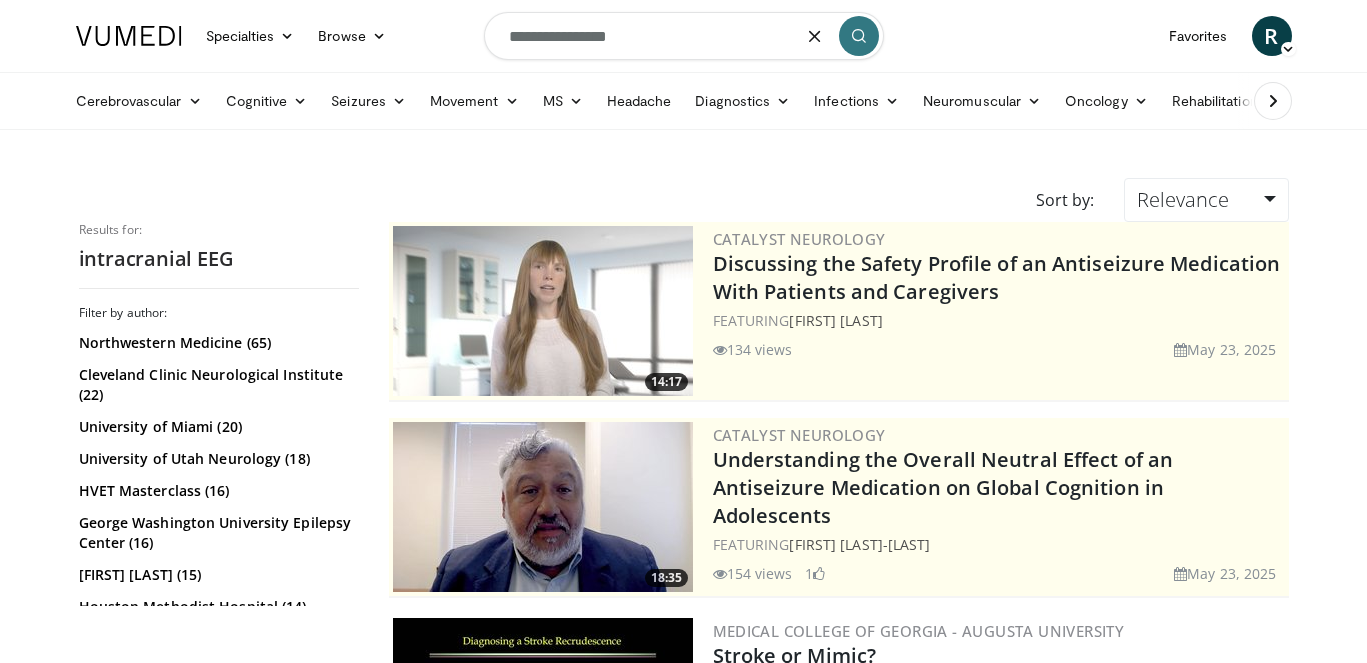 drag, startPoint x: 657, startPoint y: 34, endPoint x: 482, endPoint y: 32, distance: 175.01143 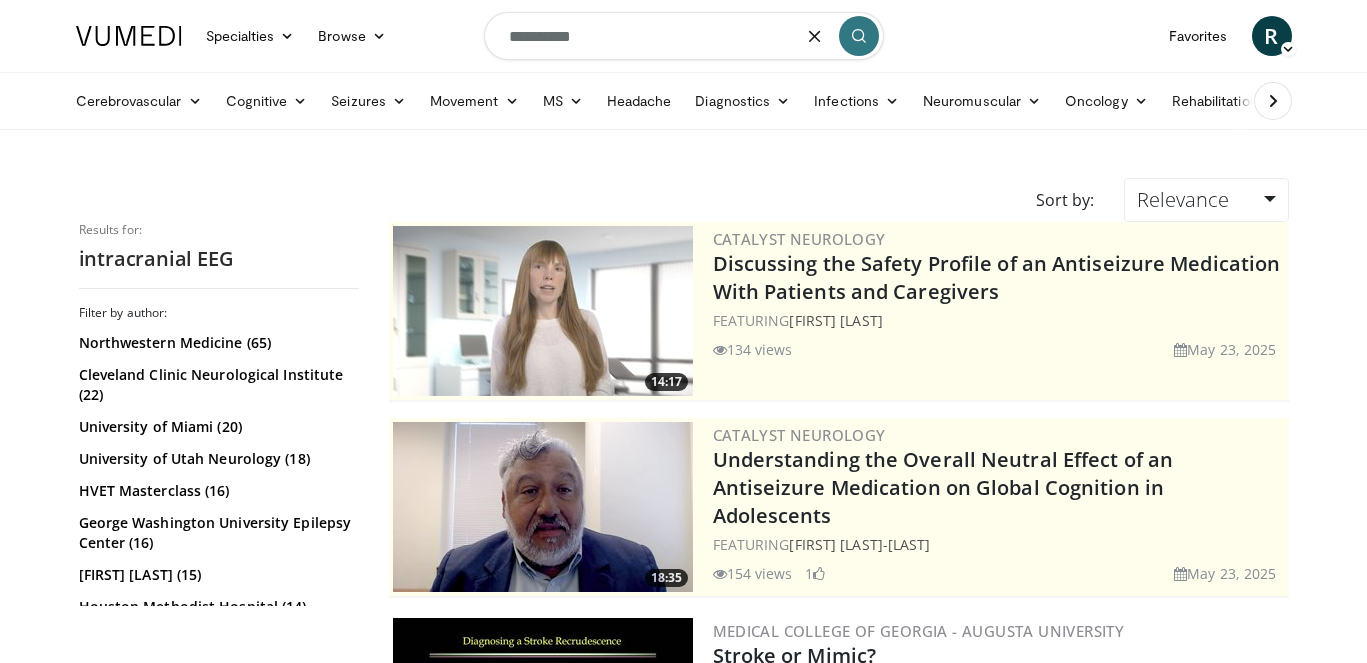 type on "**********" 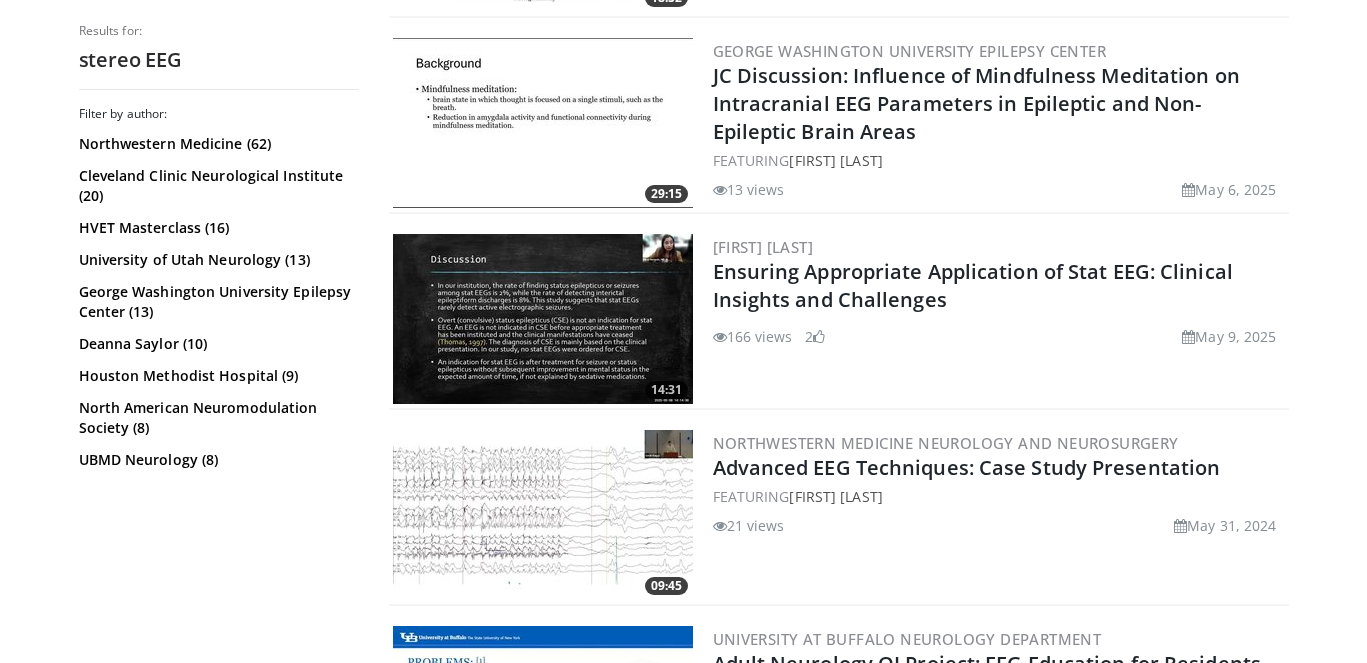 scroll, scrollTop: 2938, scrollLeft: 0, axis: vertical 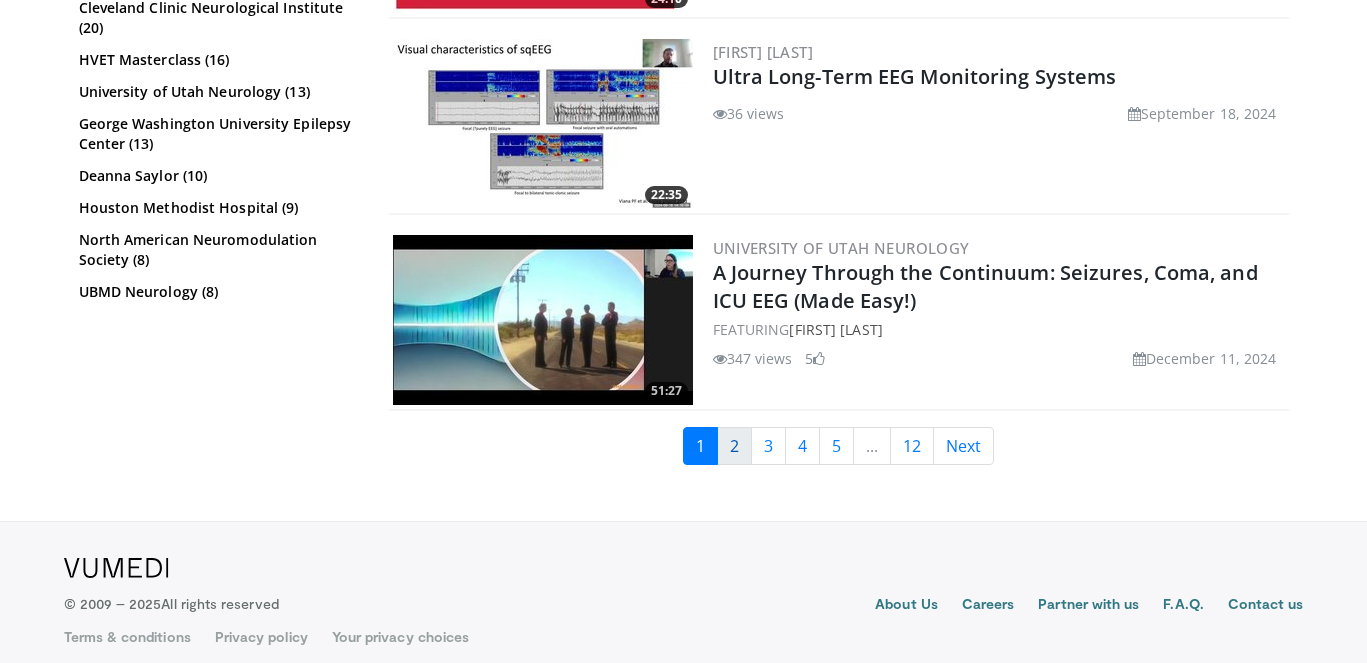 click on "2" at bounding box center [734, 446] 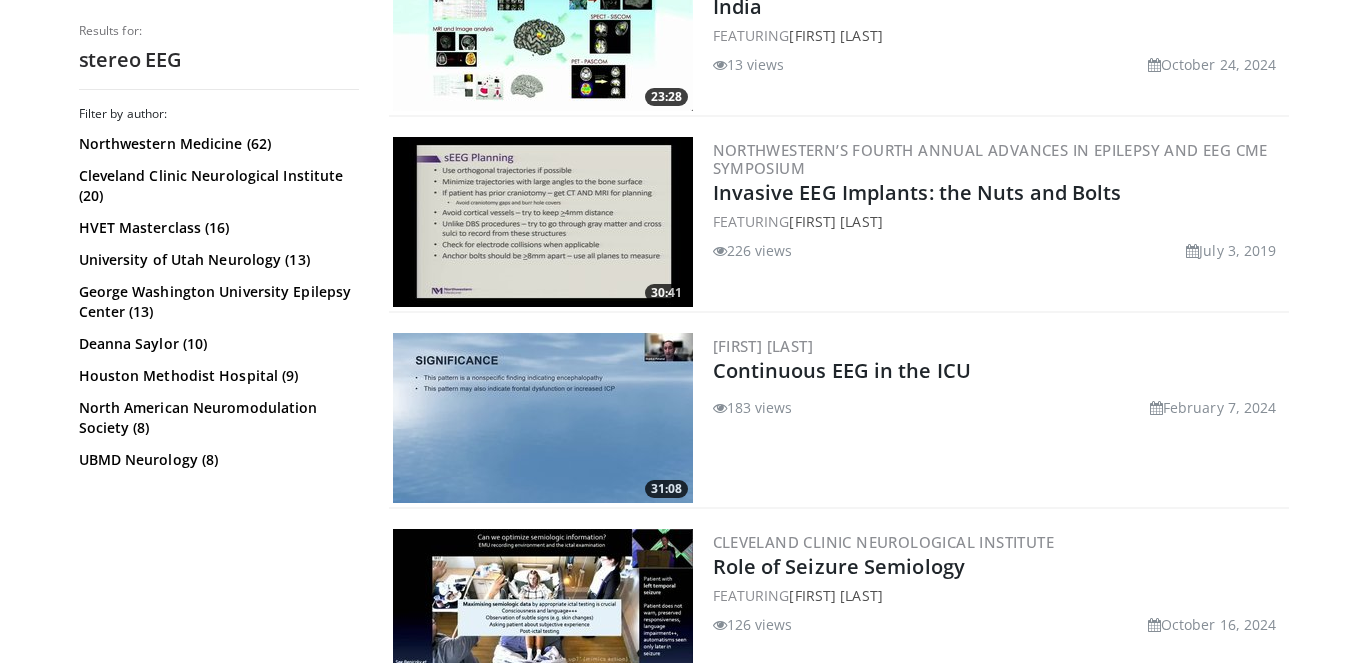 scroll, scrollTop: 2246, scrollLeft: 0, axis: vertical 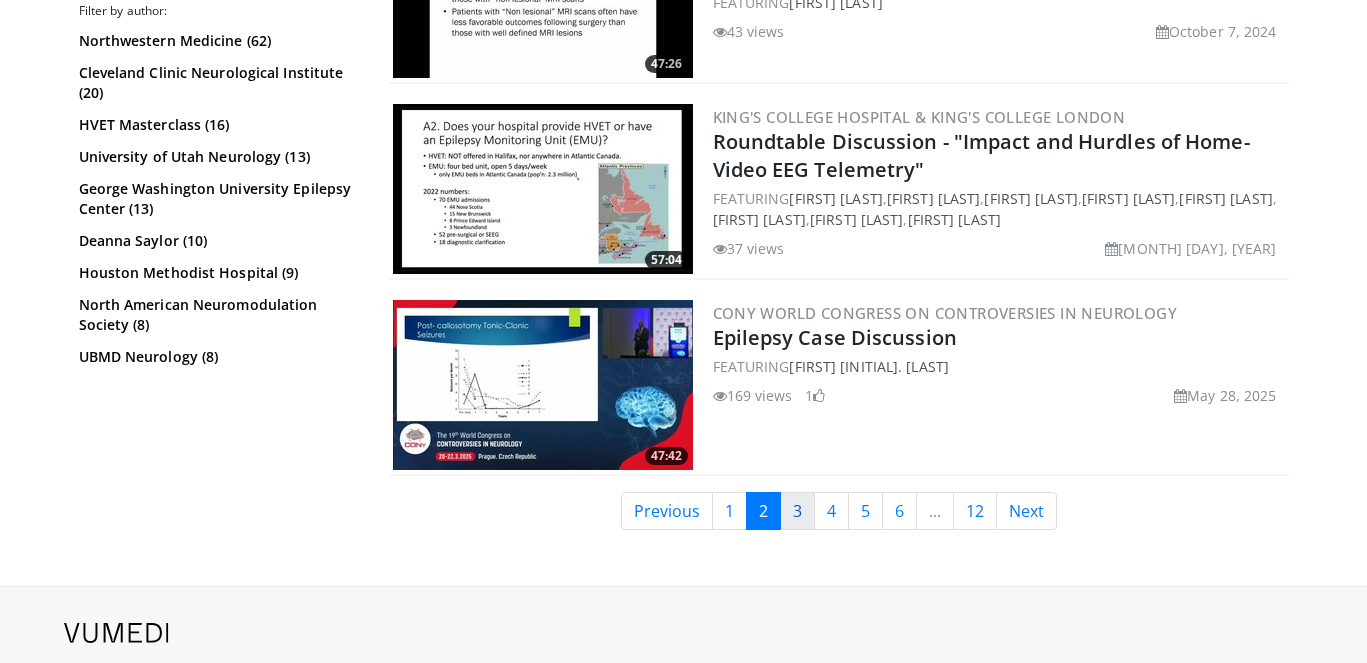 click on "3" at bounding box center (797, 511) 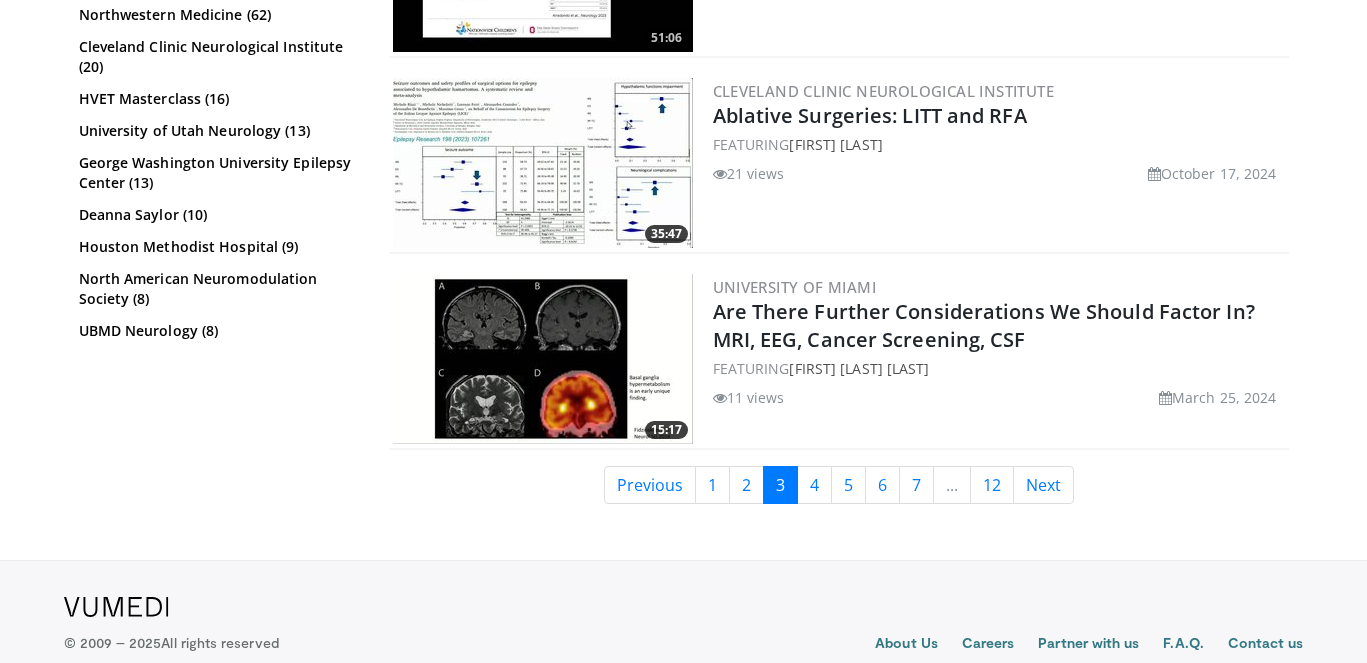 scroll, scrollTop: 4907, scrollLeft: 0, axis: vertical 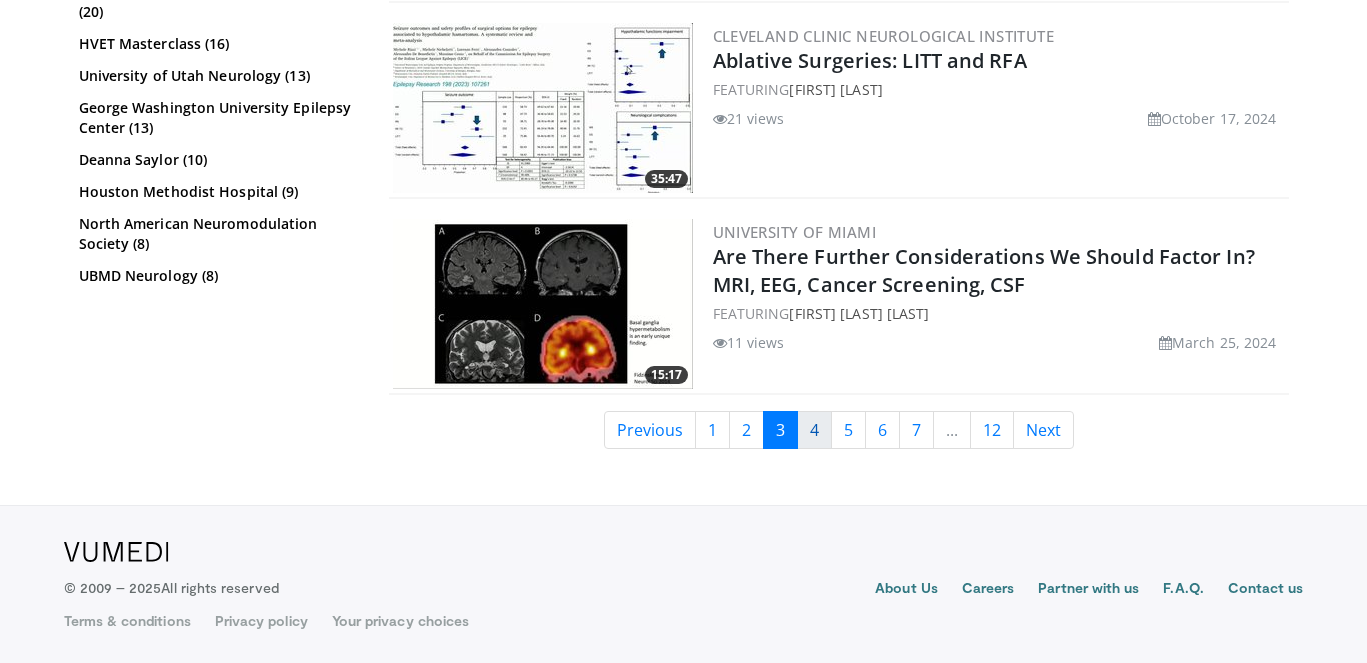 click on "4" at bounding box center (814, 430) 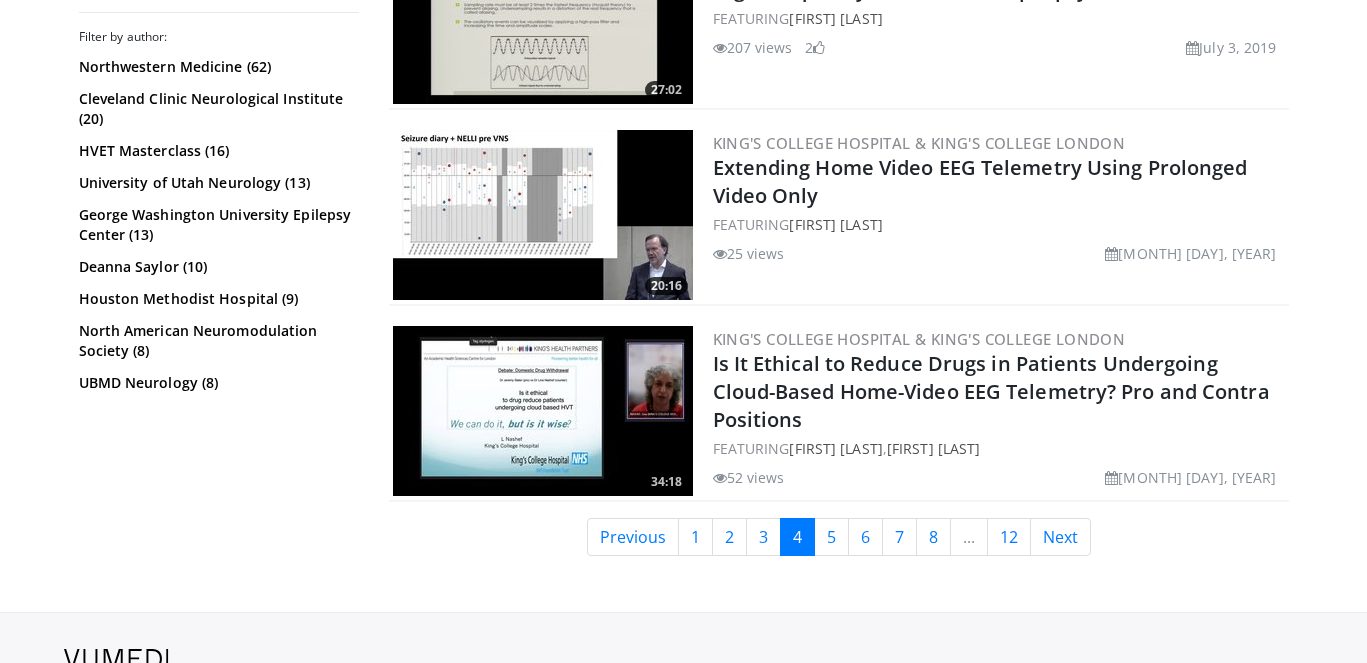 scroll, scrollTop: 4958, scrollLeft: 0, axis: vertical 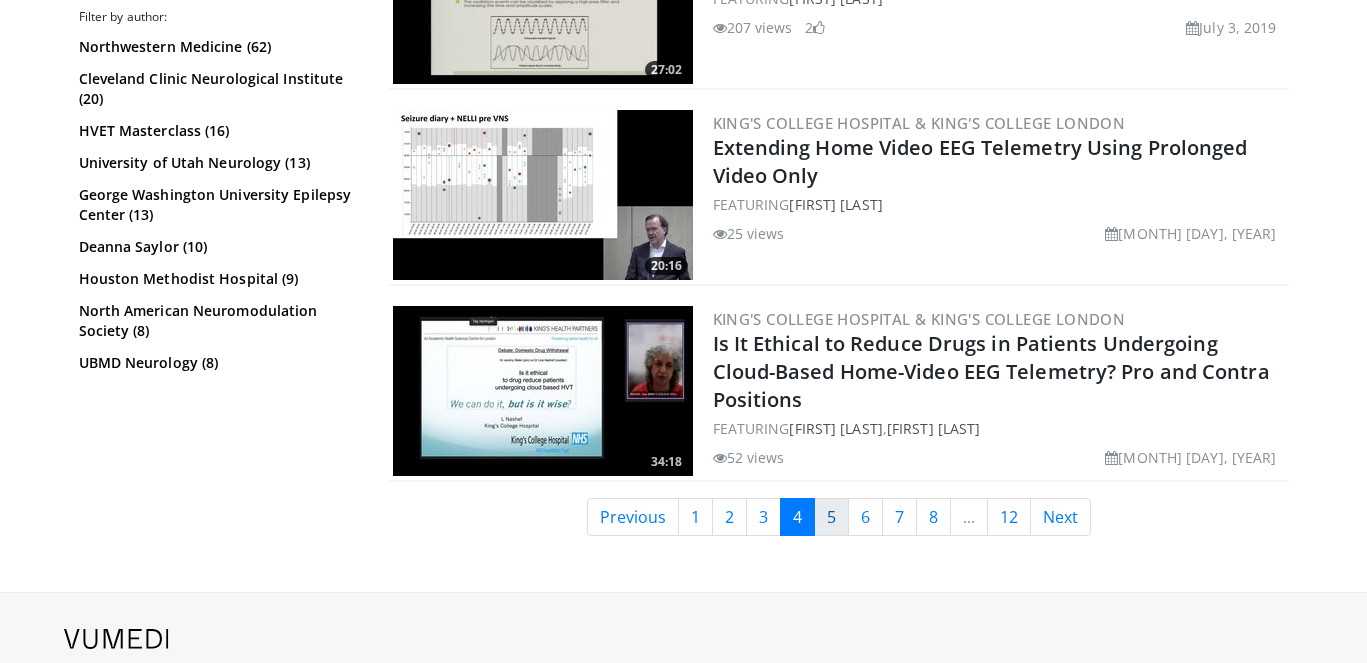 click on "5" at bounding box center [831, 517] 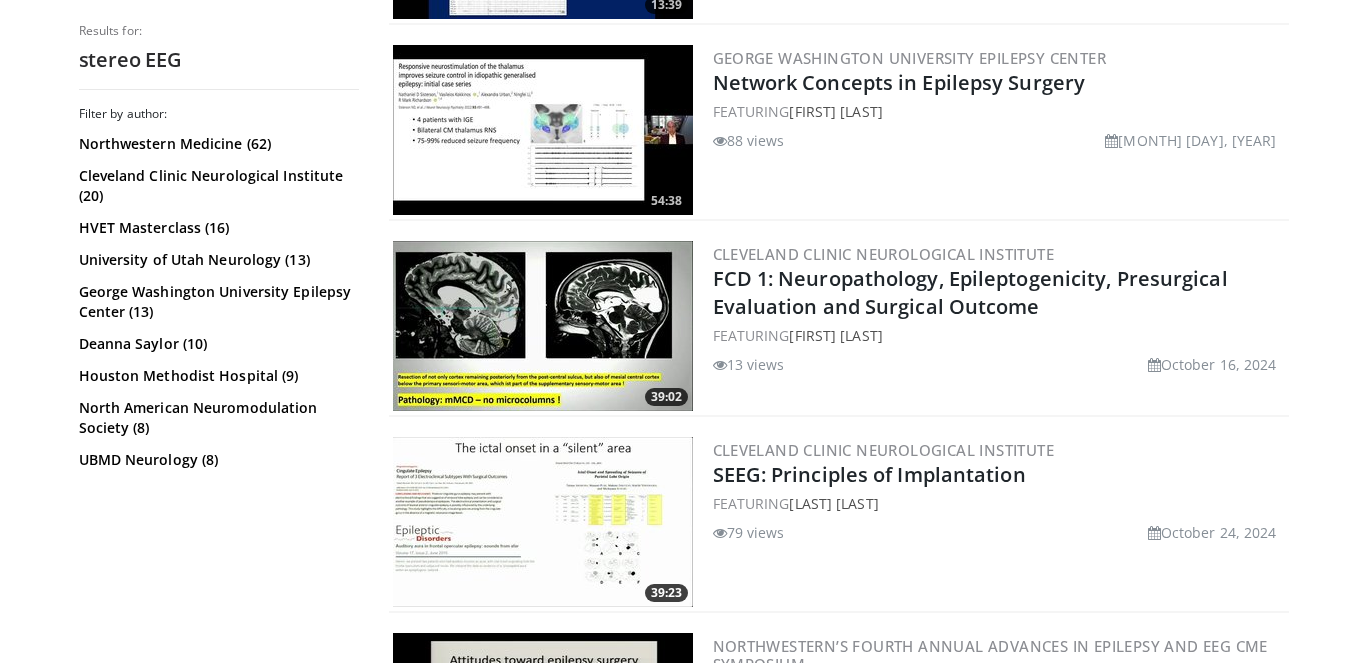 scroll, scrollTop: 770, scrollLeft: 0, axis: vertical 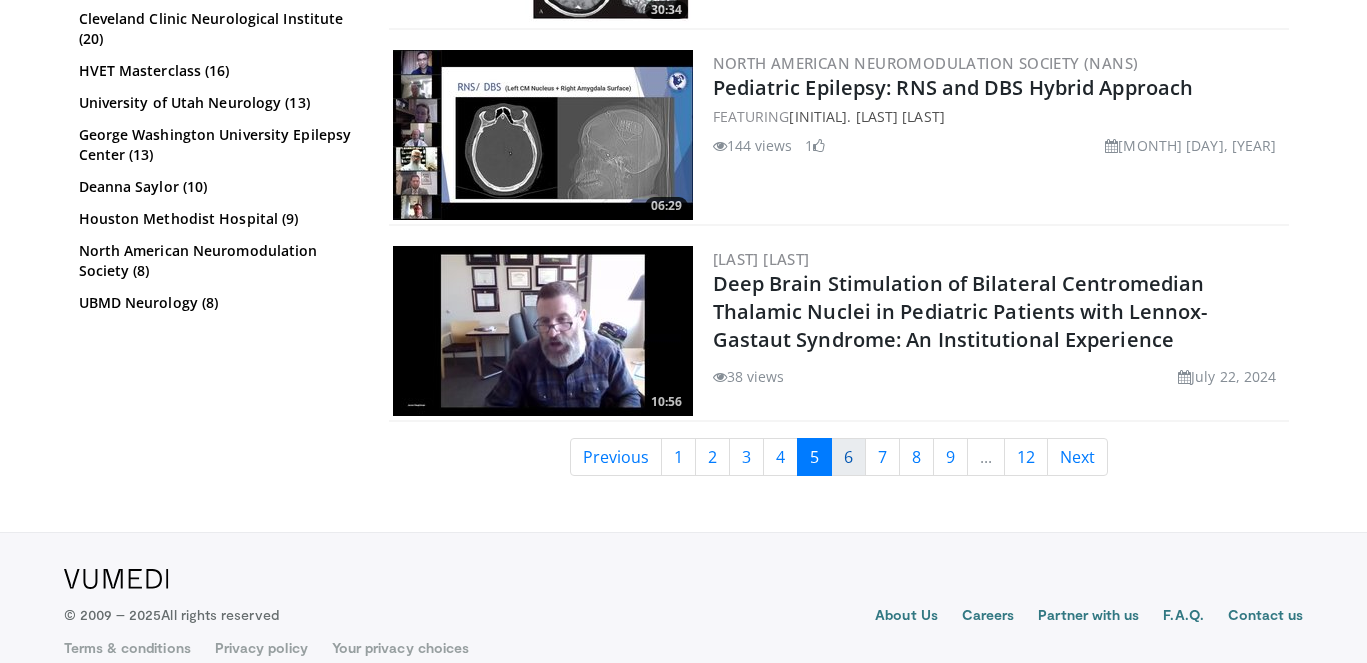 click on "6" at bounding box center [848, 457] 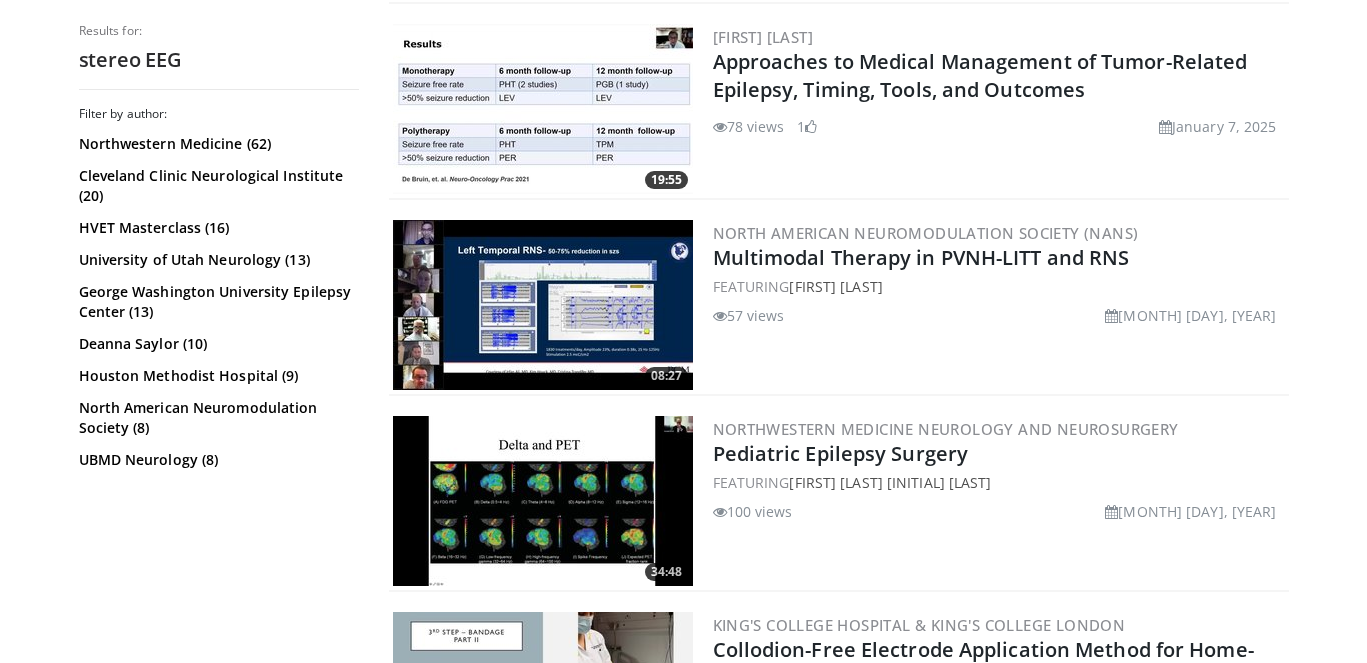 scroll, scrollTop: 3339, scrollLeft: 0, axis: vertical 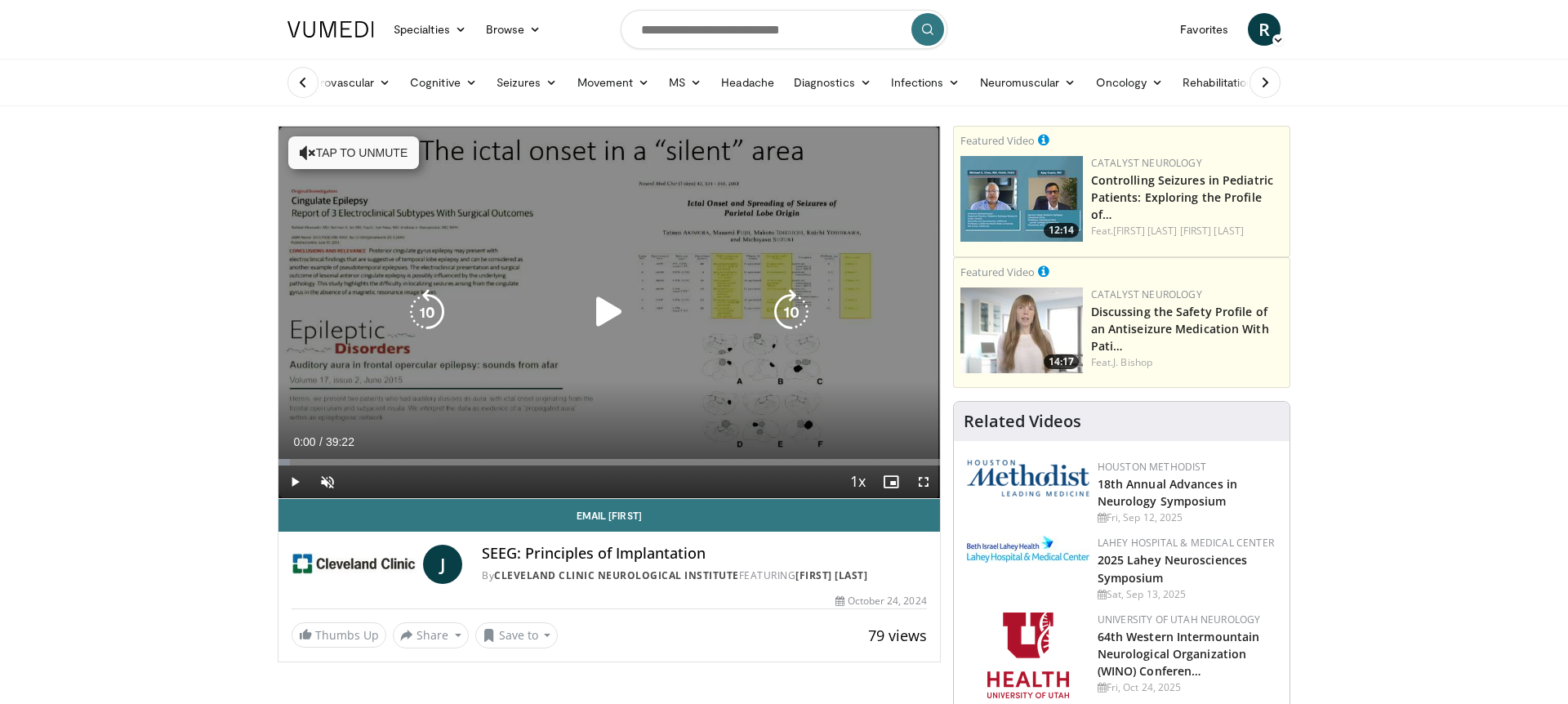 click at bounding box center [609, 312] 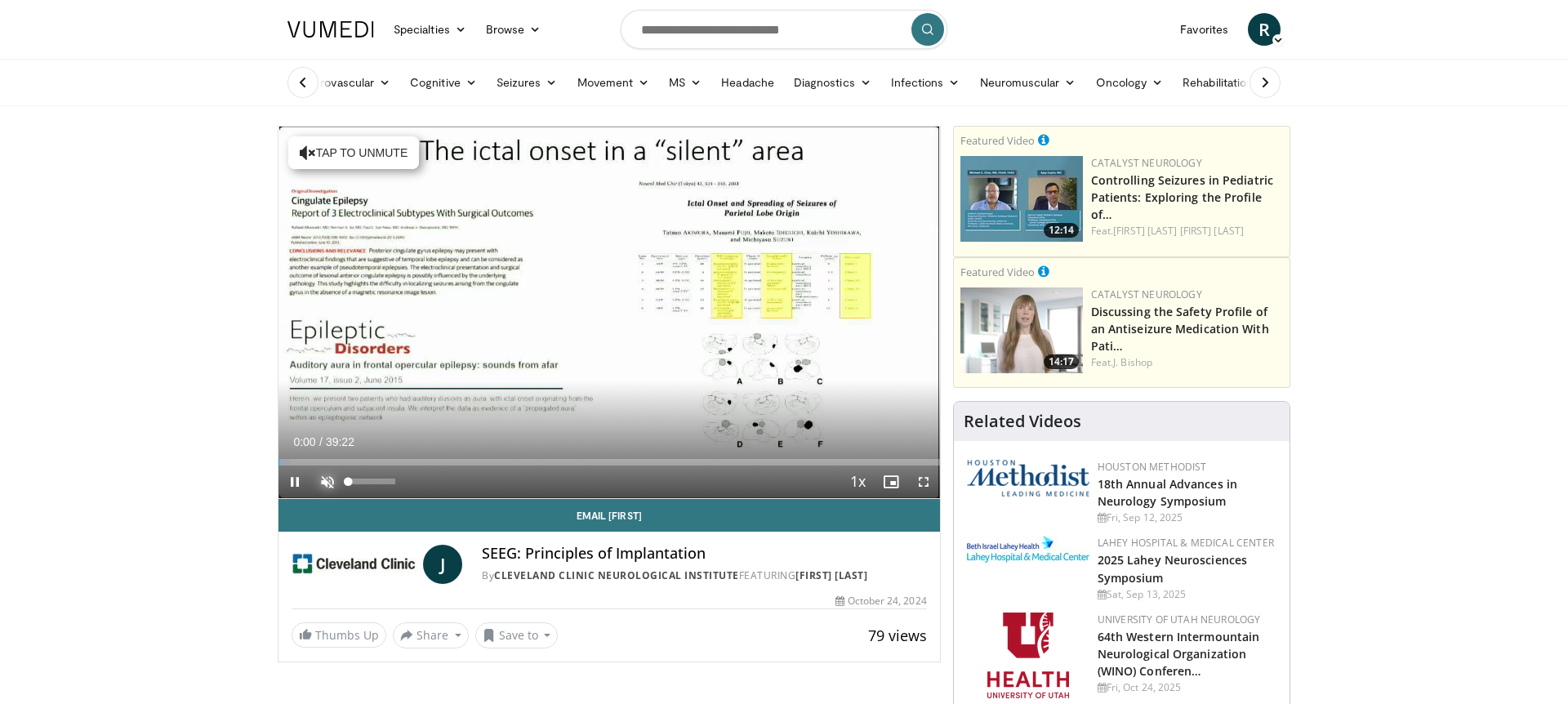 click at bounding box center [327, 482] 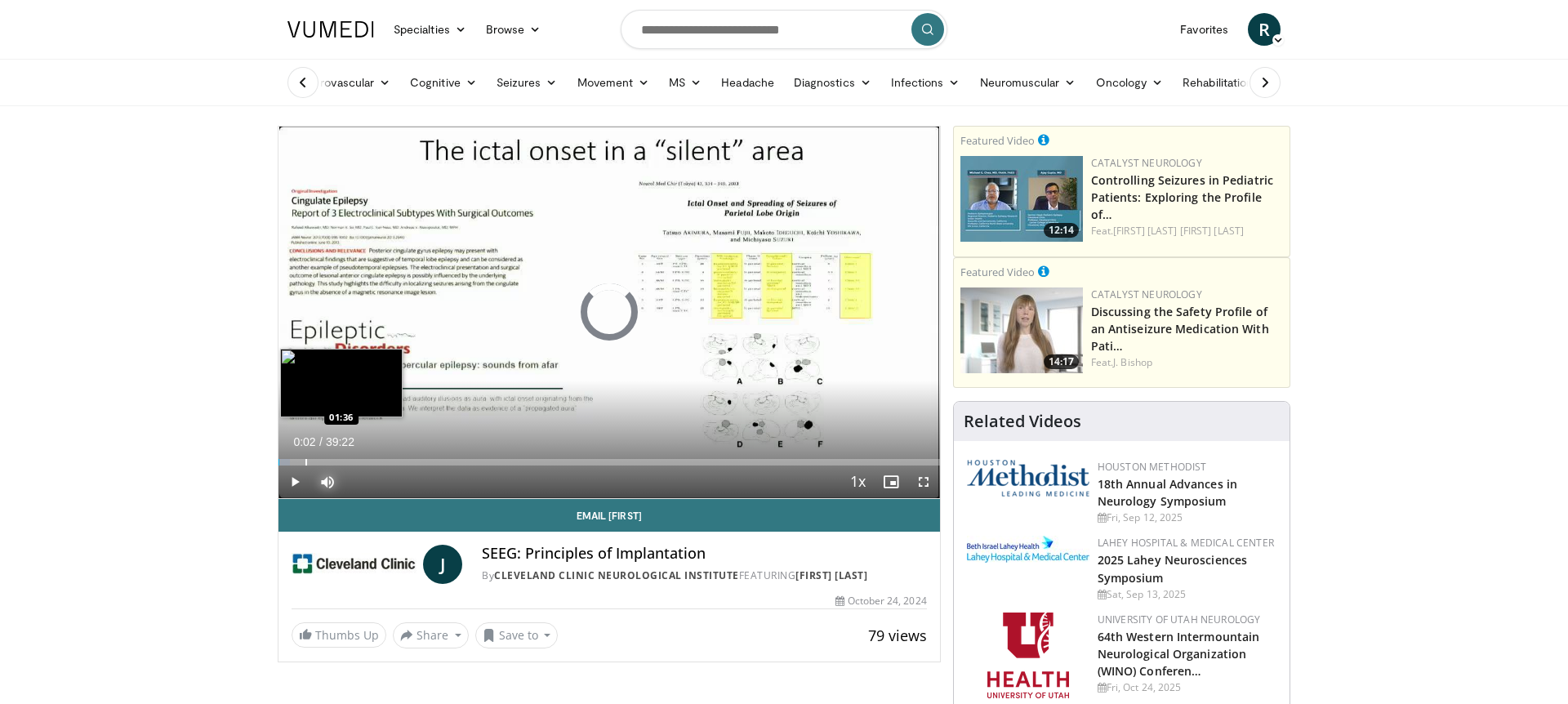 click at bounding box center [306, 462] 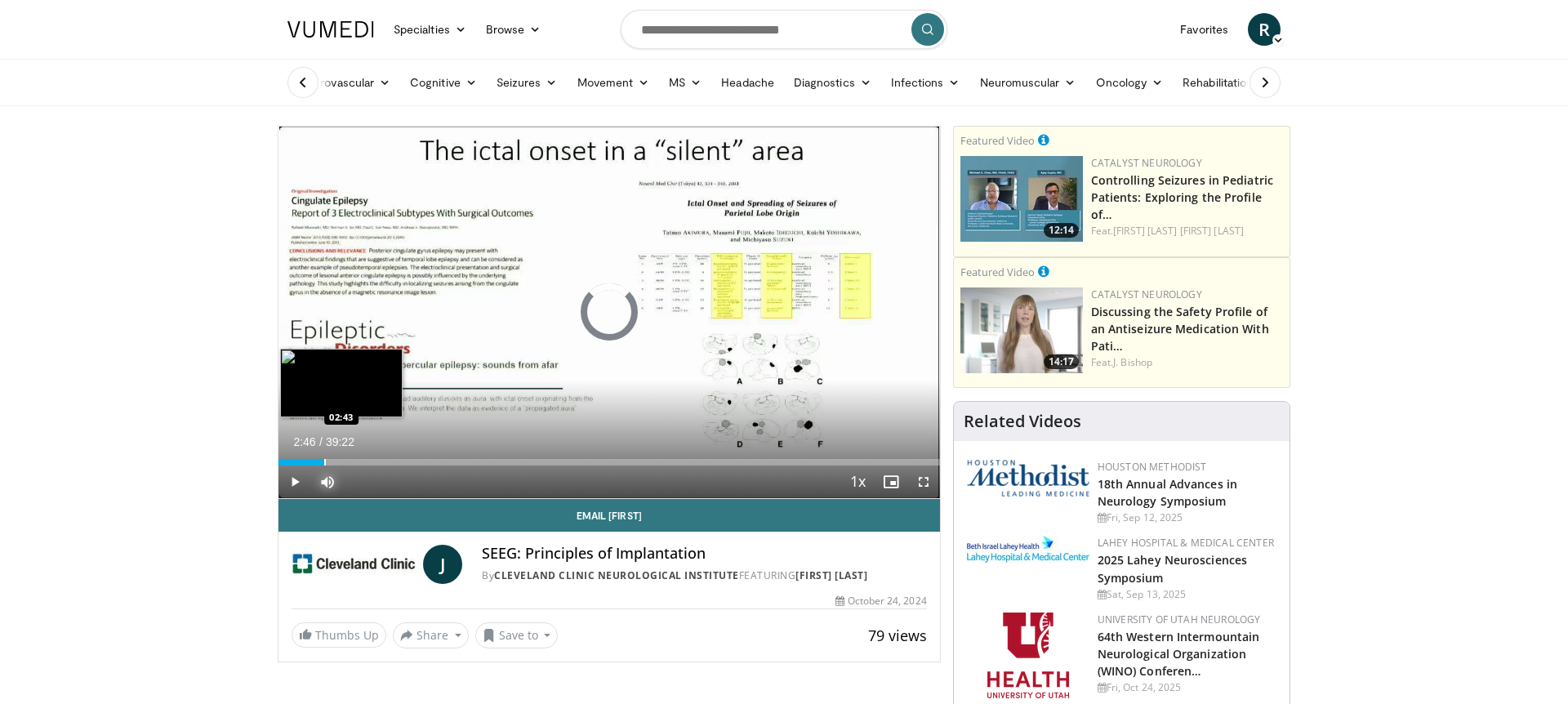 click at bounding box center (325, 462) 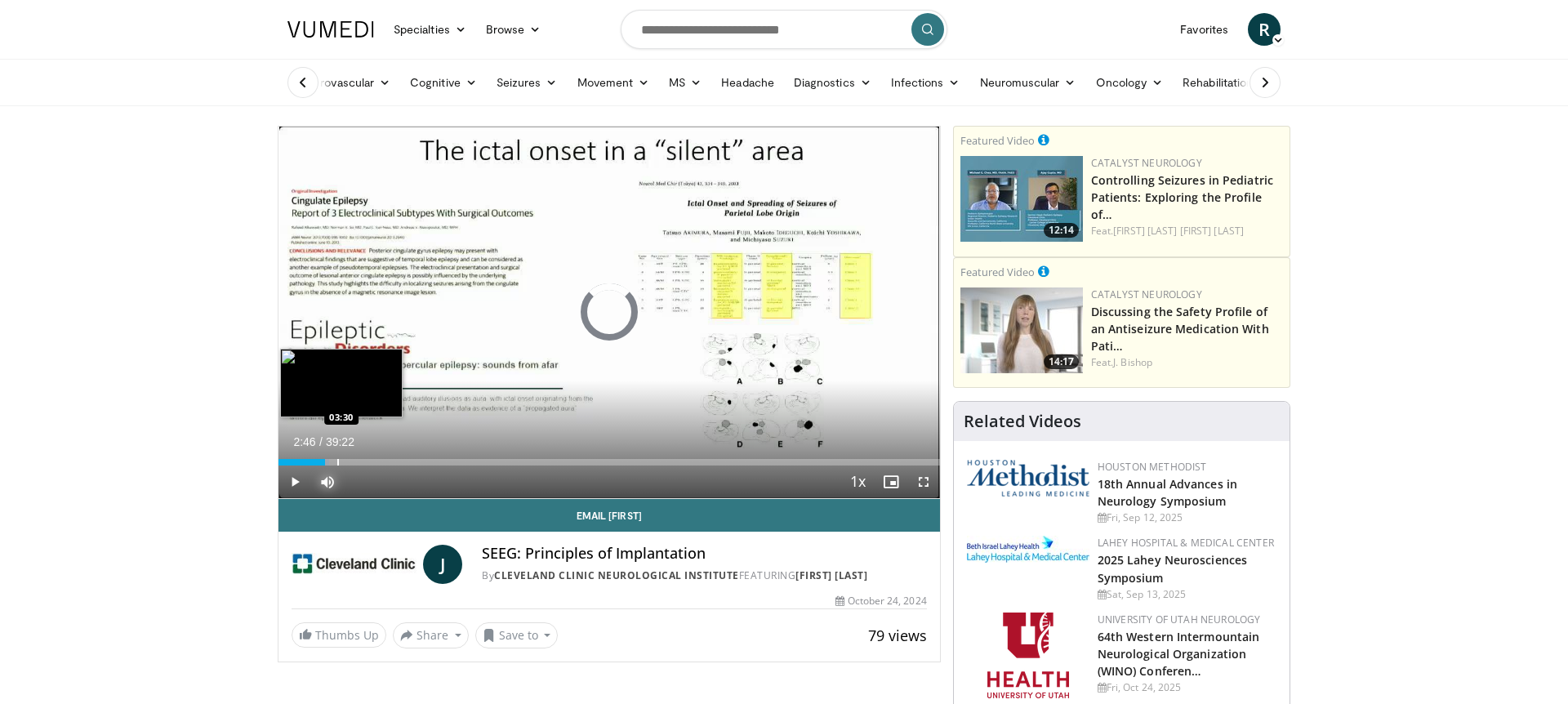 click at bounding box center [338, 462] 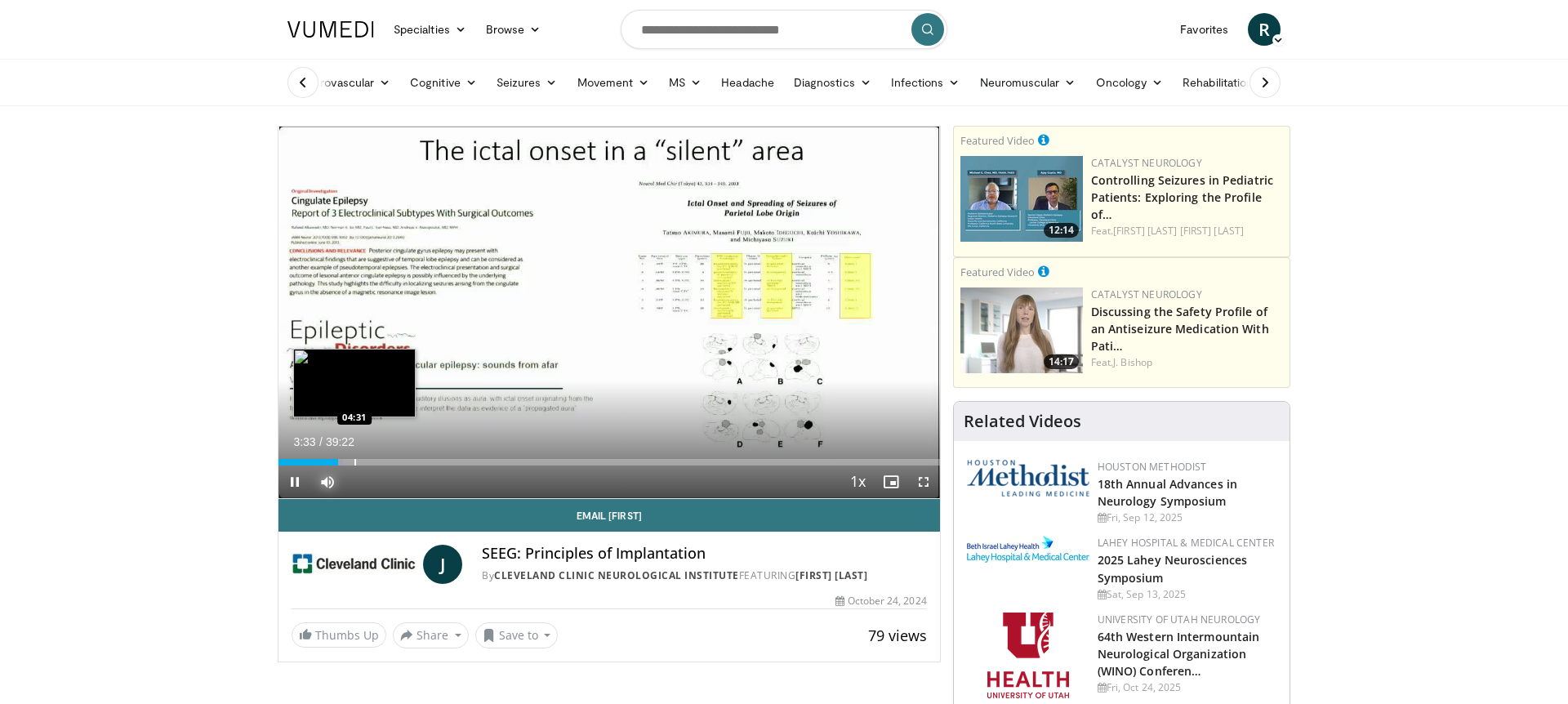 click at bounding box center [355, 462] 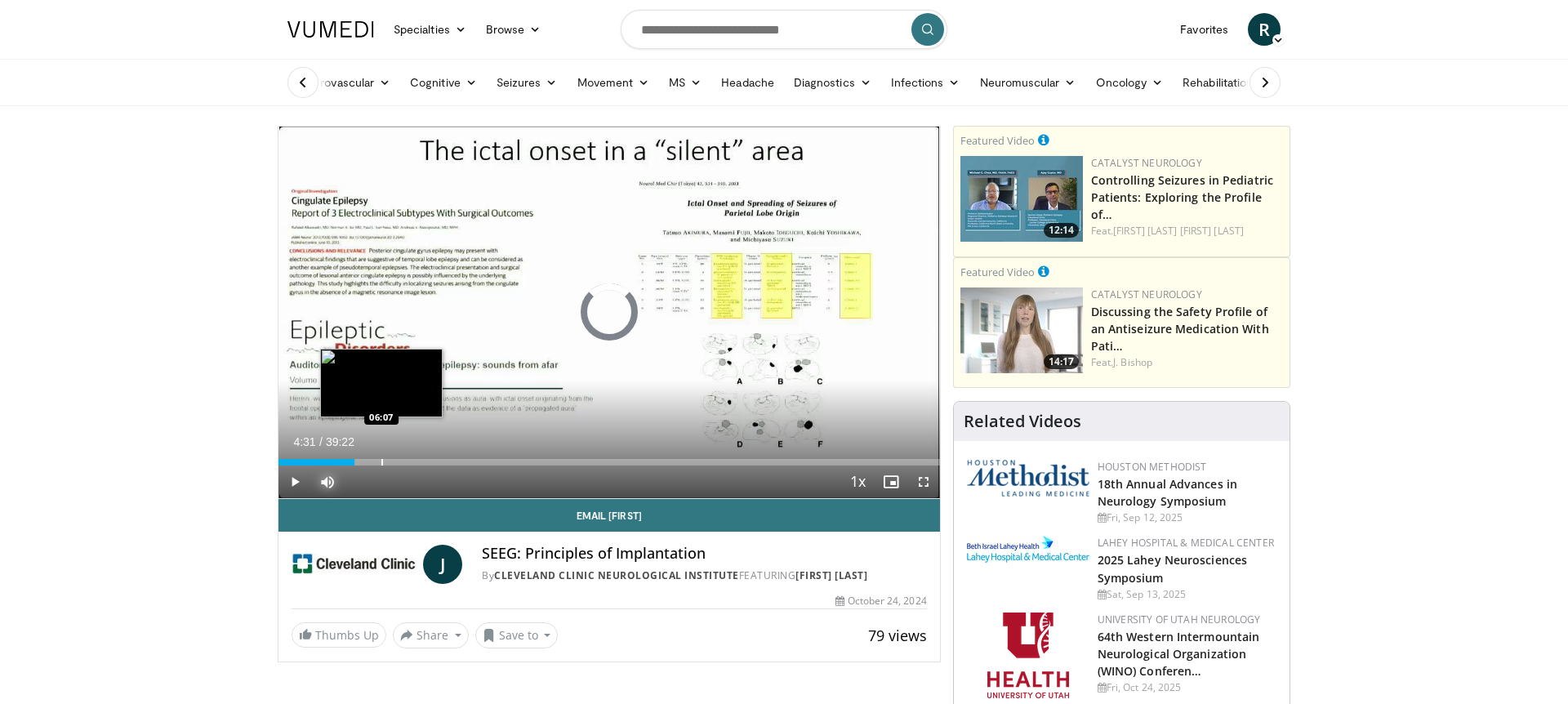 click at bounding box center (382, 462) 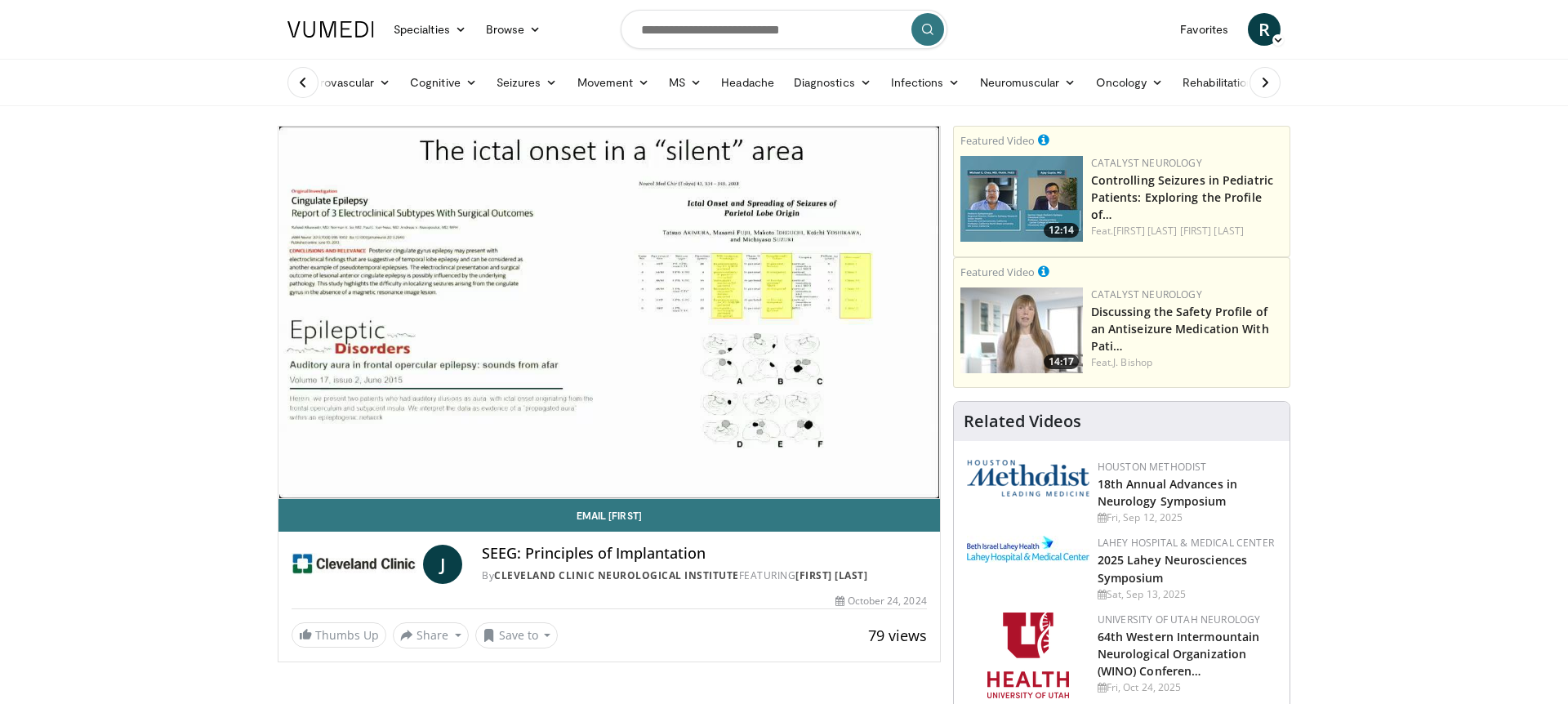 click on "10 seconds
Tap to unmute" at bounding box center (609, 312) 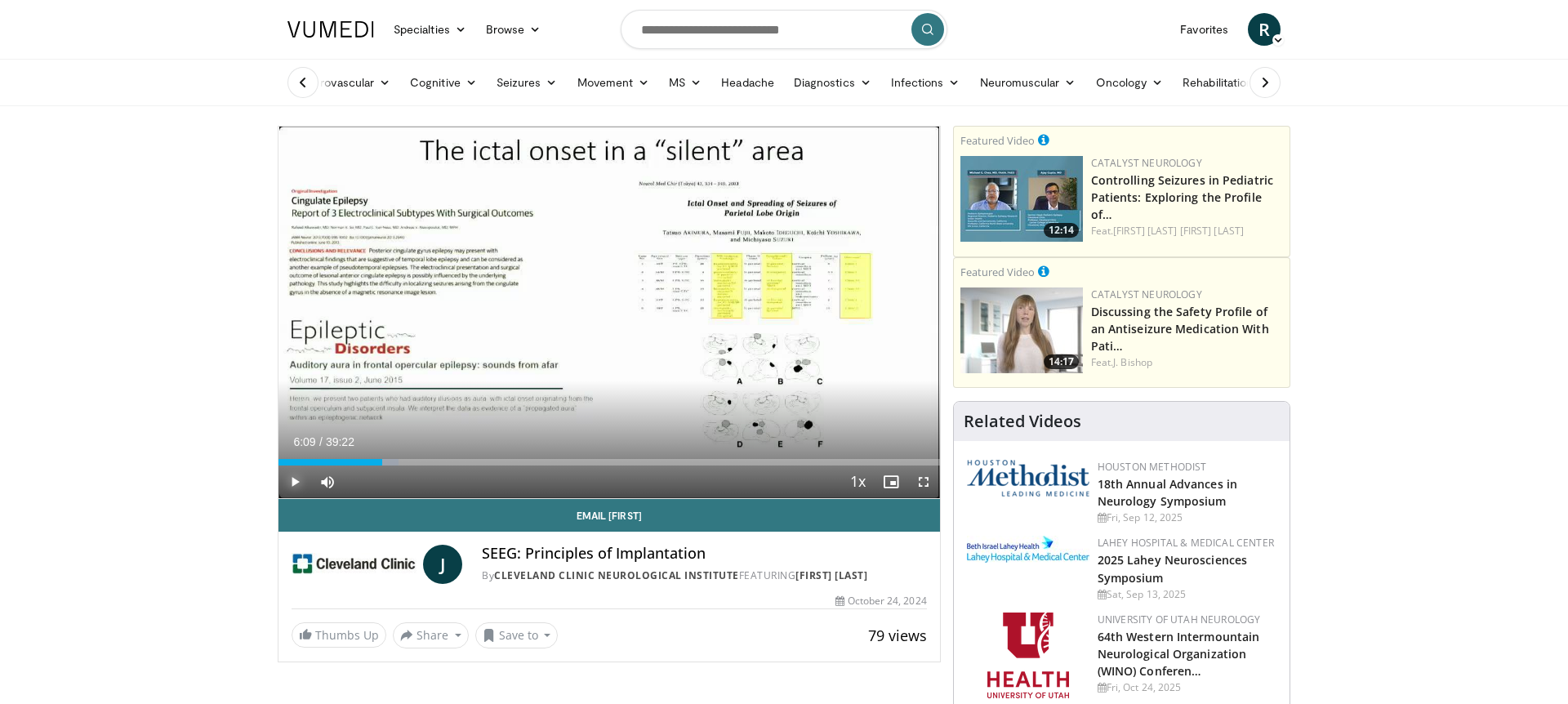 click at bounding box center [295, 482] 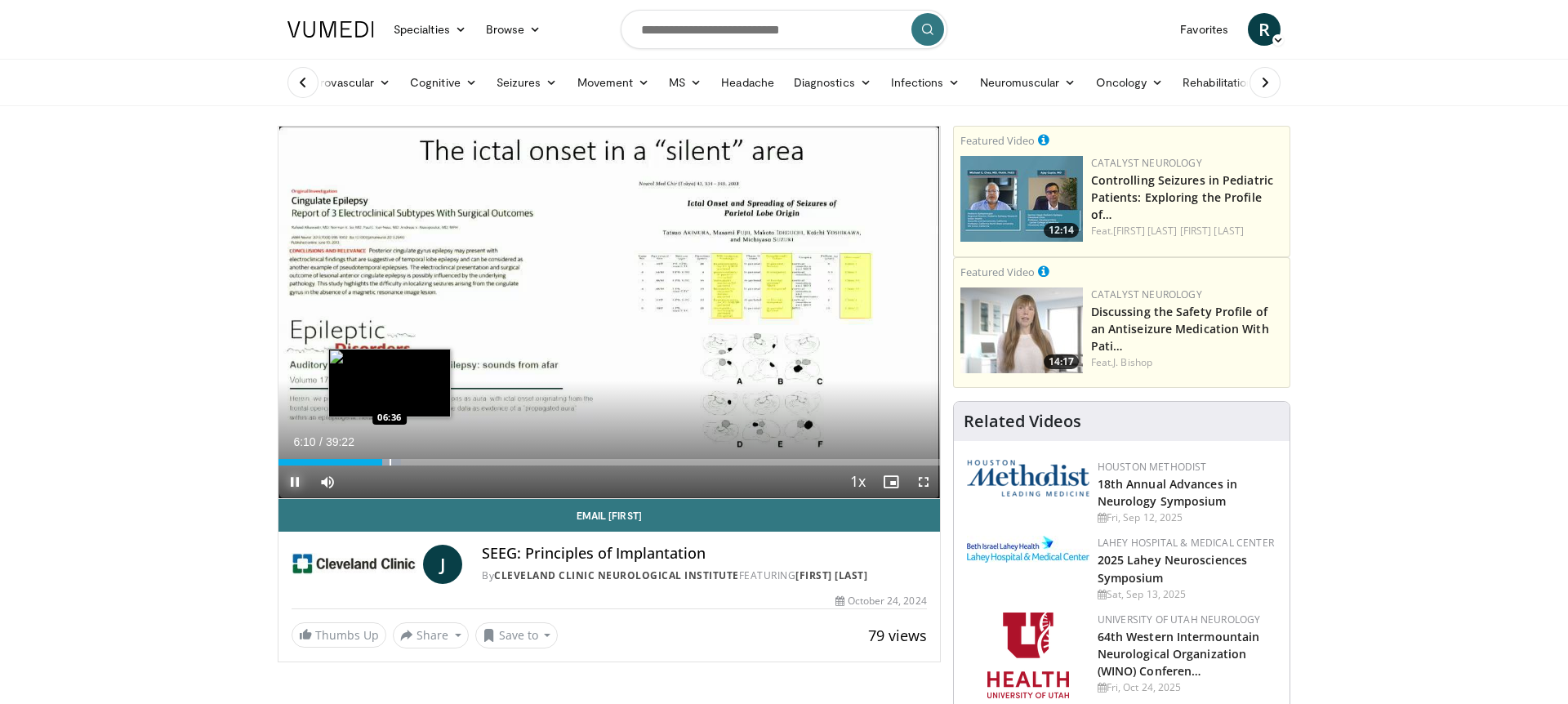 click at bounding box center (390, 462) 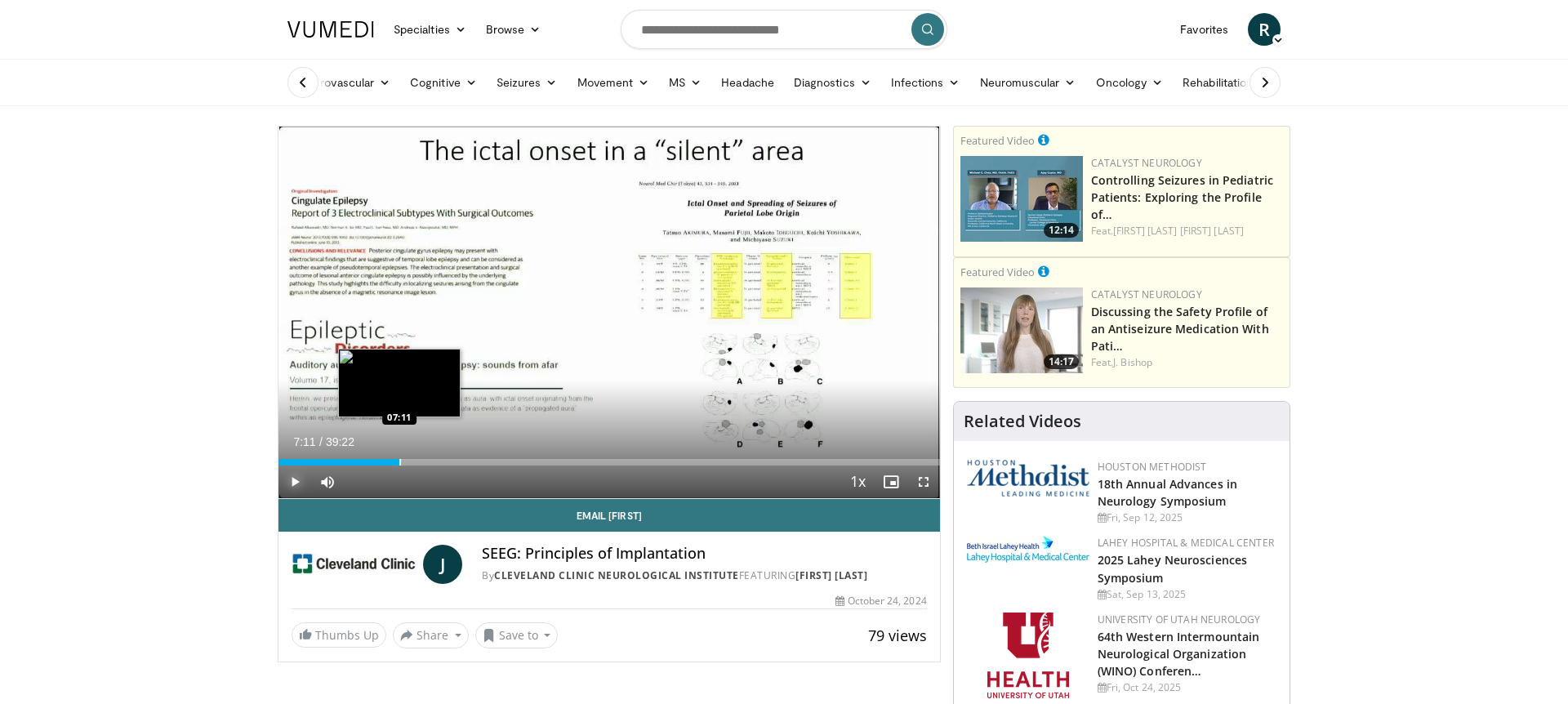 click at bounding box center (400, 462) 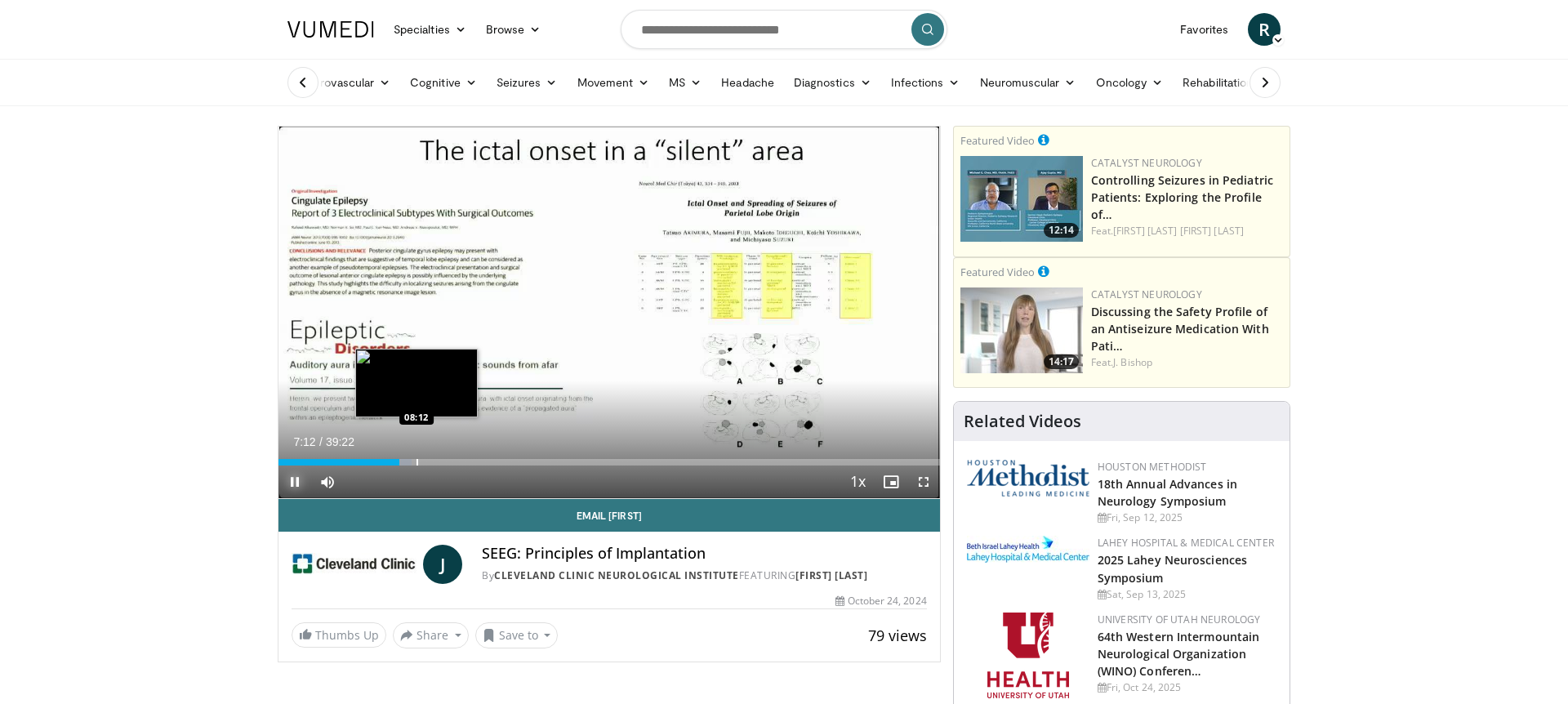 click at bounding box center [417, 462] 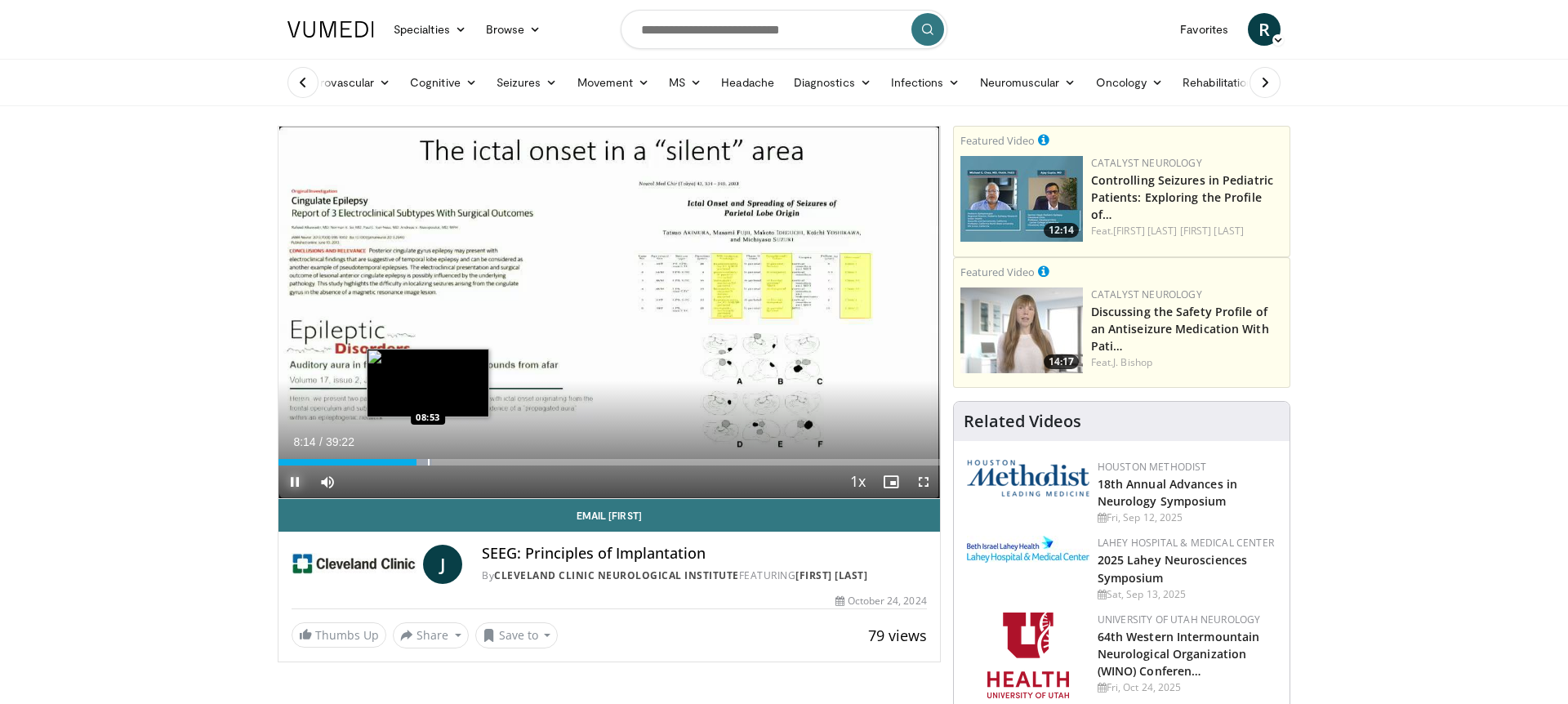 click at bounding box center [429, 462] 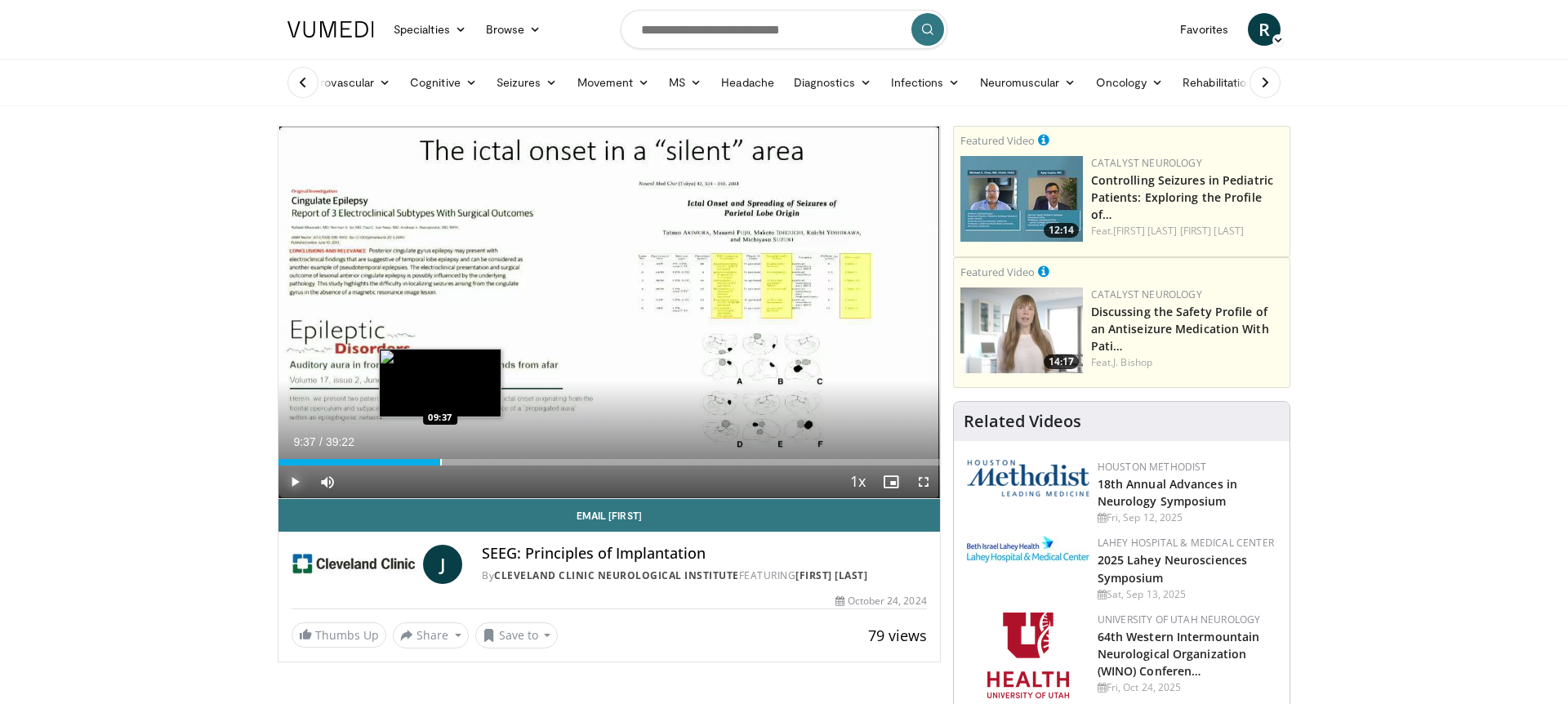 click at bounding box center [441, 462] 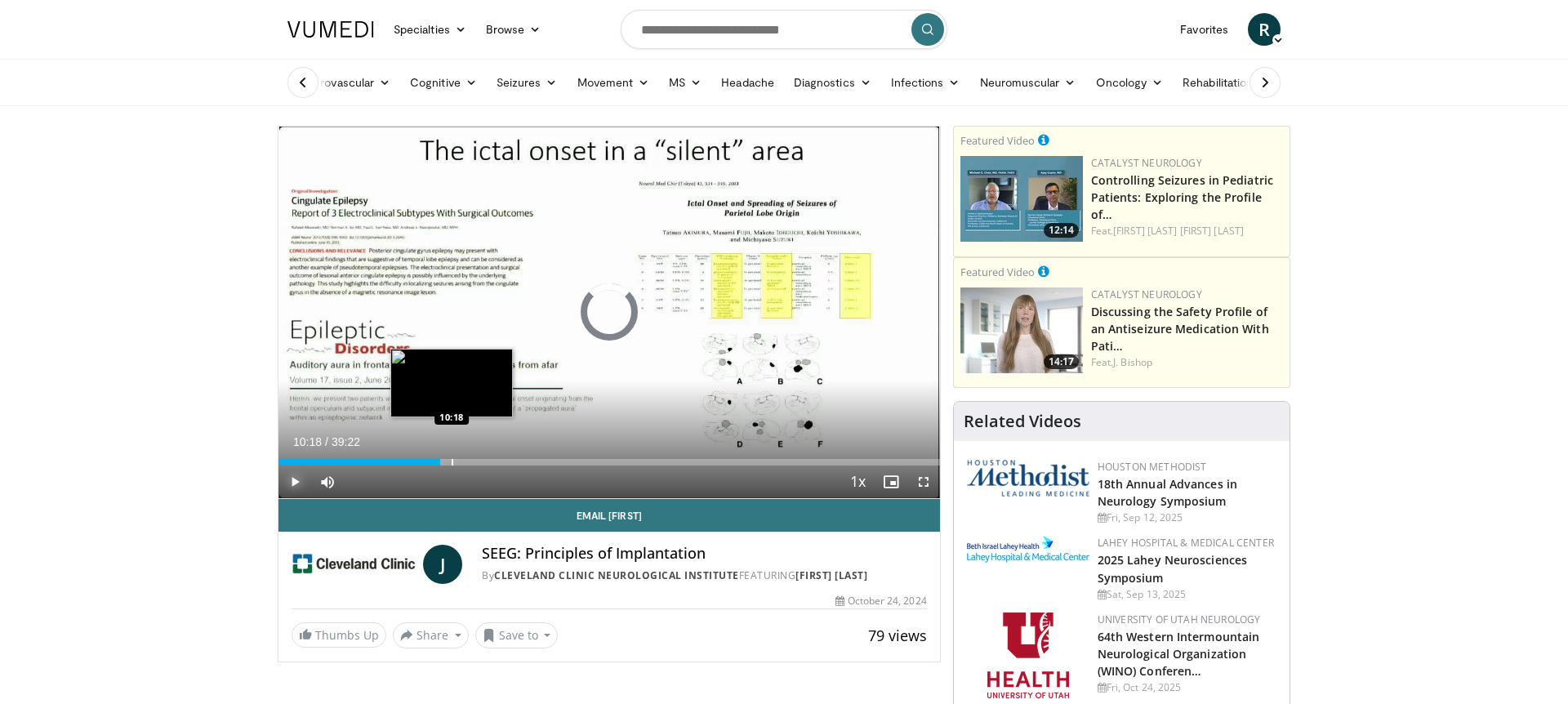 click at bounding box center [452, 462] 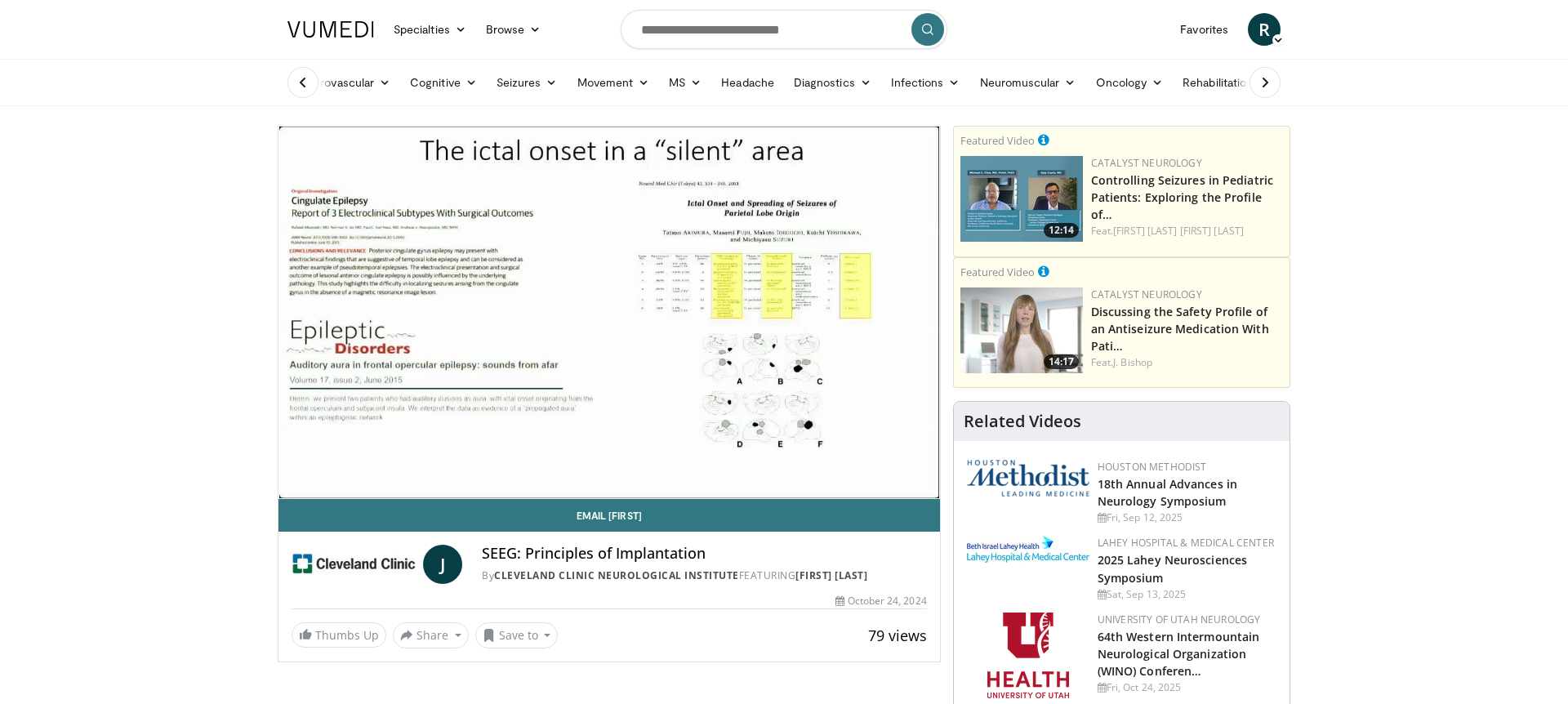 click on "**********" at bounding box center (609, 313) 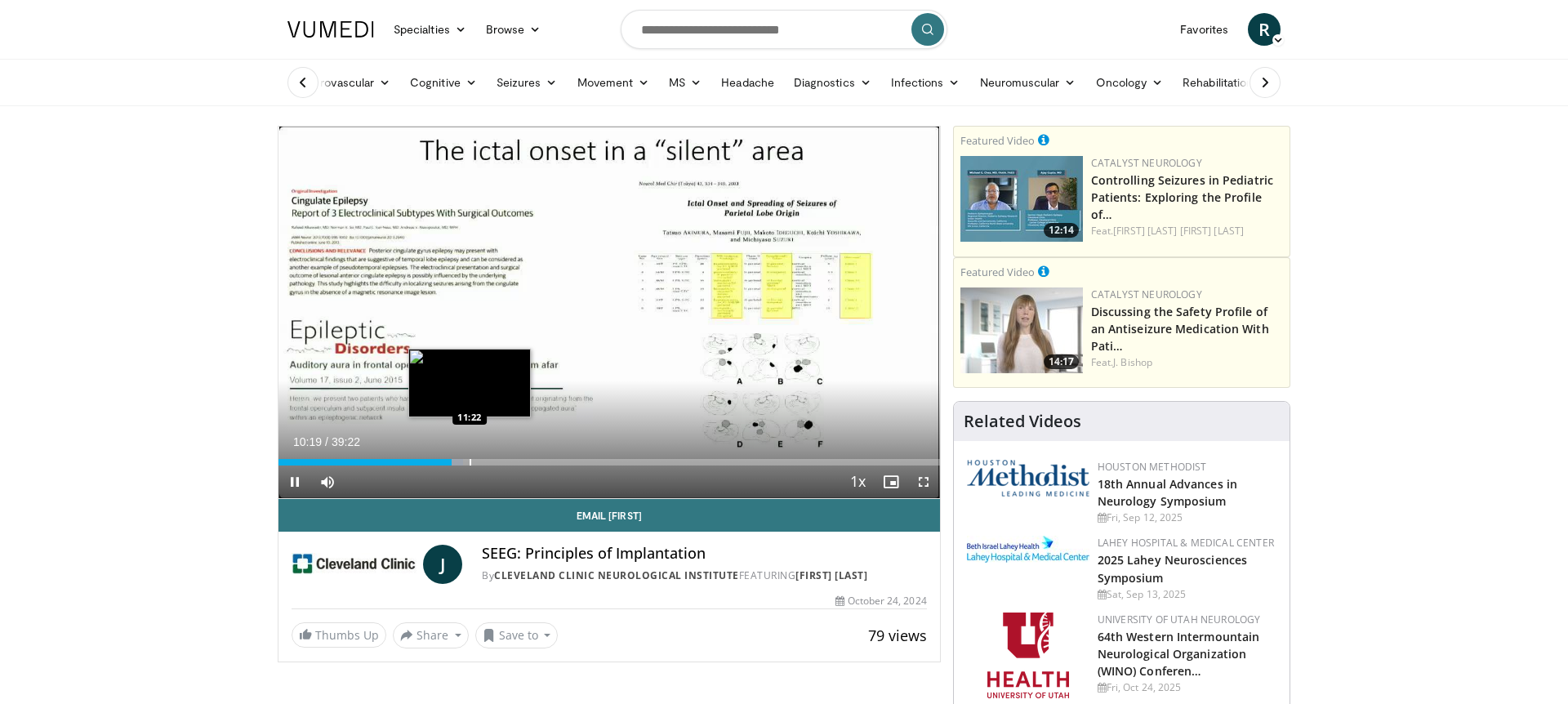 click at bounding box center (470, 462) 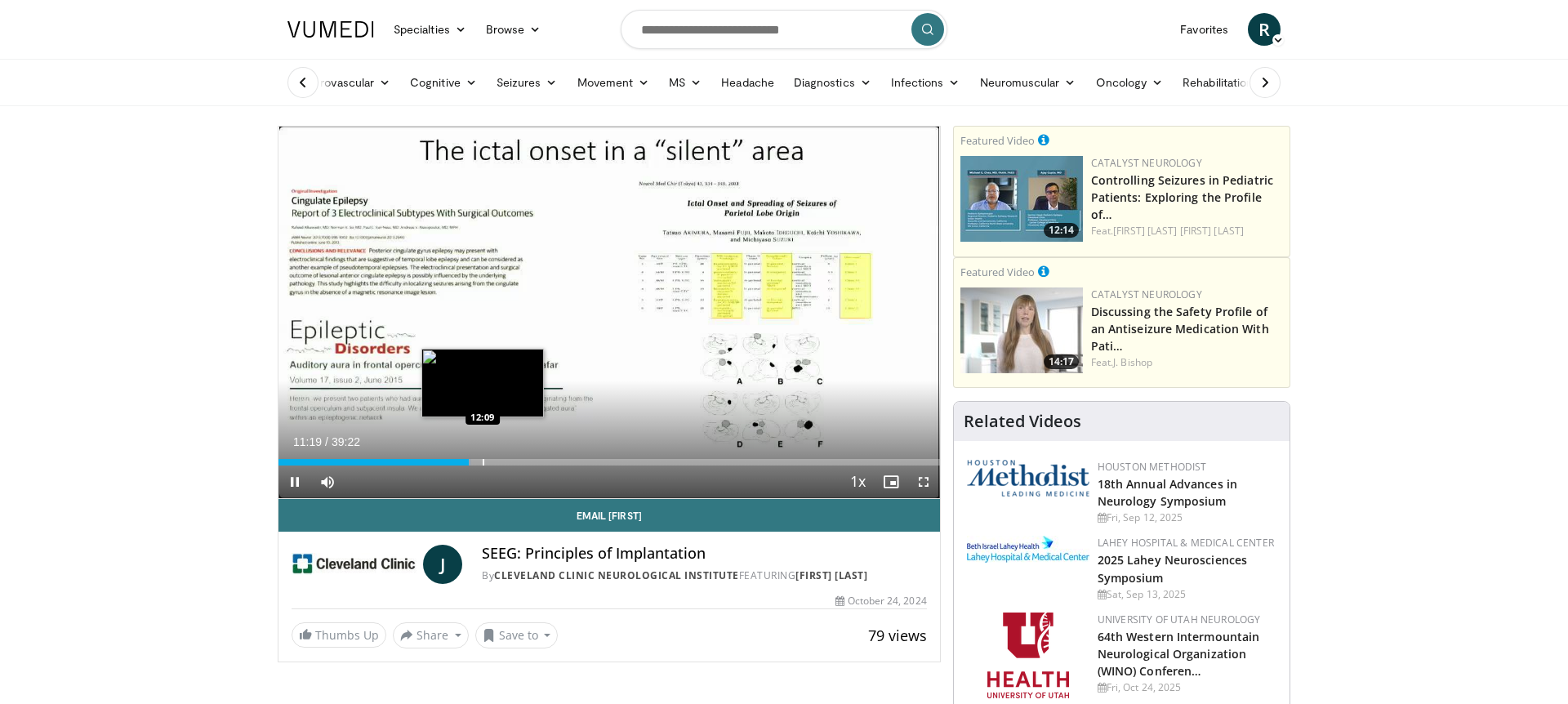 click at bounding box center (483, 462) 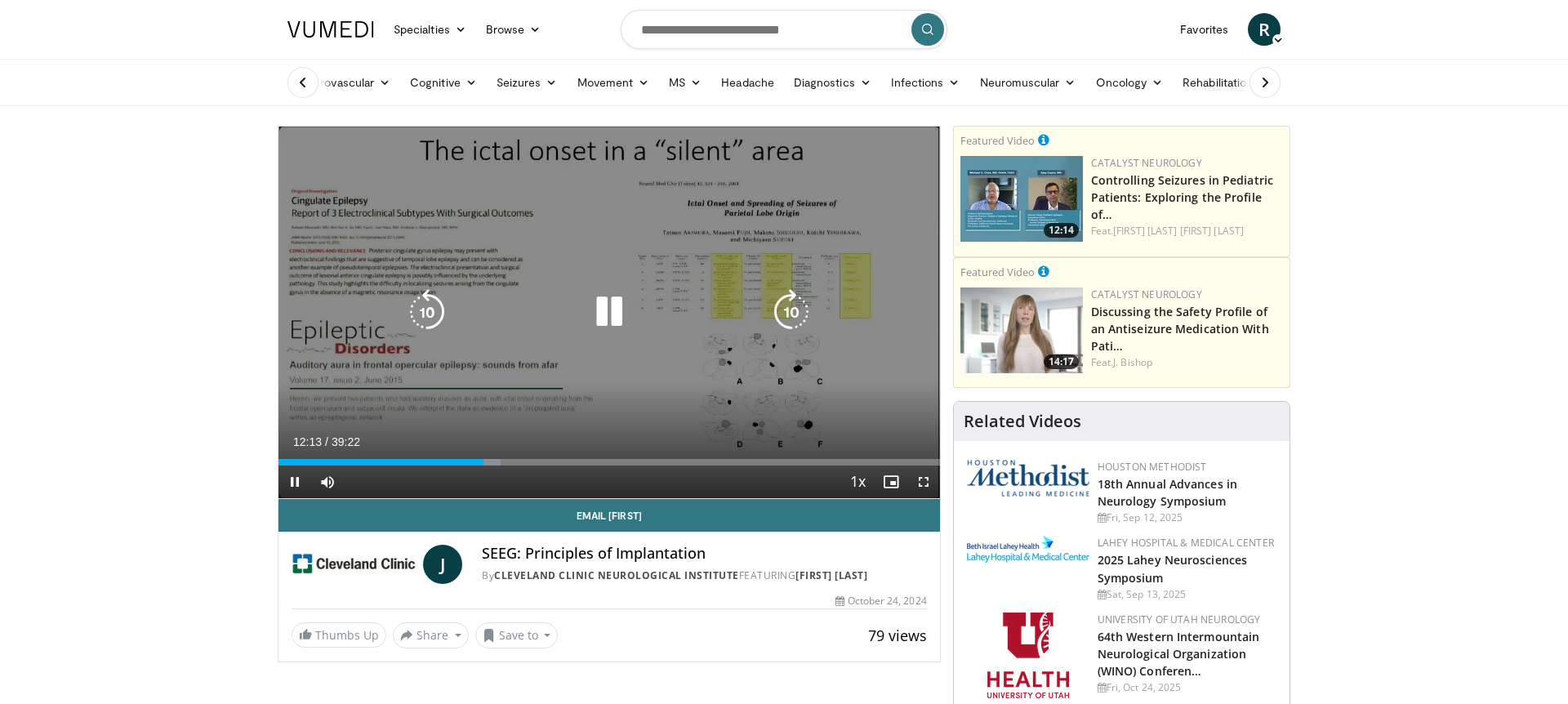 click on "**********" at bounding box center [609, 313] 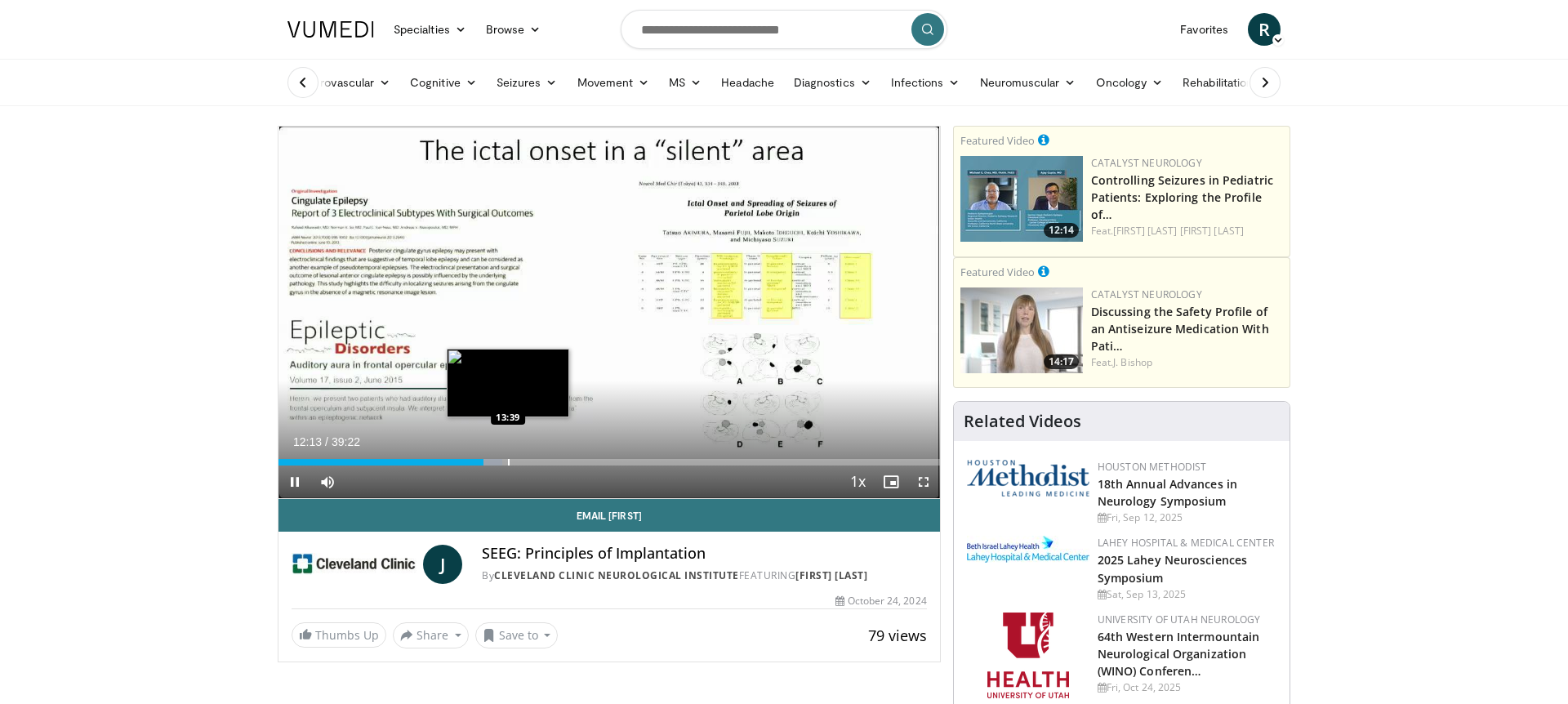 click at bounding box center (509, 462) 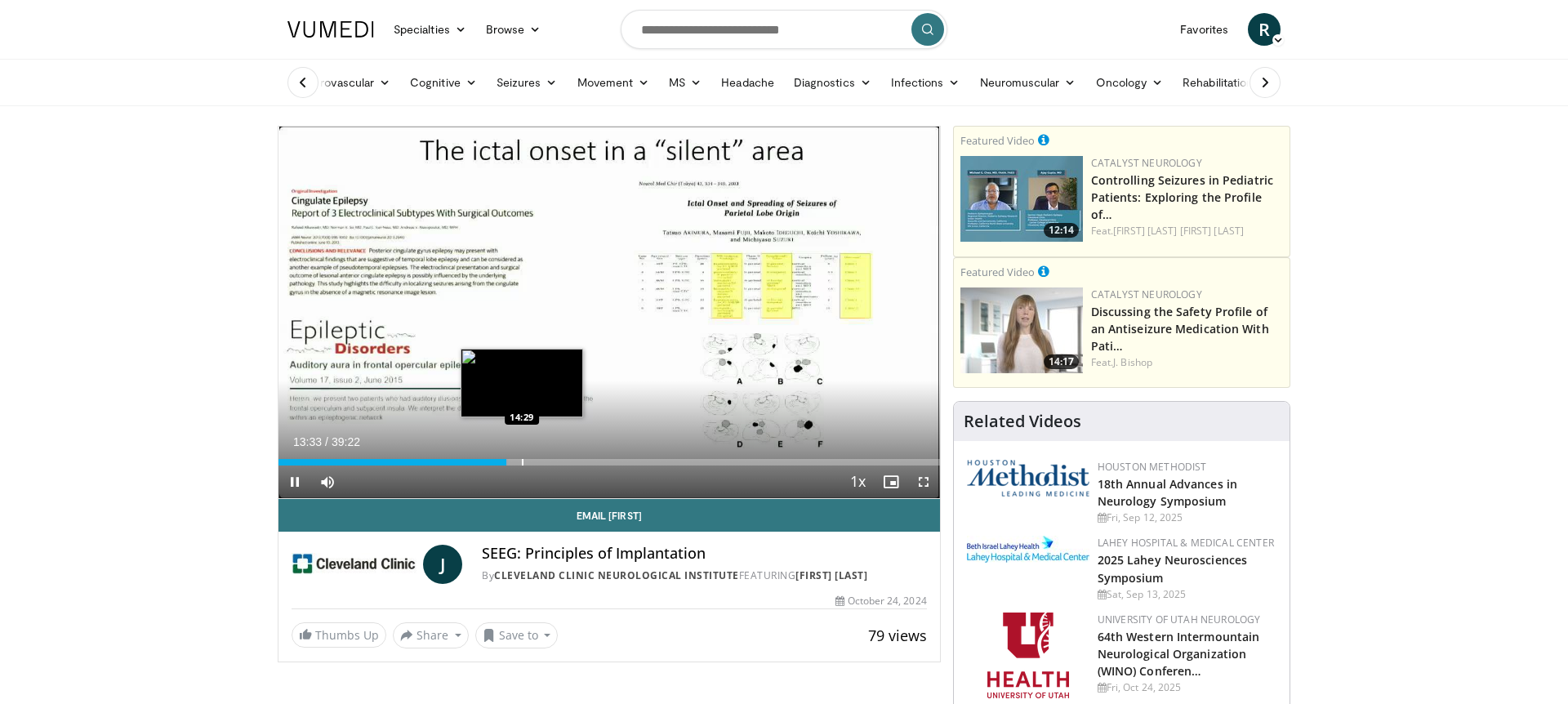 click at bounding box center (523, 462) 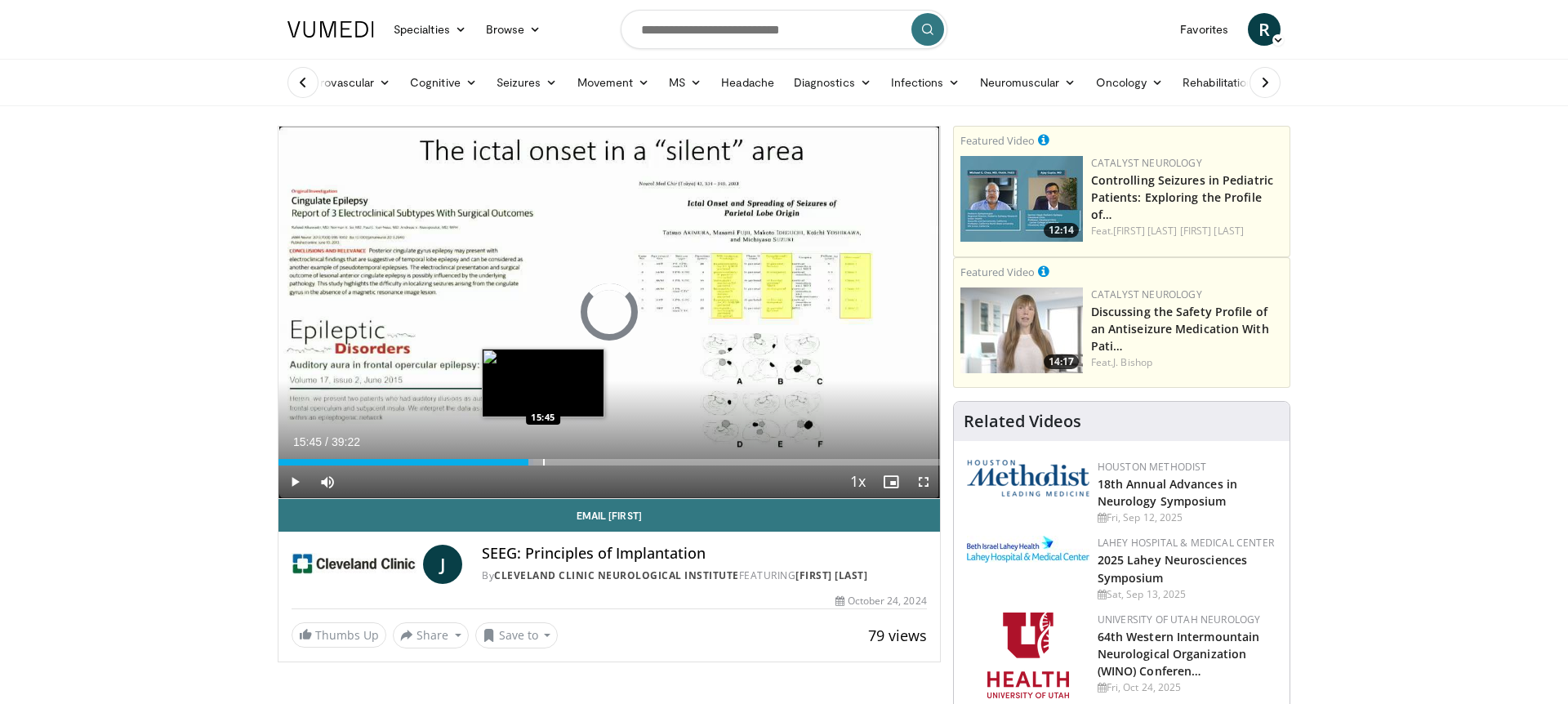 click at bounding box center (544, 462) 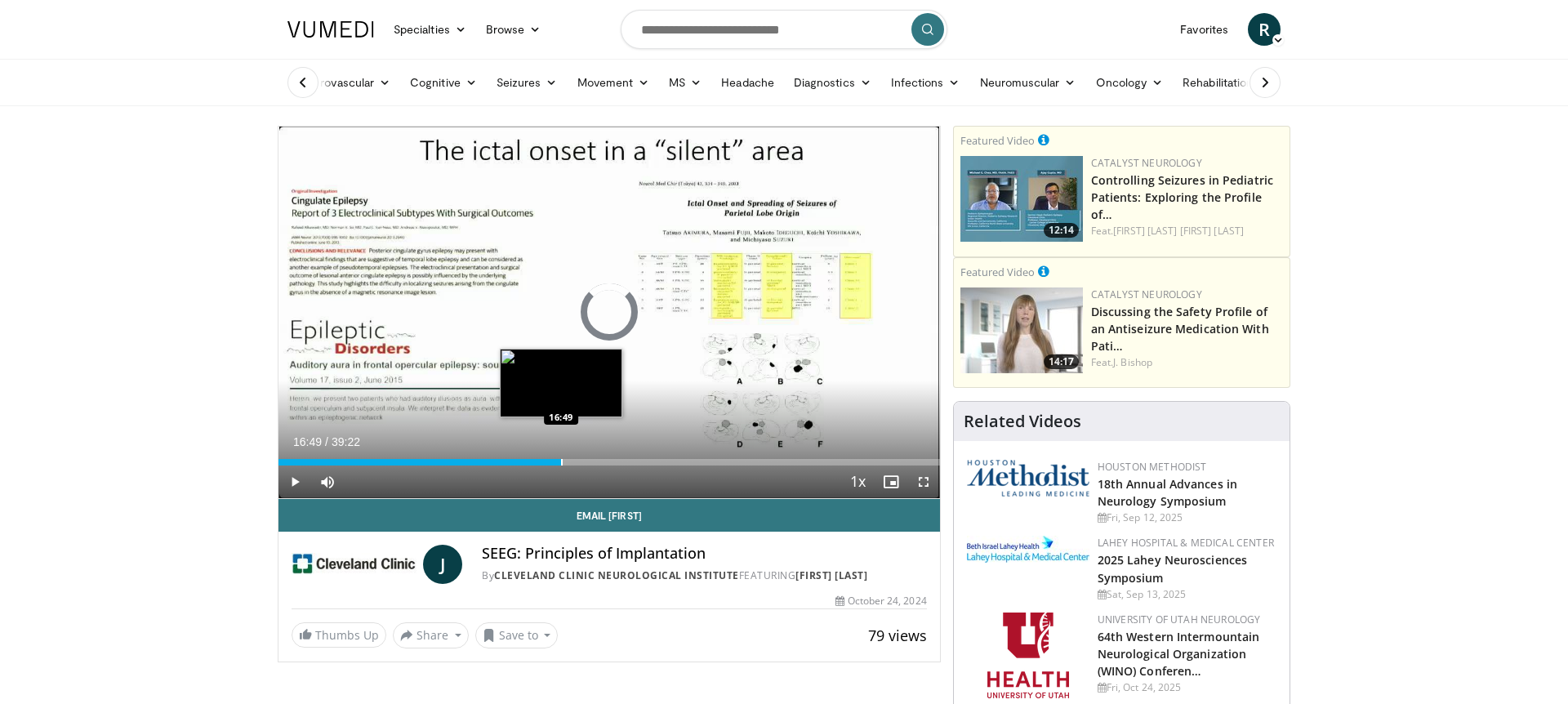 click on "Loaded :  41.05% 16:49 16:49" at bounding box center (609, 462) 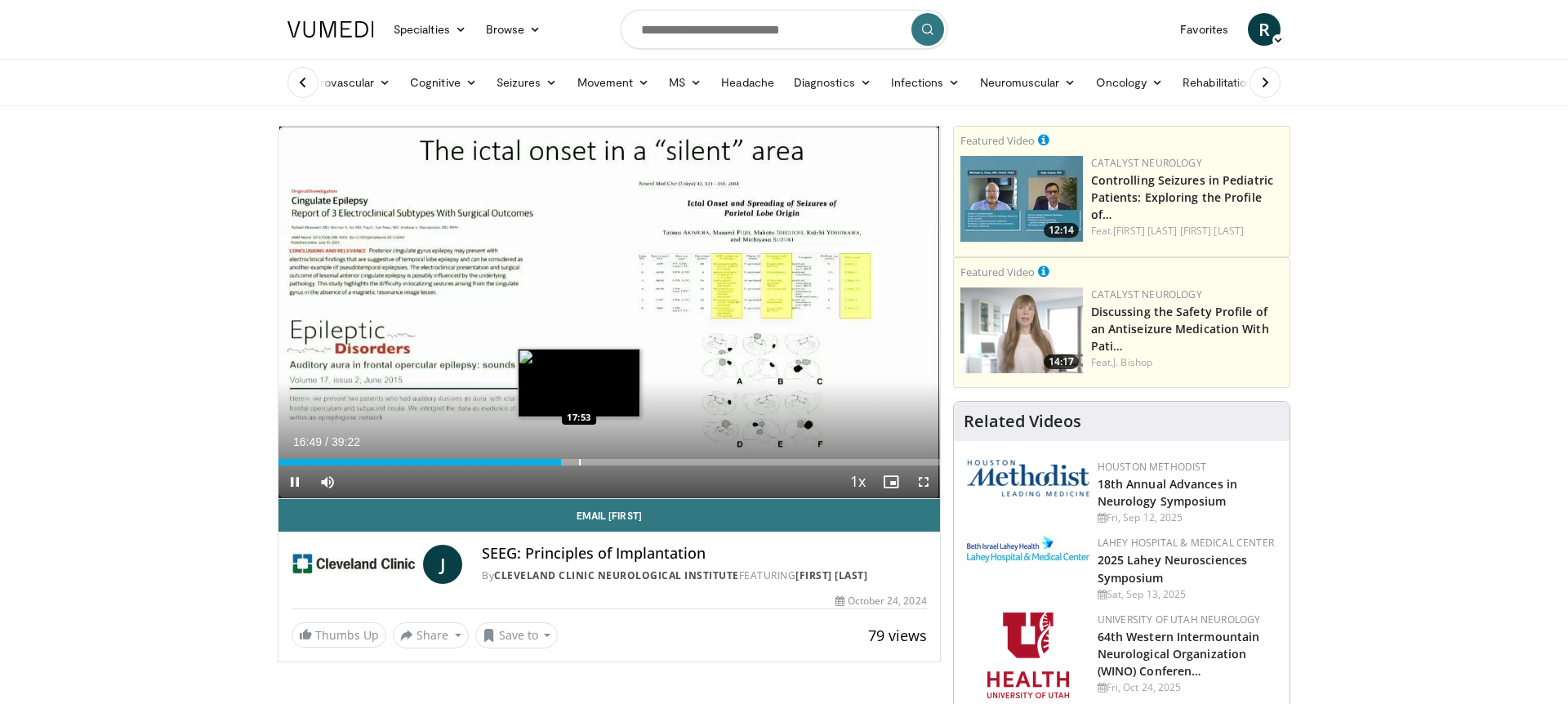 click at bounding box center [580, 462] 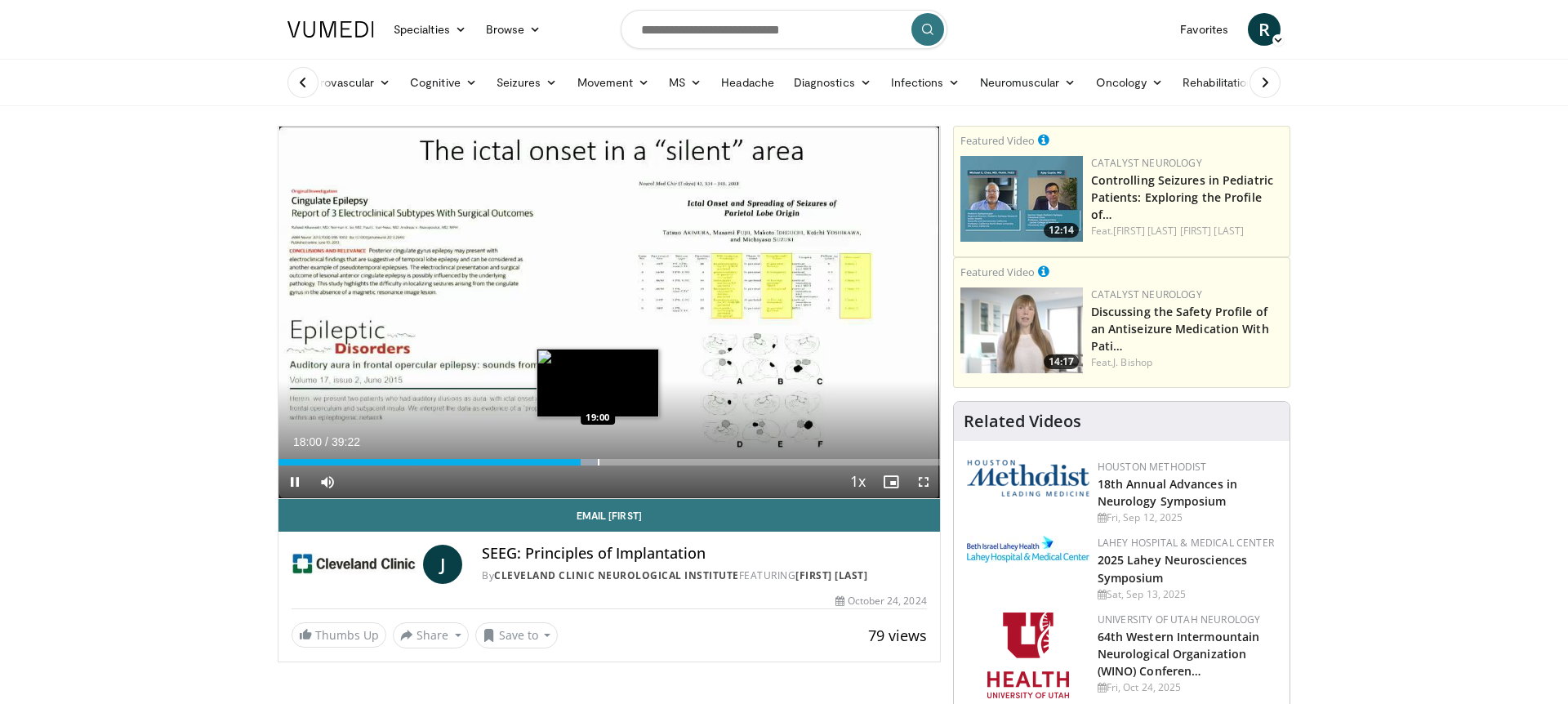 click at bounding box center [599, 462] 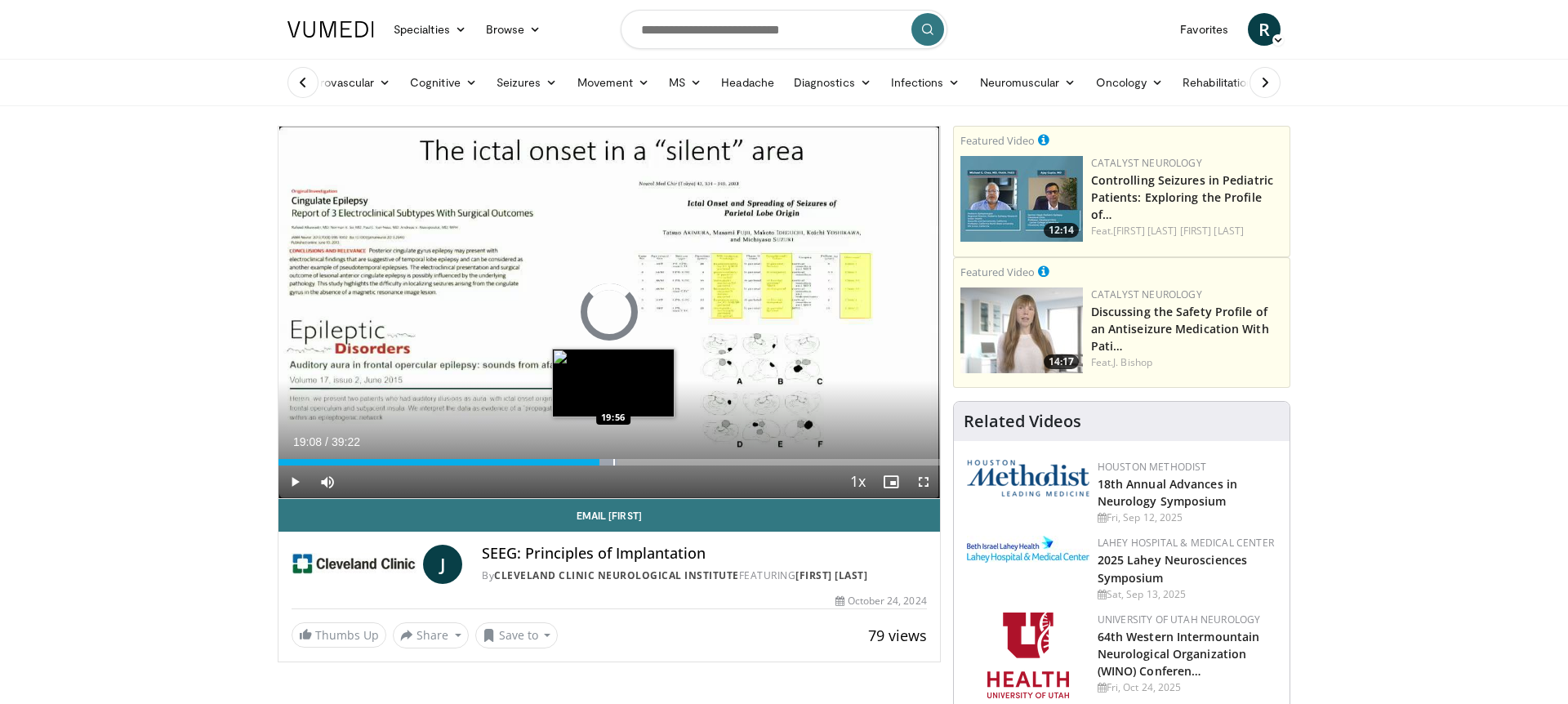 click at bounding box center (614, 462) 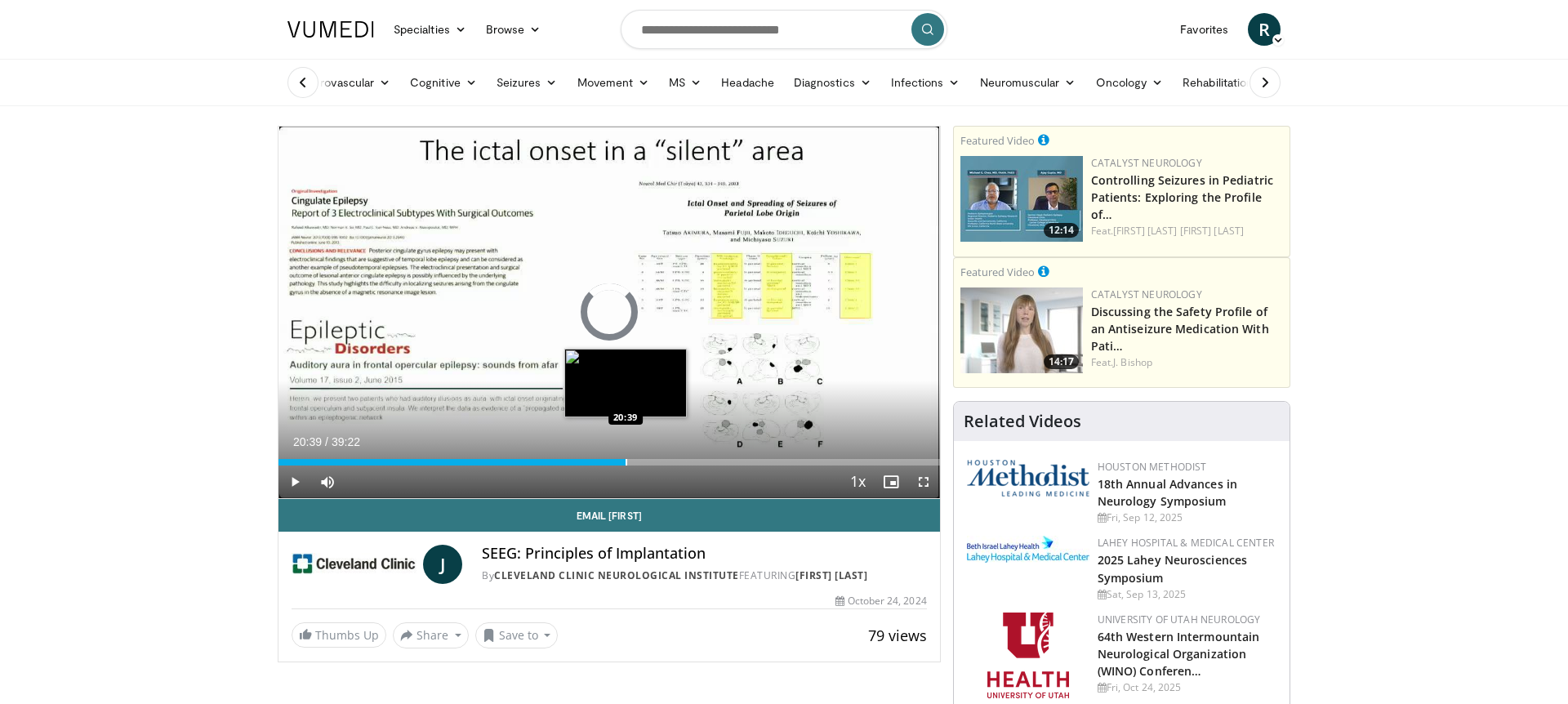 click at bounding box center (626, 462) 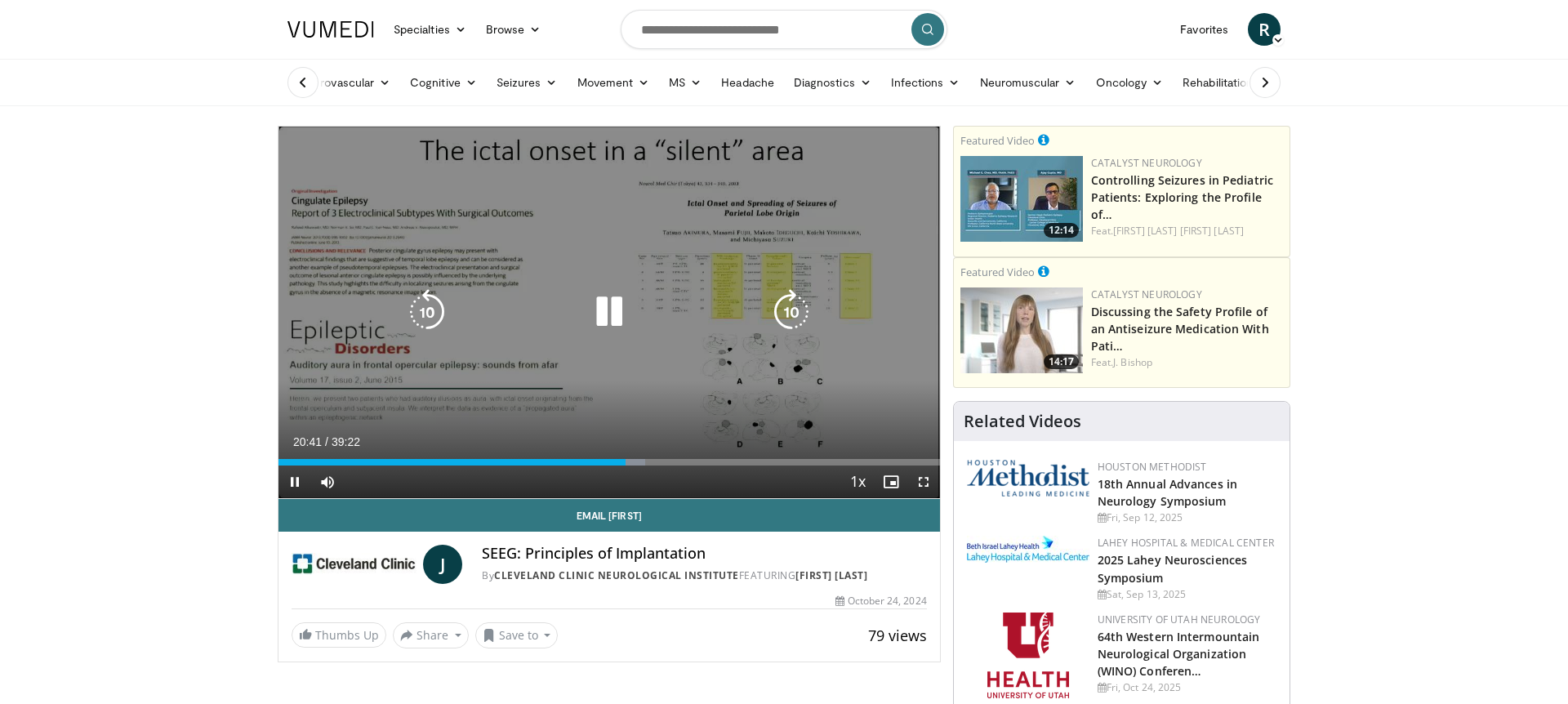 click at bounding box center [633, 462] 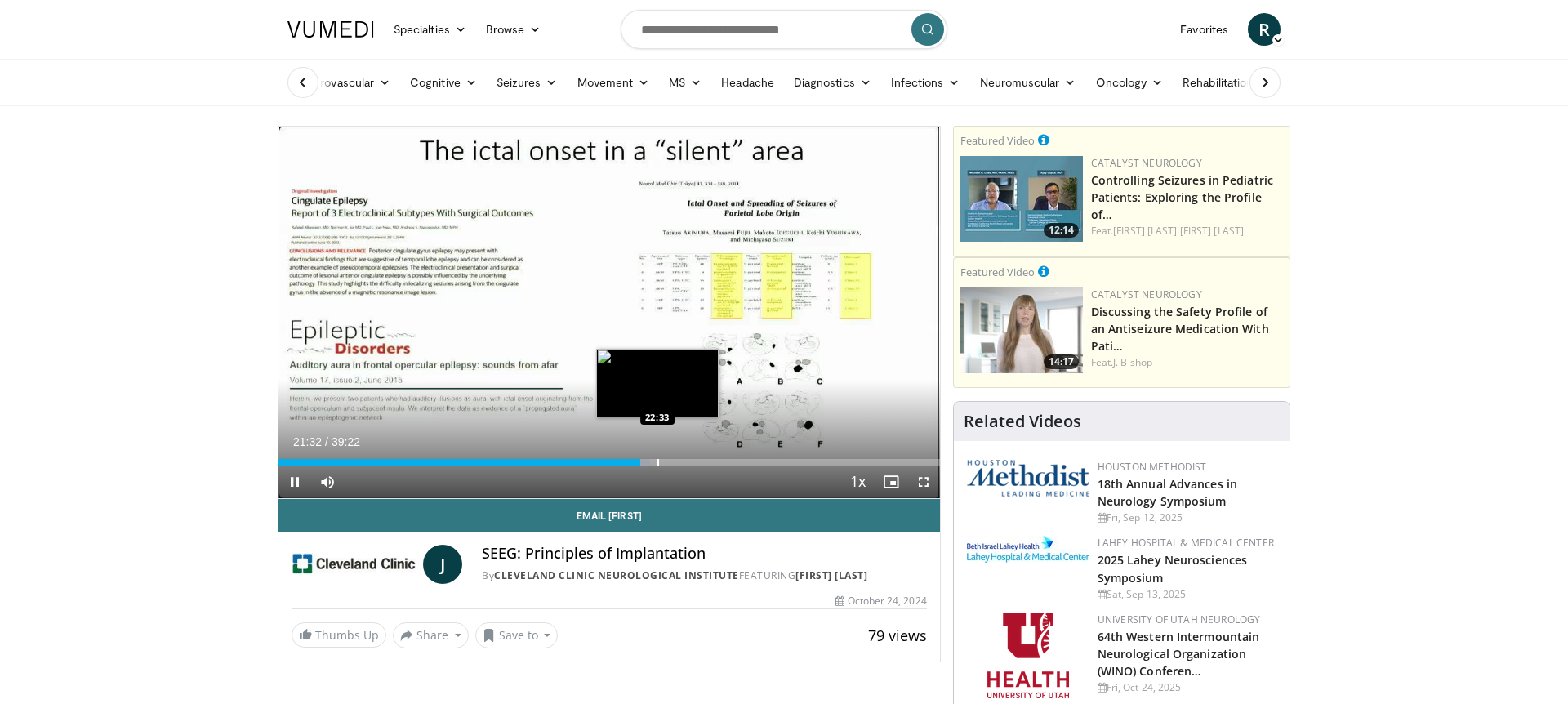 click at bounding box center (658, 462) 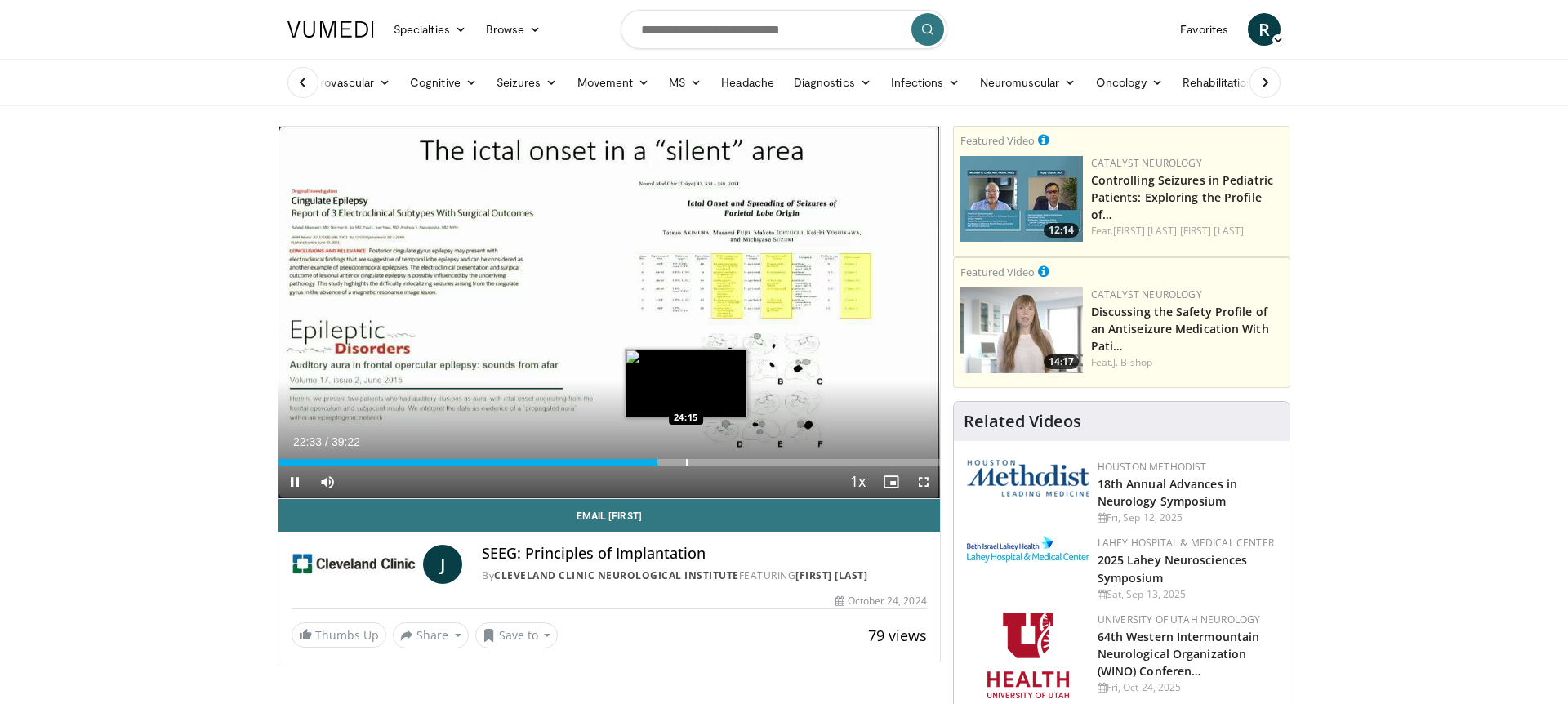click at bounding box center [687, 462] 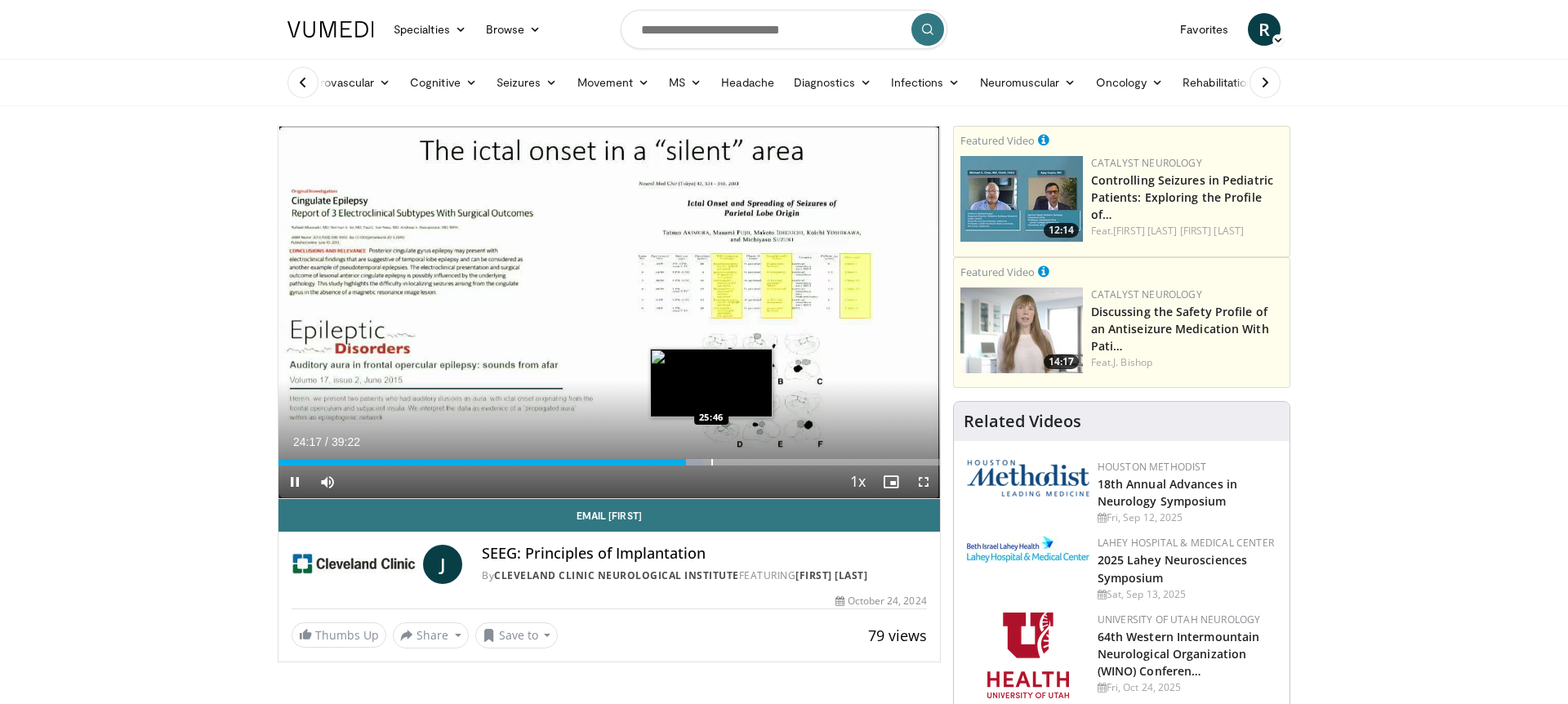click at bounding box center (712, 462) 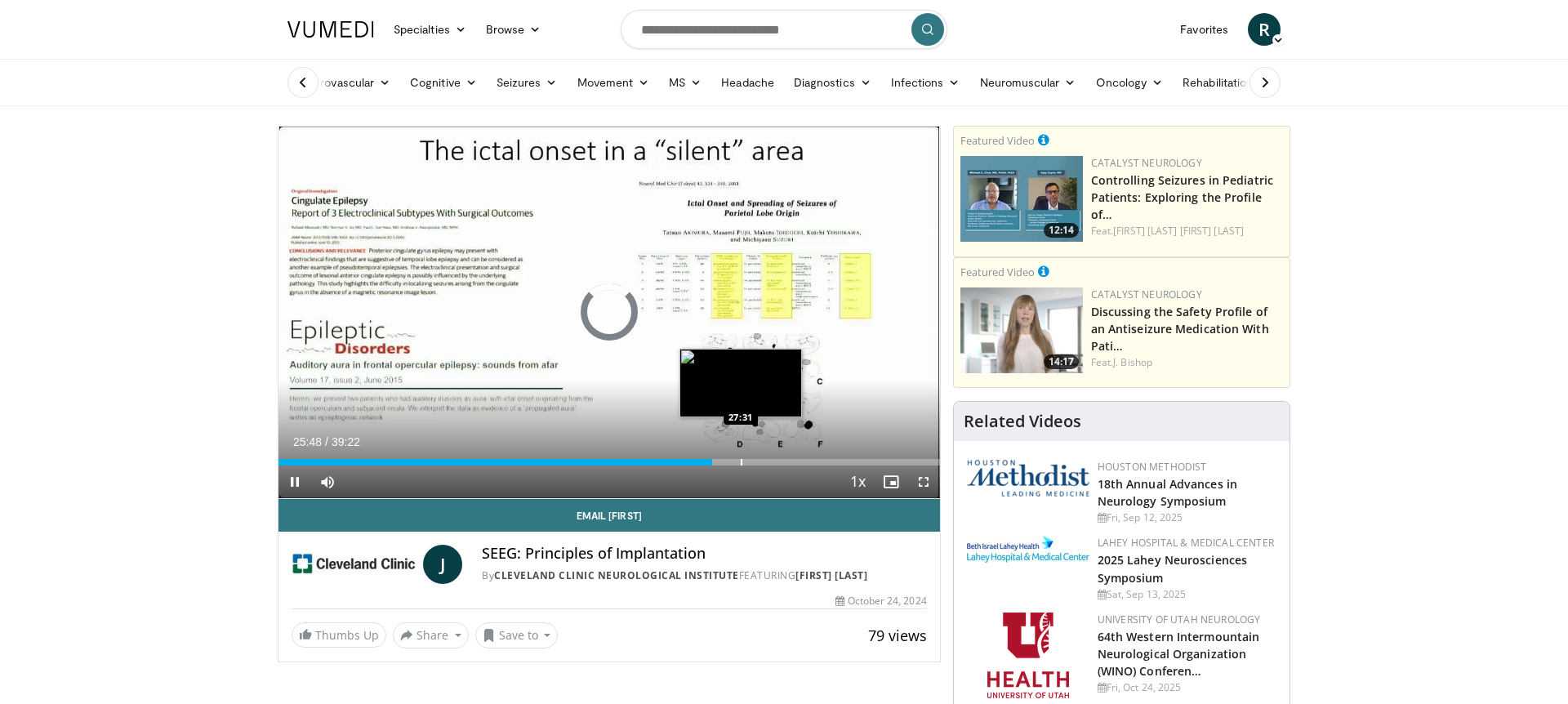 click at bounding box center [742, 462] 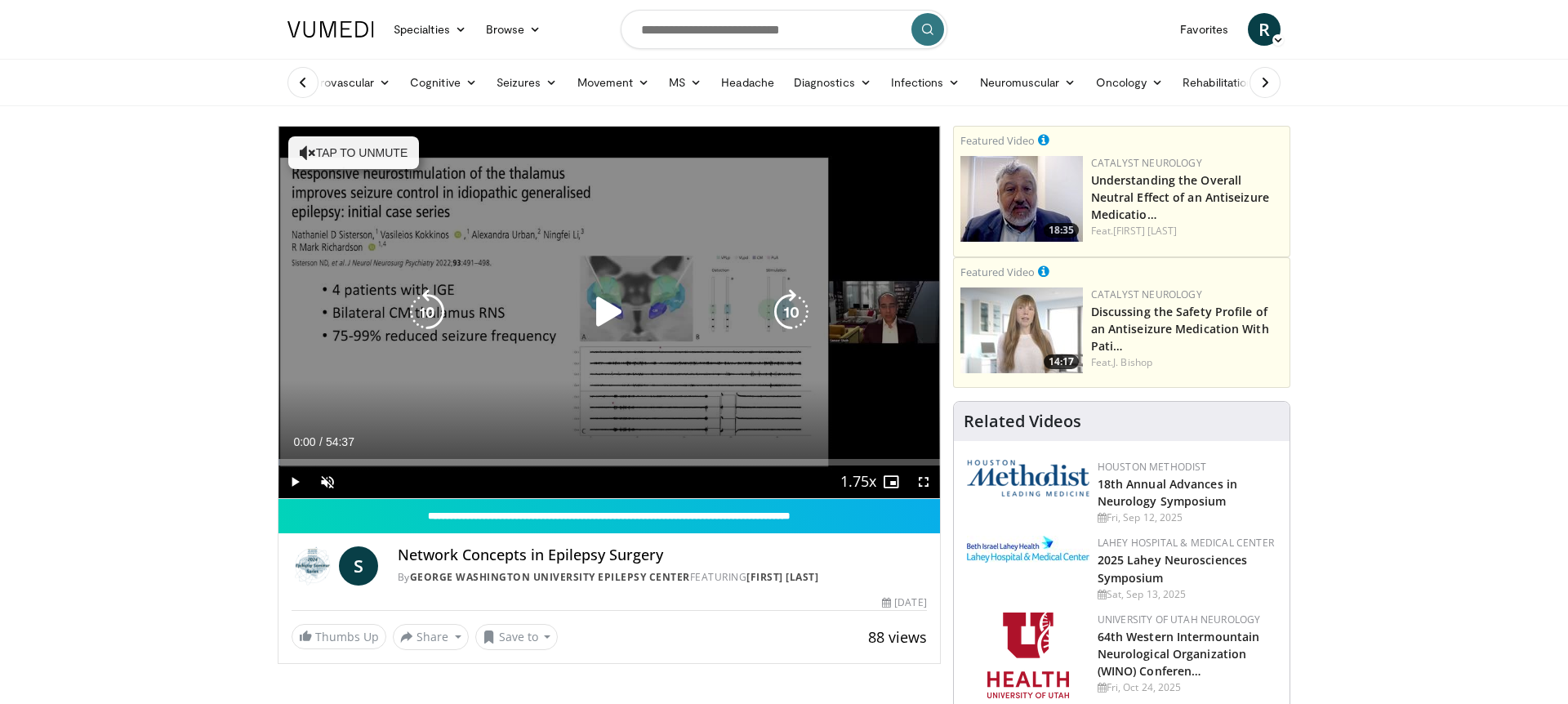 scroll, scrollTop: 0, scrollLeft: 0, axis: both 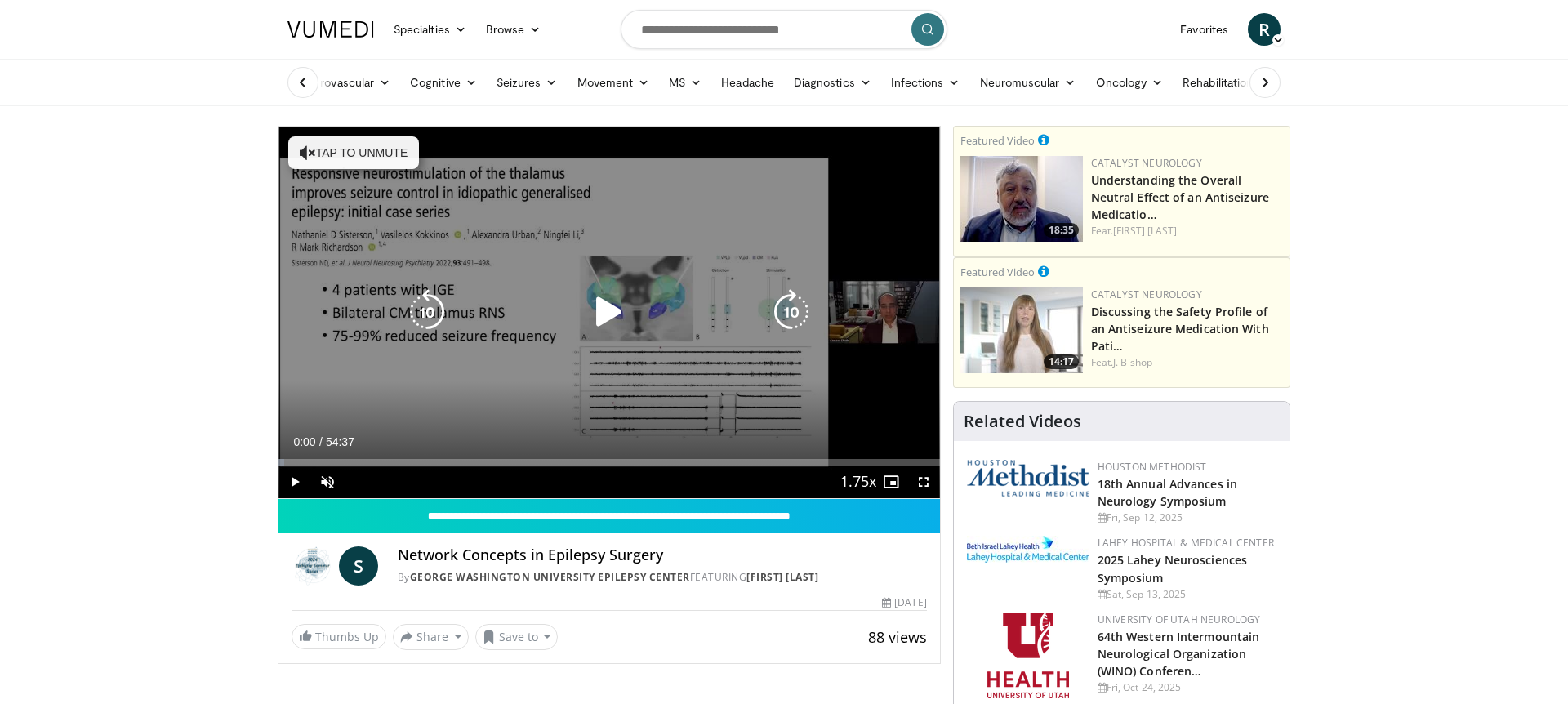 drag, startPoint x: 608, startPoint y: 316, endPoint x: 597, endPoint y: 323, distance: 13.038405 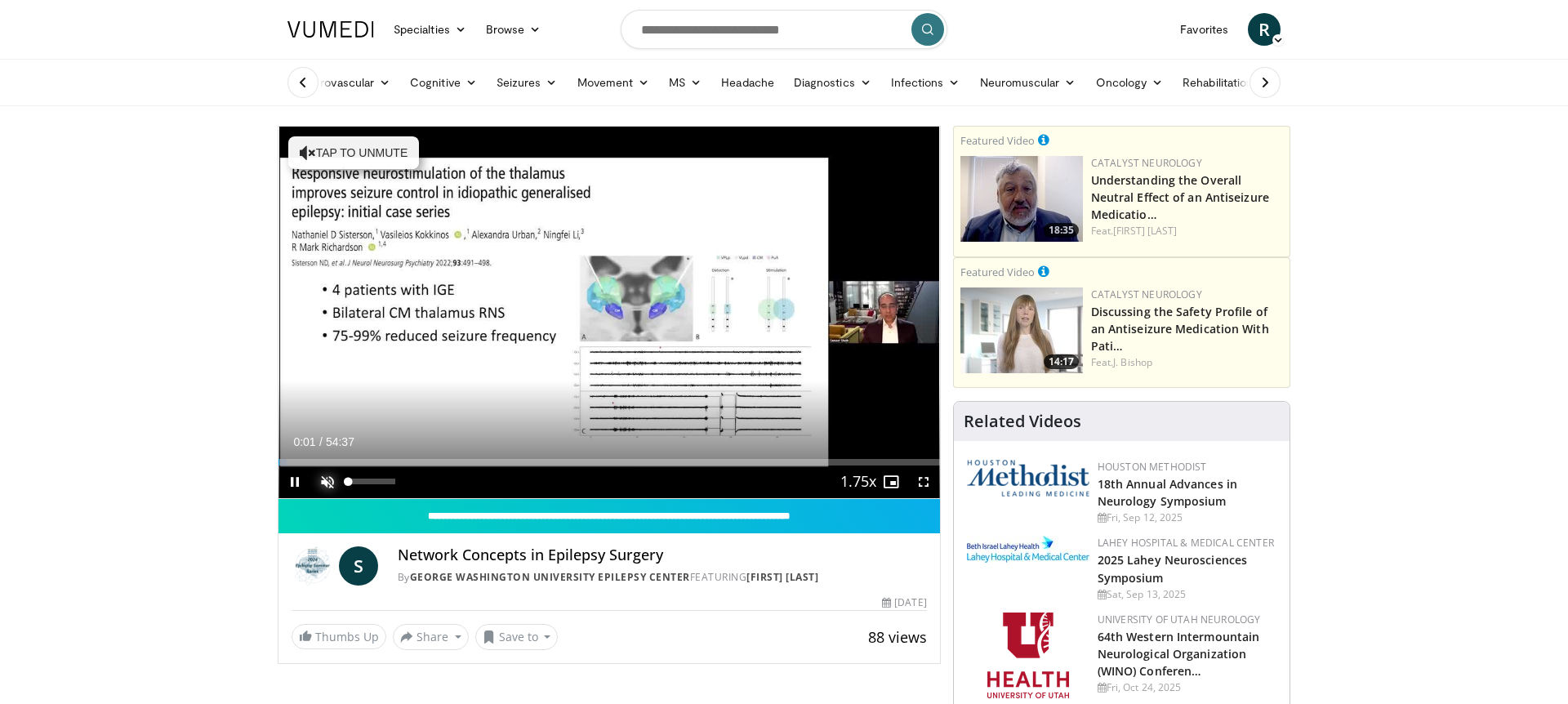 click at bounding box center [327, 482] 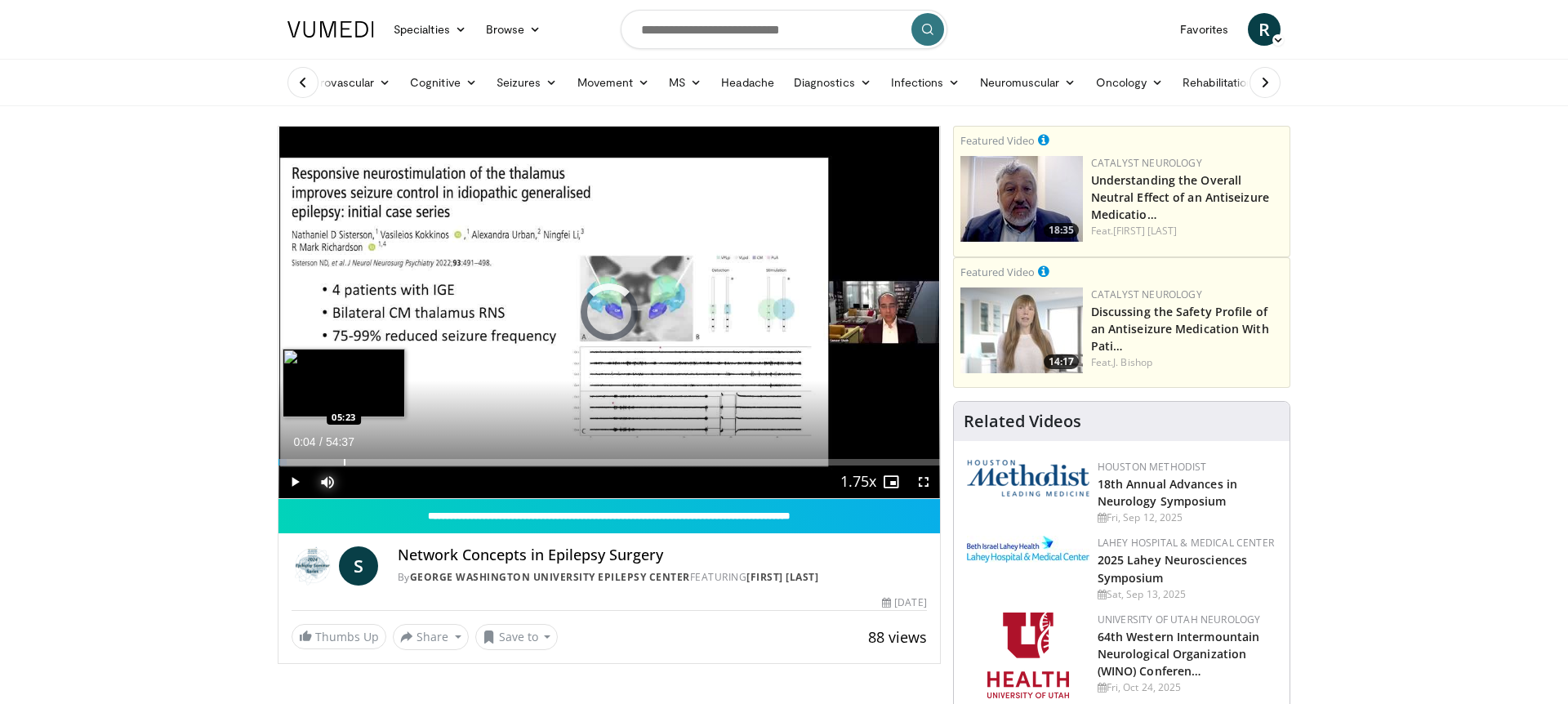 click at bounding box center [345, 462] 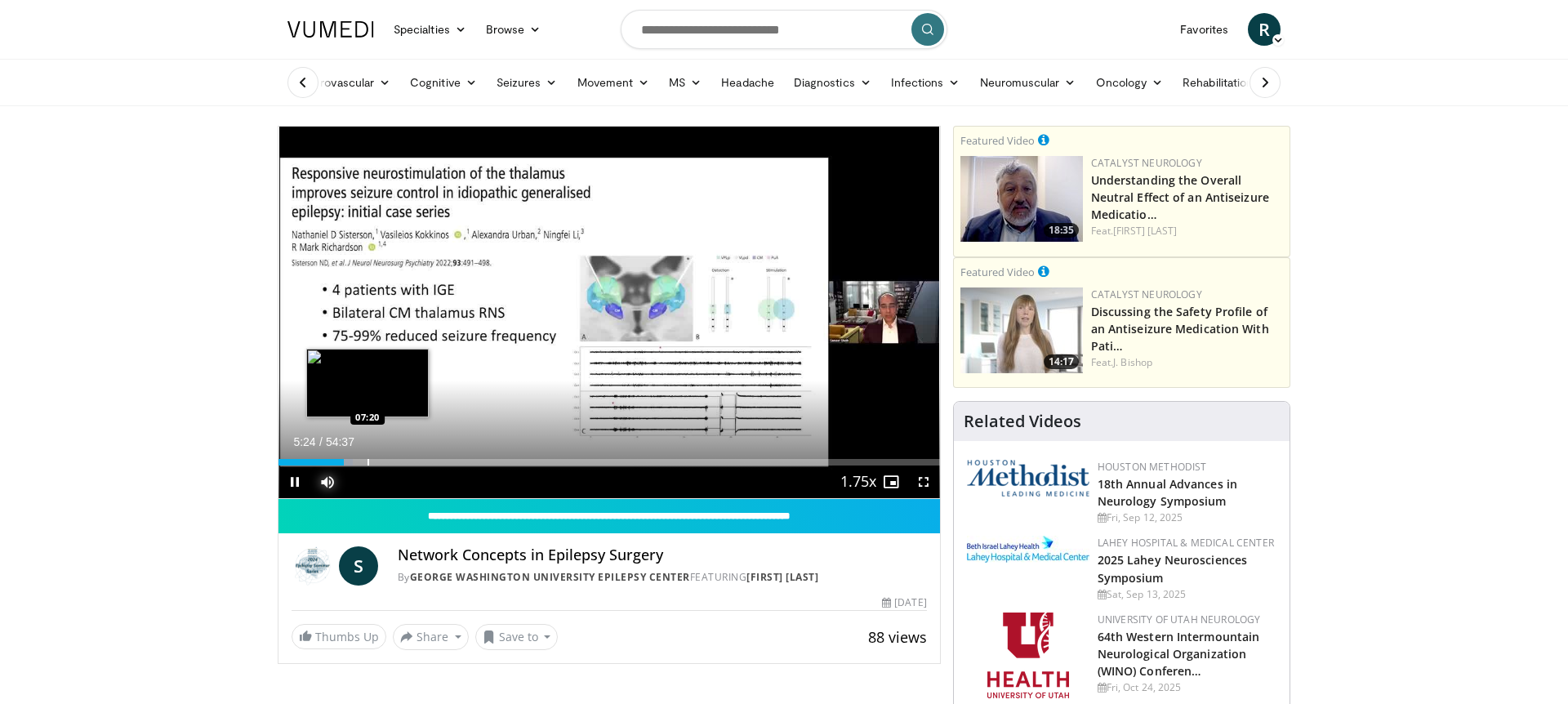 click at bounding box center [368, 462] 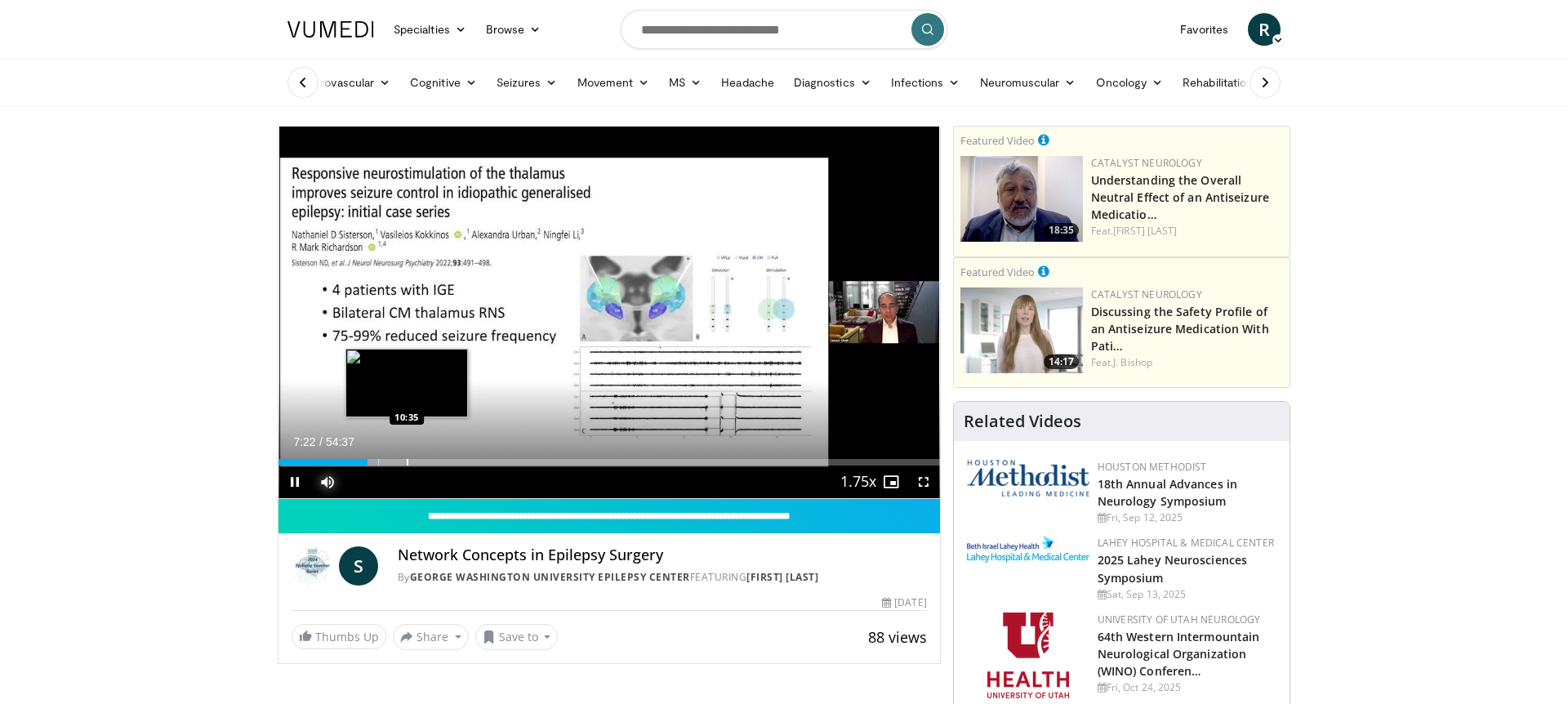 click at bounding box center (408, 462) 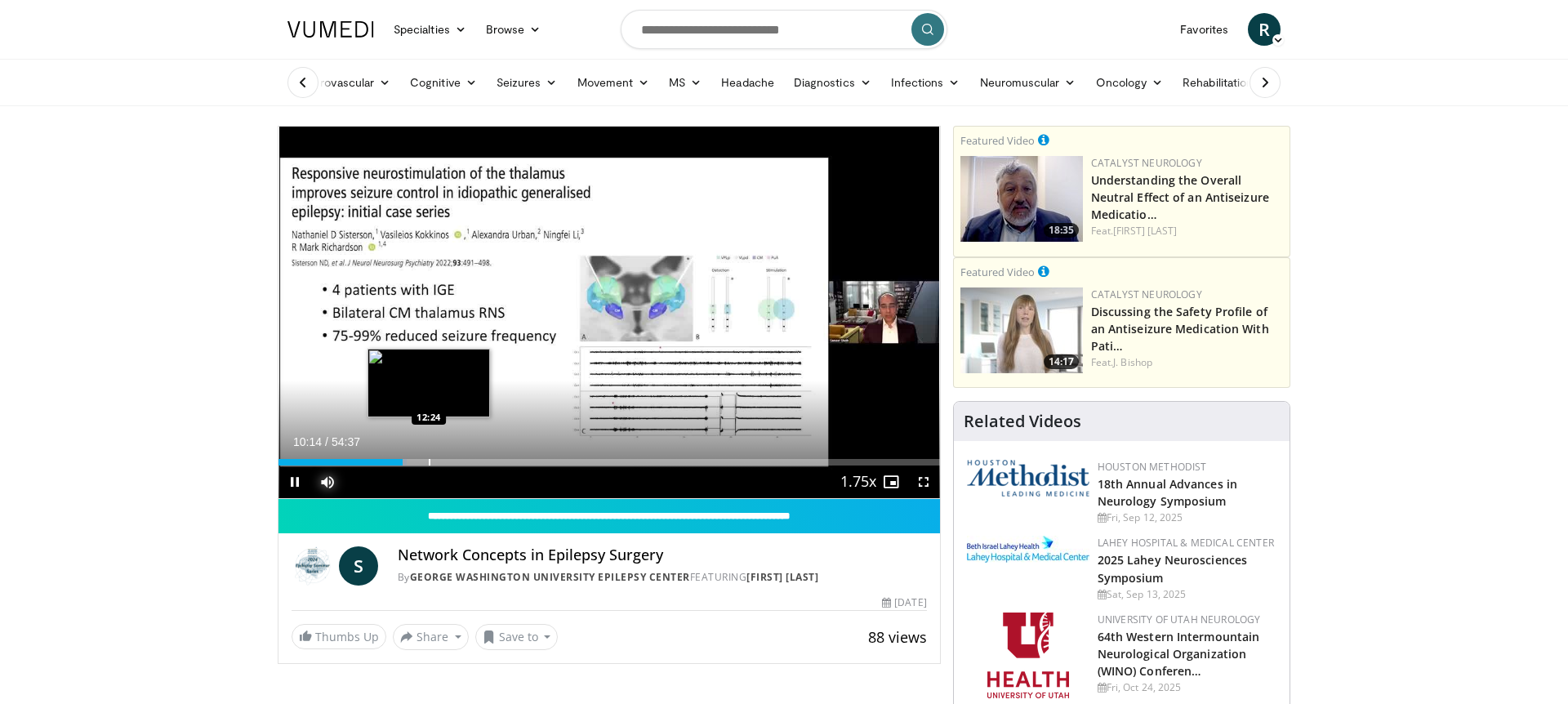 click at bounding box center (430, 462) 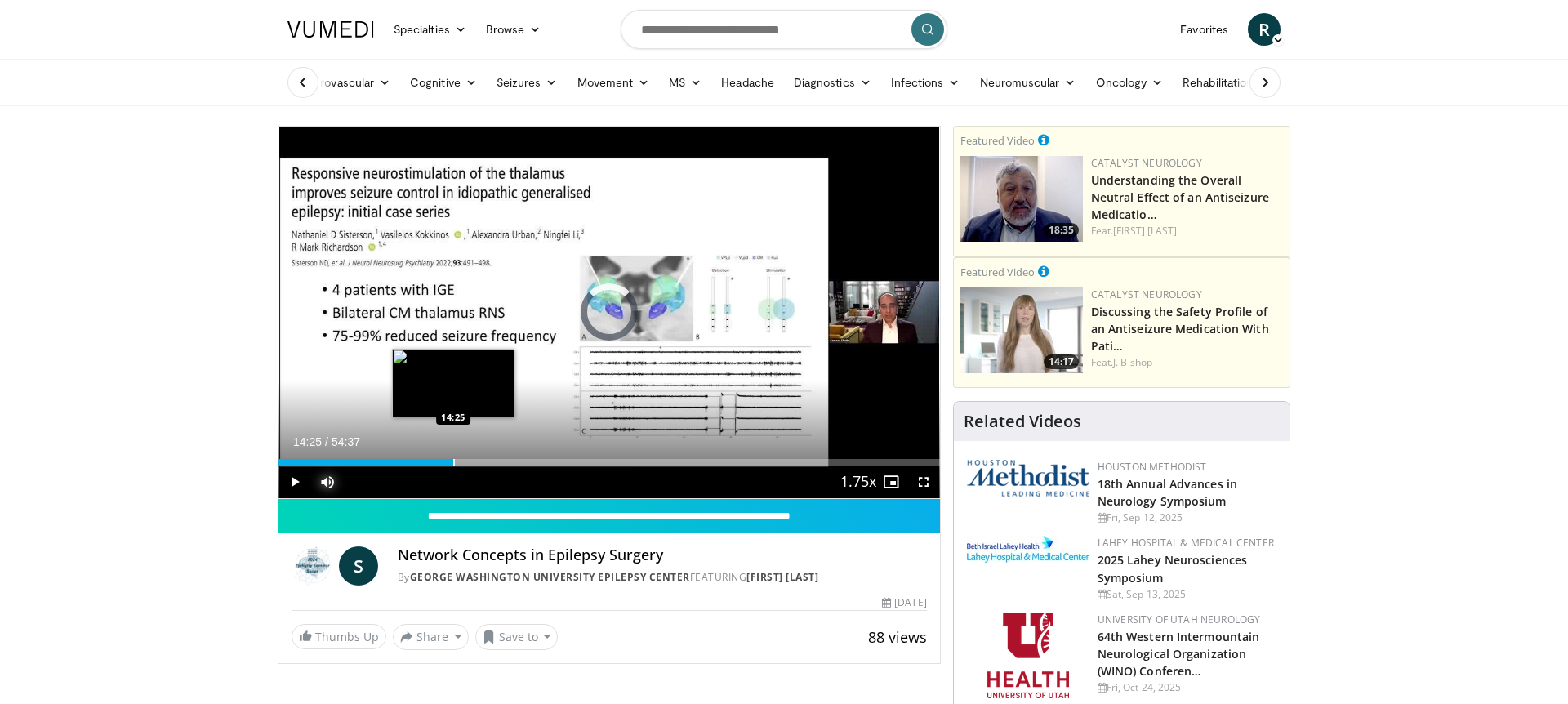 click at bounding box center (454, 462) 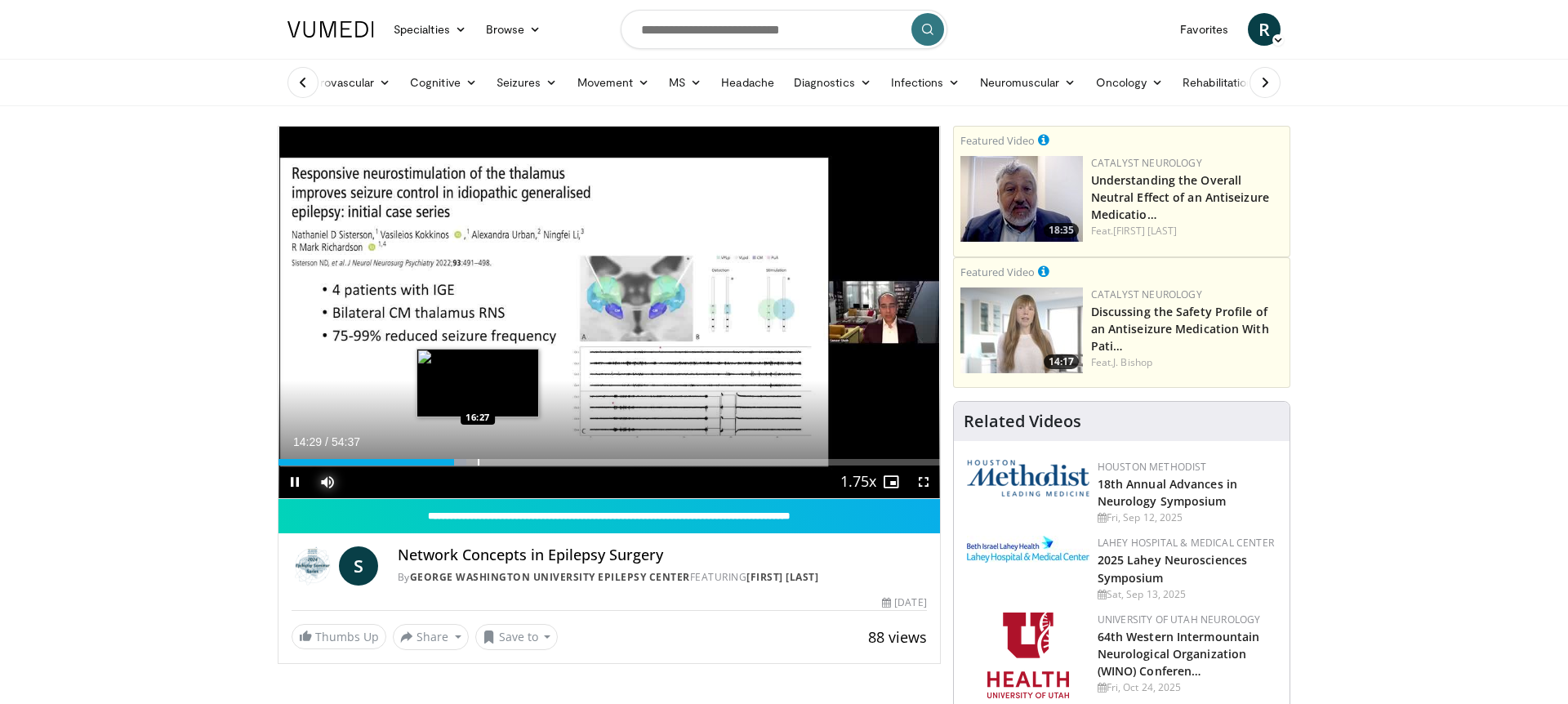 click at bounding box center (479, 462) 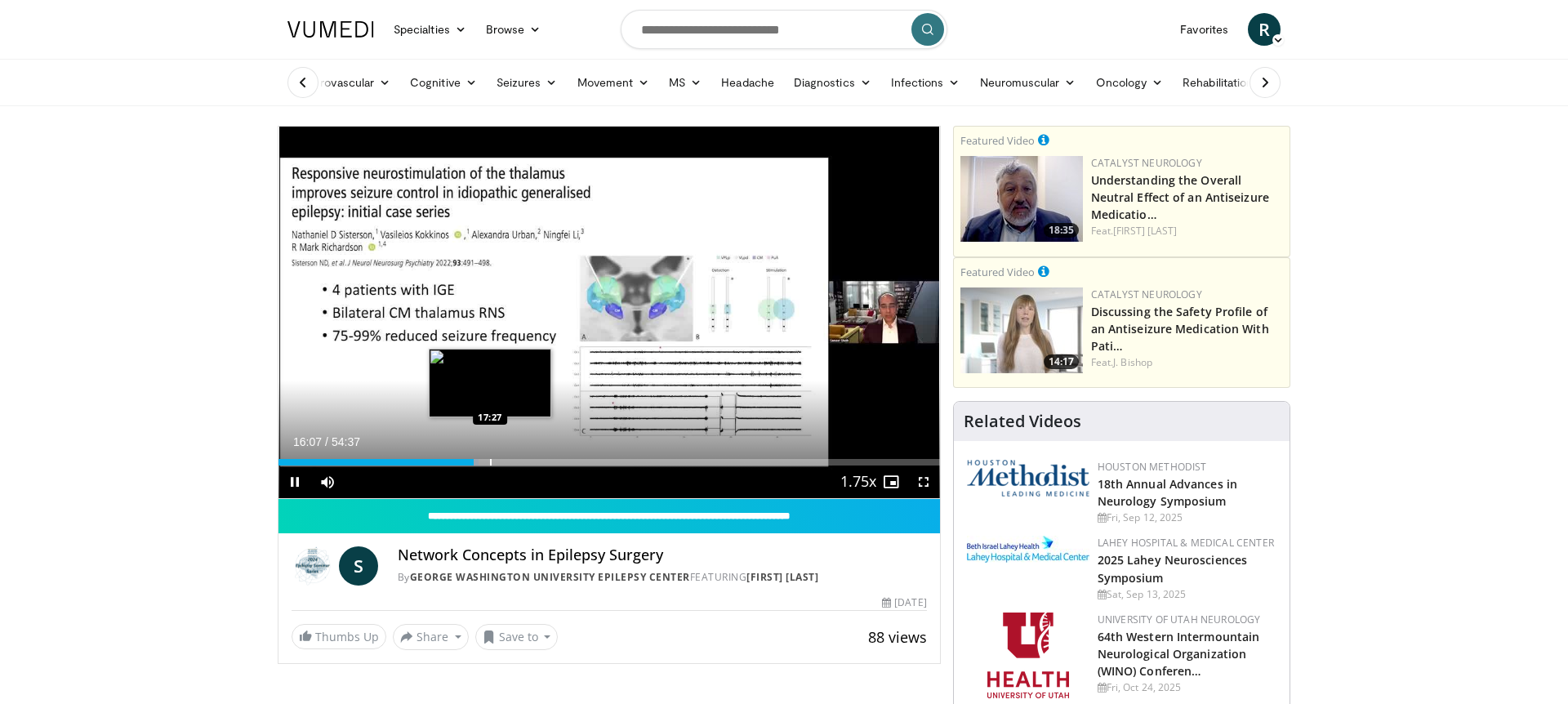 click on "10 seconds
Tap to unmute" at bounding box center (609, 312) 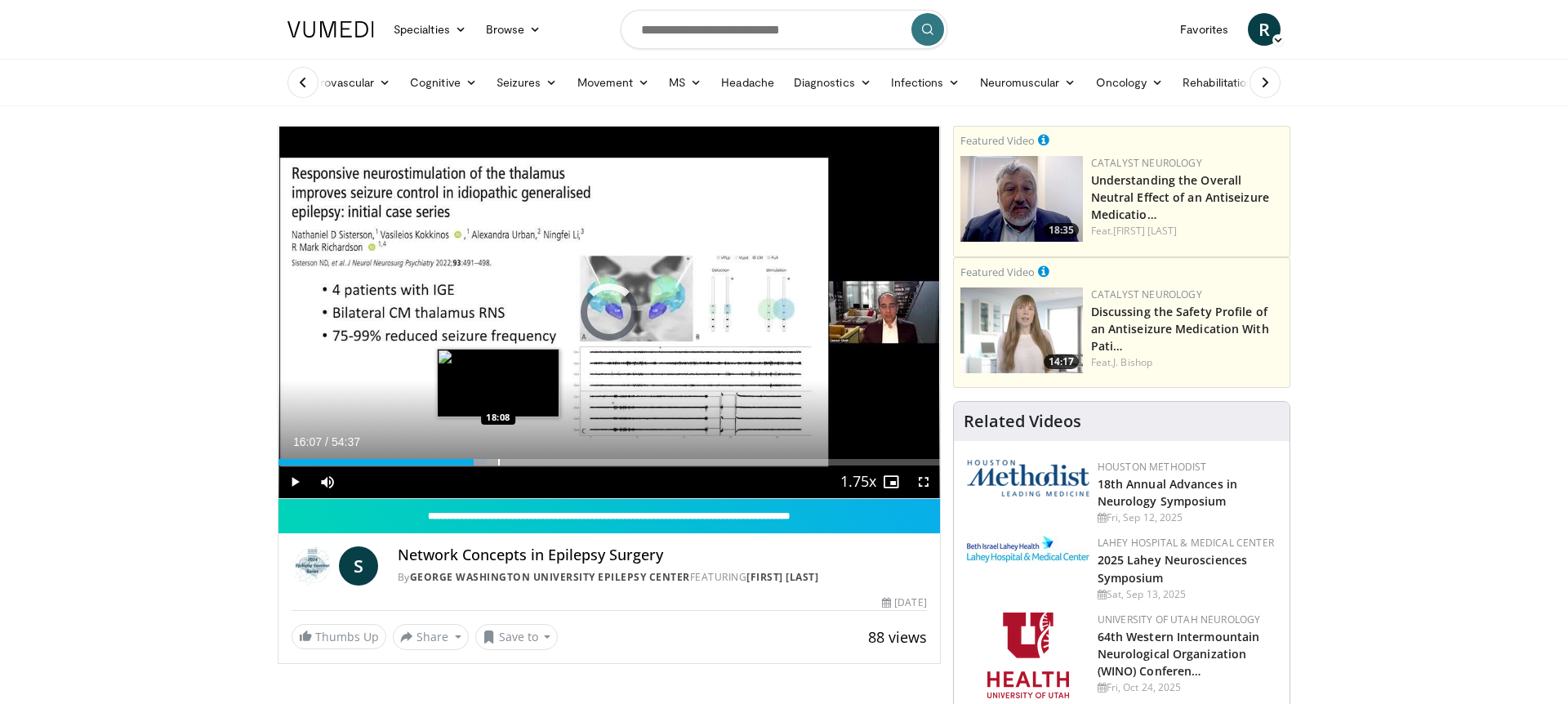 click at bounding box center (499, 462) 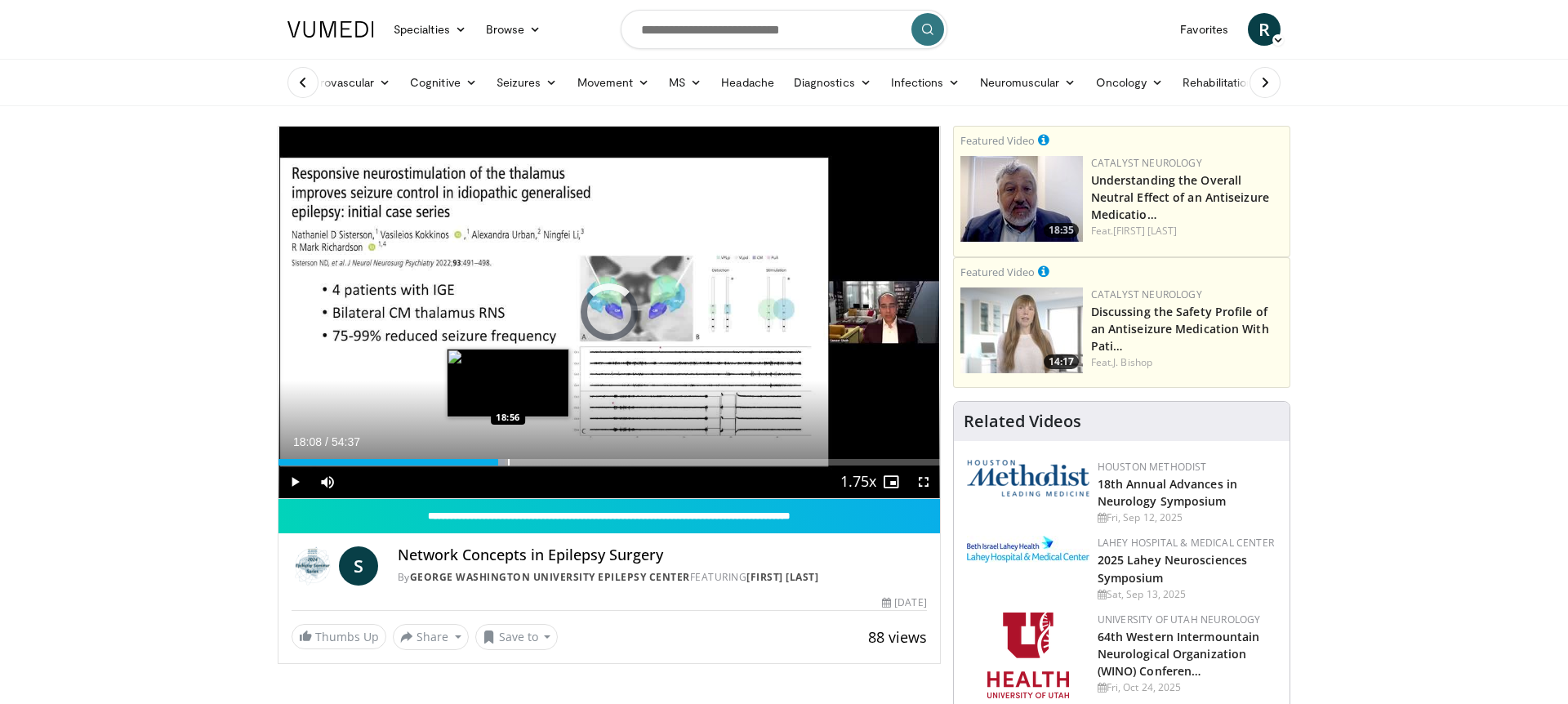 click at bounding box center [509, 462] 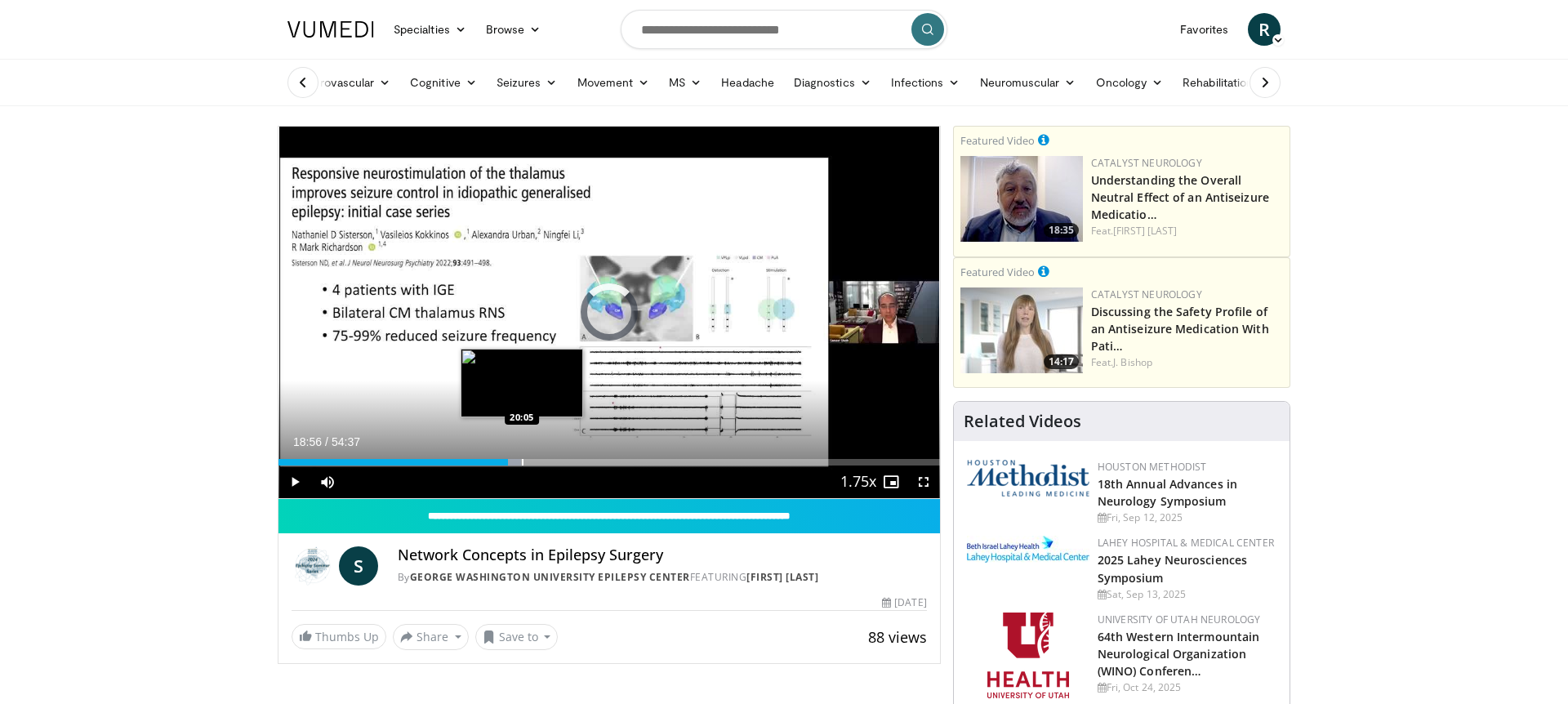 click at bounding box center [523, 462] 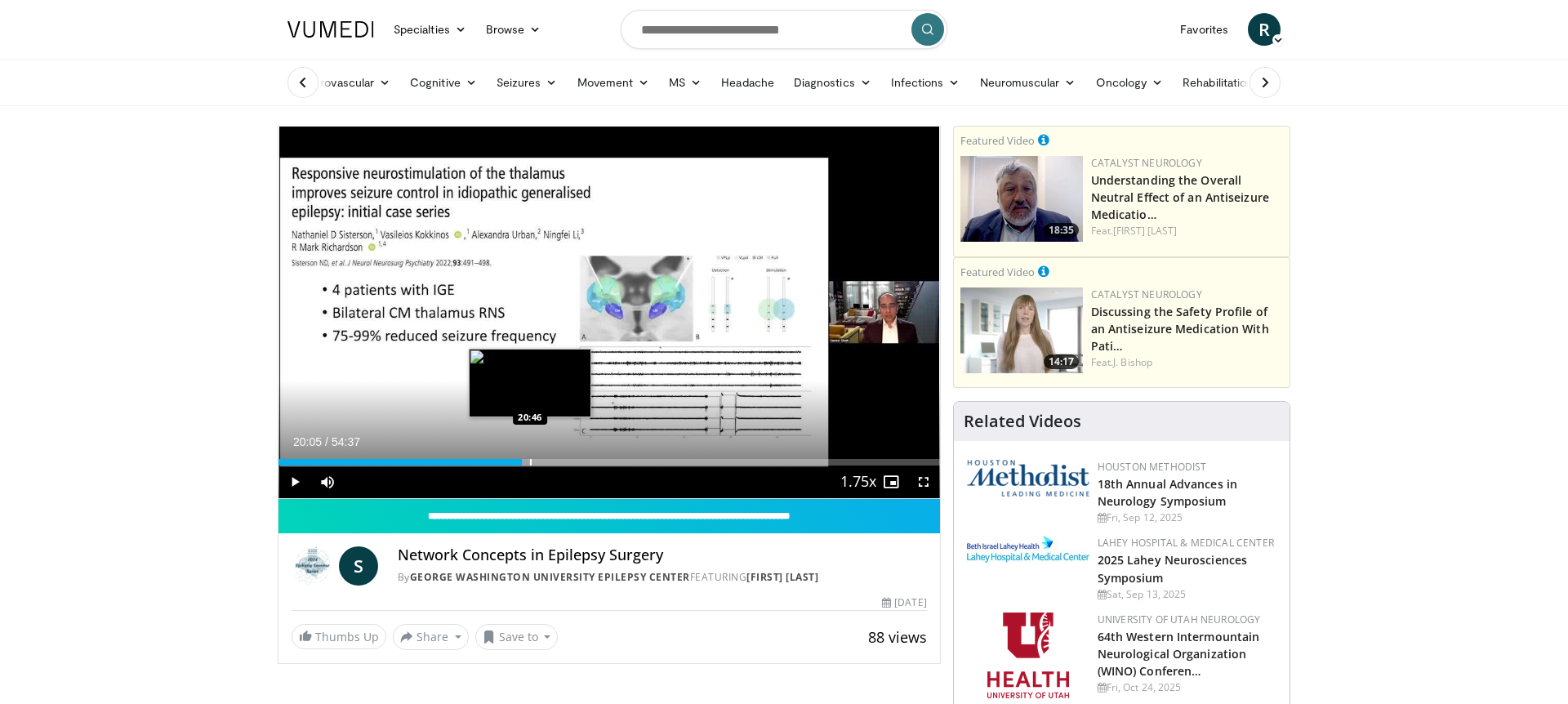 click at bounding box center [531, 462] 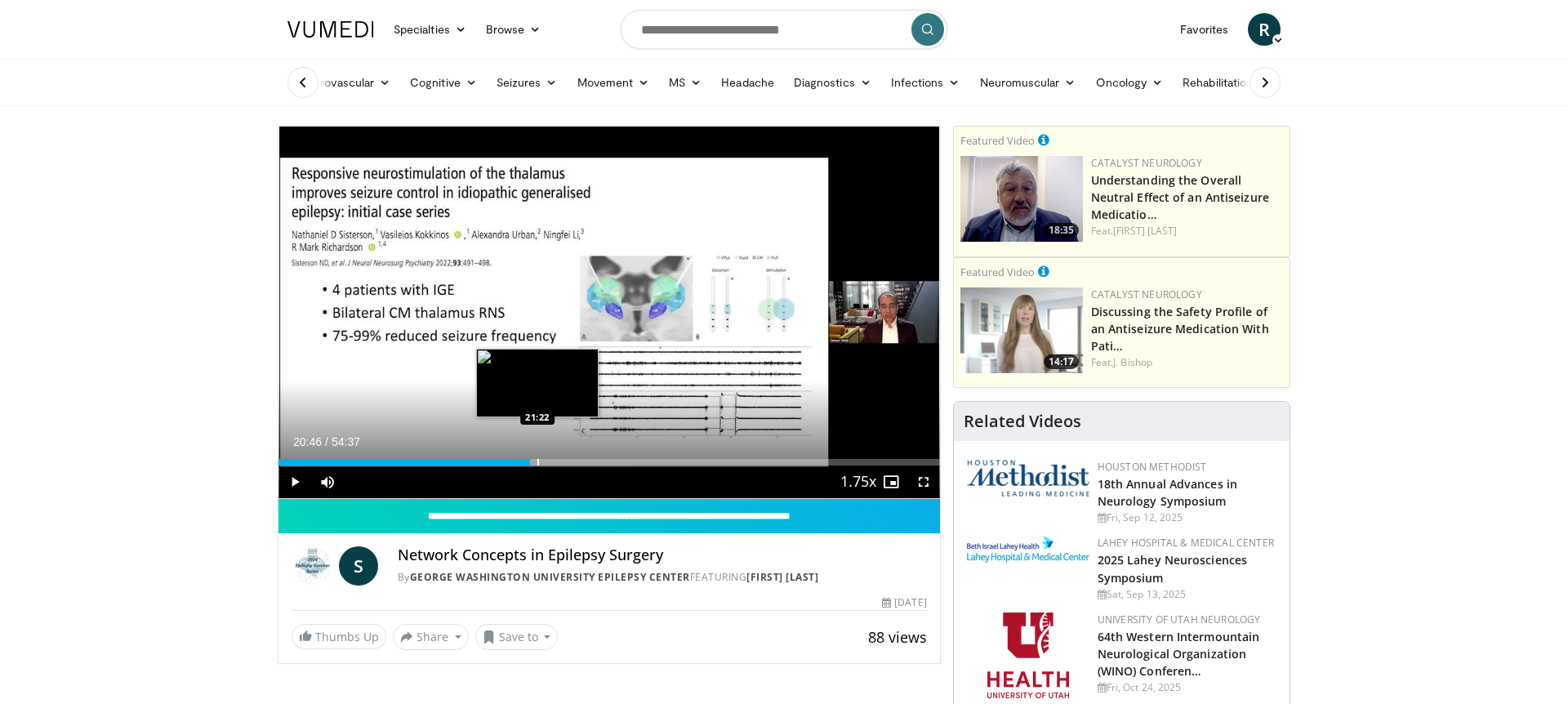 click at bounding box center [538, 462] 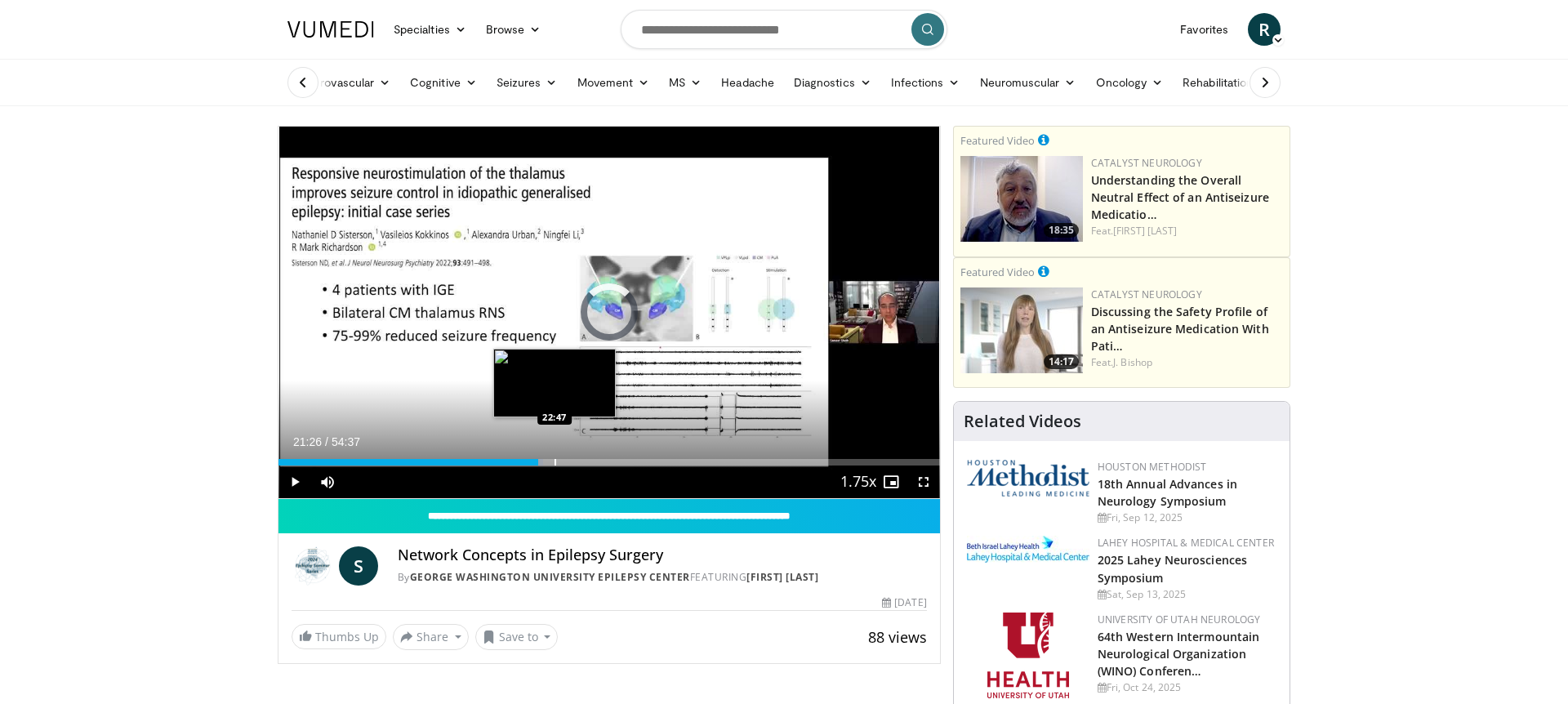 click at bounding box center (555, 462) 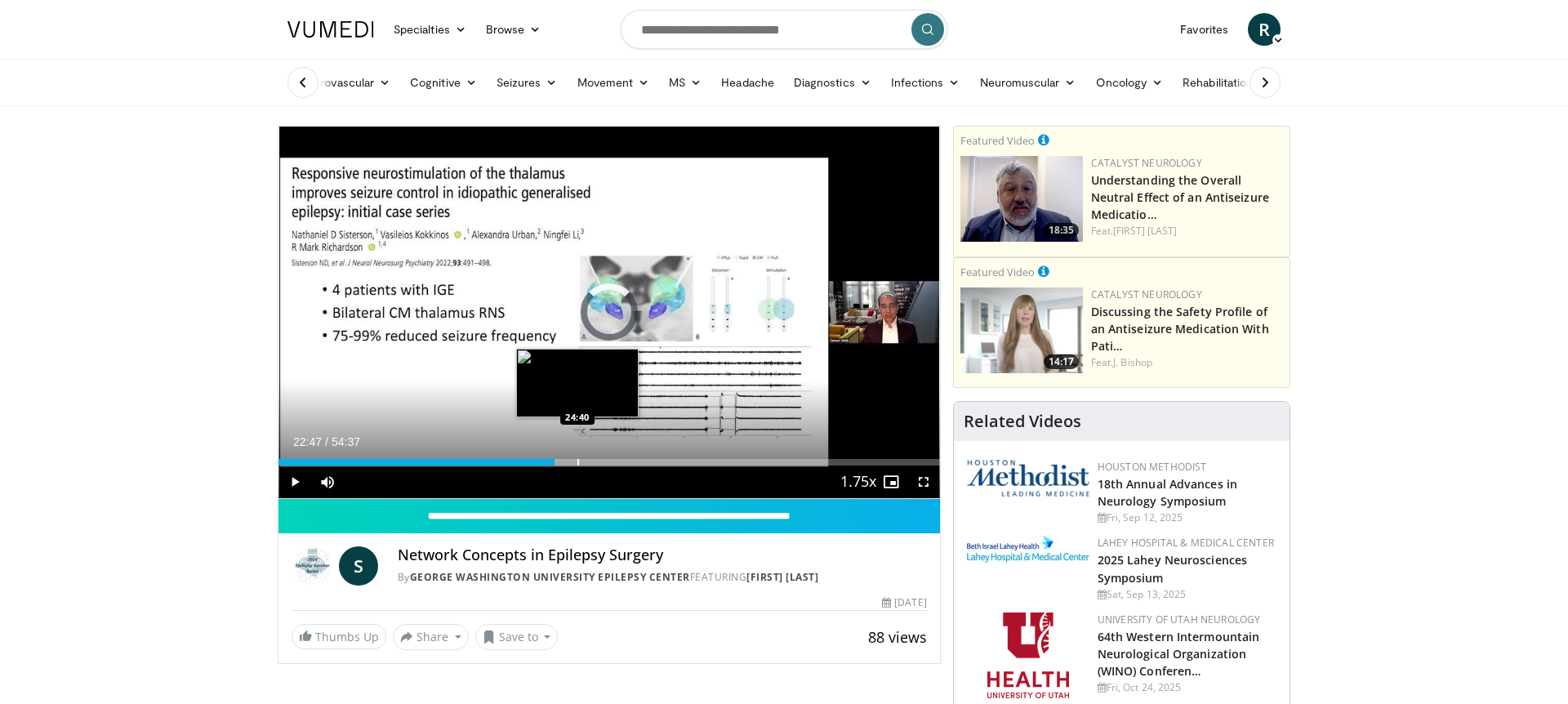 click at bounding box center [578, 462] 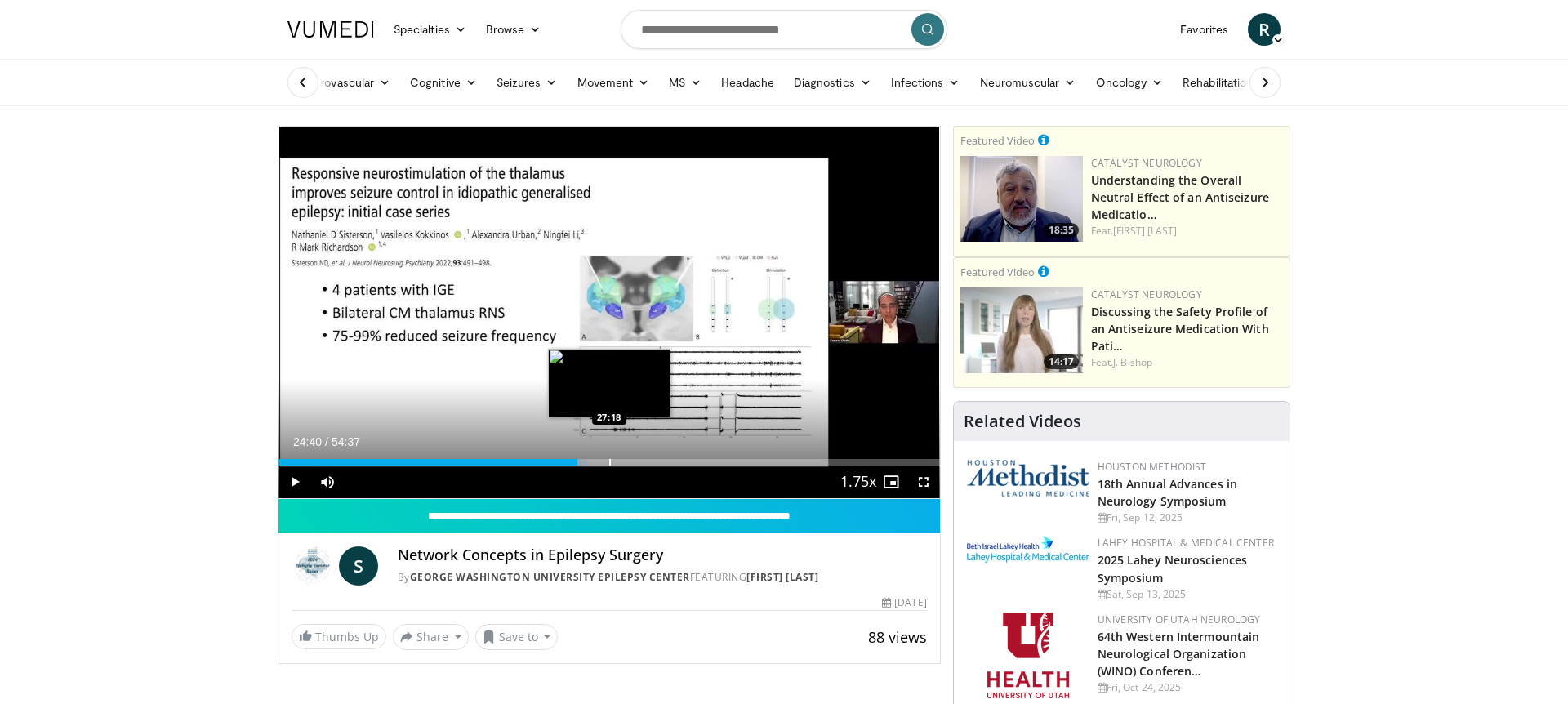 click at bounding box center (610, 462) 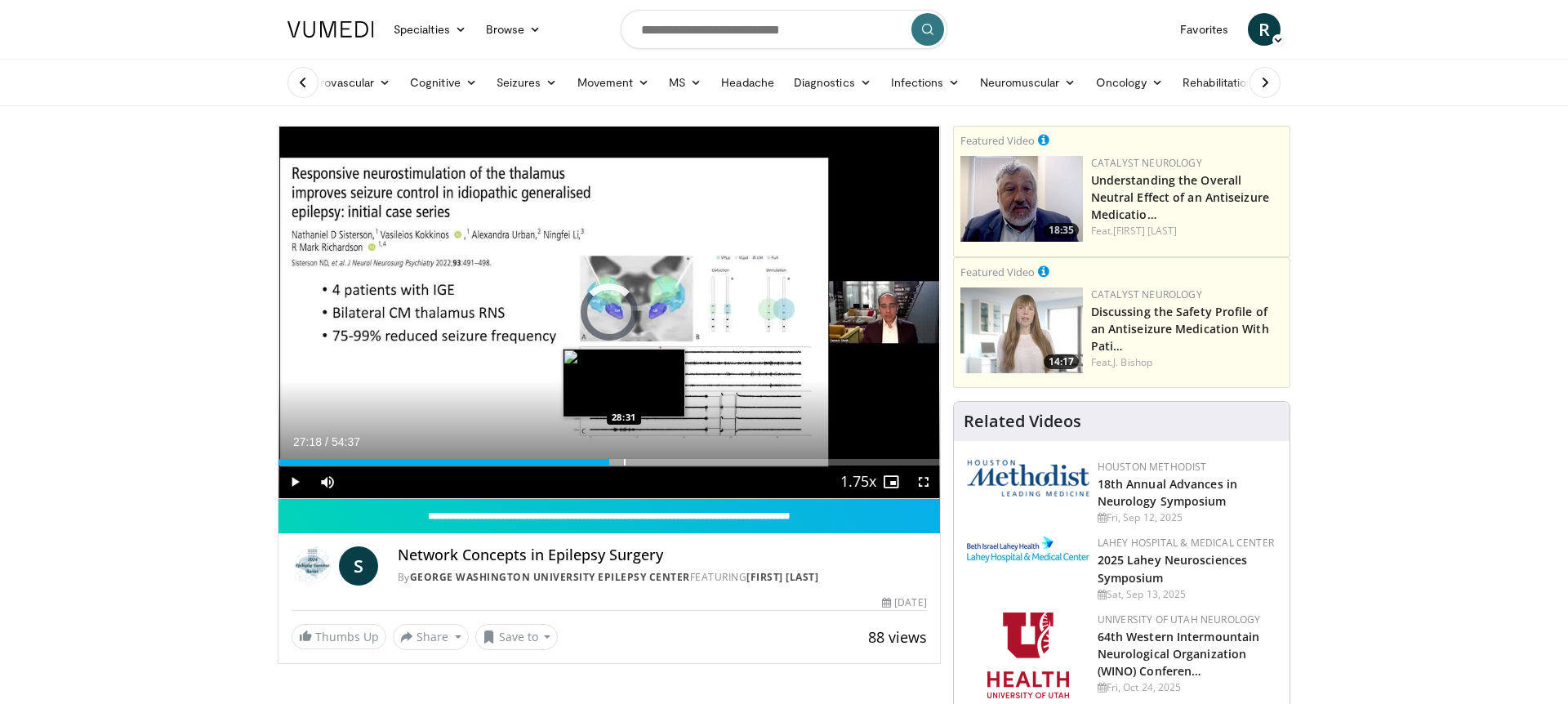 click at bounding box center [625, 462] 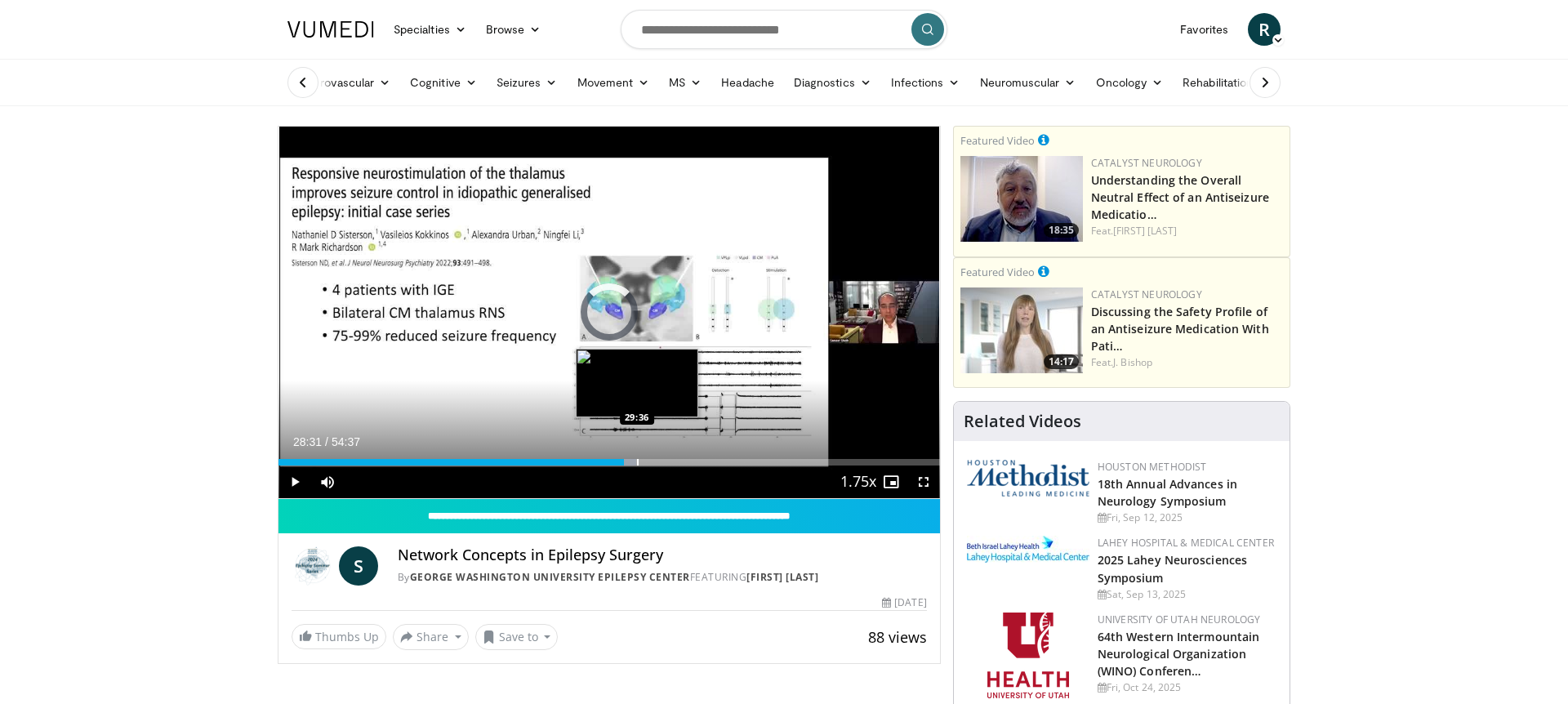 click at bounding box center (638, 462) 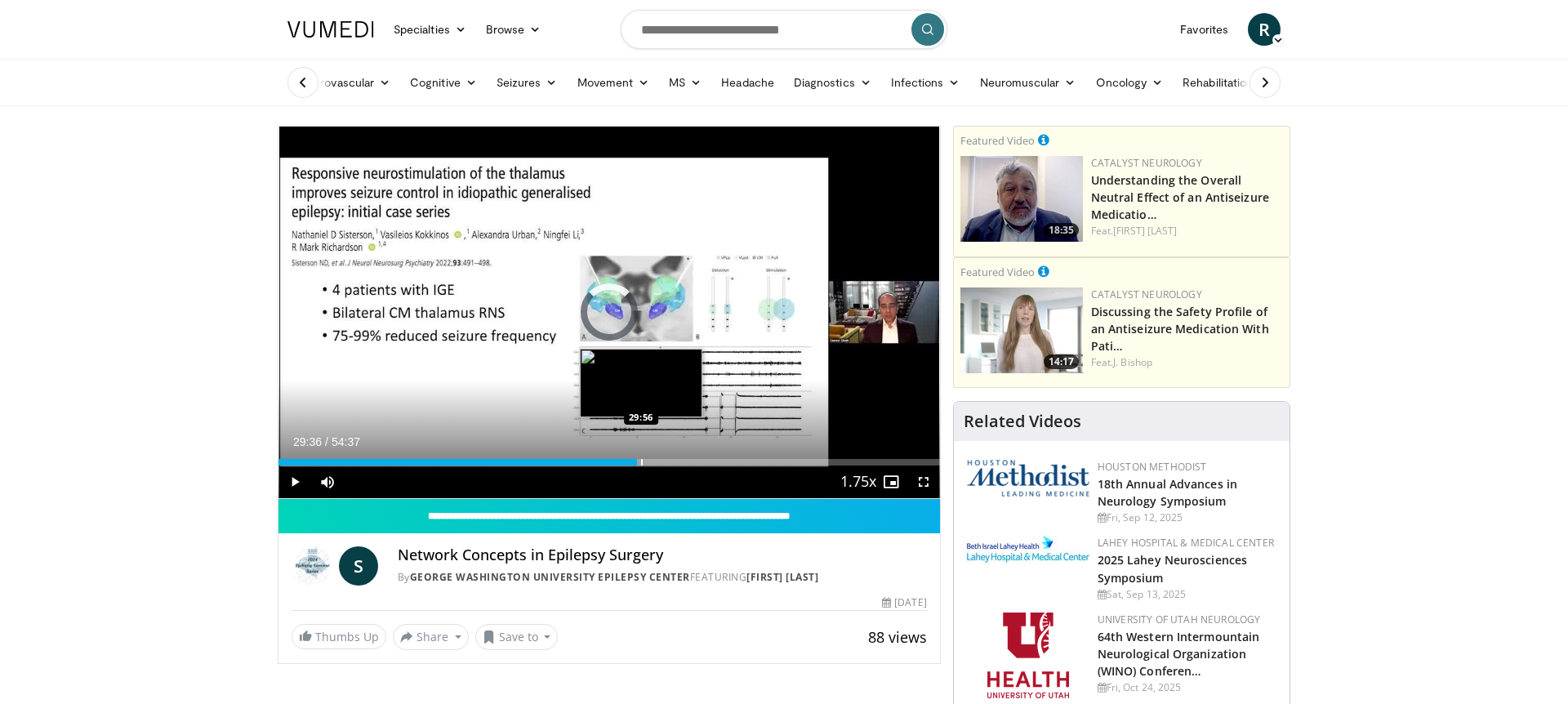 click at bounding box center [642, 462] 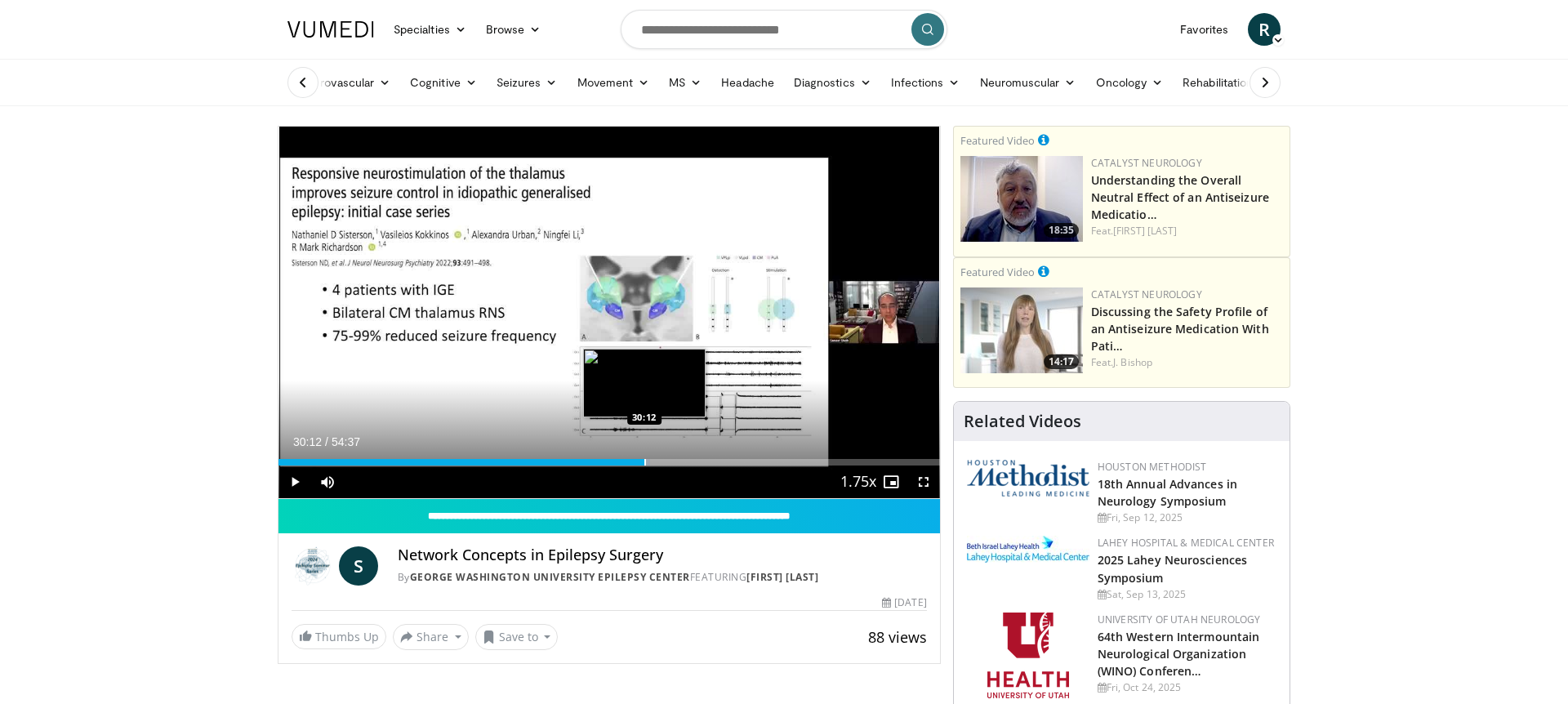 click at bounding box center (645, 462) 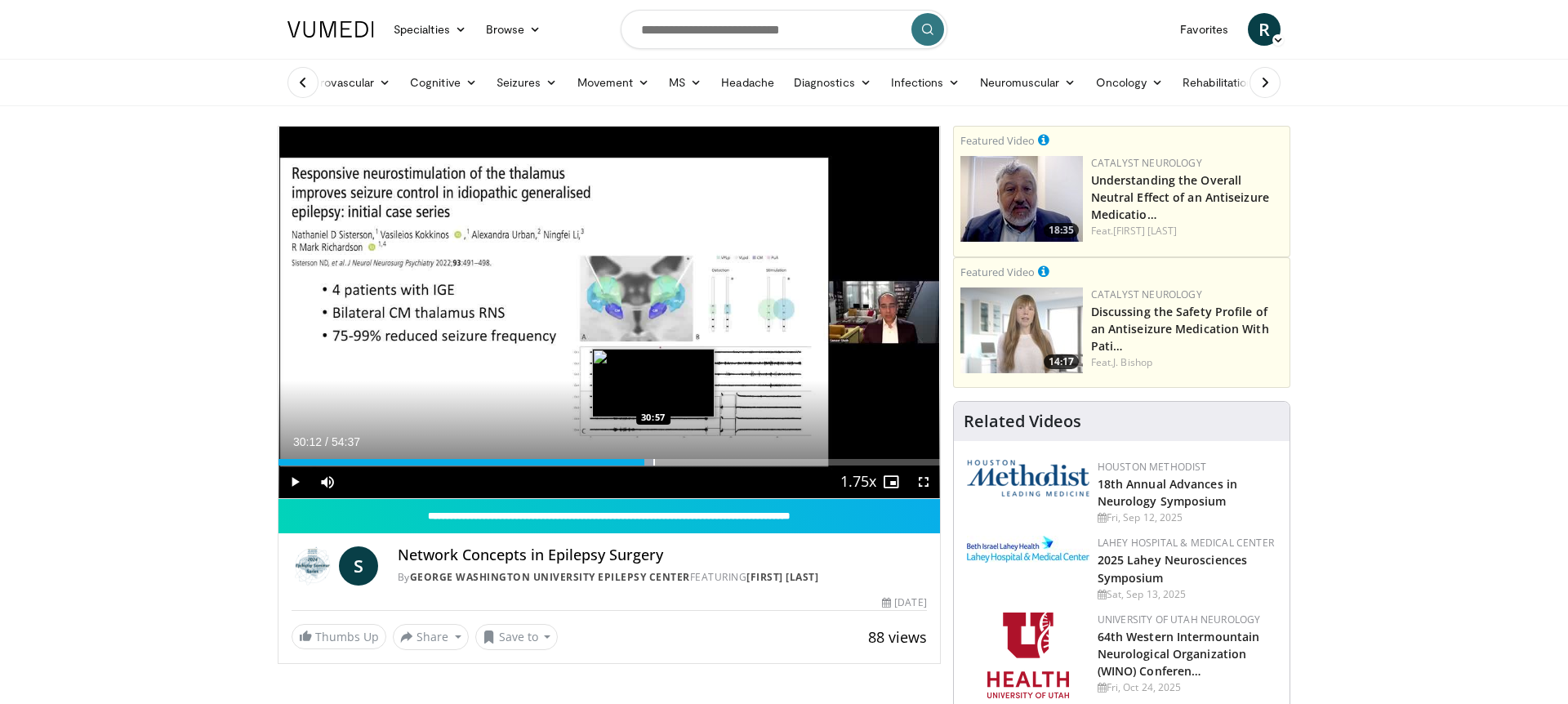 click at bounding box center (654, 462) 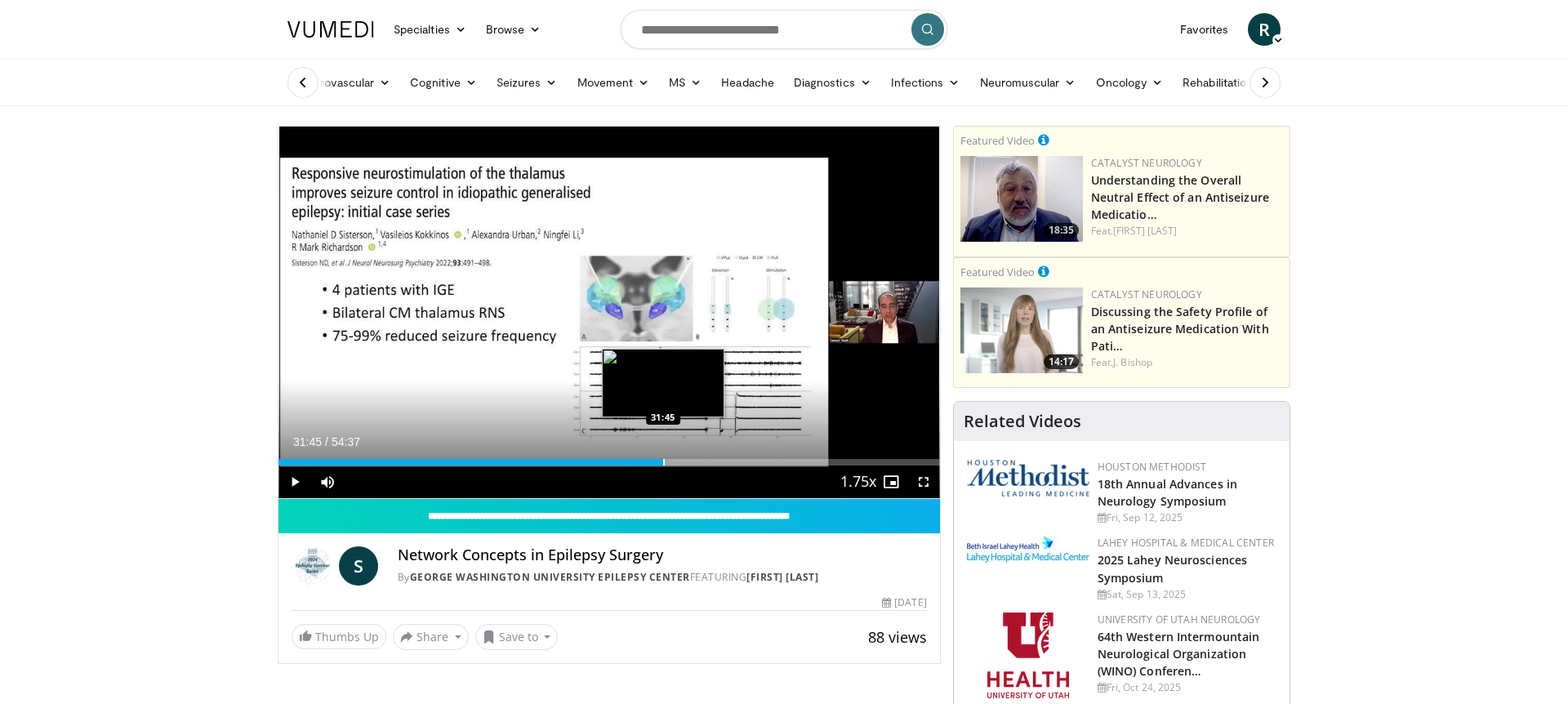 click at bounding box center [664, 462] 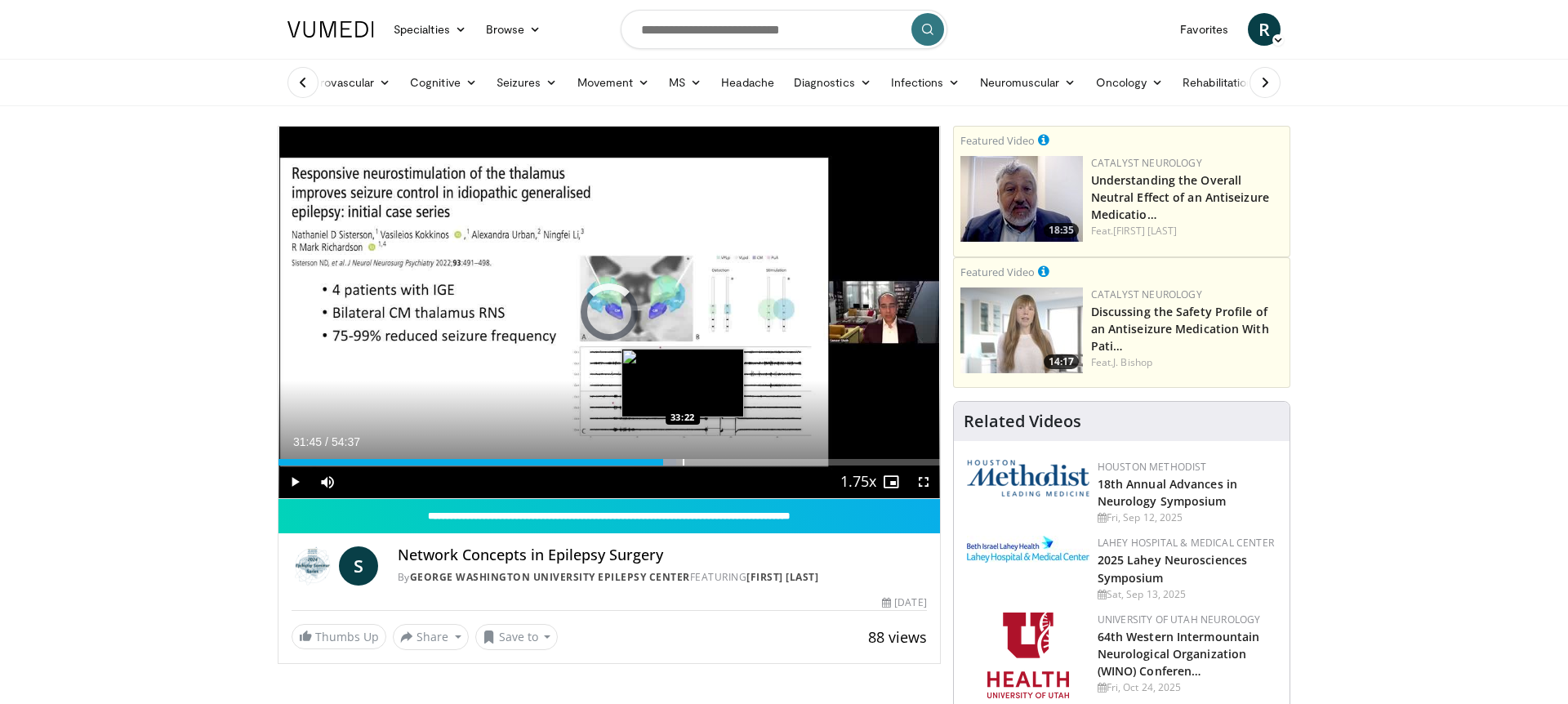 click at bounding box center [684, 462] 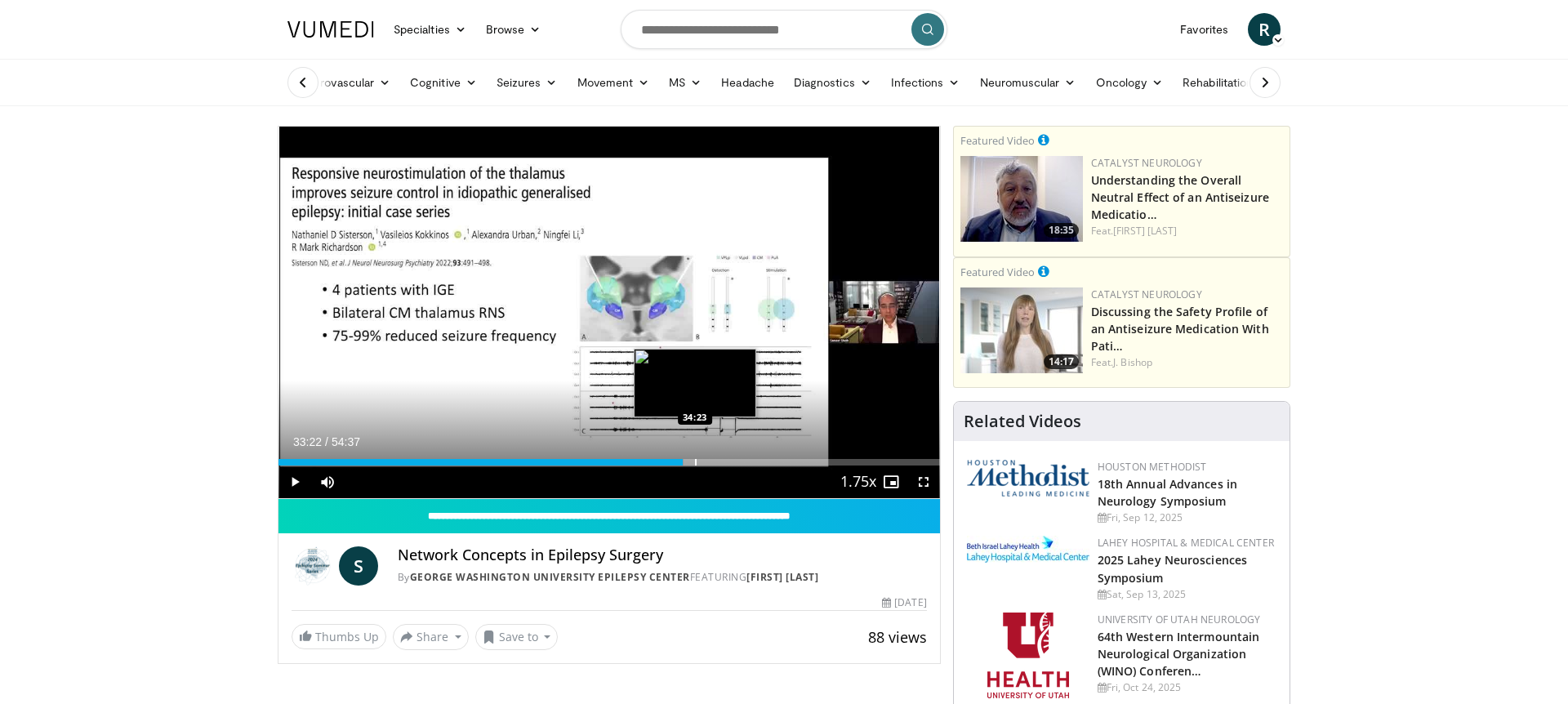 click at bounding box center [696, 462] 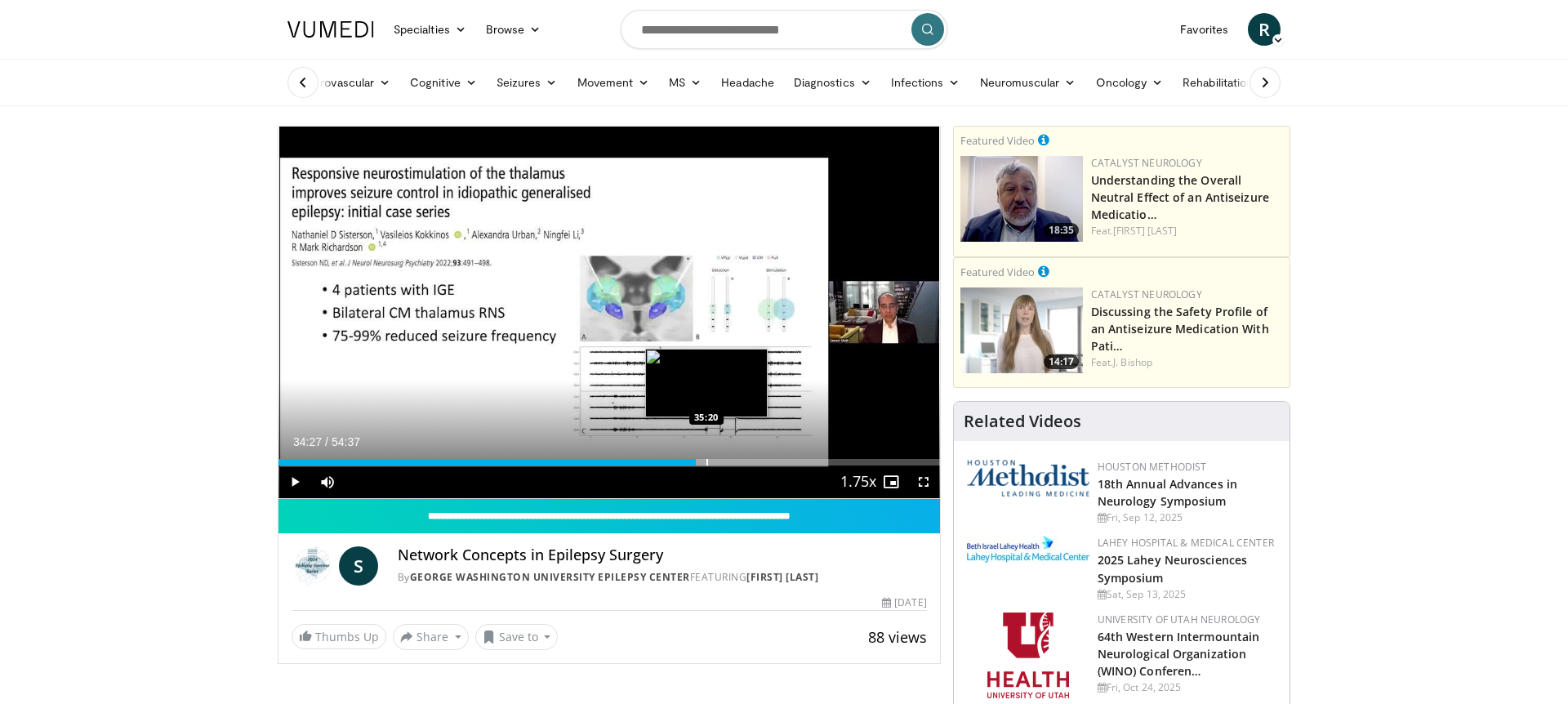 click at bounding box center [707, 462] 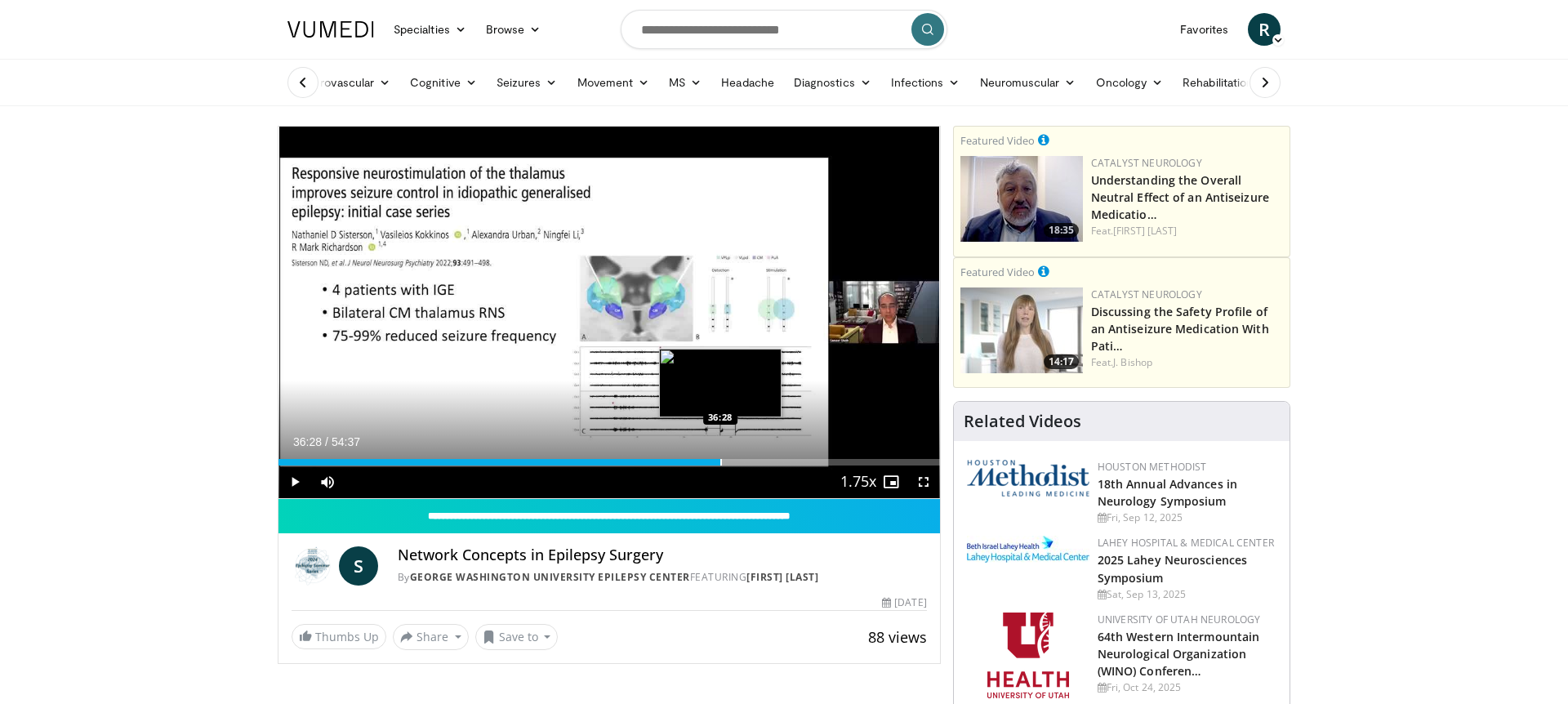 click at bounding box center [721, 462] 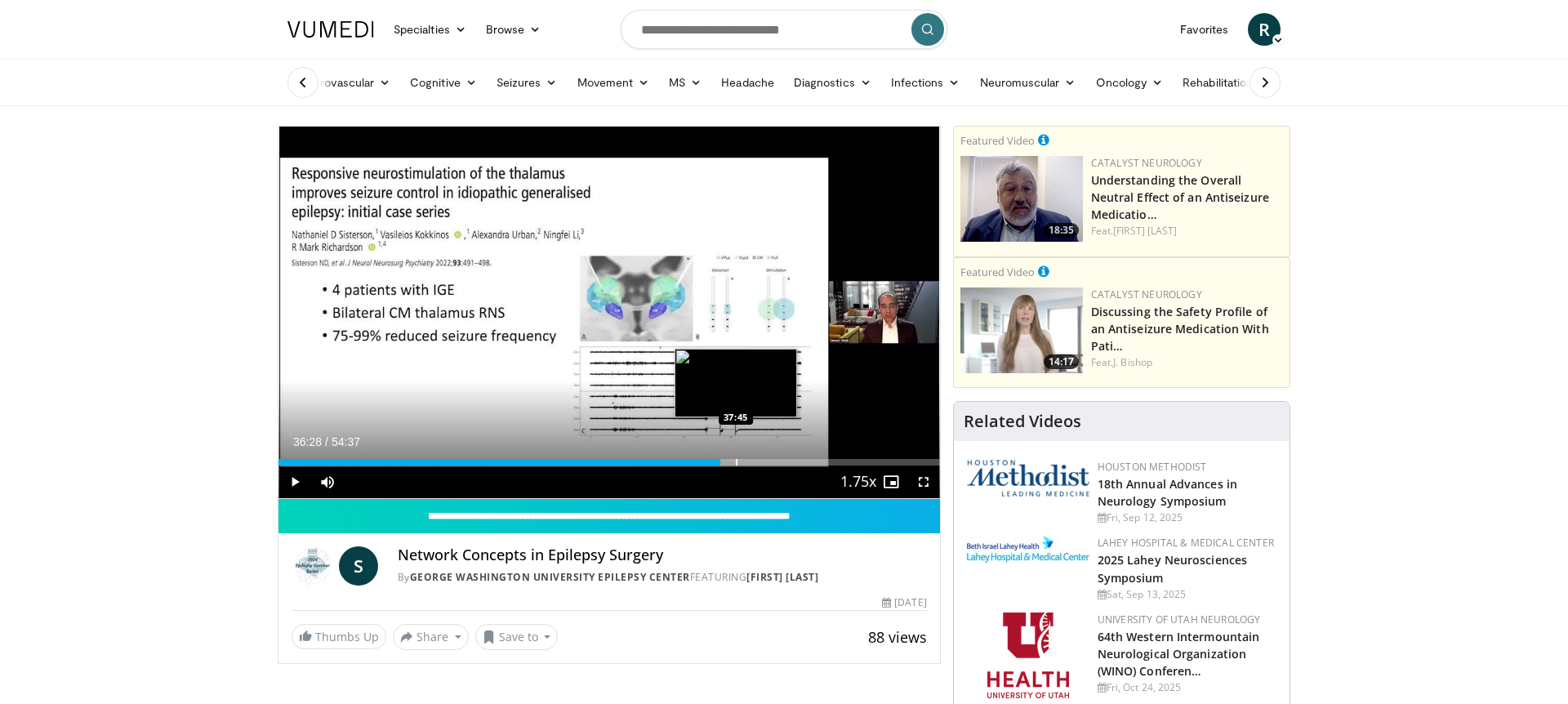 click at bounding box center (737, 462) 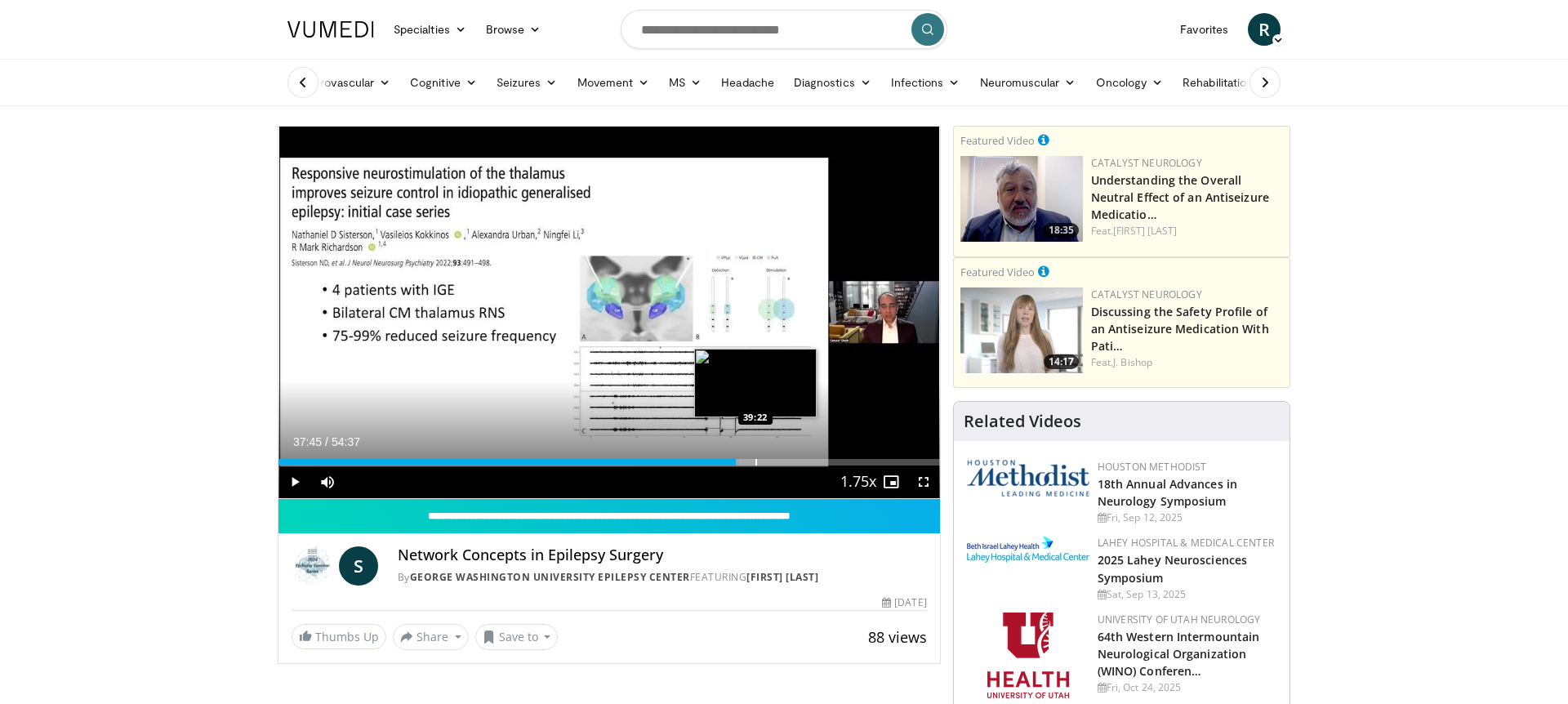 click at bounding box center (756, 462) 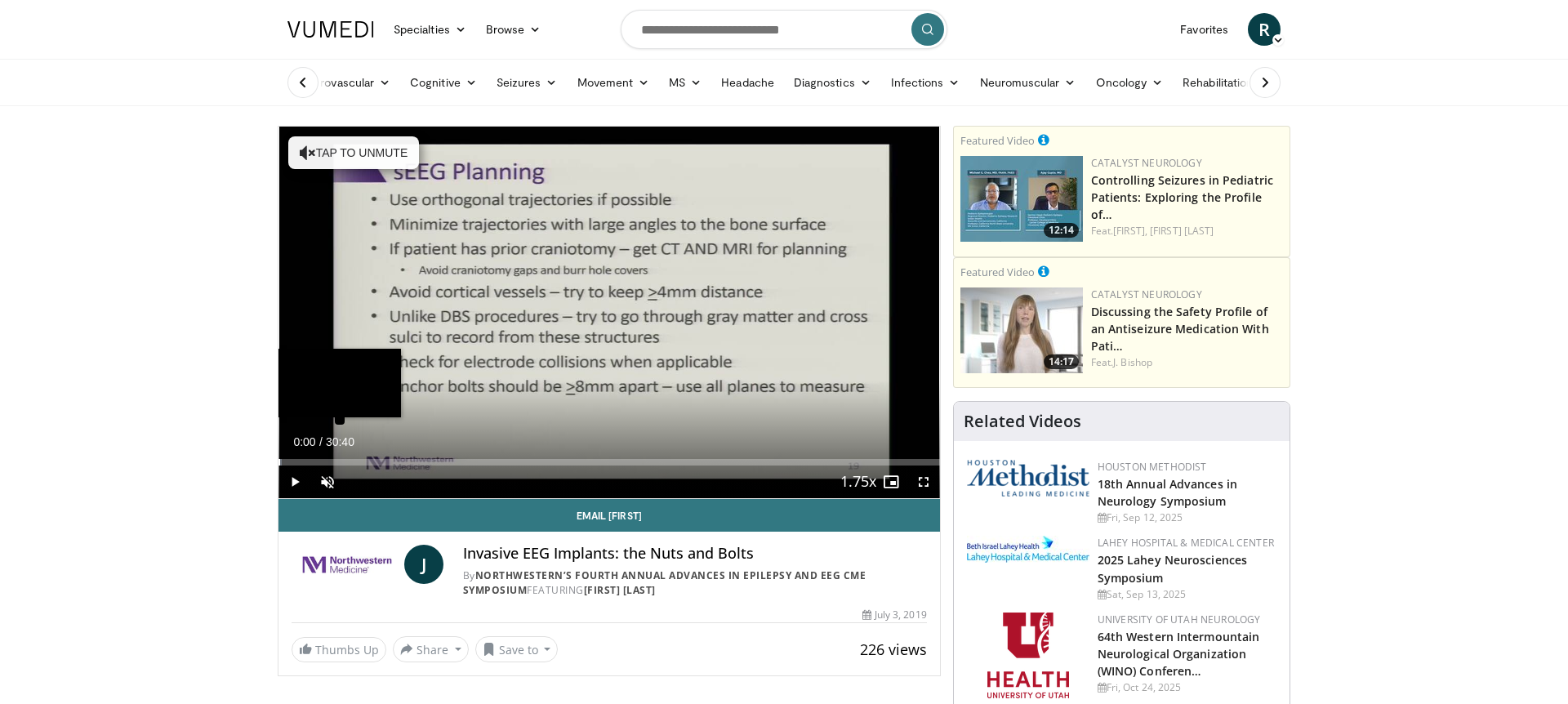 scroll, scrollTop: 0, scrollLeft: 0, axis: both 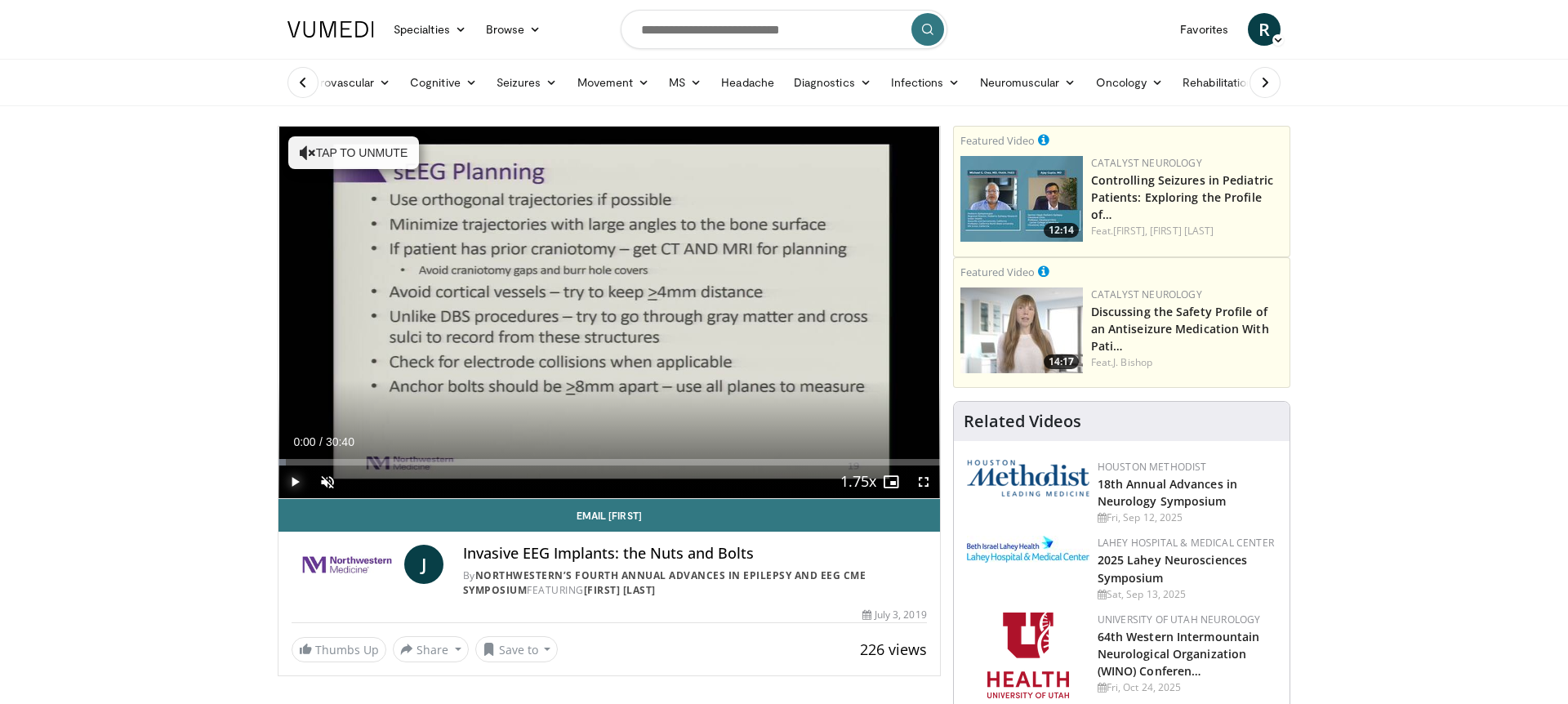 click at bounding box center [295, 482] 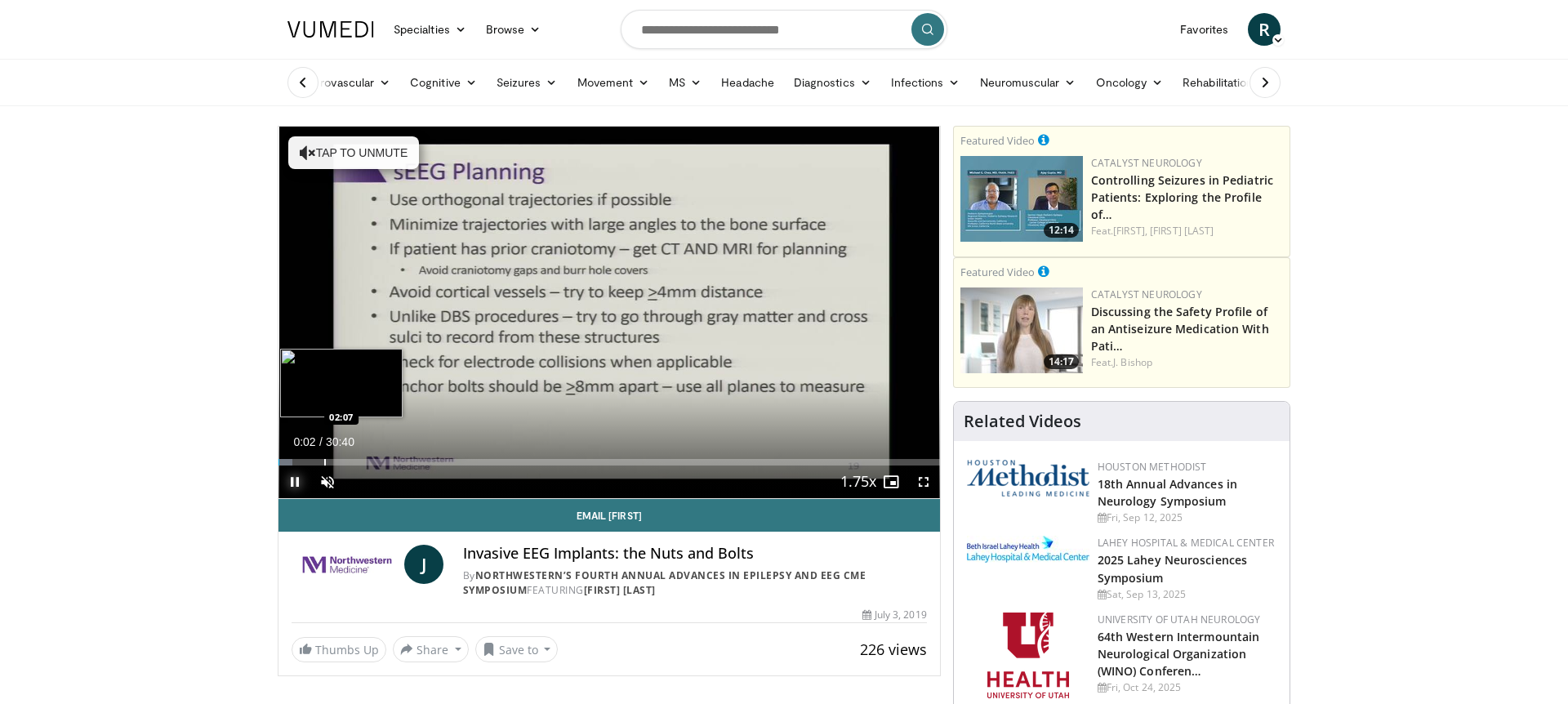 click at bounding box center [325, 462] 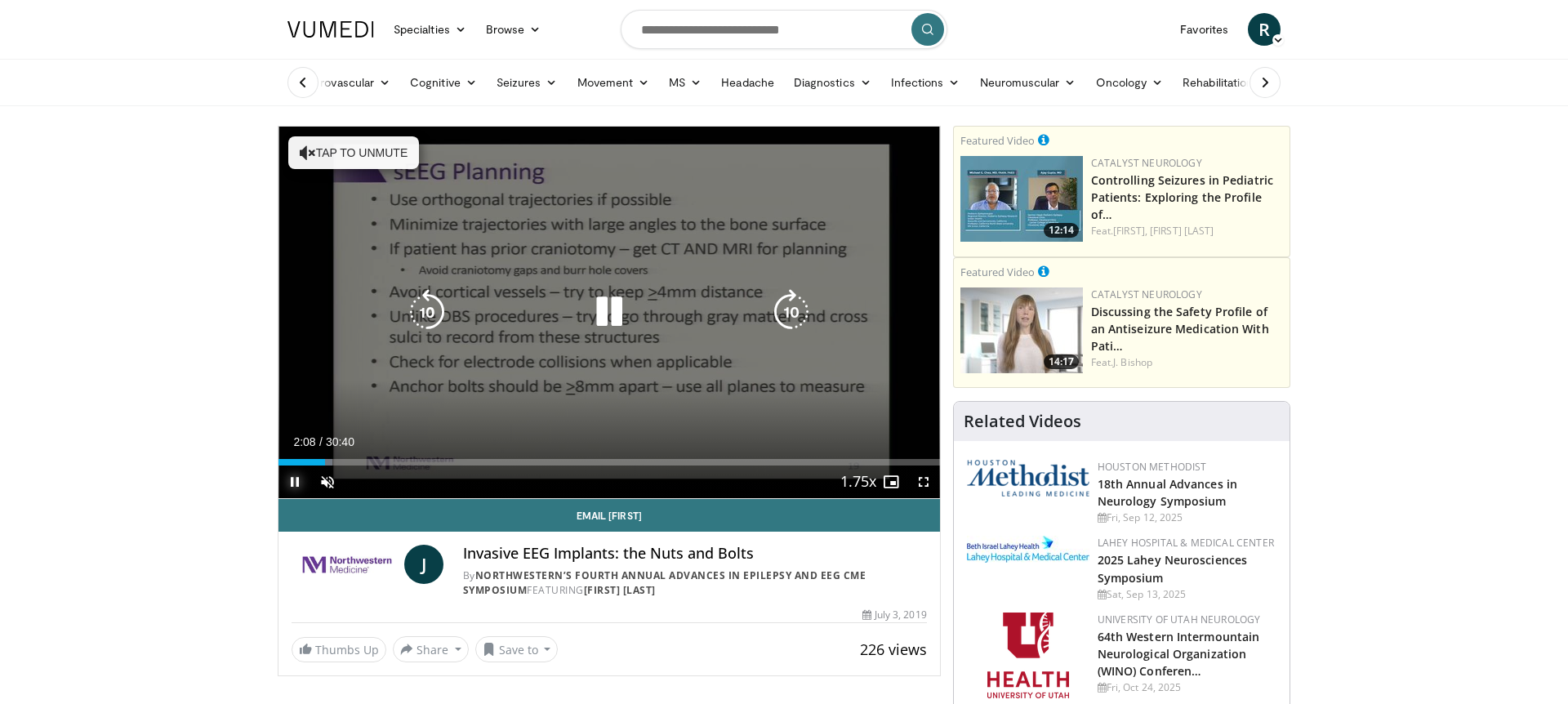 click on "Loaded :  8.15% 02:08 03:44" at bounding box center [609, 462] 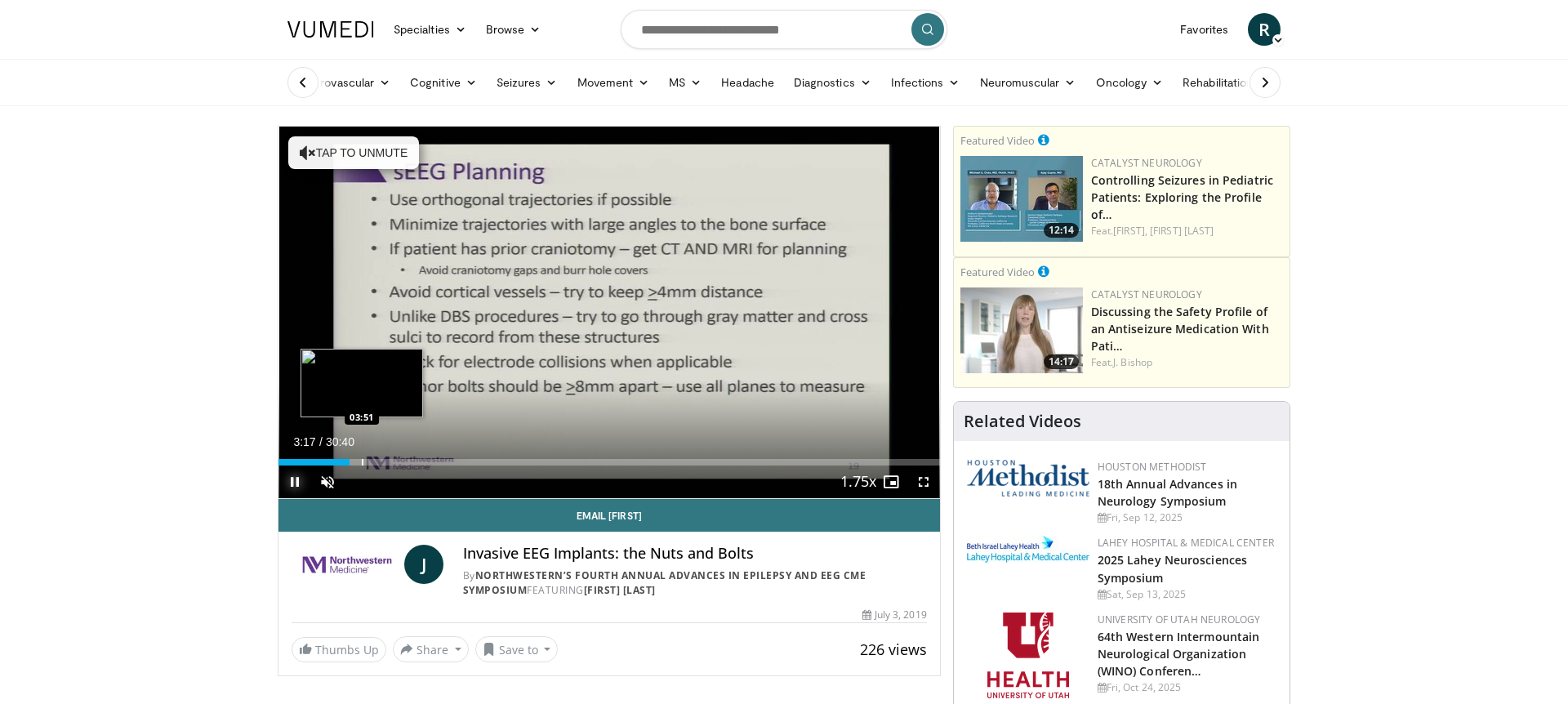 click at bounding box center [363, 462] 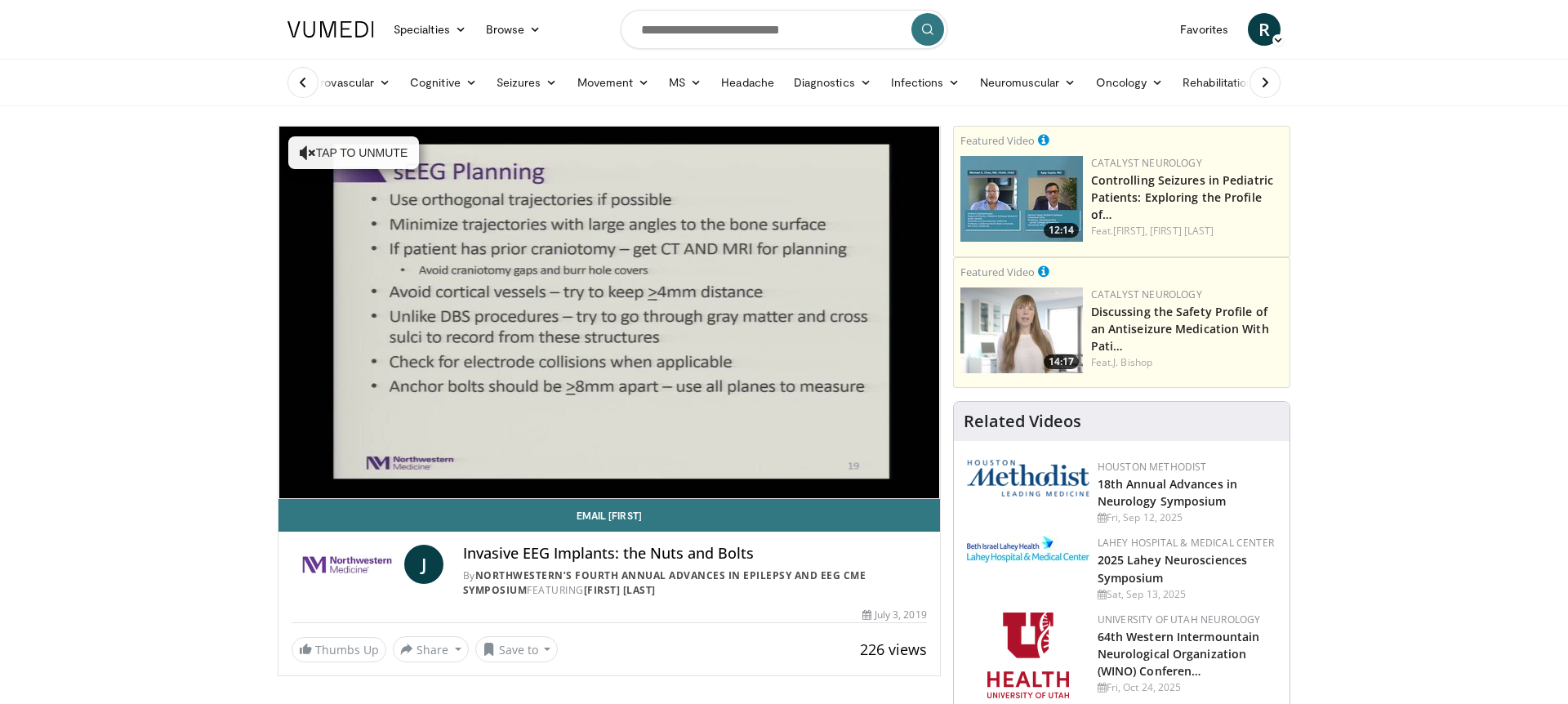 click on "10 seconds
Tap to unmute" at bounding box center [609, 312] 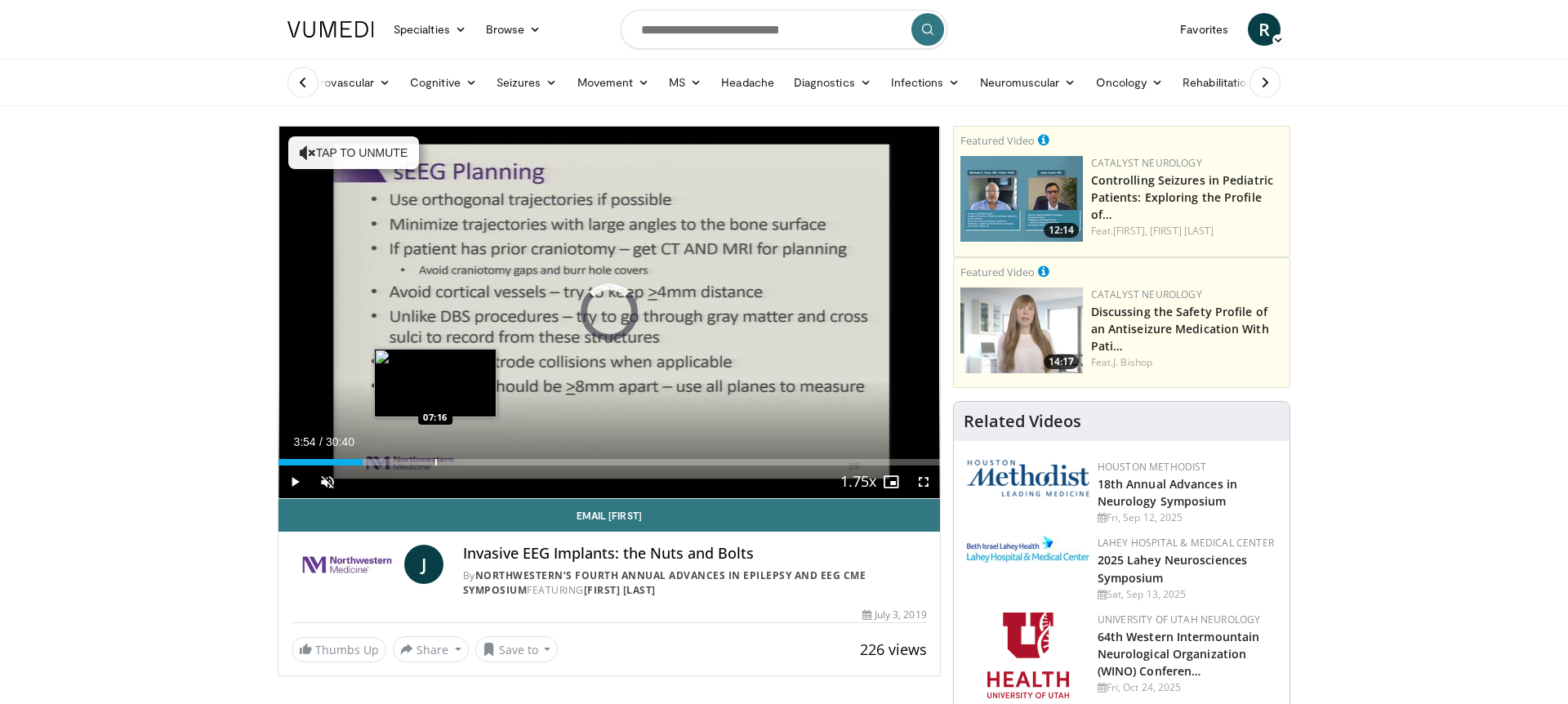 click at bounding box center (436, 462) 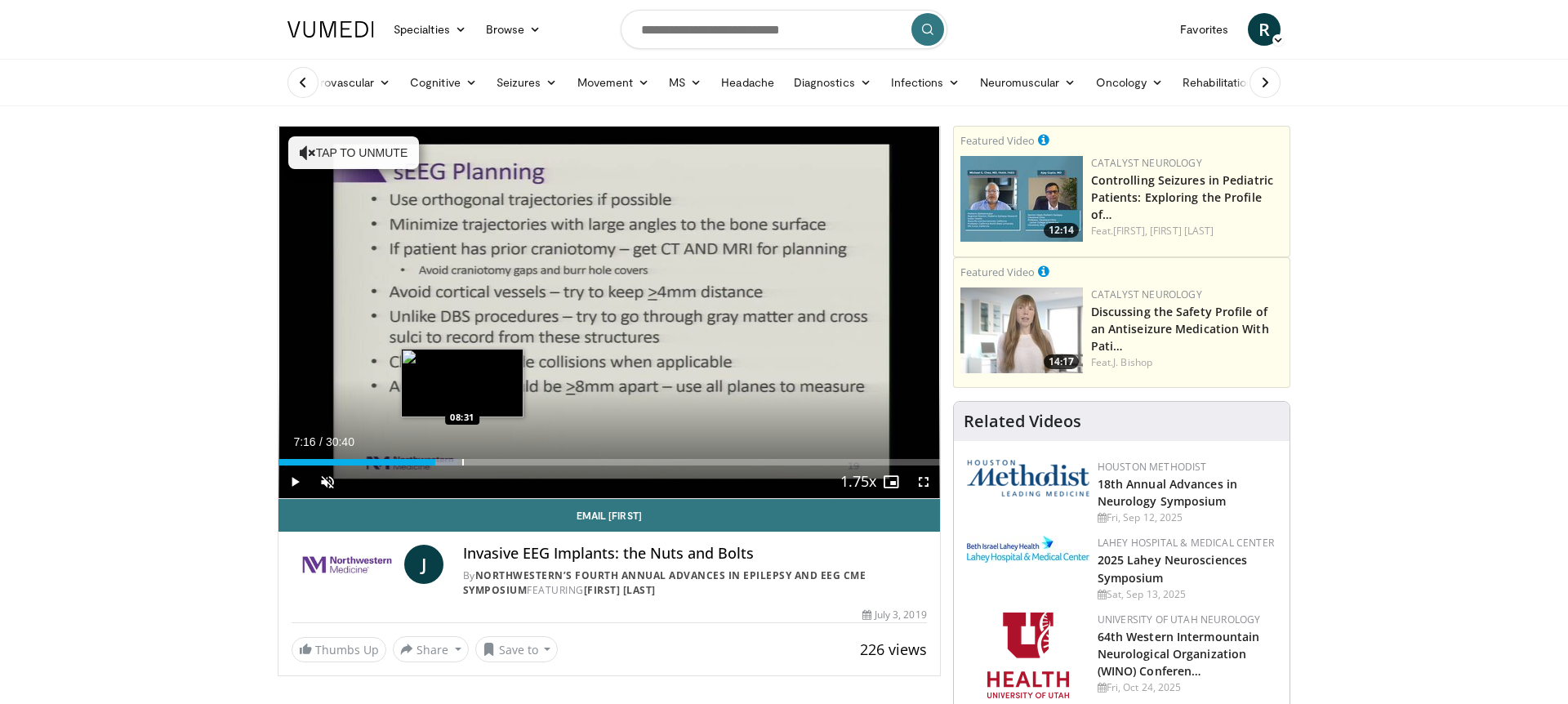 click at bounding box center [463, 462] 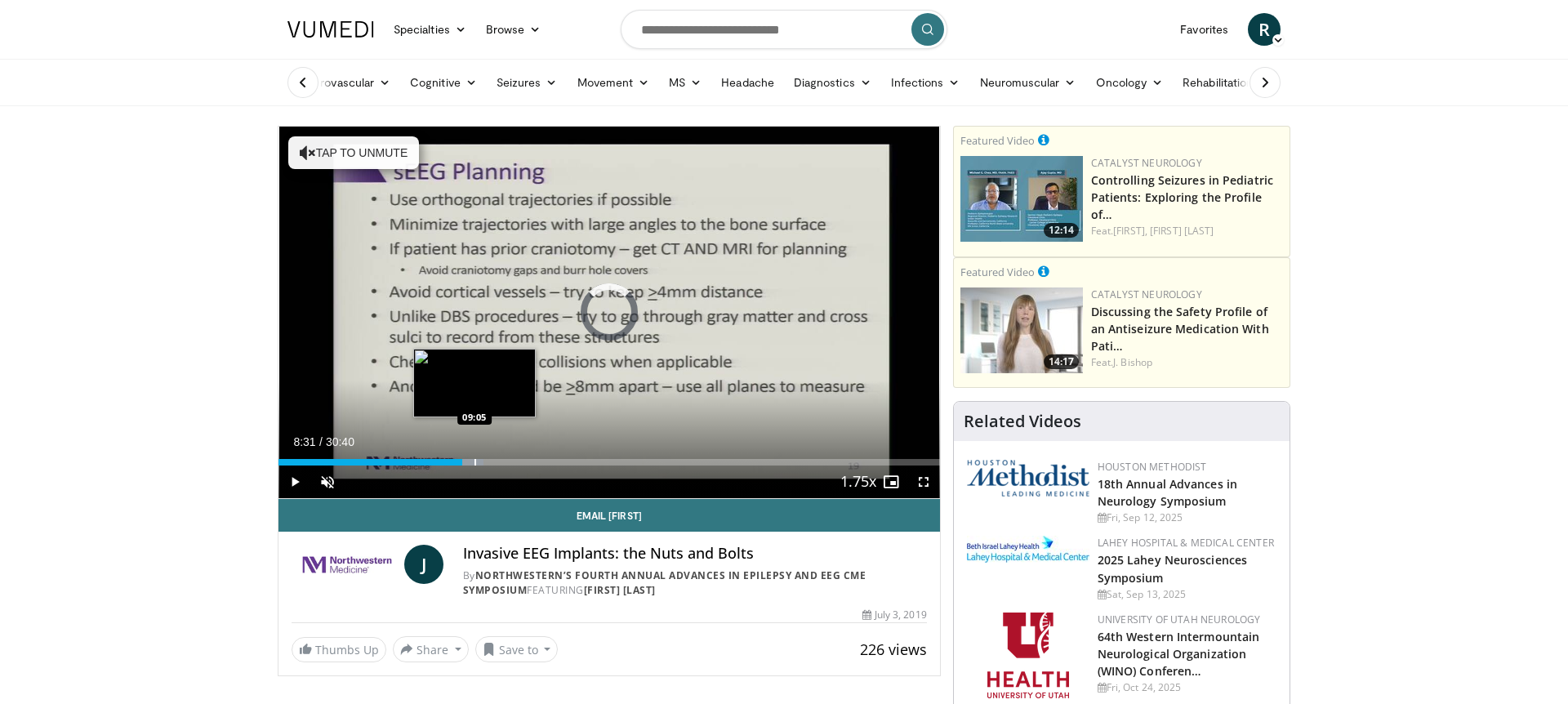 click at bounding box center [475, 462] 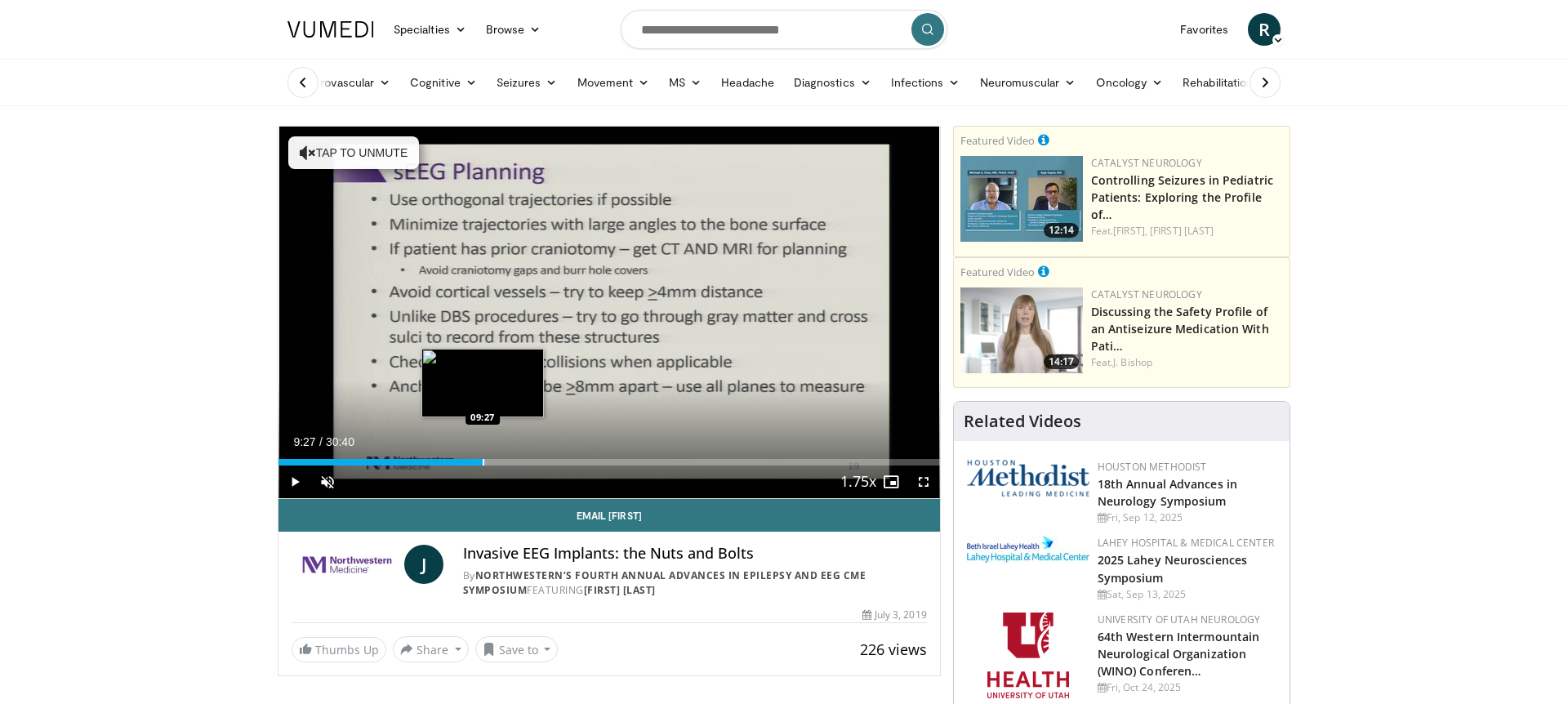click at bounding box center [483, 462] 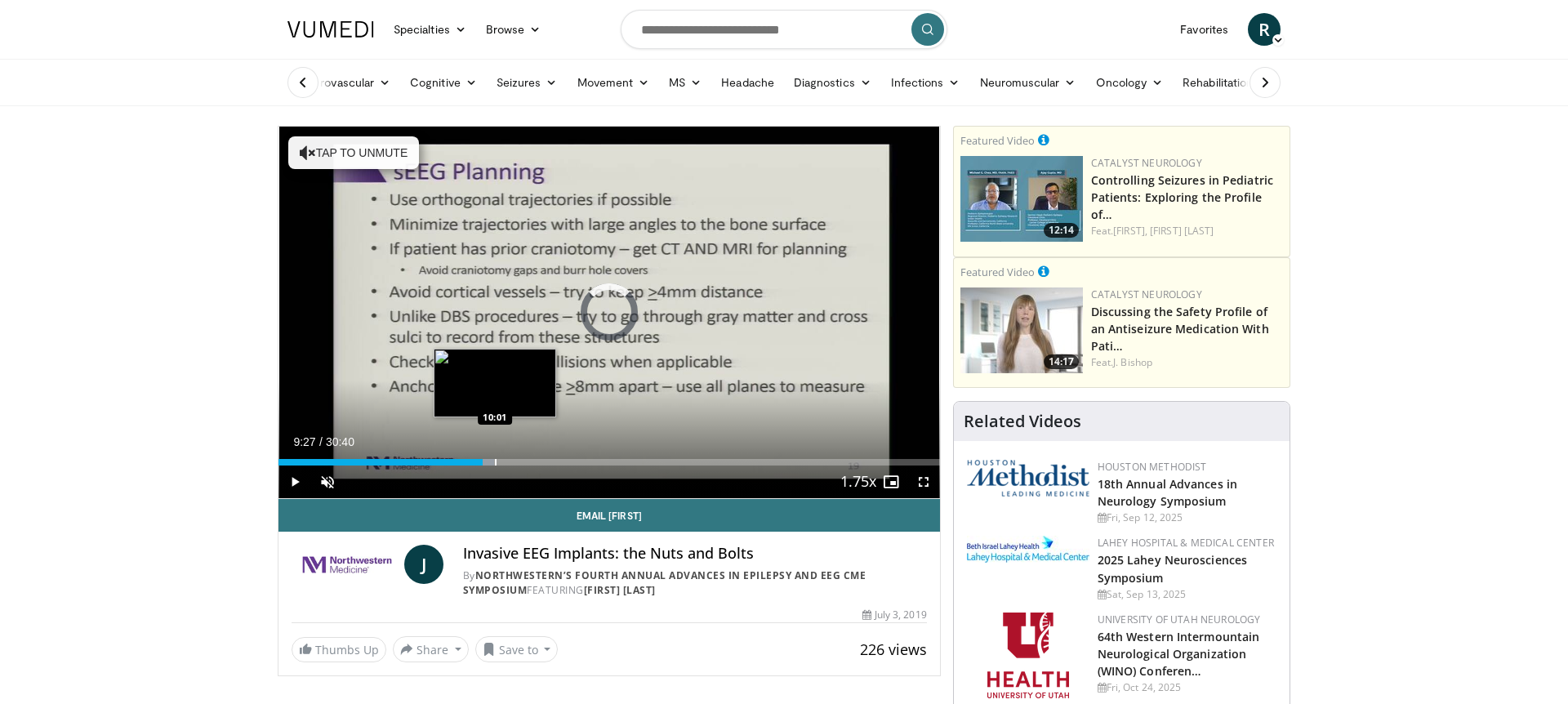 click at bounding box center [496, 462] 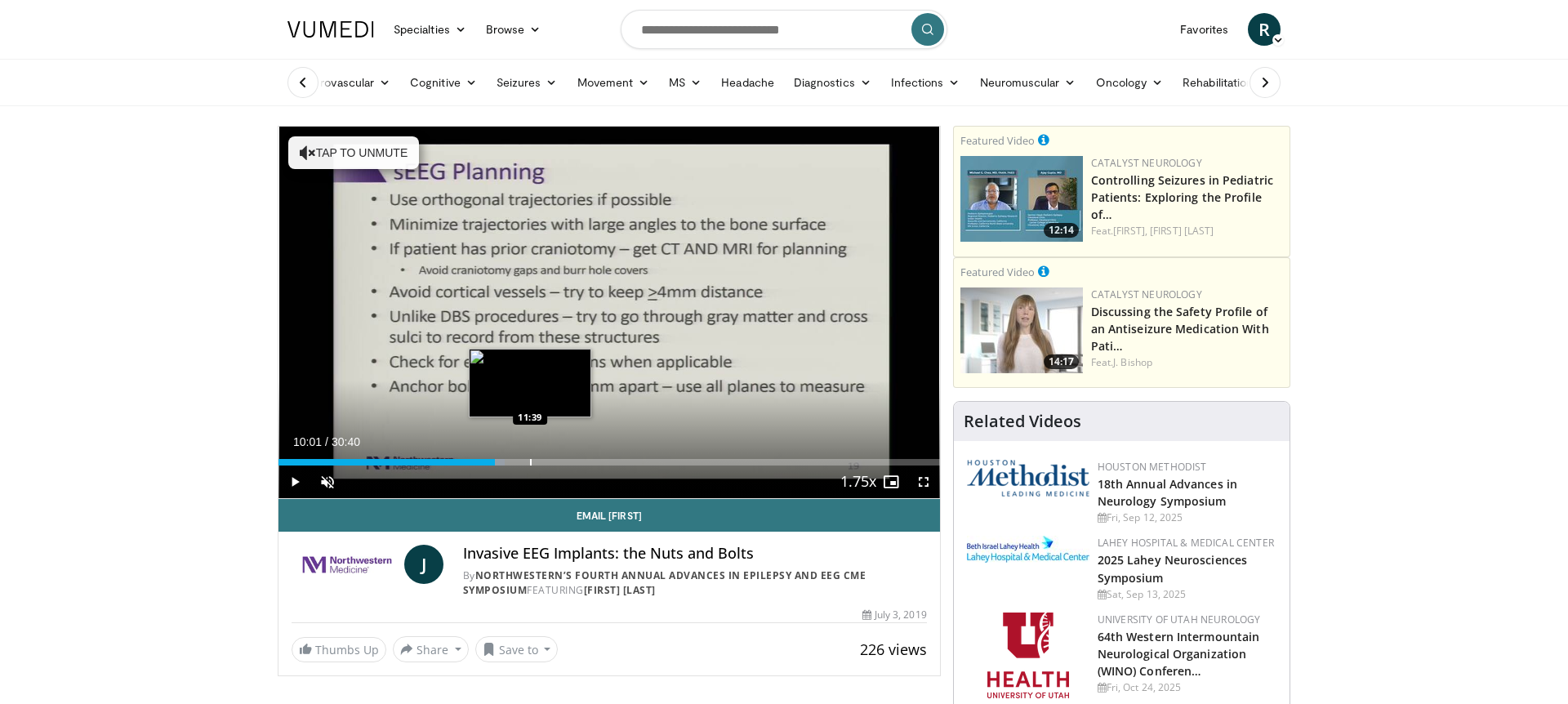 click at bounding box center (531, 462) 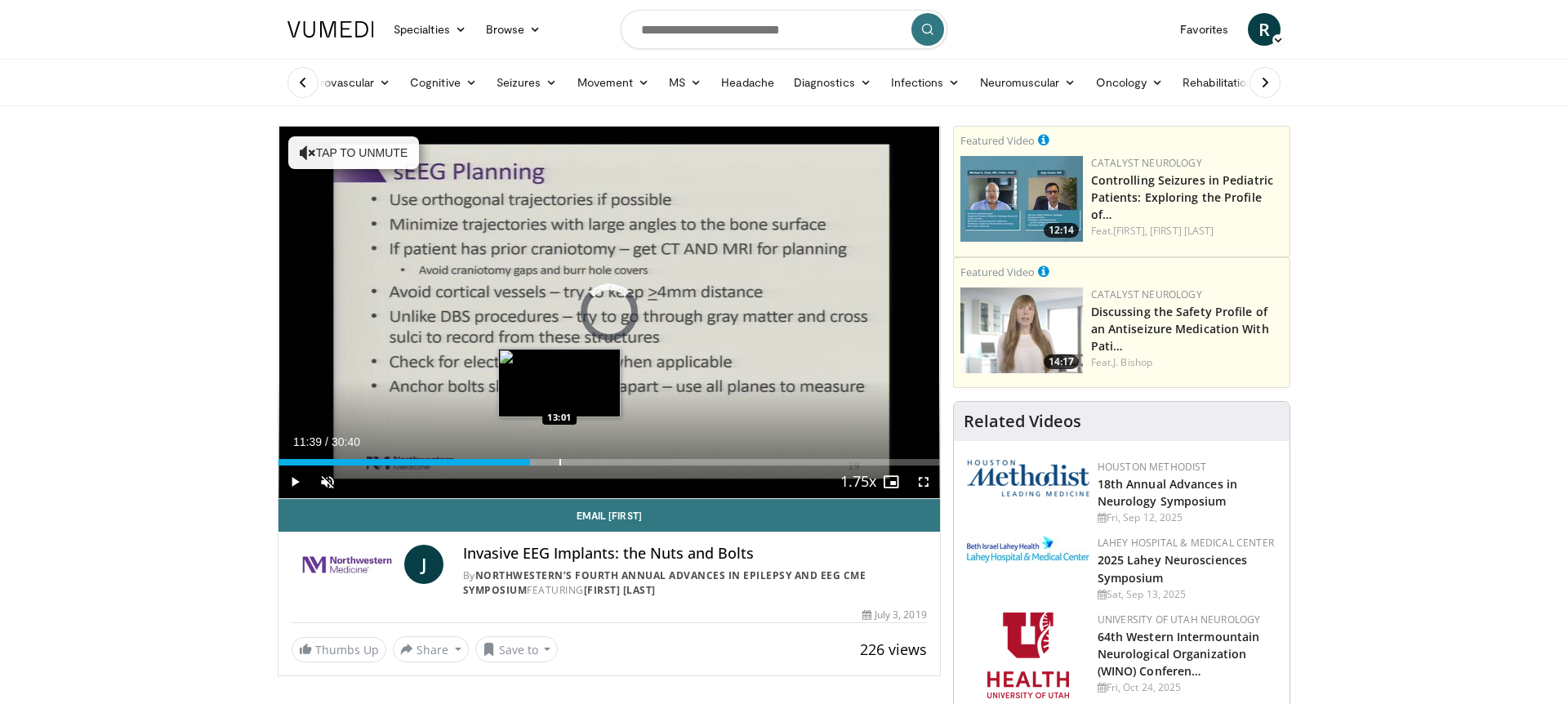 click at bounding box center (560, 462) 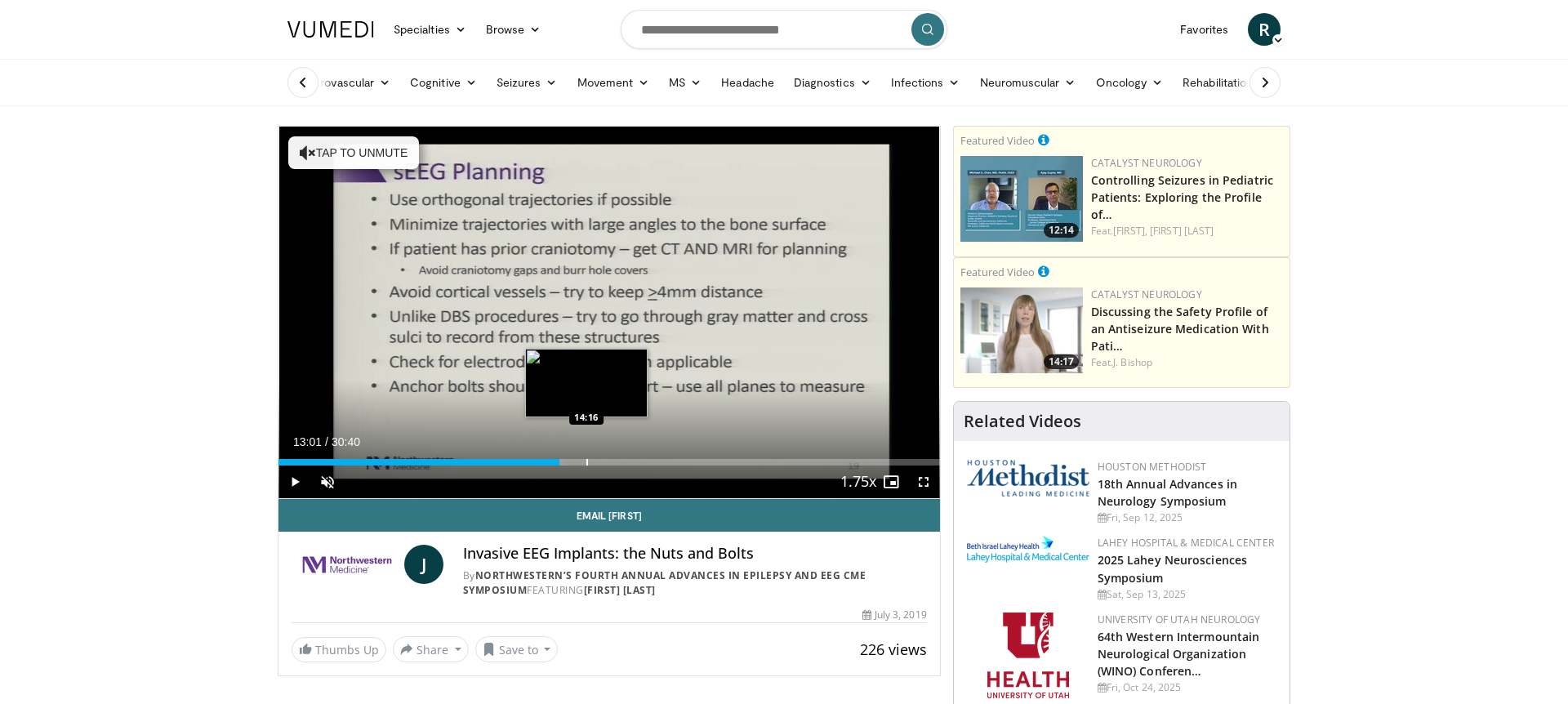 click at bounding box center (587, 462) 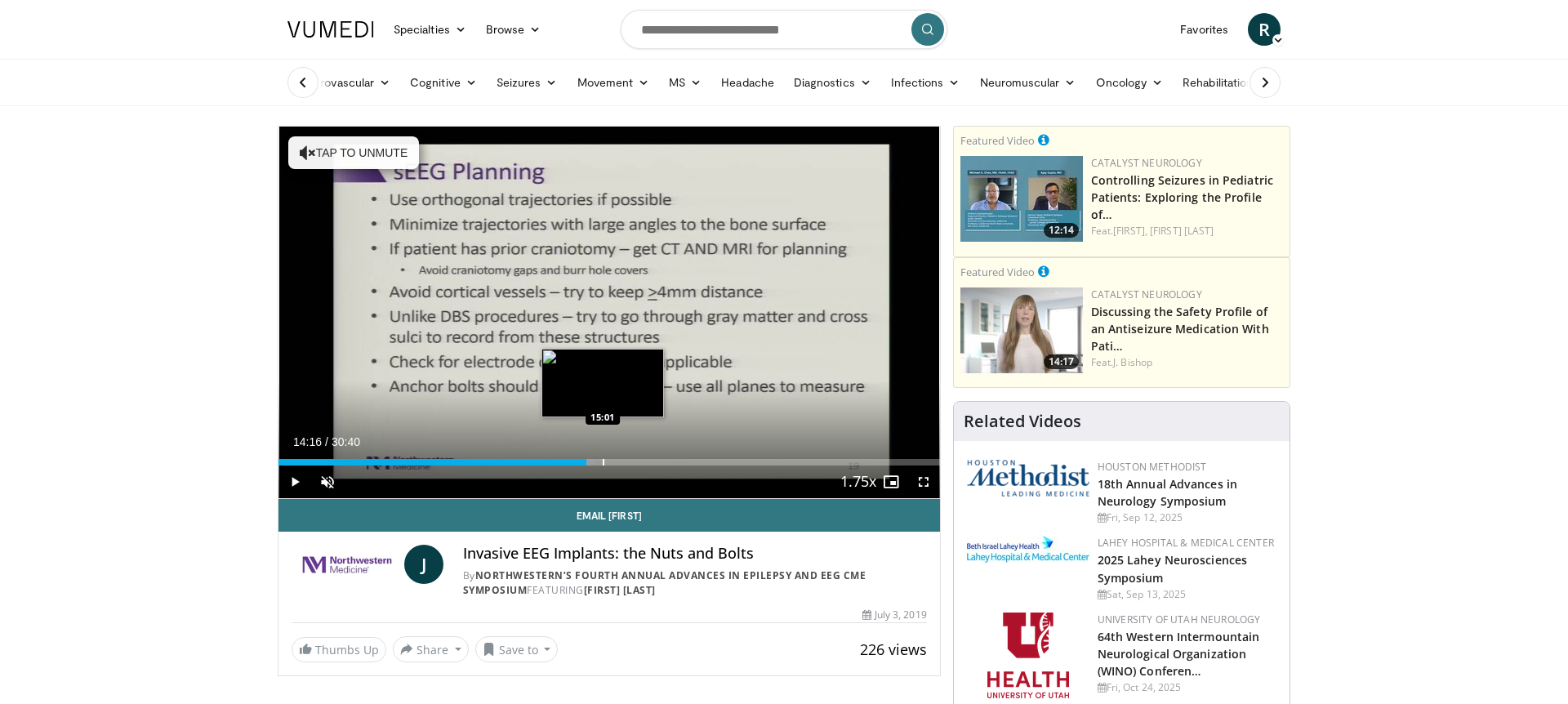 click at bounding box center [604, 462] 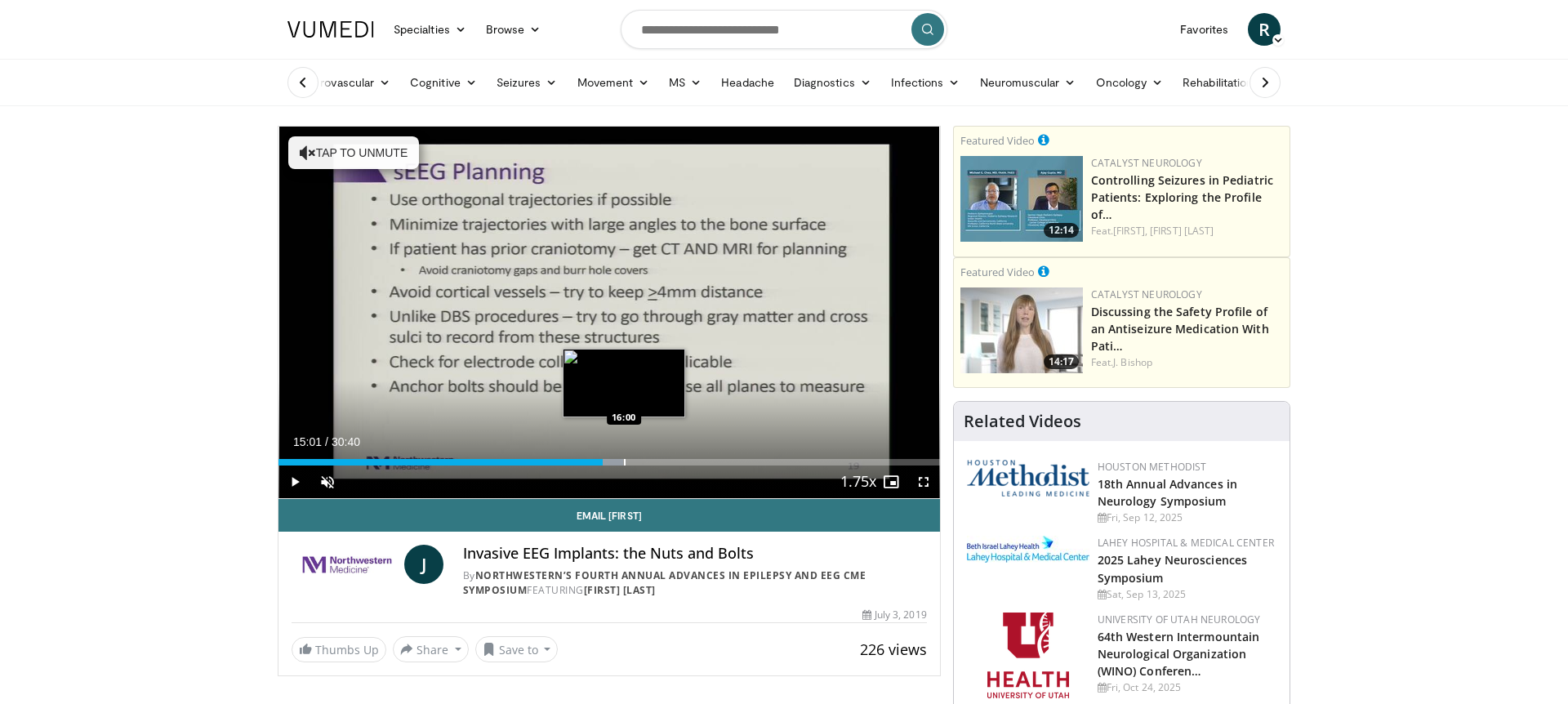 click at bounding box center (625, 462) 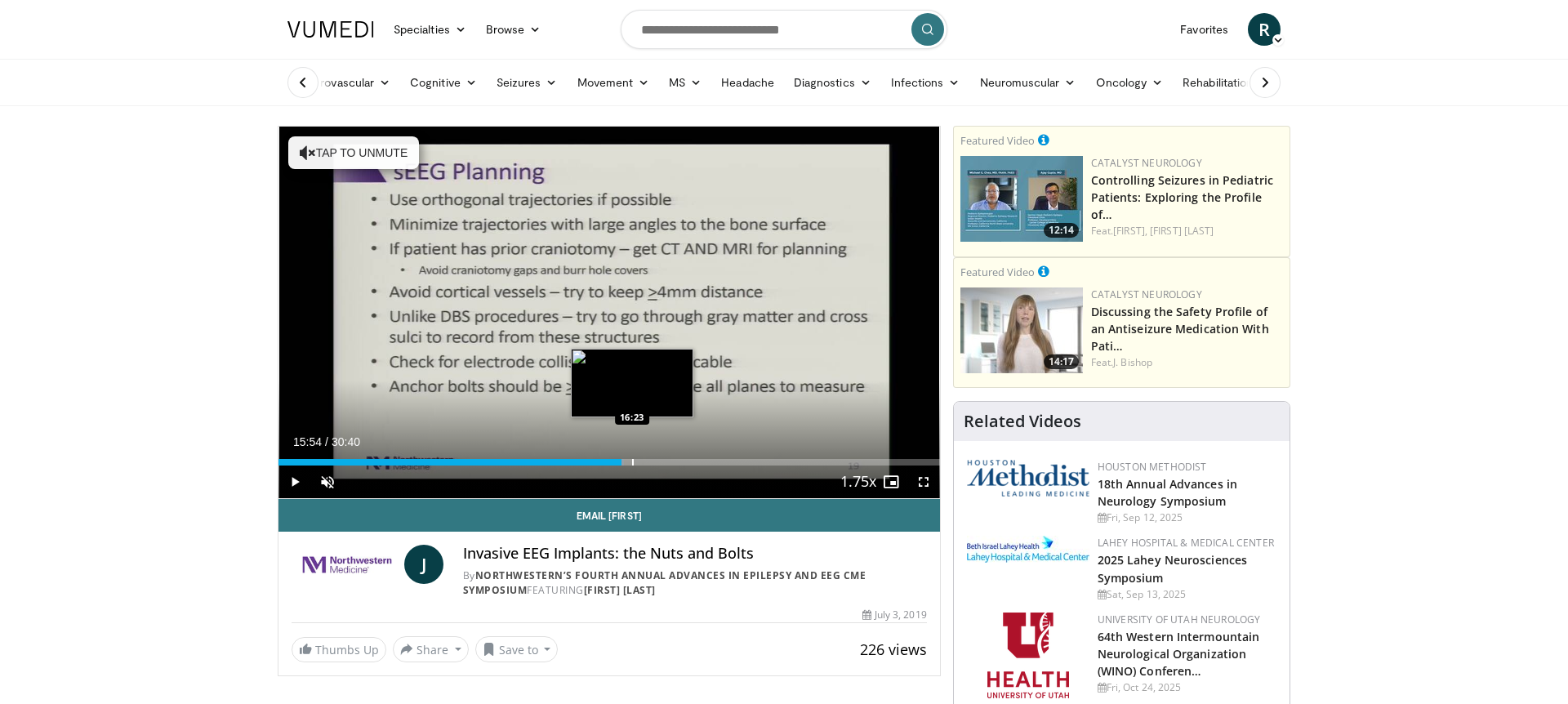 click at bounding box center (633, 462) 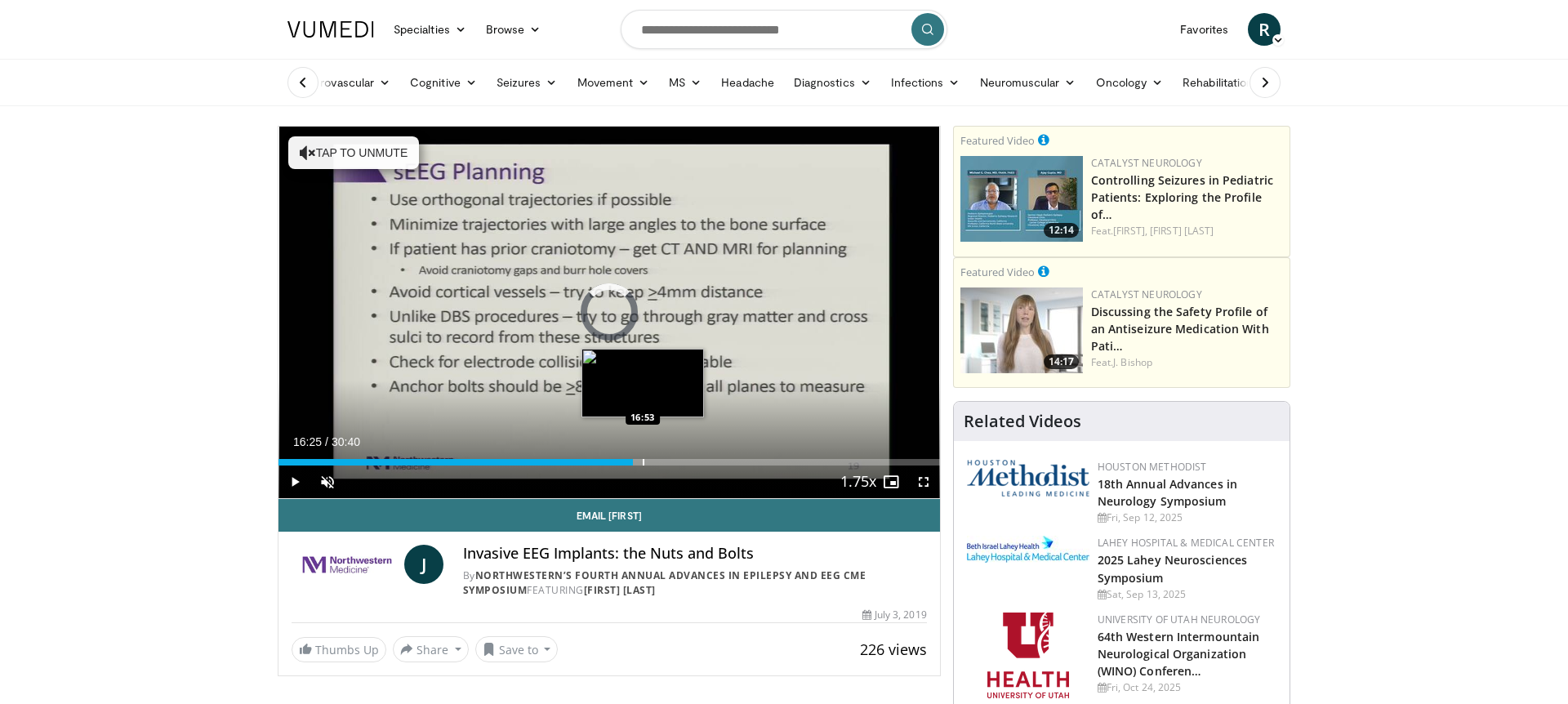 click at bounding box center [644, 462] 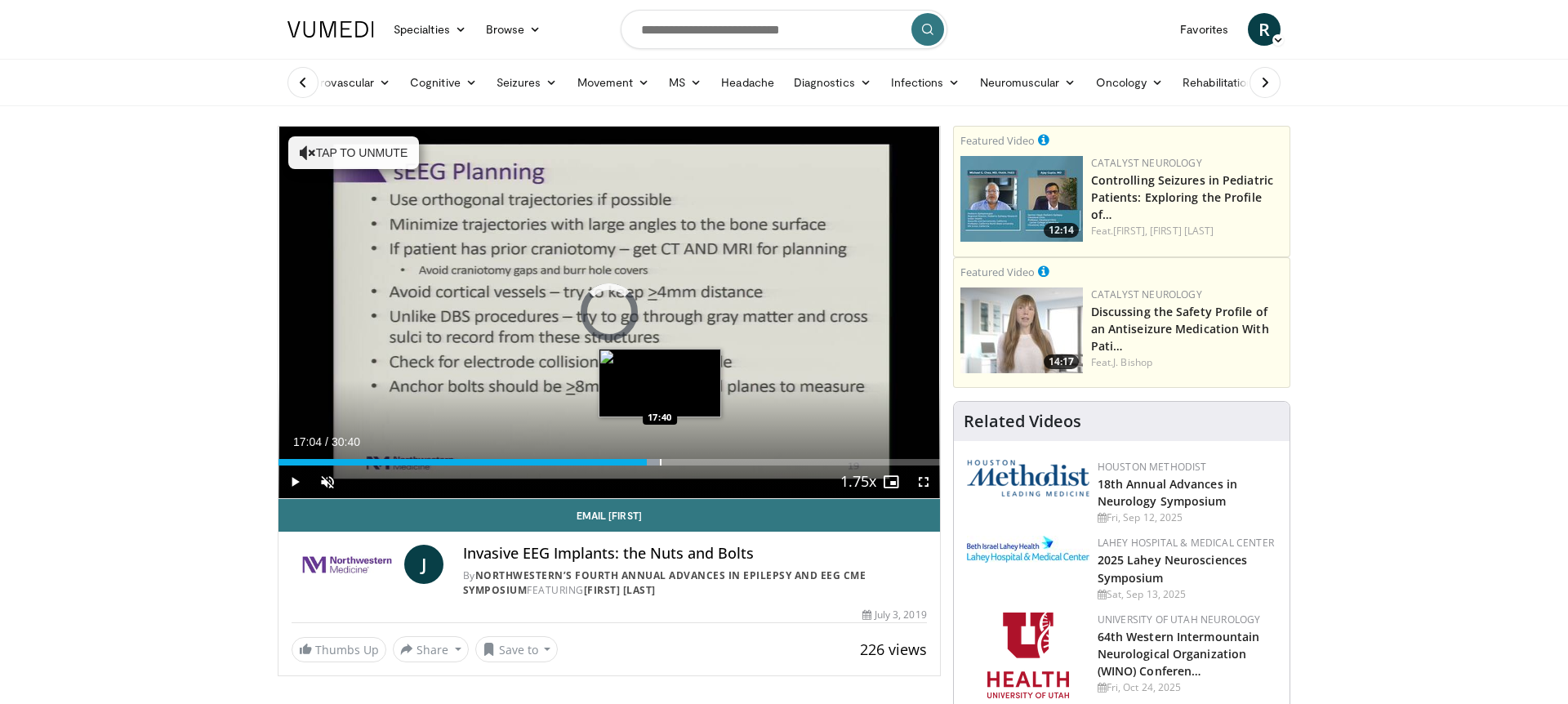 click at bounding box center [661, 462] 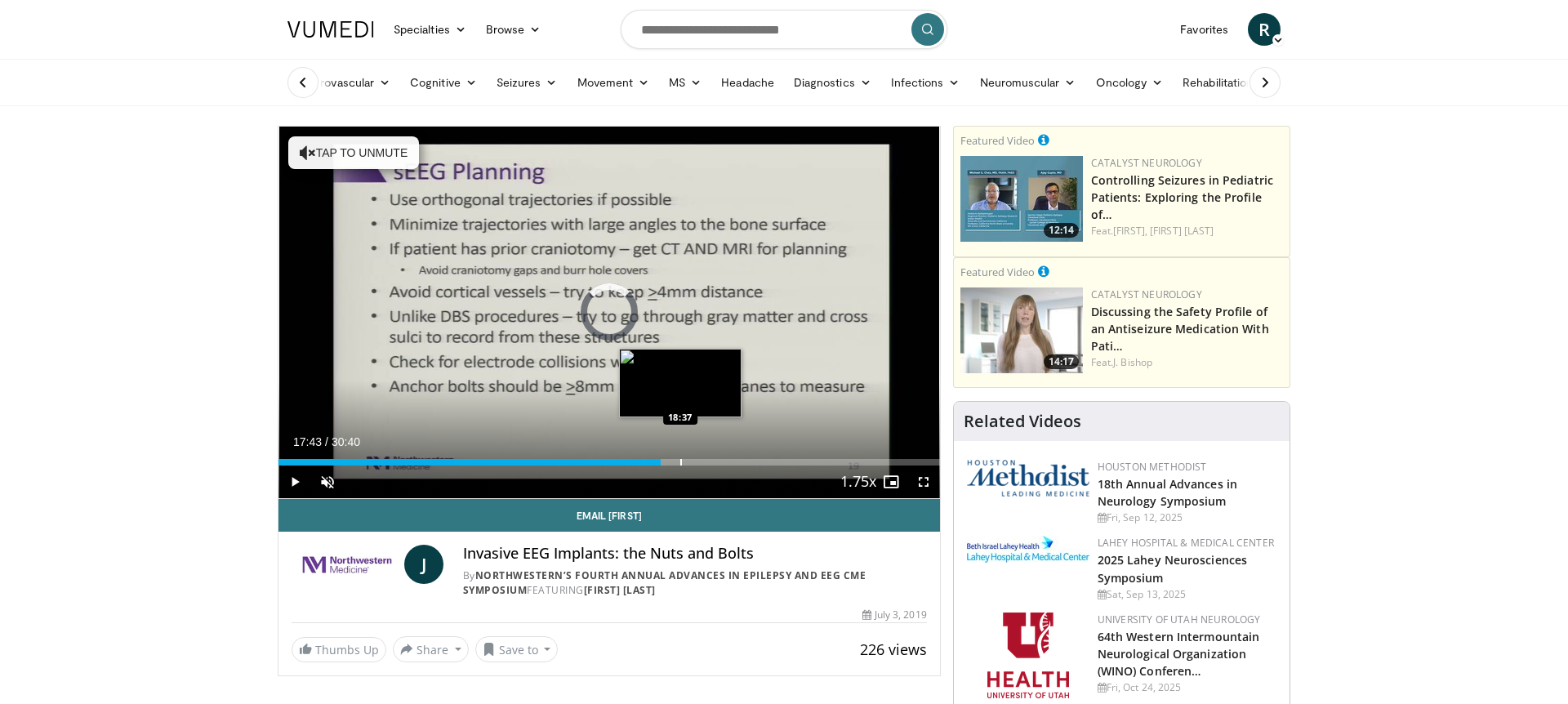 click at bounding box center [681, 462] 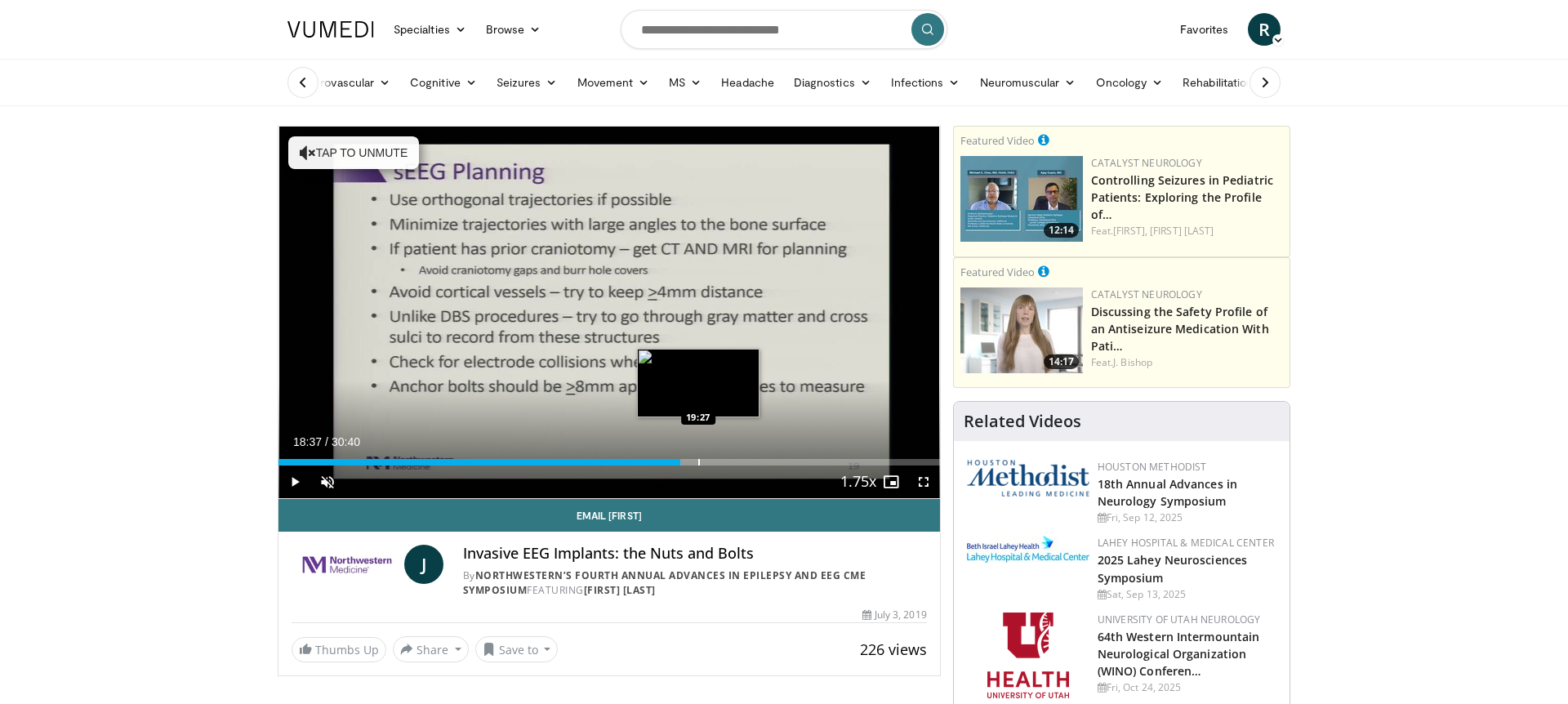 click at bounding box center [699, 462] 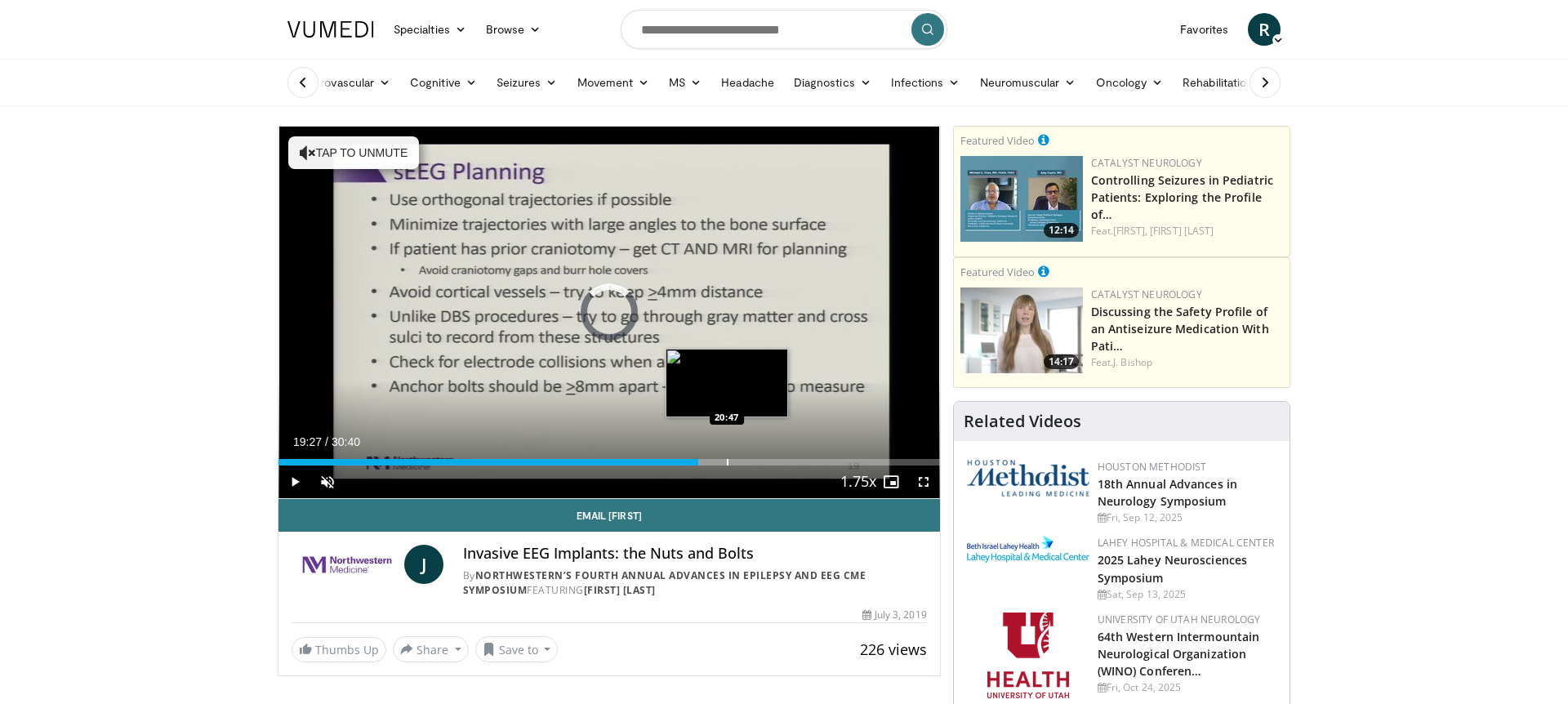click at bounding box center (728, 462) 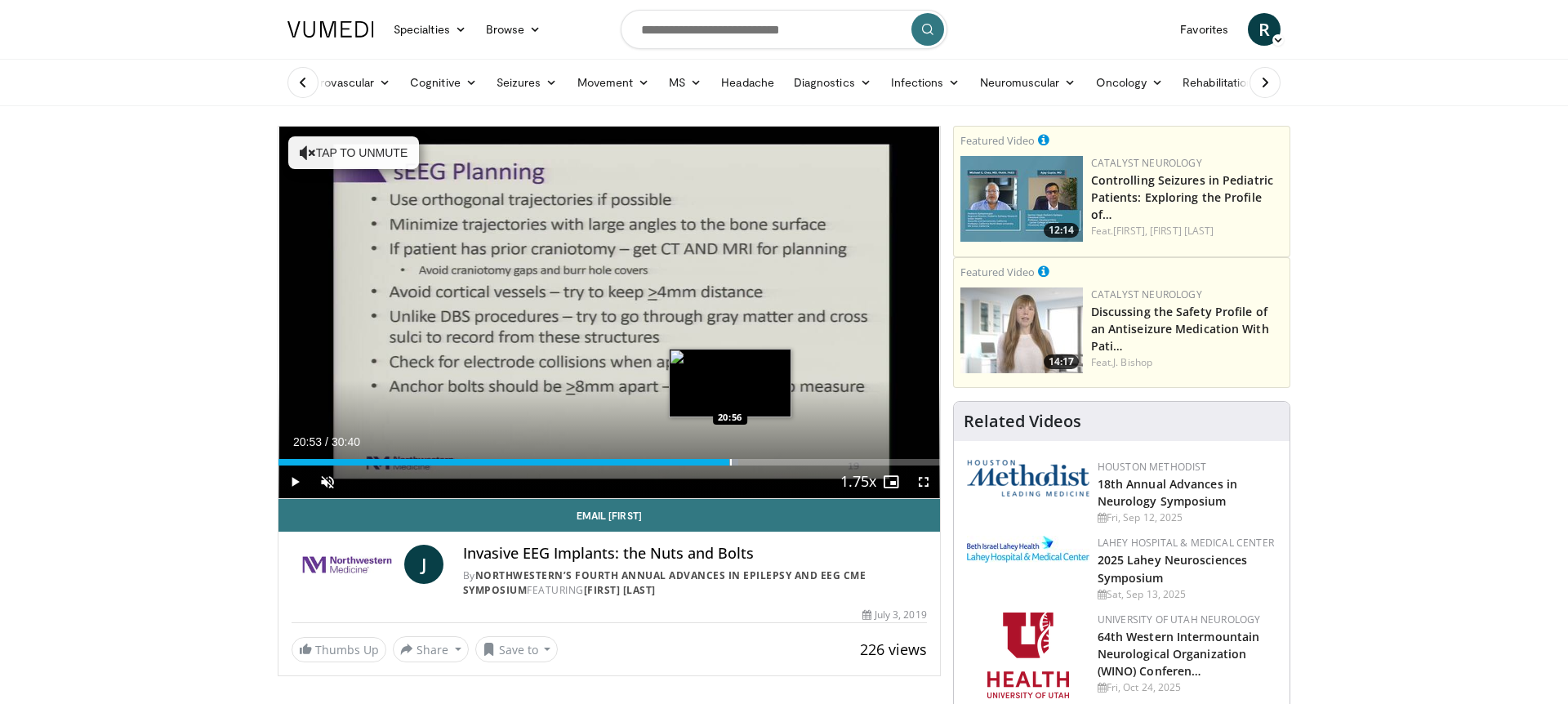click at bounding box center [731, 462] 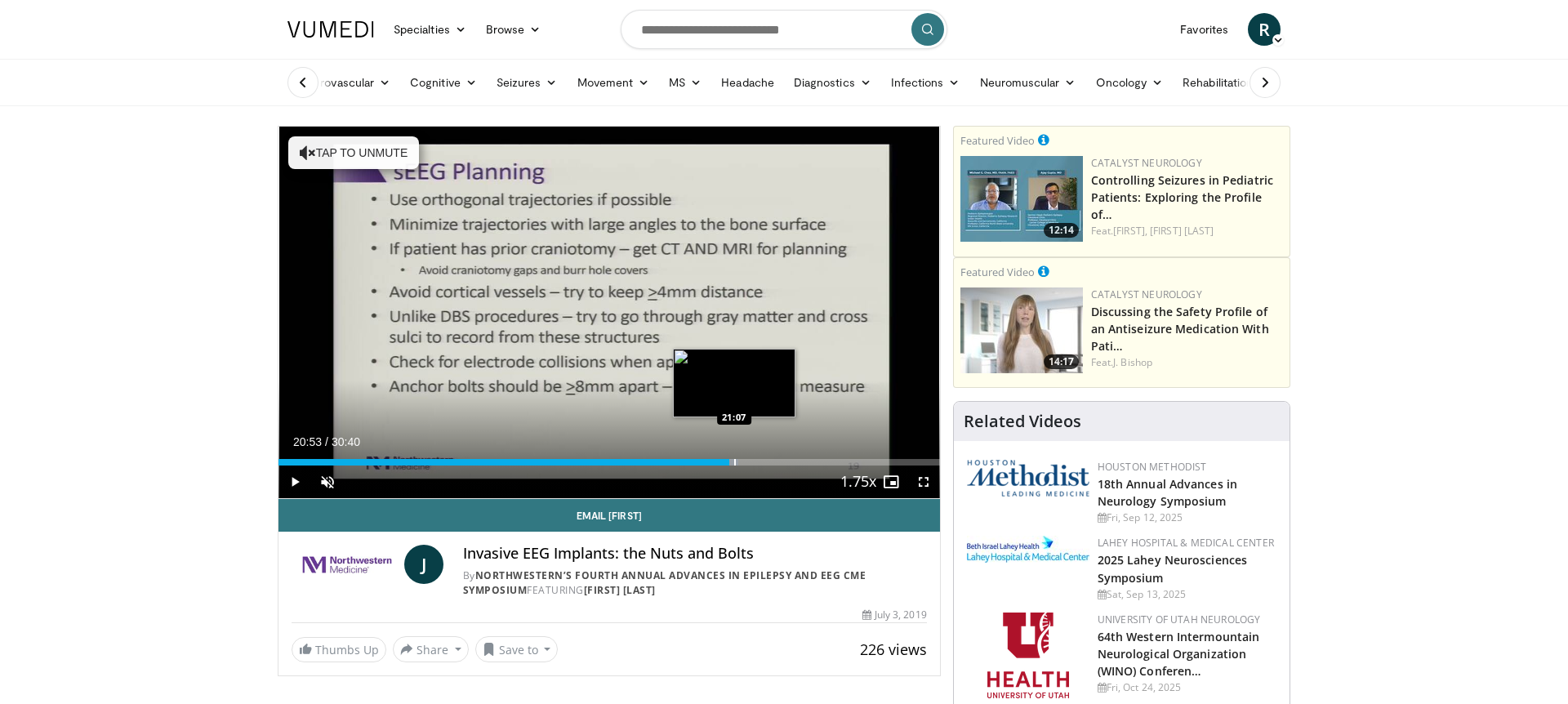 click at bounding box center (735, 462) 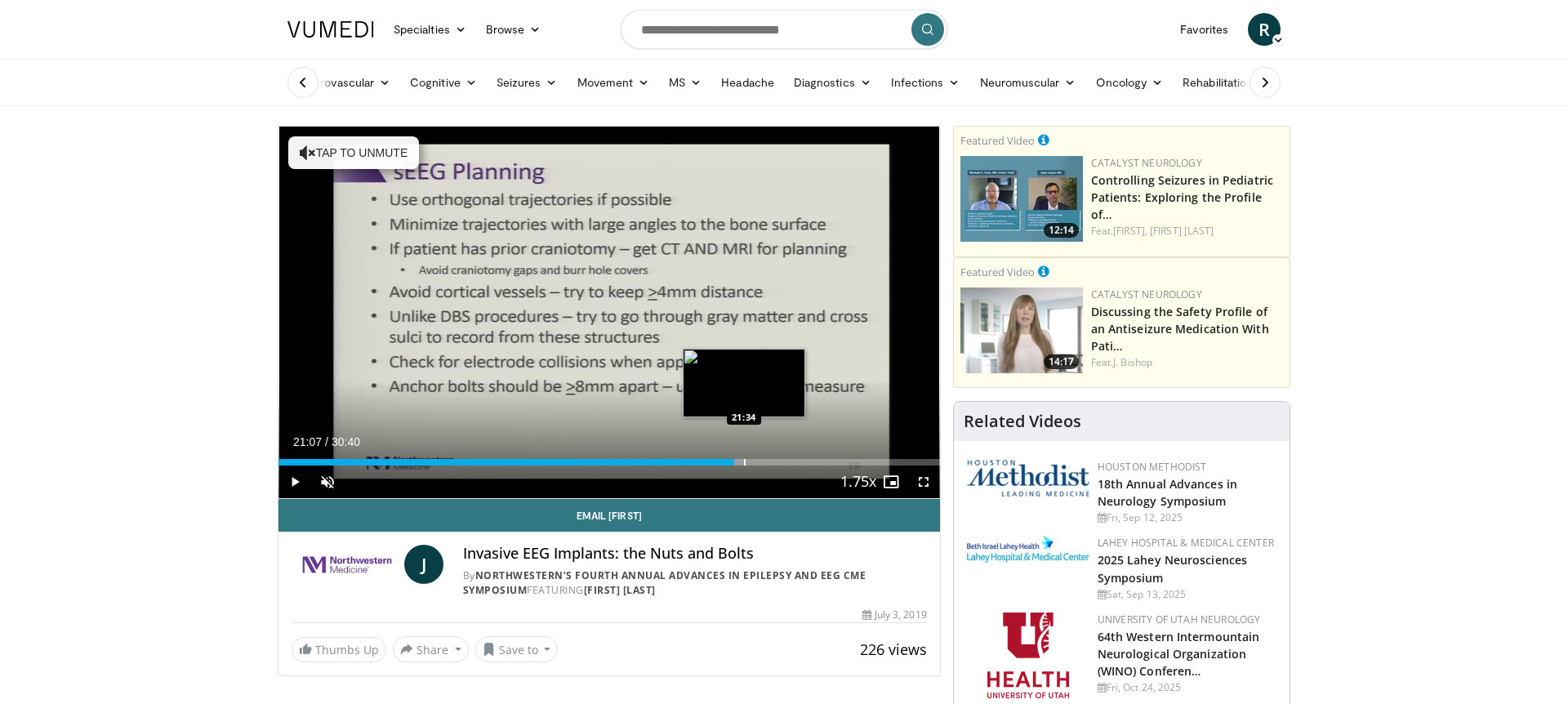 click at bounding box center (745, 462) 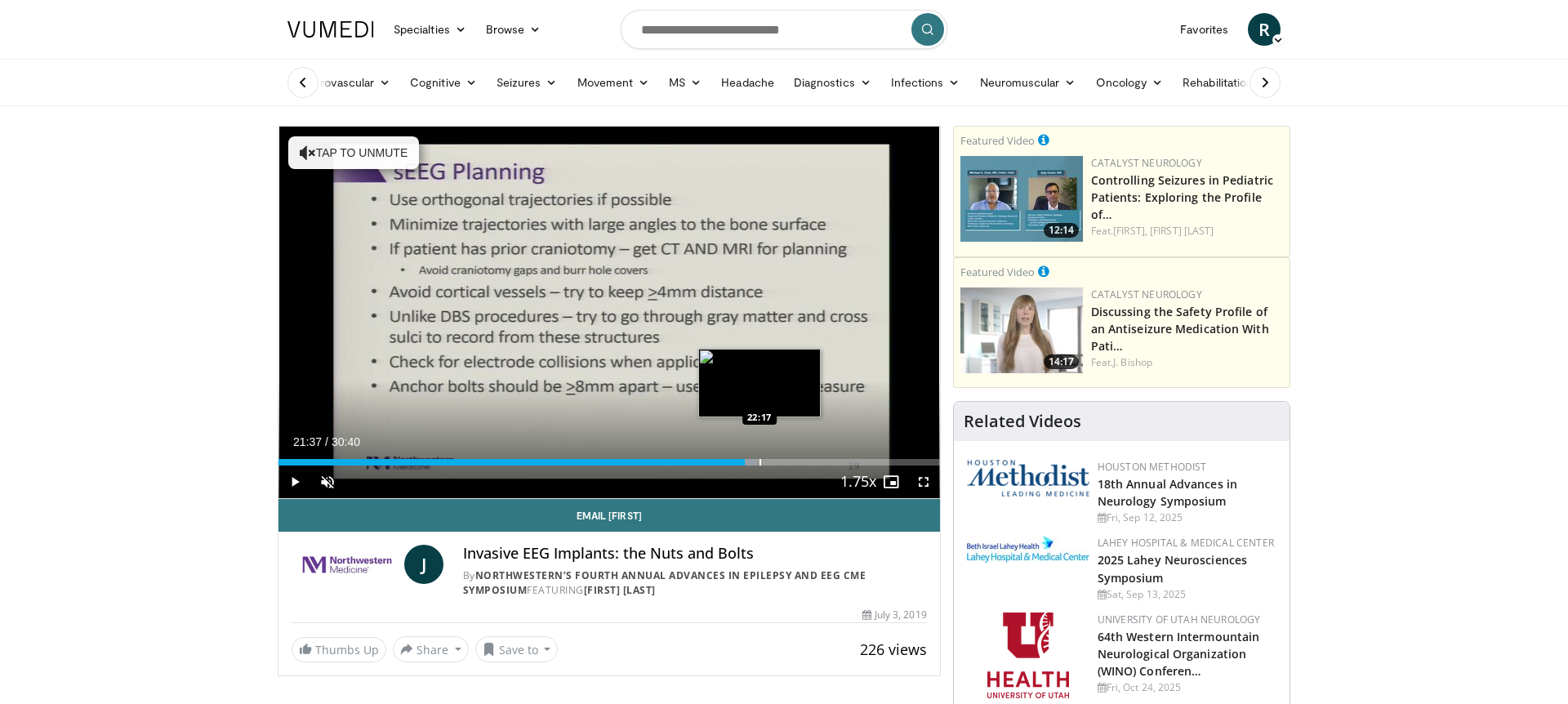 click at bounding box center (760, 462) 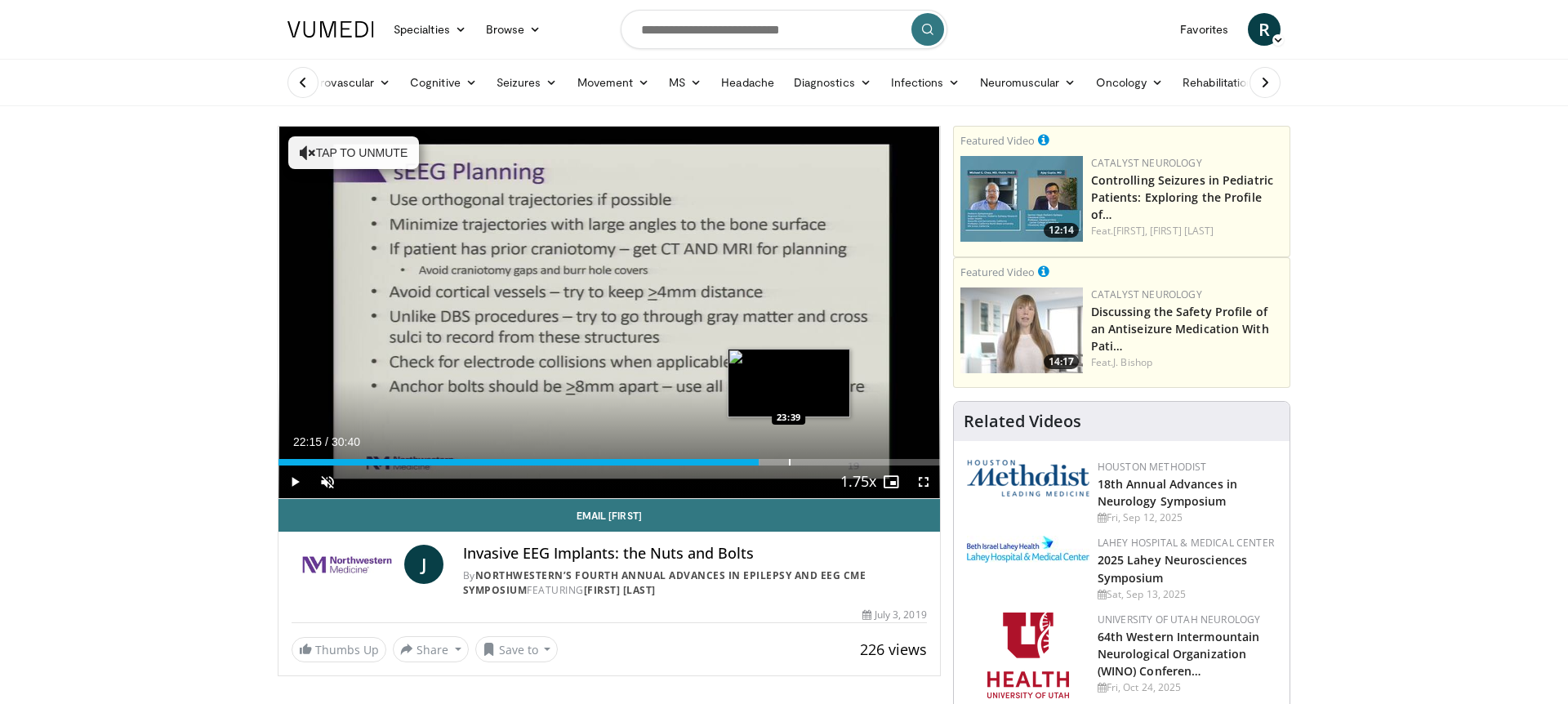 click at bounding box center [790, 462] 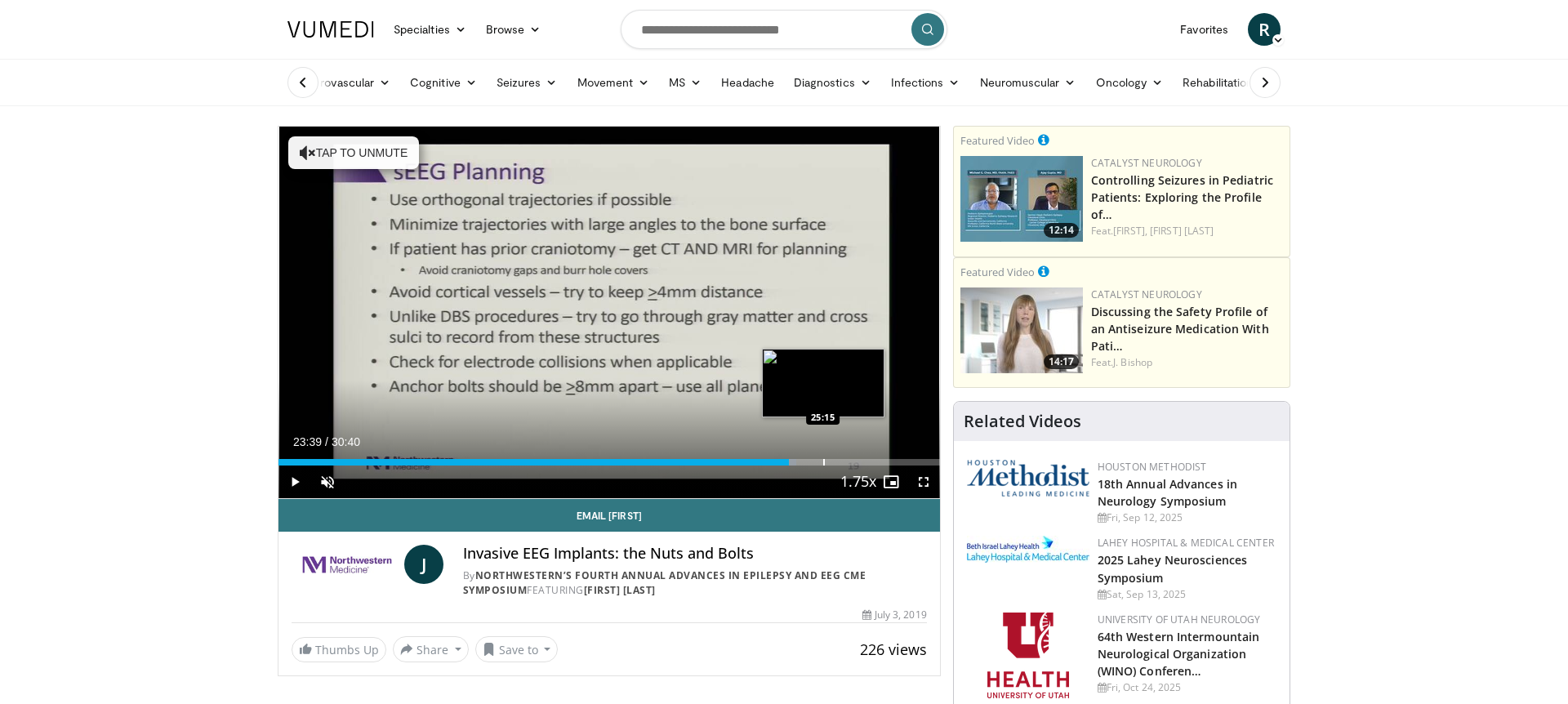 click on "Loaded :  78.26% 23:39 25:15" at bounding box center (609, 457) 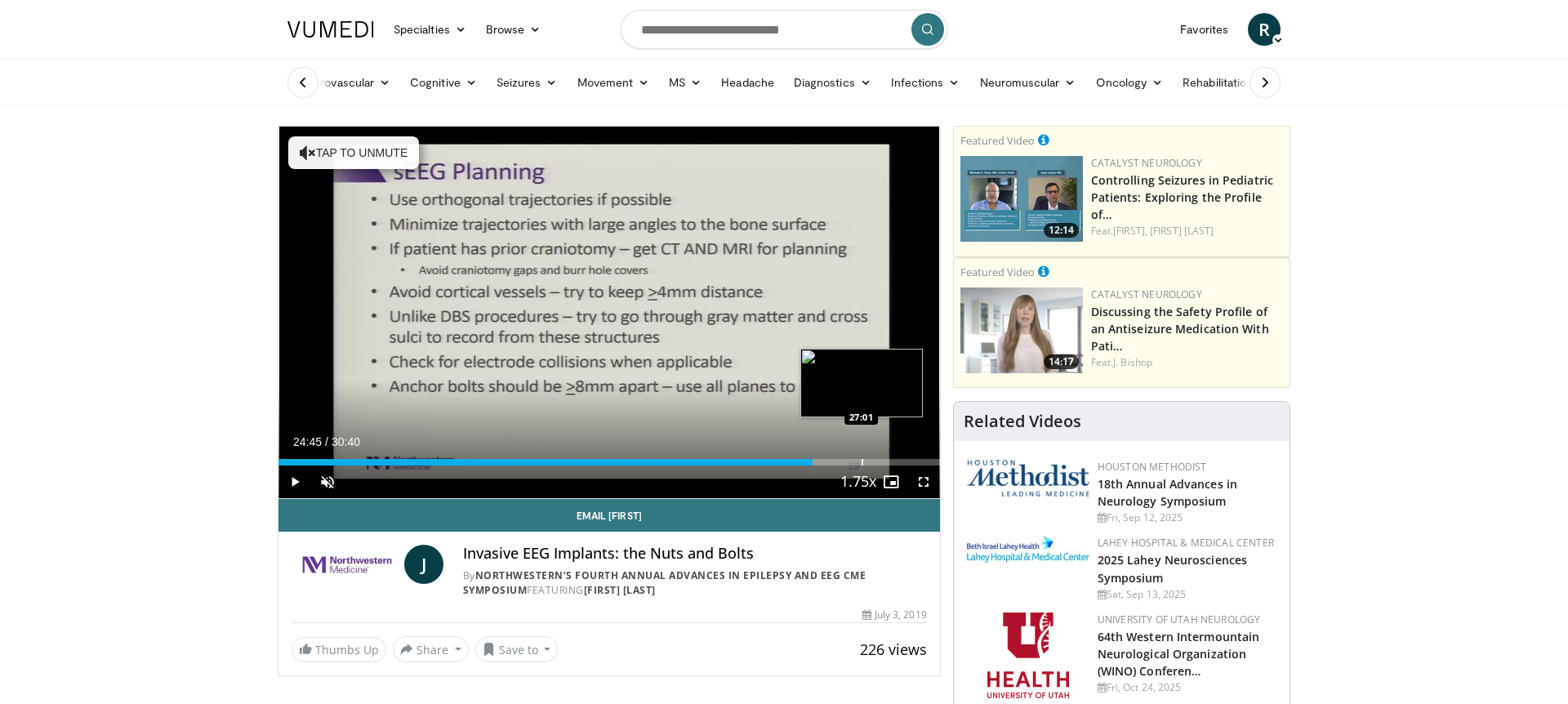 click on "Loaded :  80.98% 24:45 27:01" at bounding box center (609, 457) 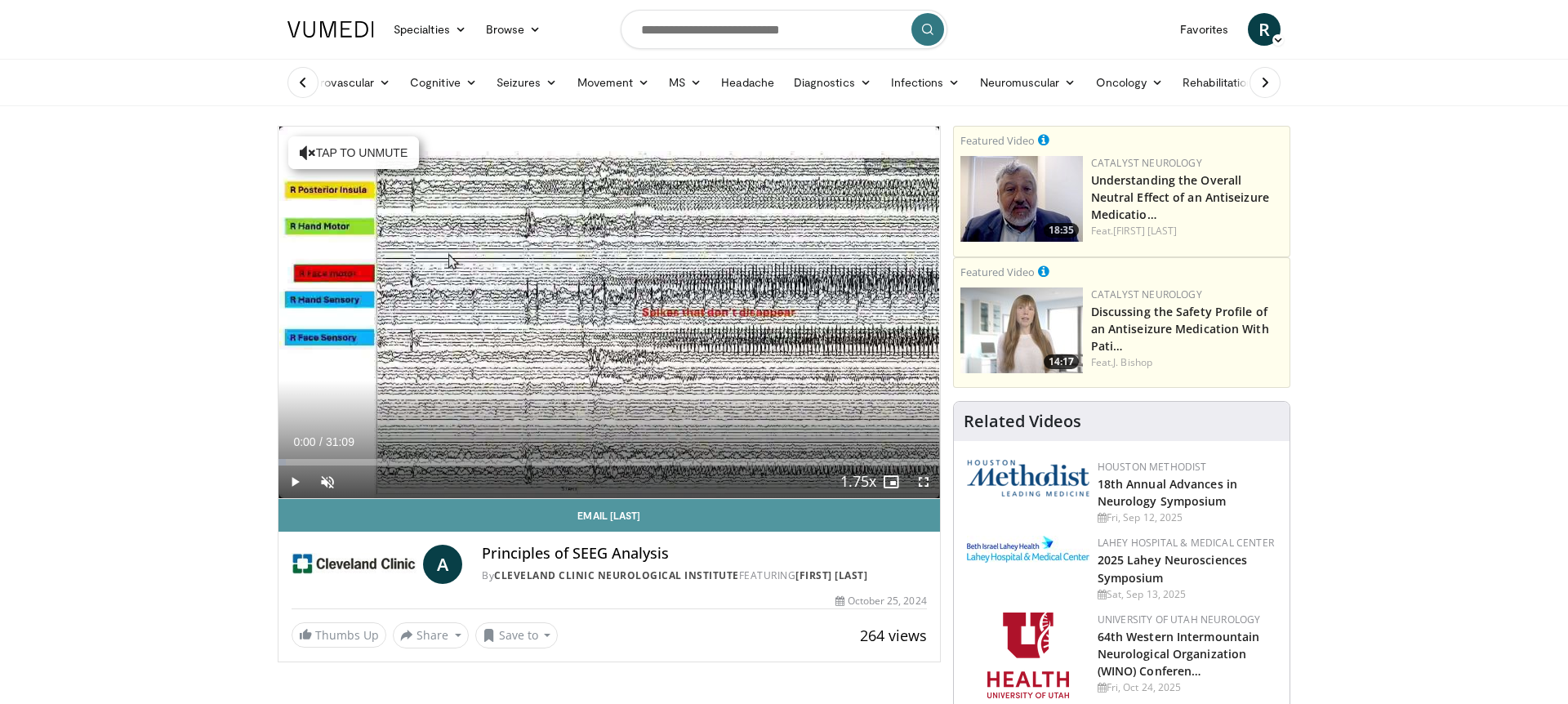 scroll, scrollTop: 0, scrollLeft: 0, axis: both 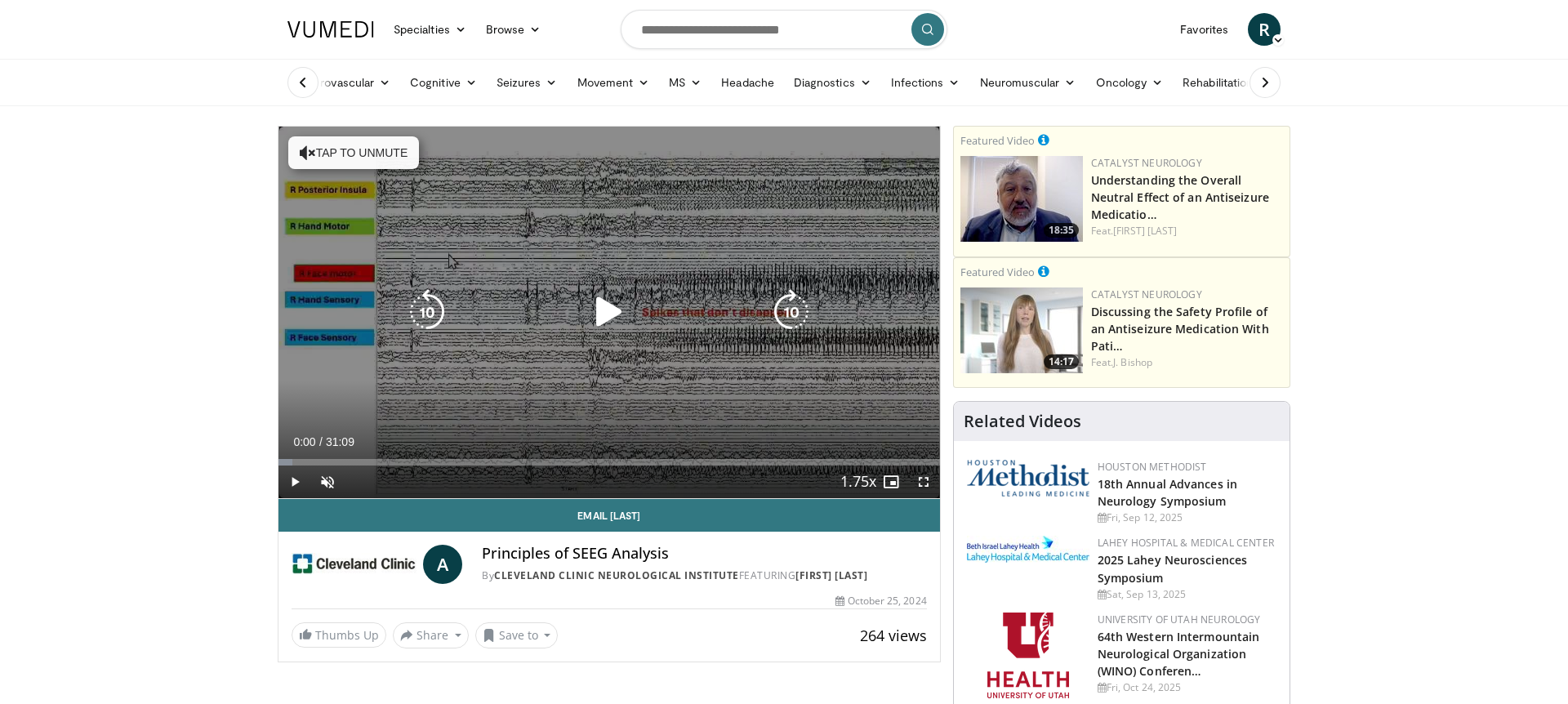 click at bounding box center (609, 312) 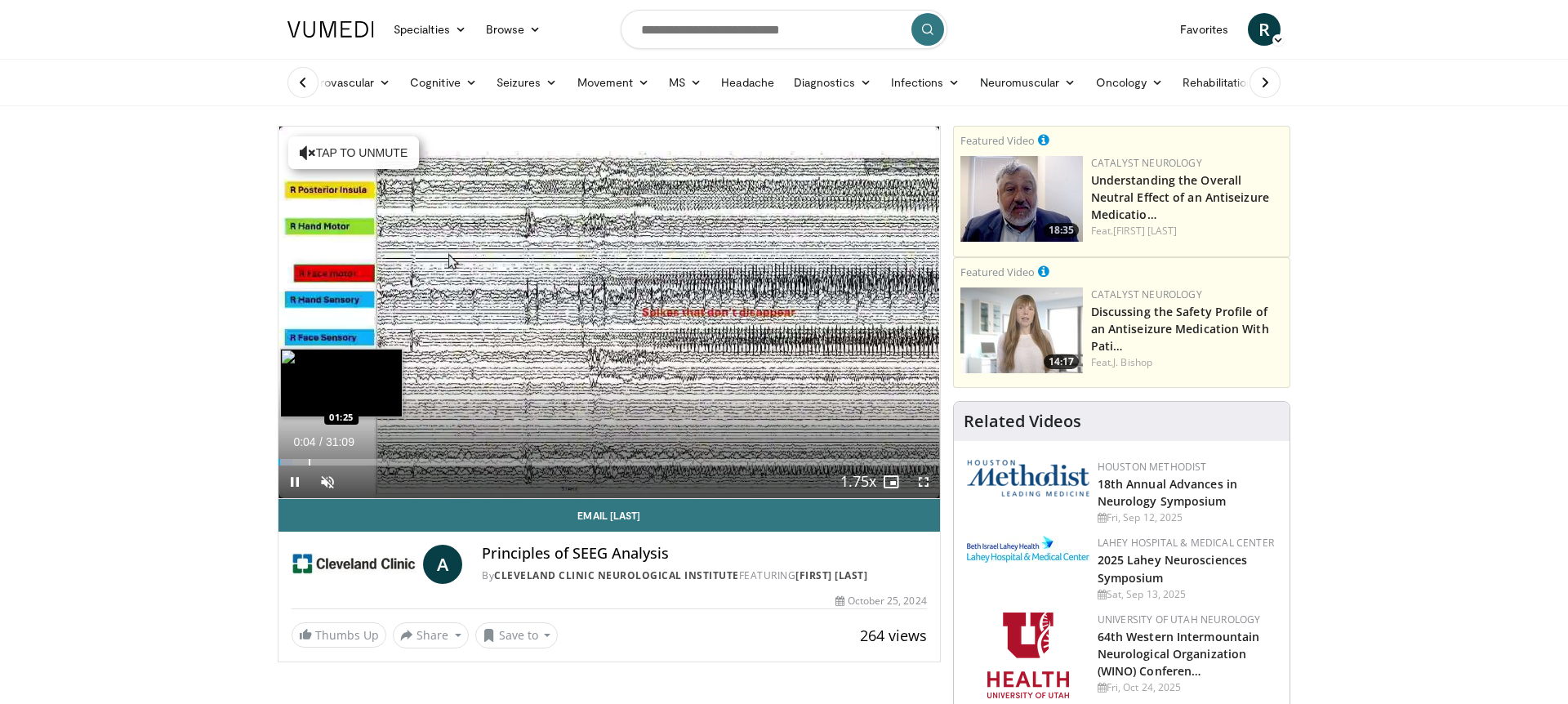 click at bounding box center [310, 462] 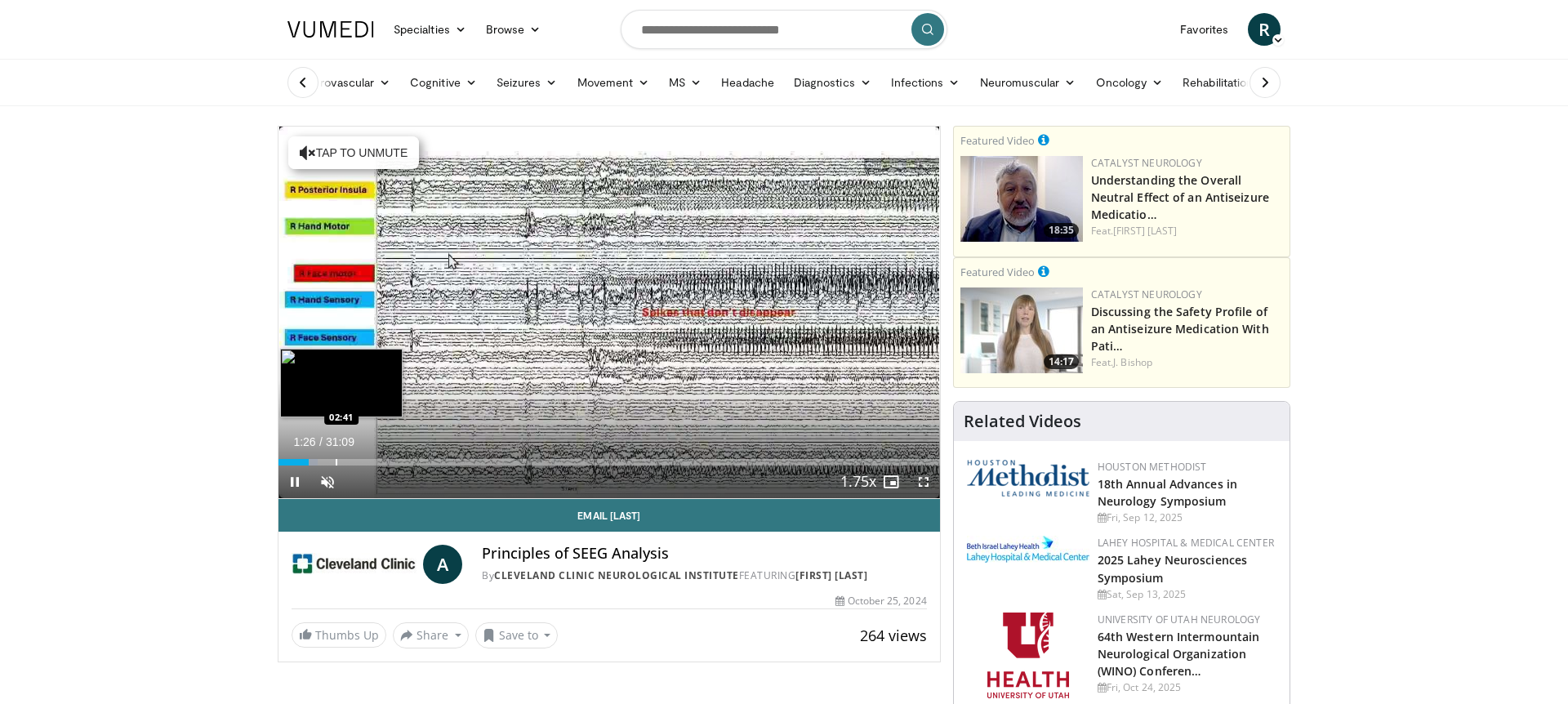 click at bounding box center [336, 462] 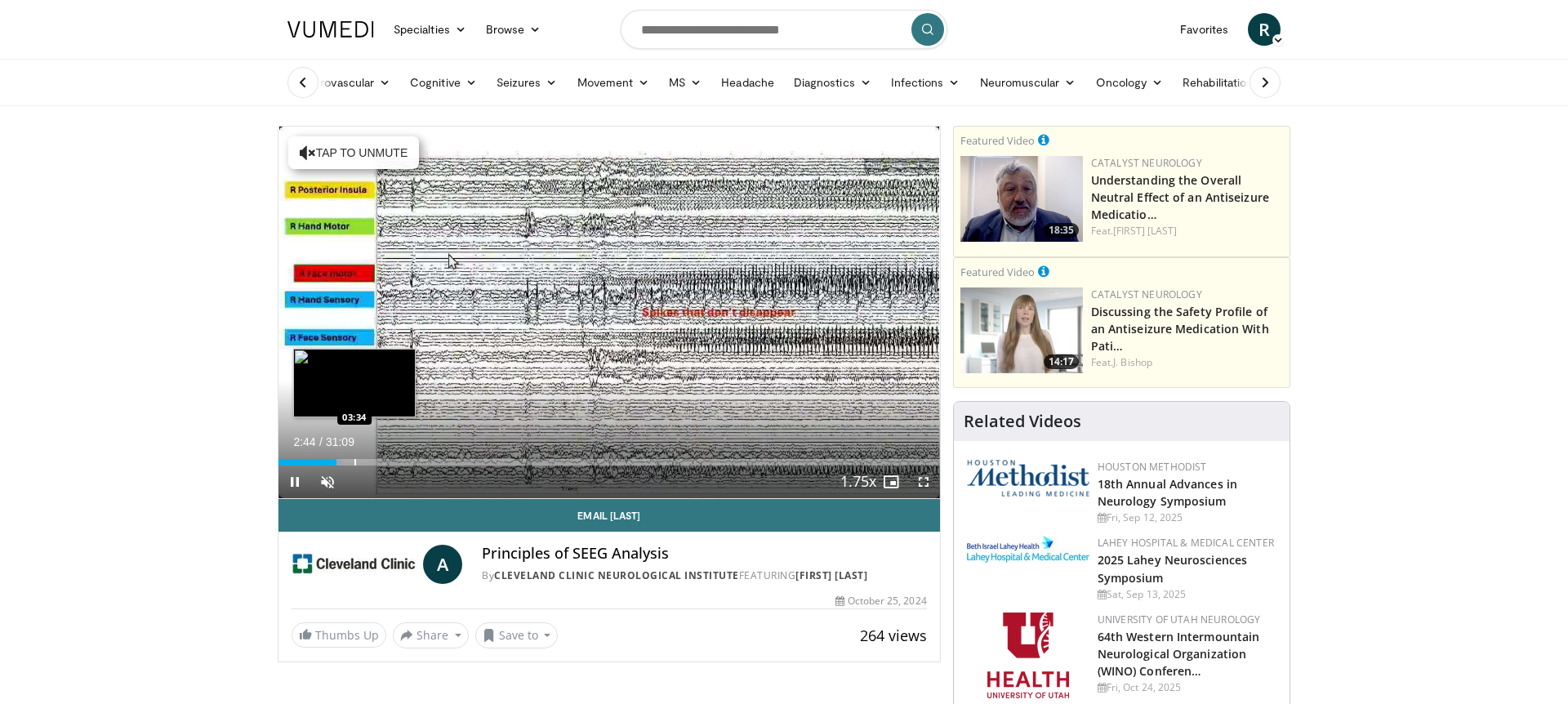 click at bounding box center (355, 462) 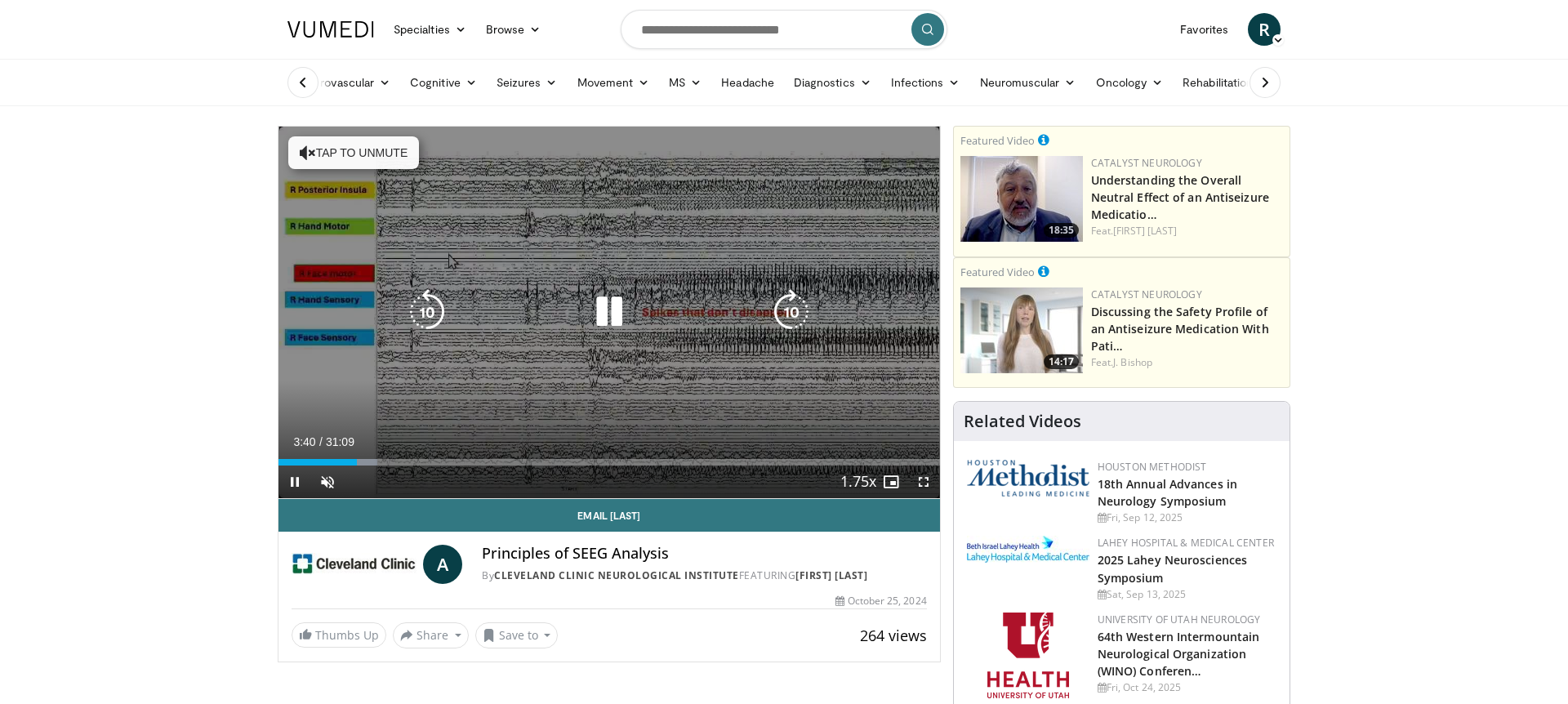 click on "Tap to unmute" at bounding box center (354, 153) 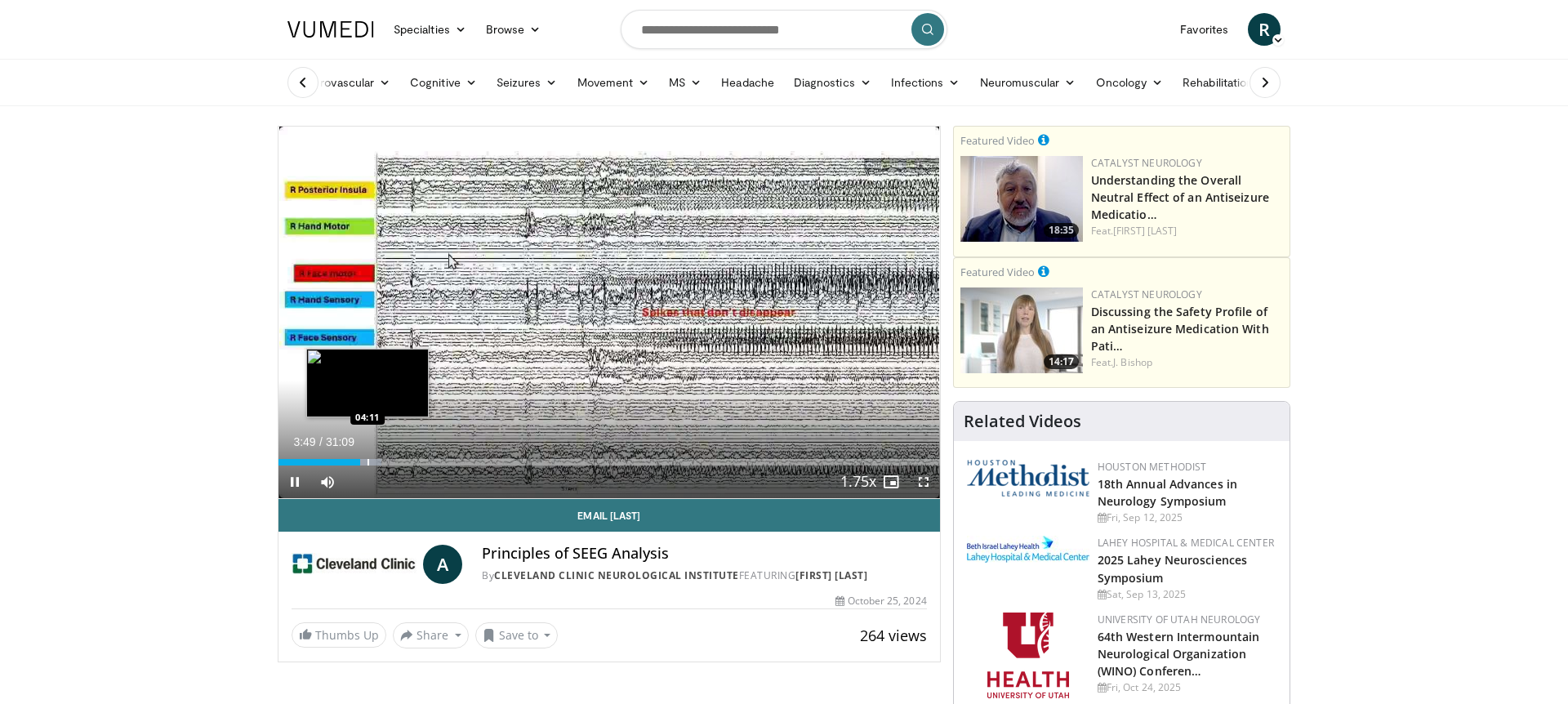 click at bounding box center (368, 462) 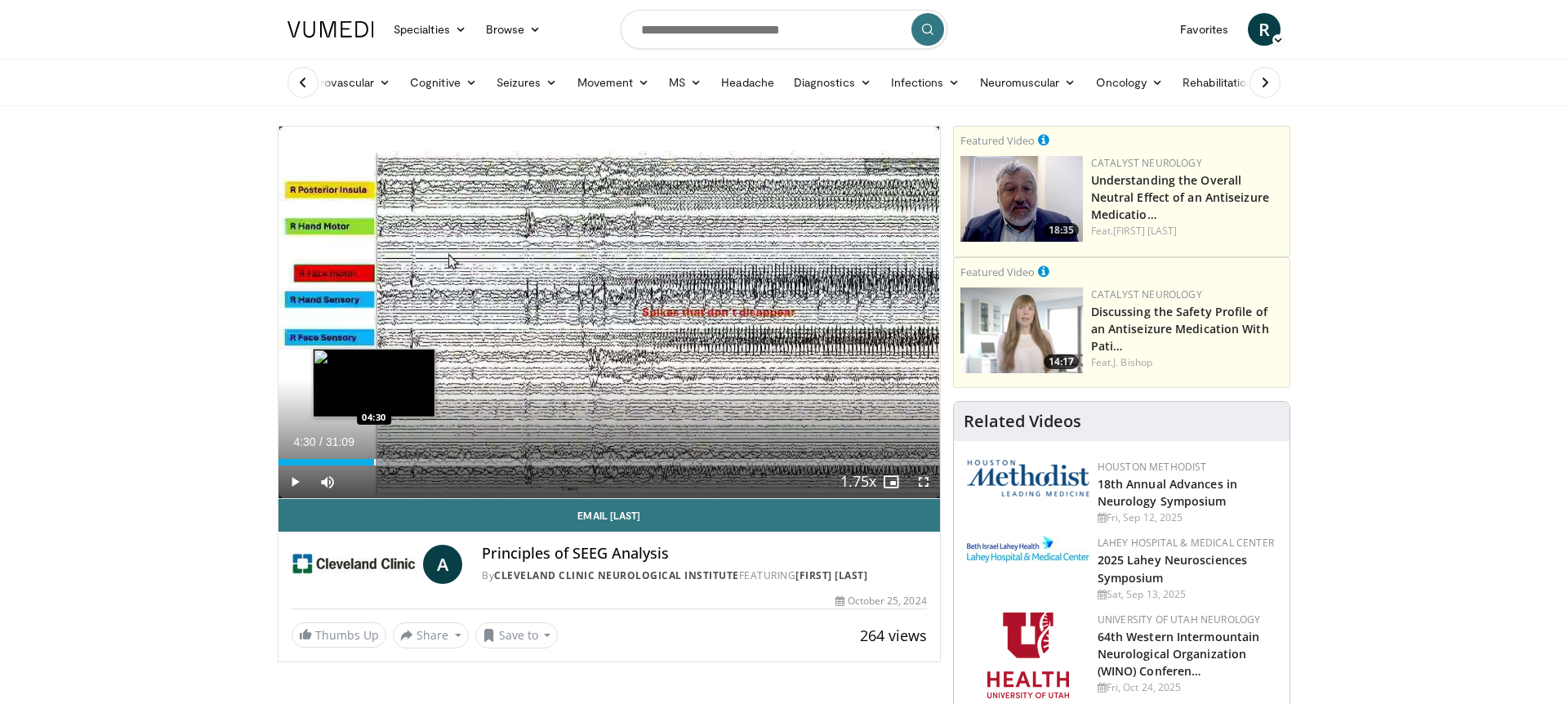click at bounding box center [375, 462] 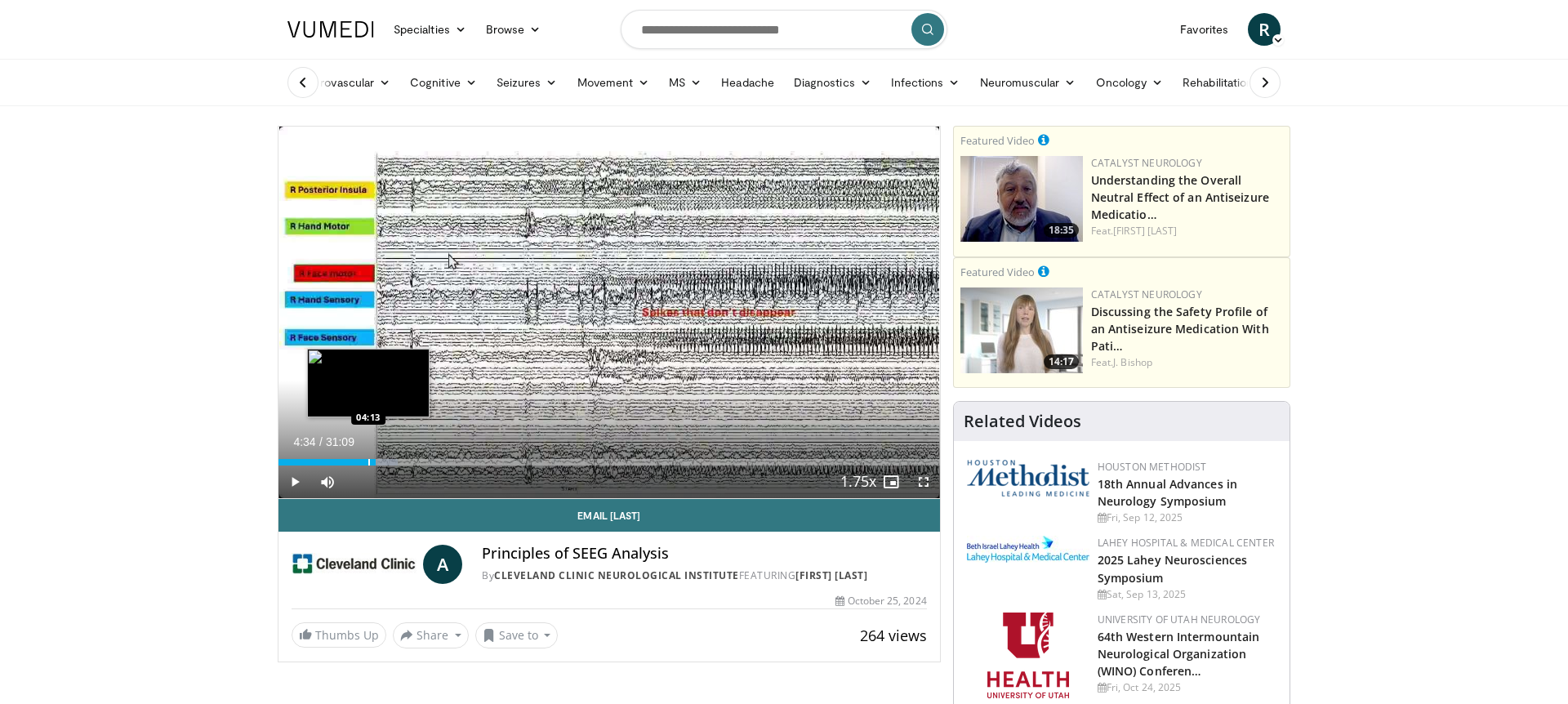click at bounding box center (369, 462) 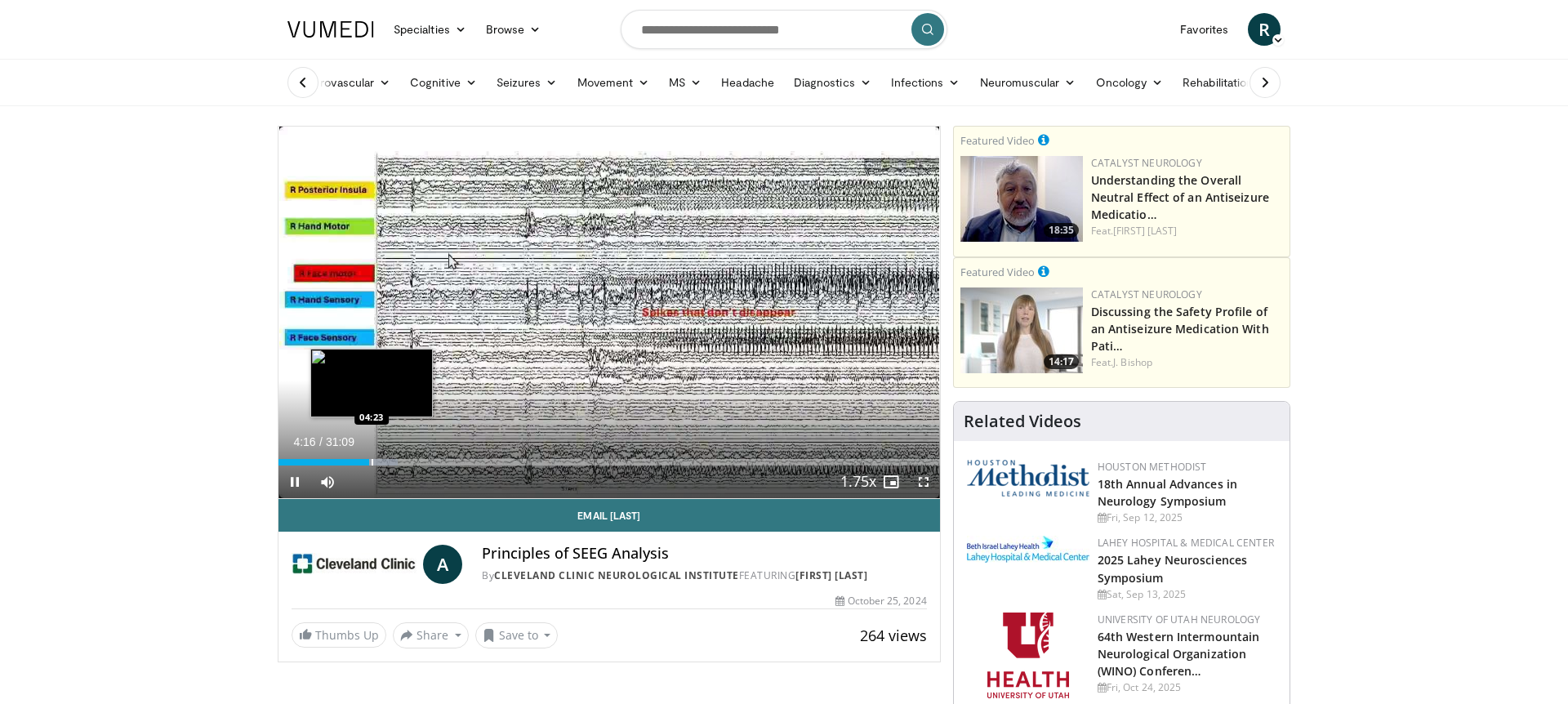 click at bounding box center [372, 462] 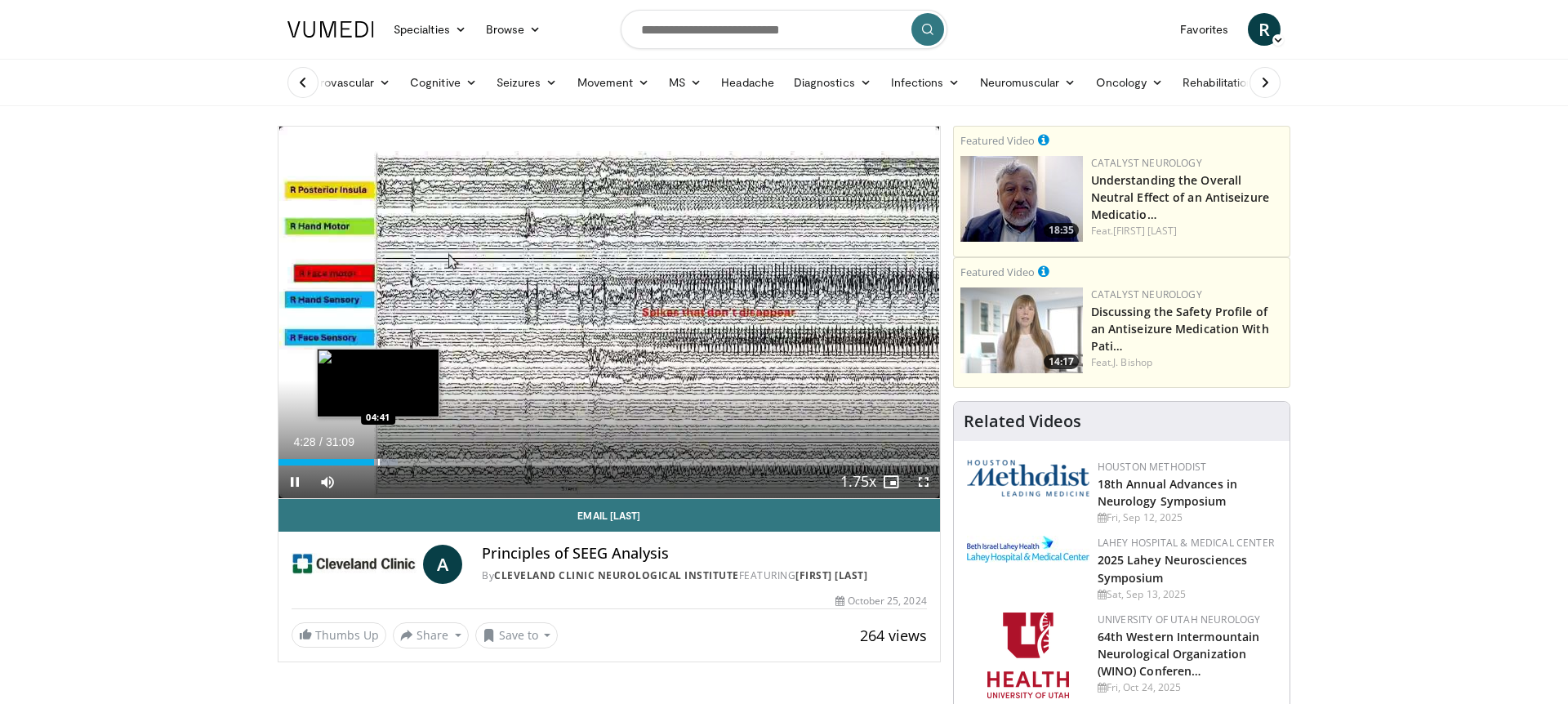 click at bounding box center [379, 462] 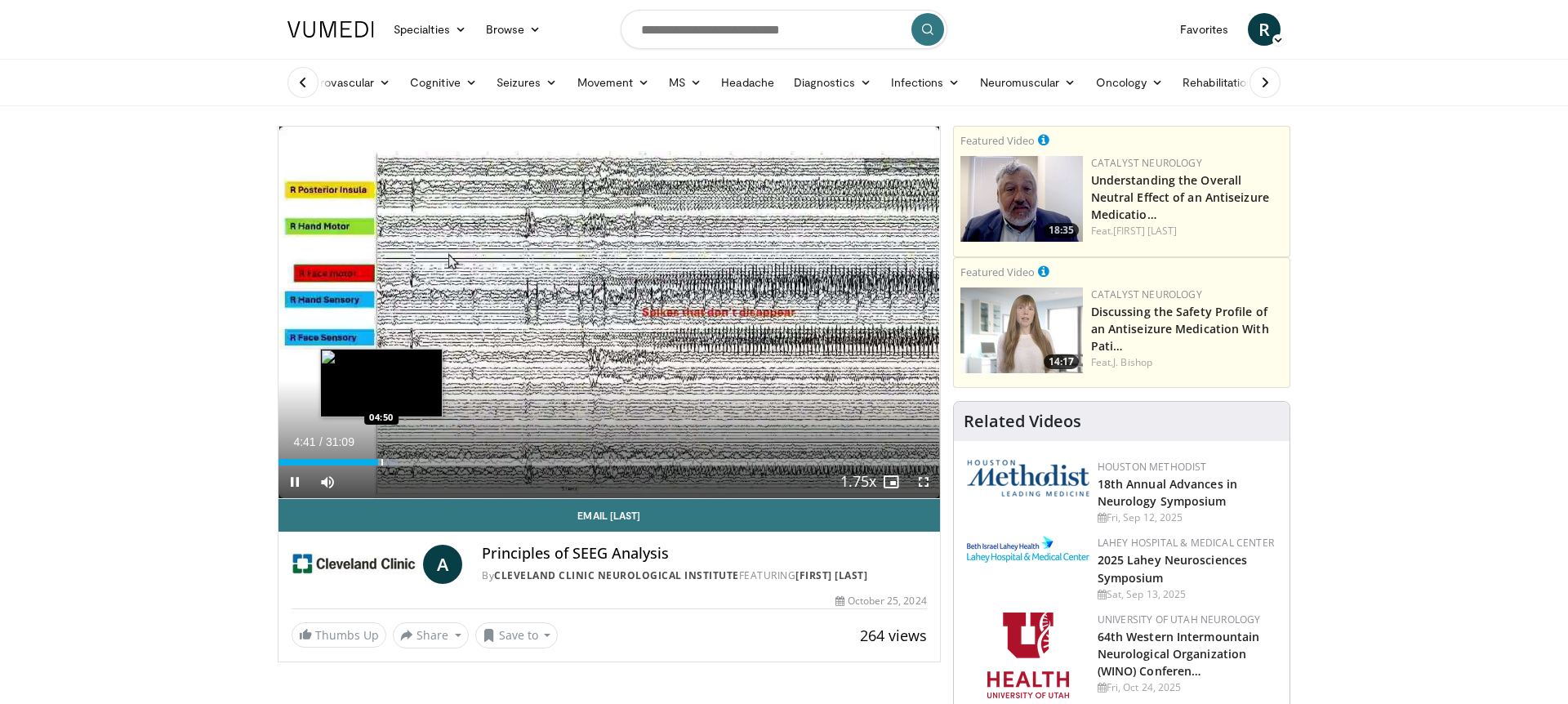 click at bounding box center [382, 462] 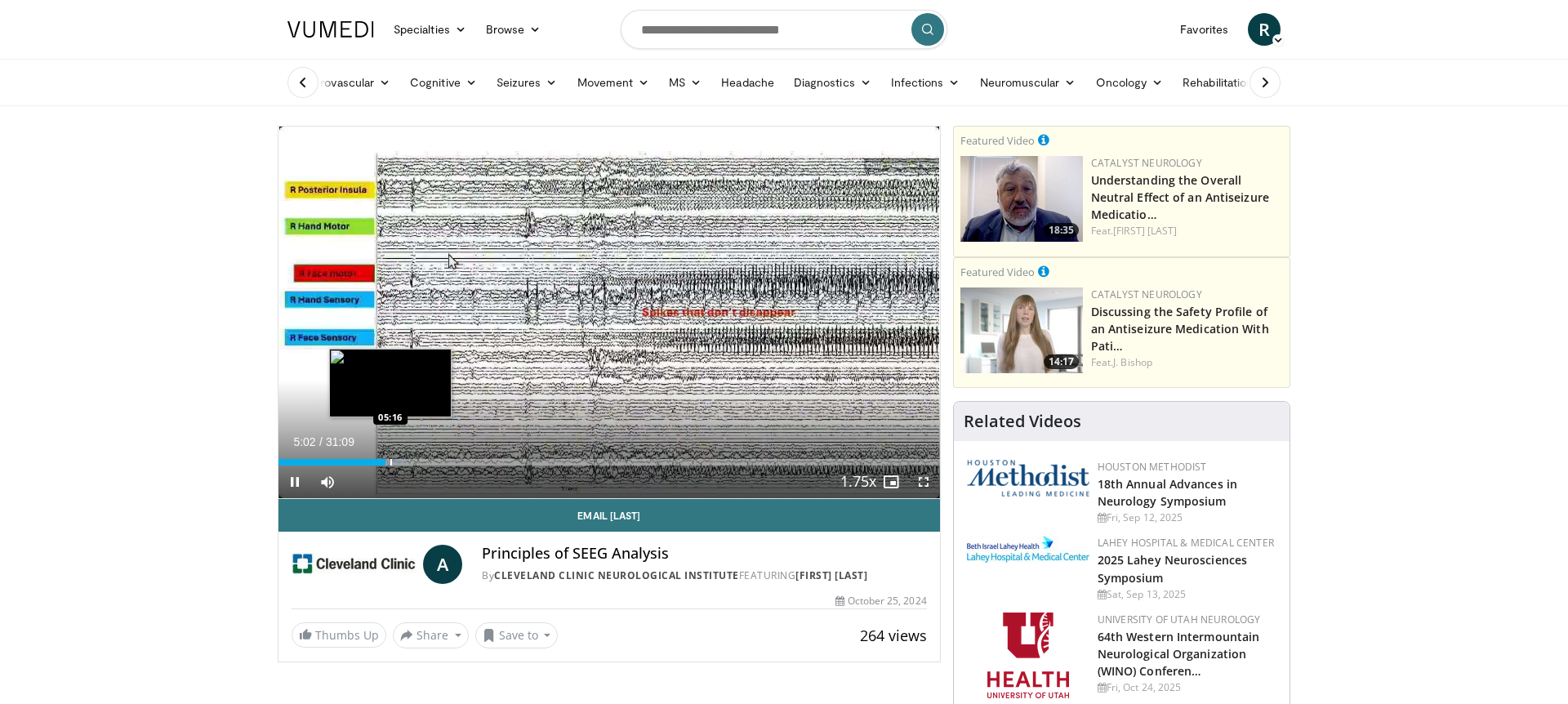 click at bounding box center (391, 462) 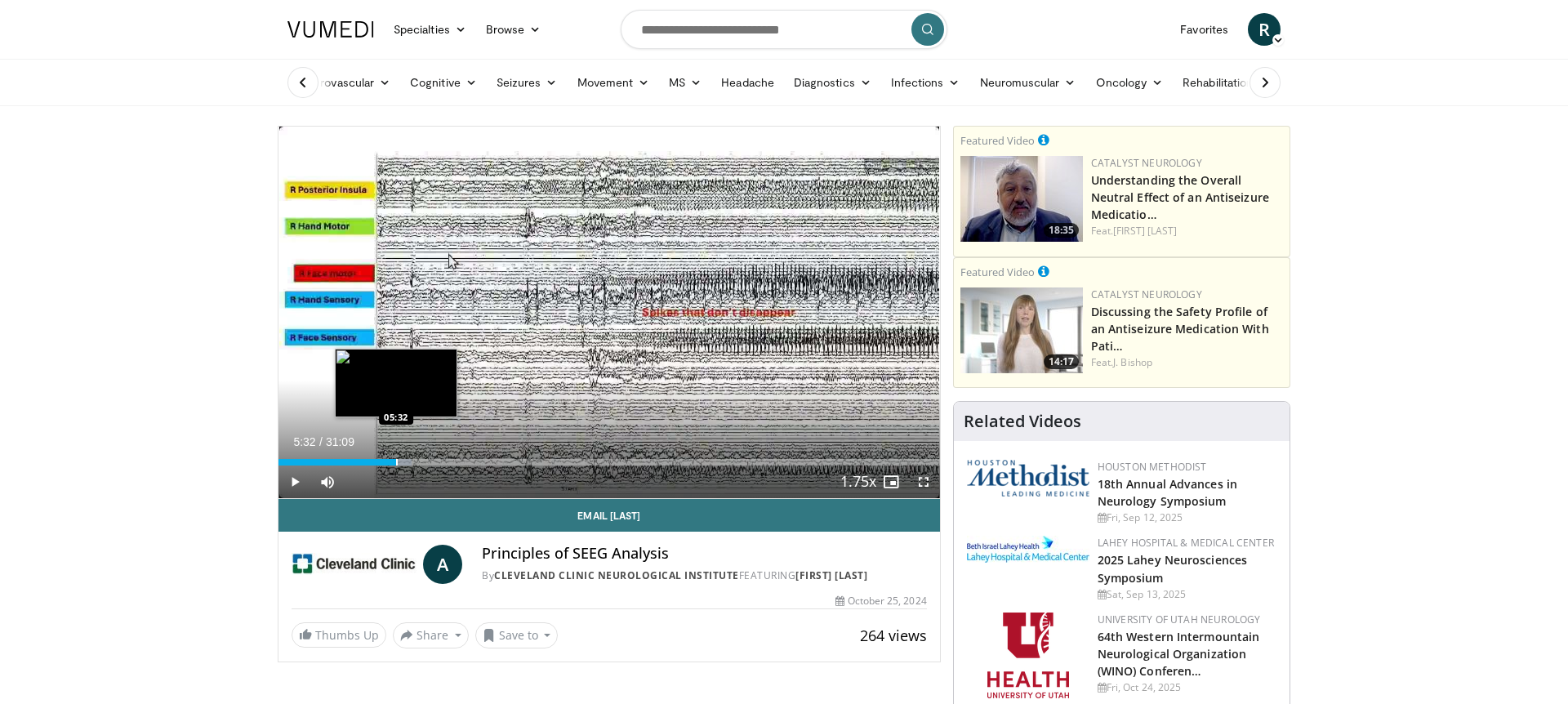 click at bounding box center [397, 462] 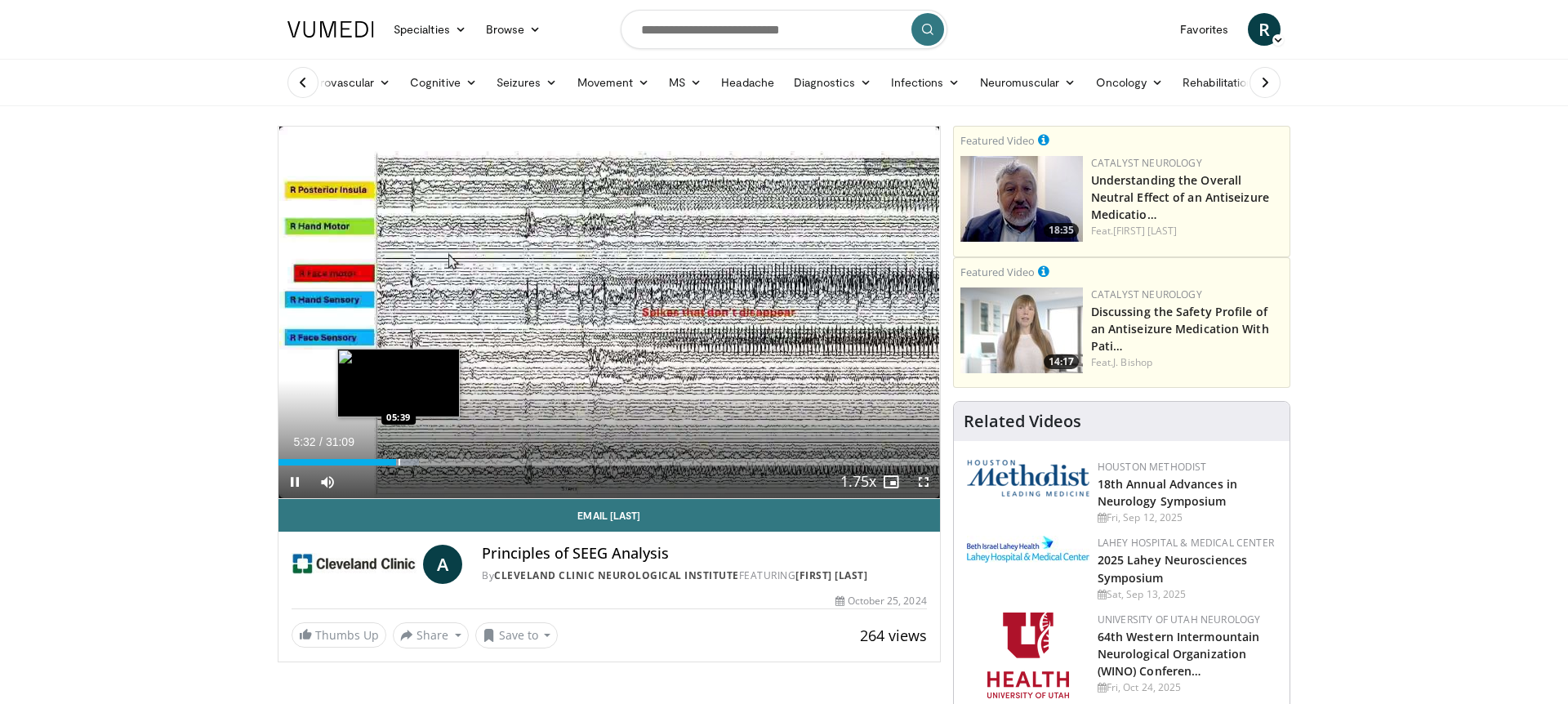 click at bounding box center [399, 462] 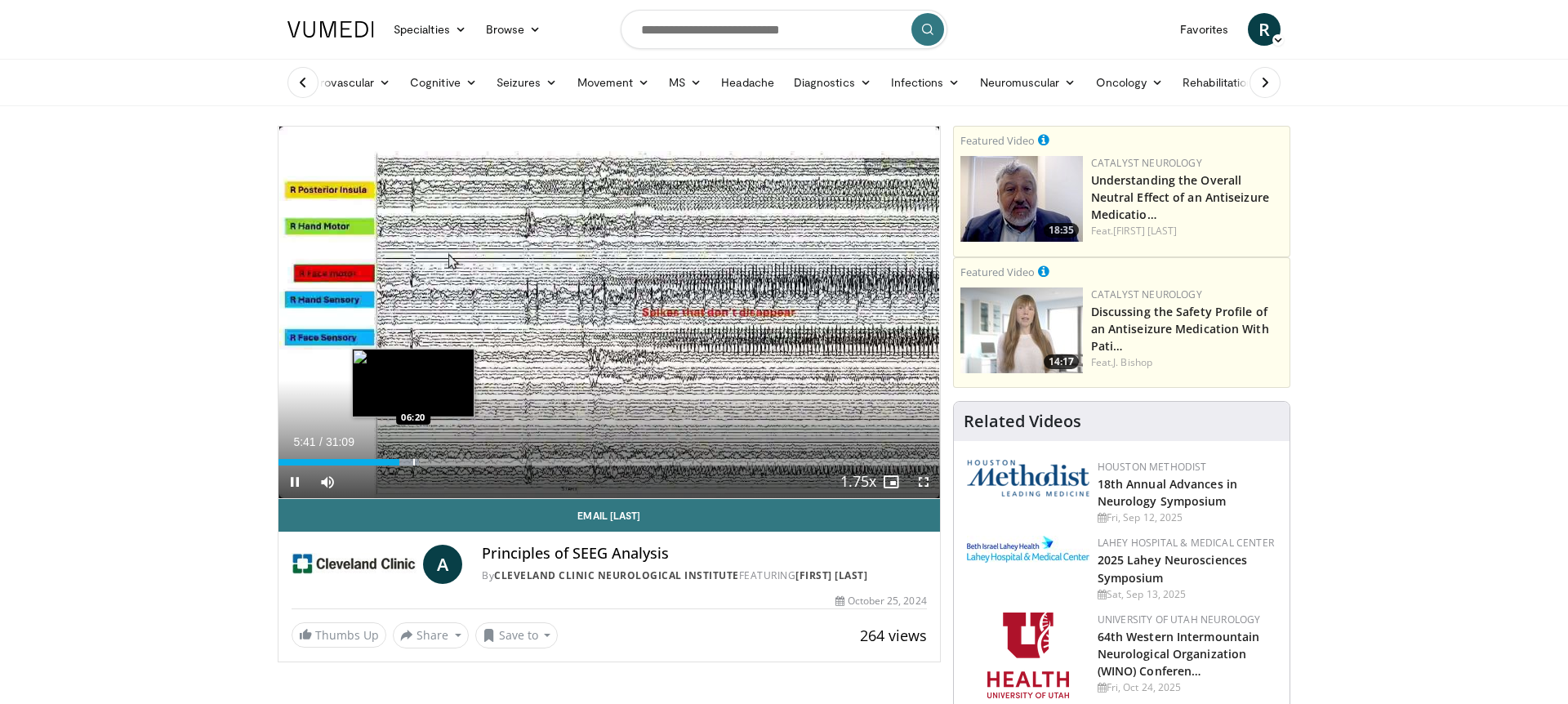 click at bounding box center [414, 462] 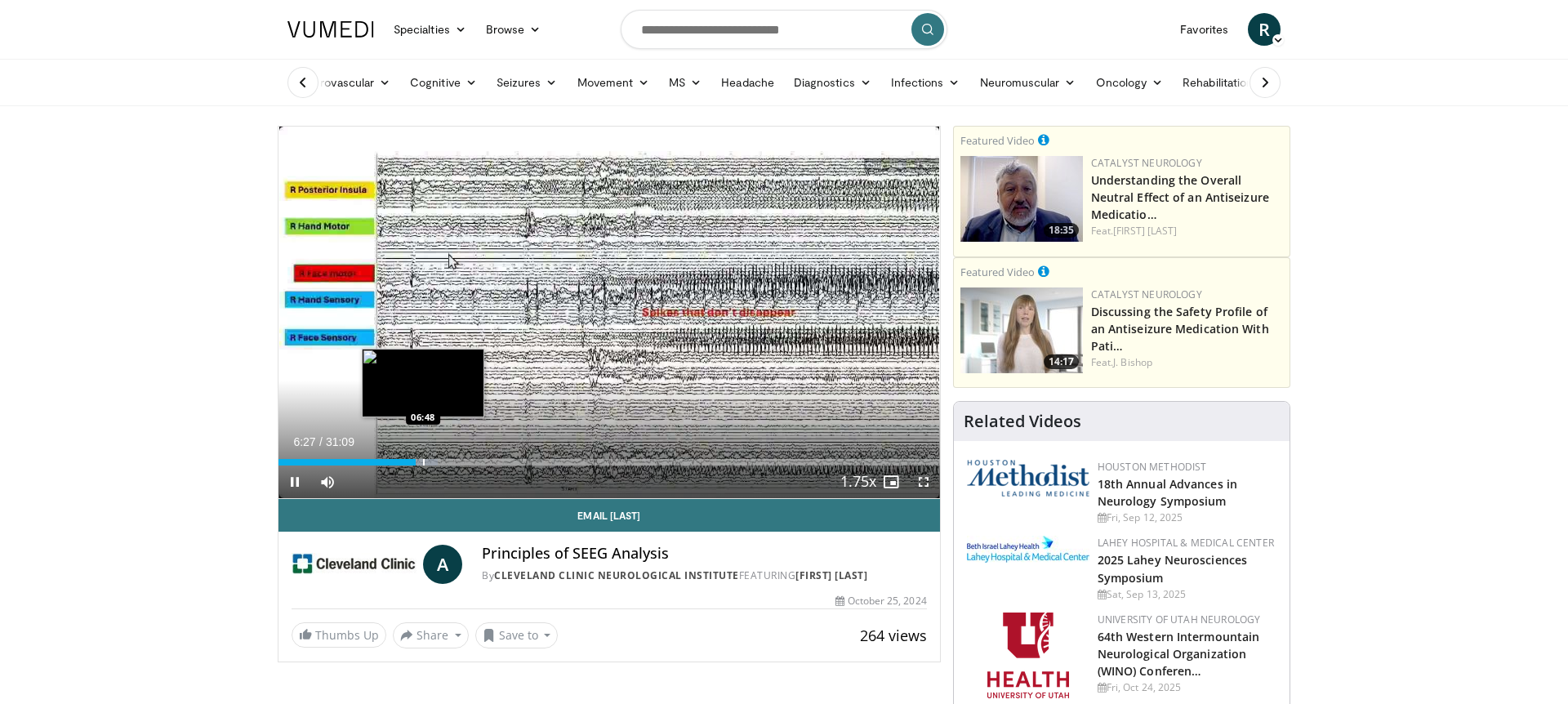 click at bounding box center [424, 462] 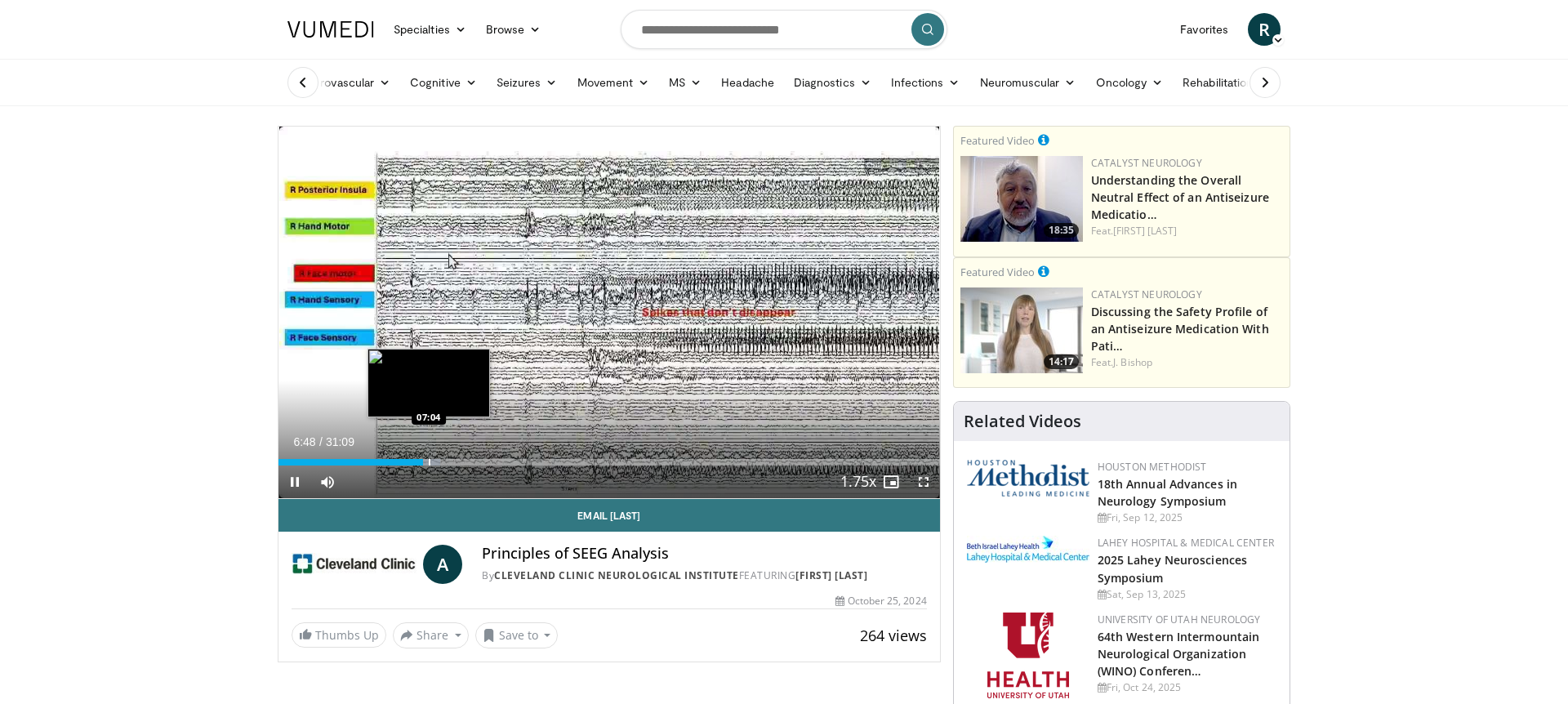 click at bounding box center [430, 462] 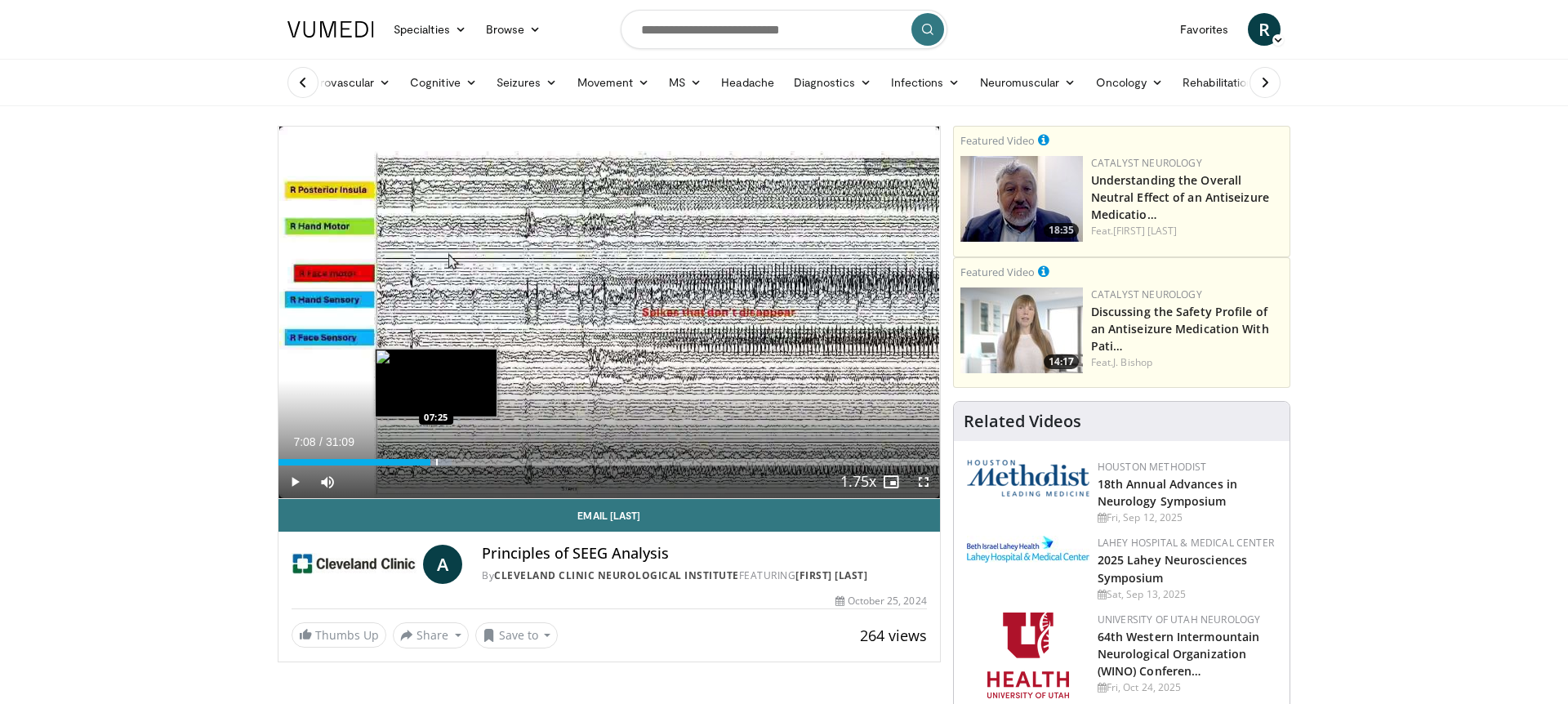 click at bounding box center [437, 462] 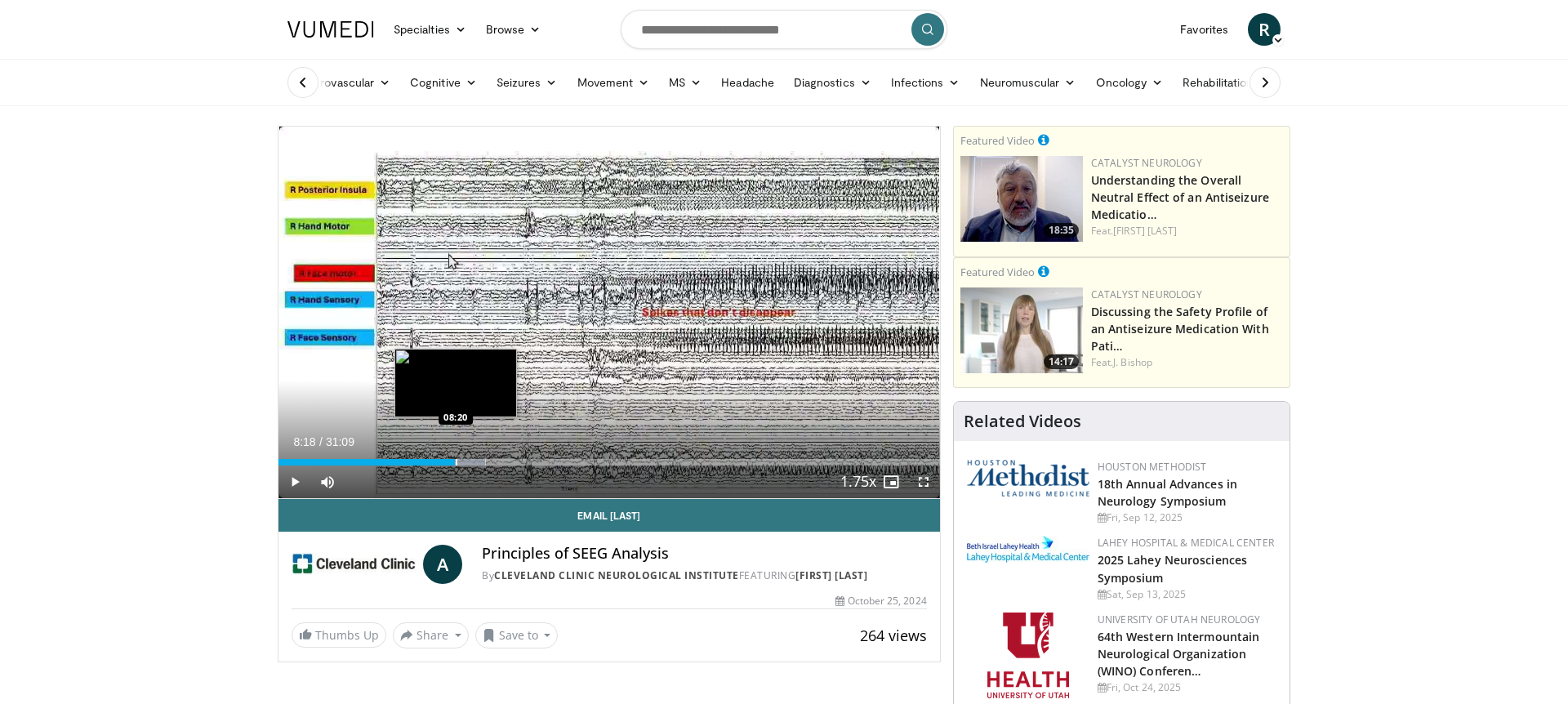 click at bounding box center [457, 462] 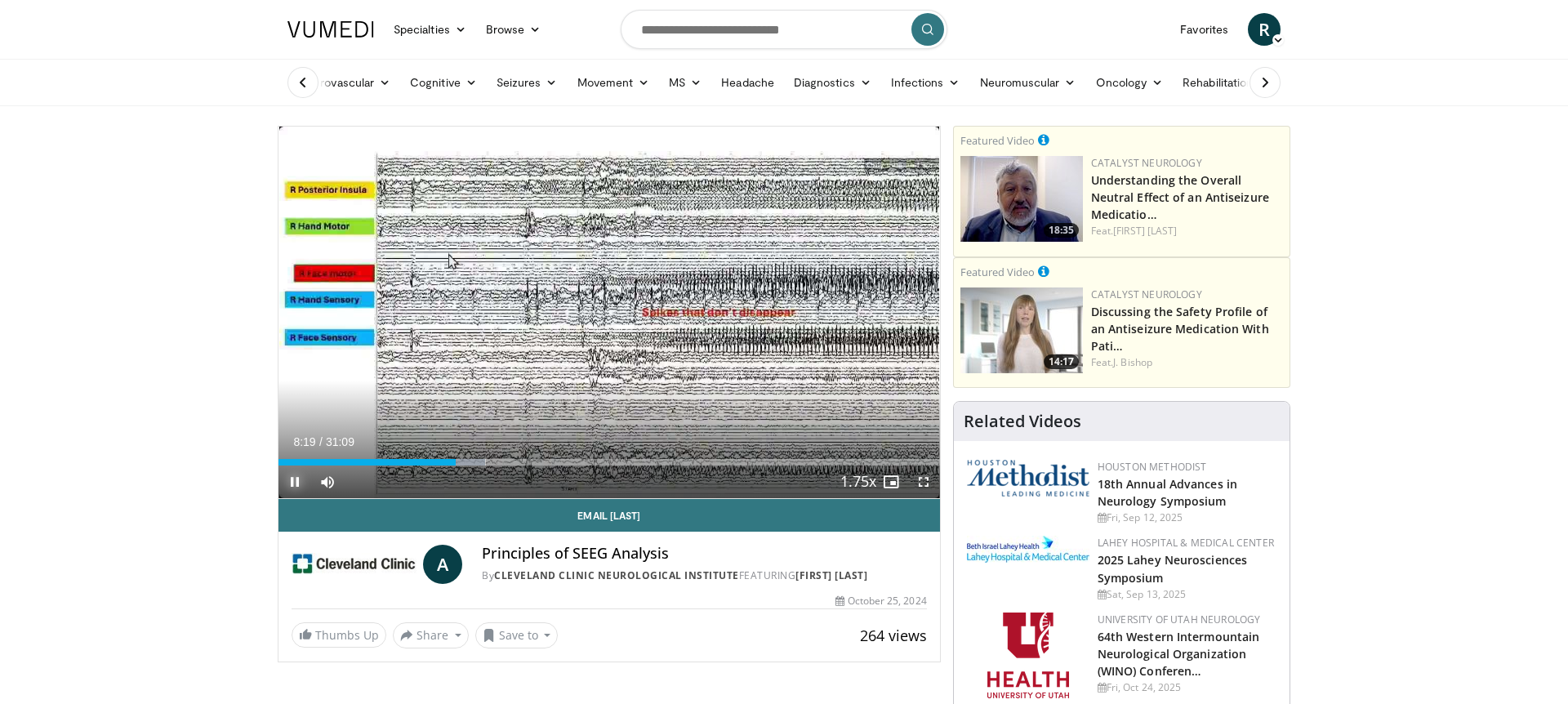 click at bounding box center [295, 482] 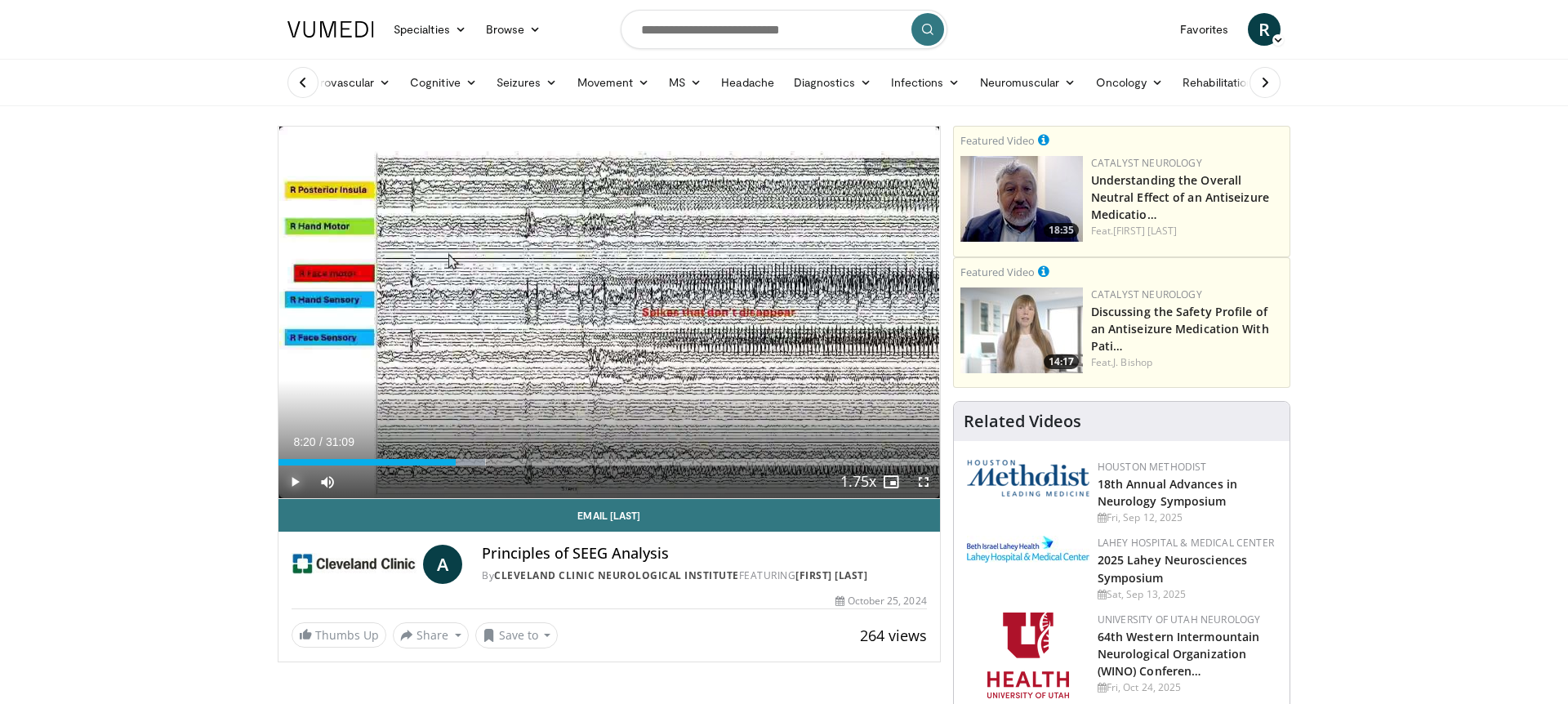click at bounding box center (295, 482) 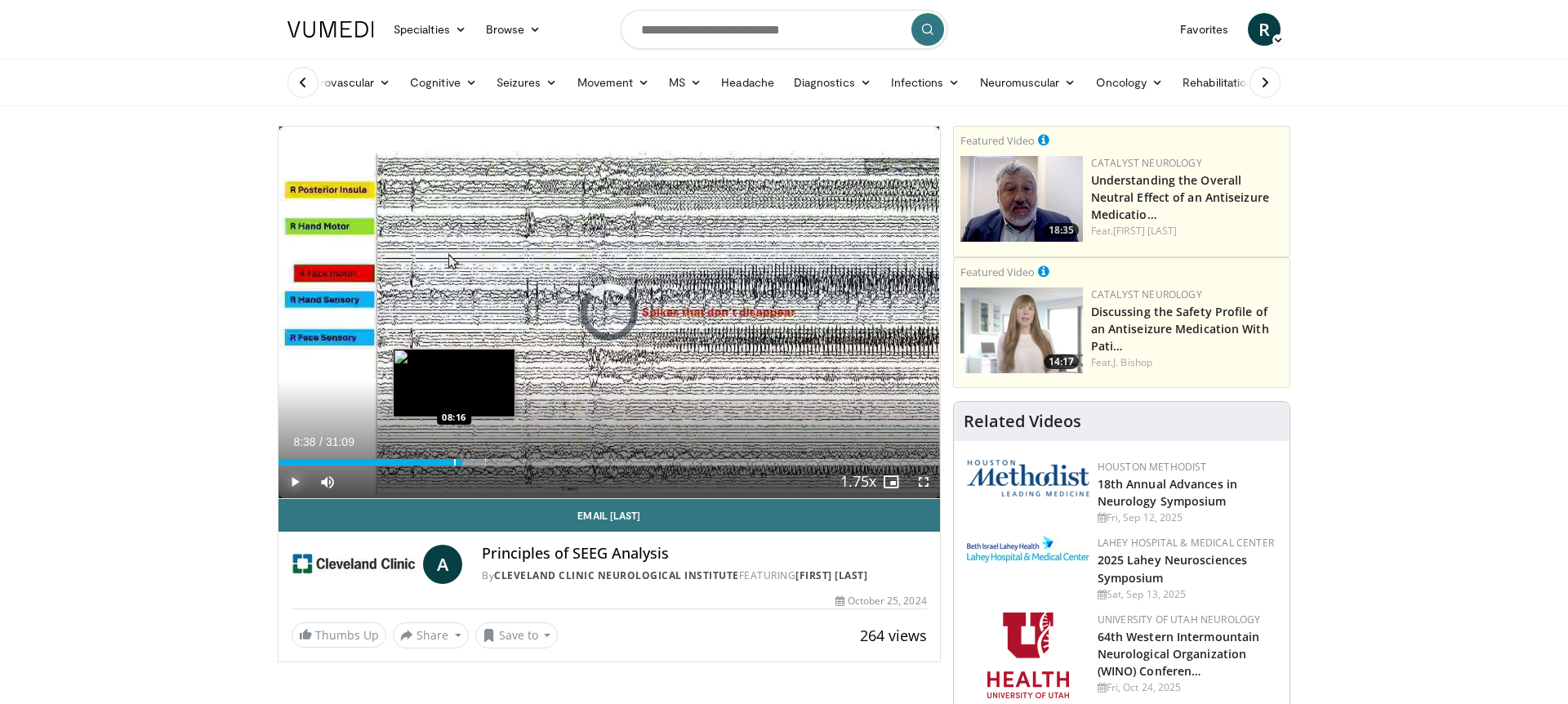 click at bounding box center (455, 462) 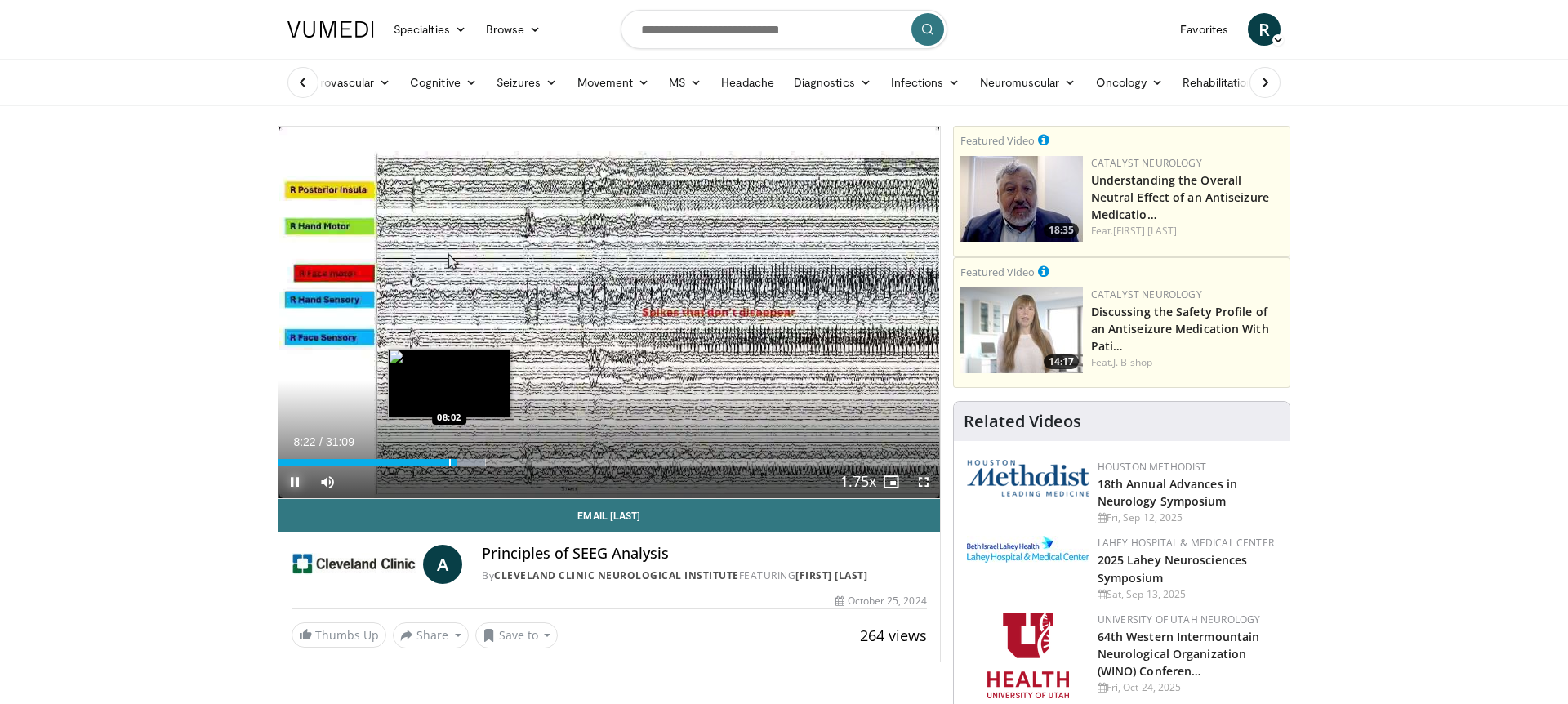 click at bounding box center [450, 462] 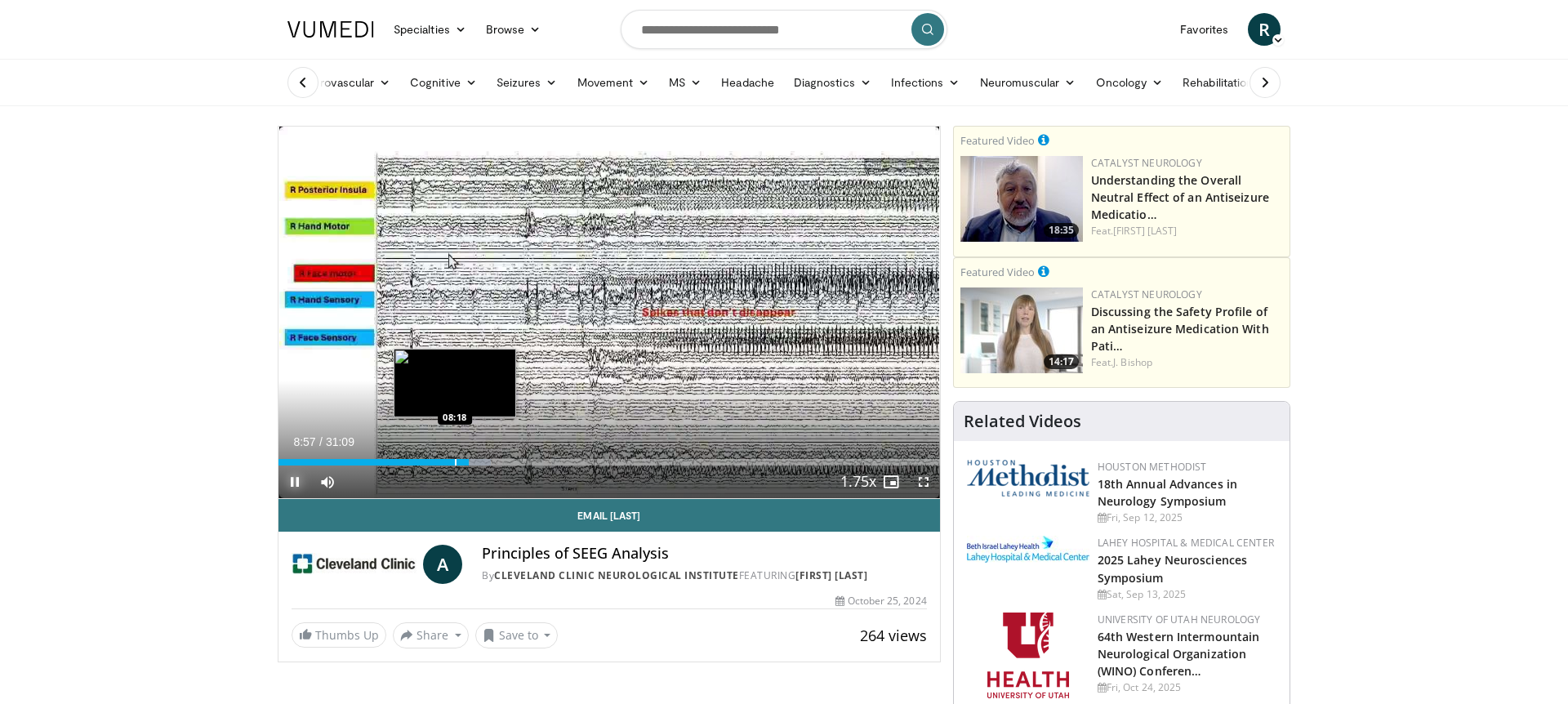 click at bounding box center [456, 462] 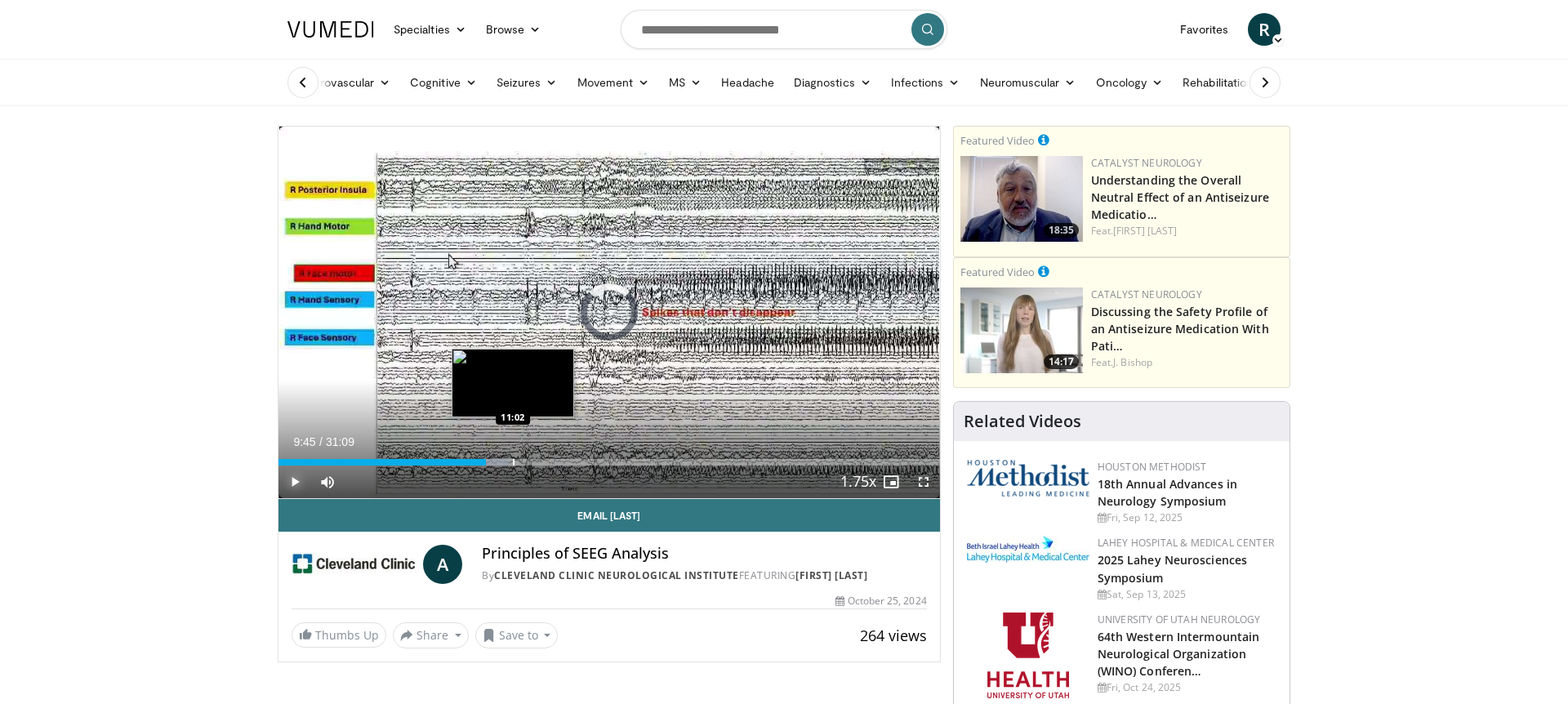 click at bounding box center [514, 462] 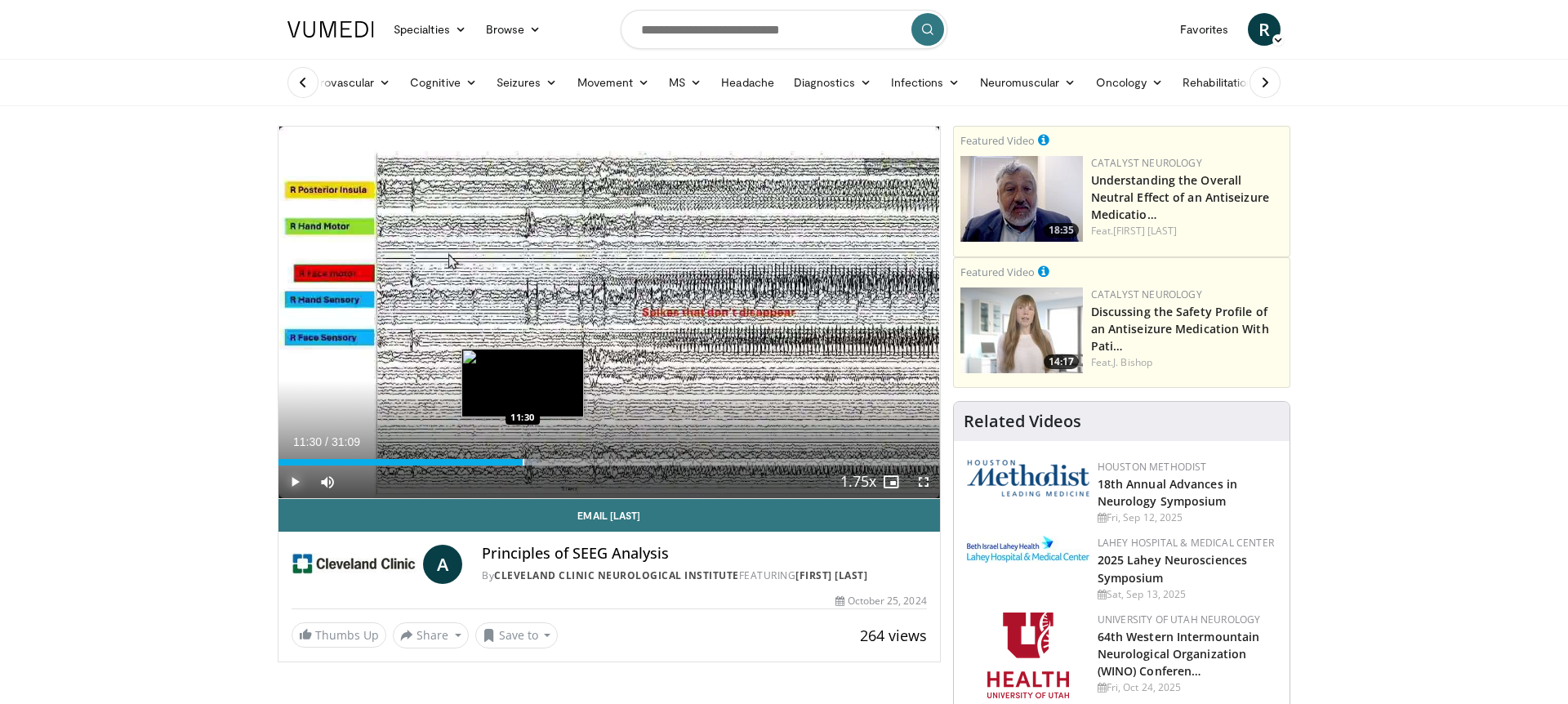 click at bounding box center (523, 462) 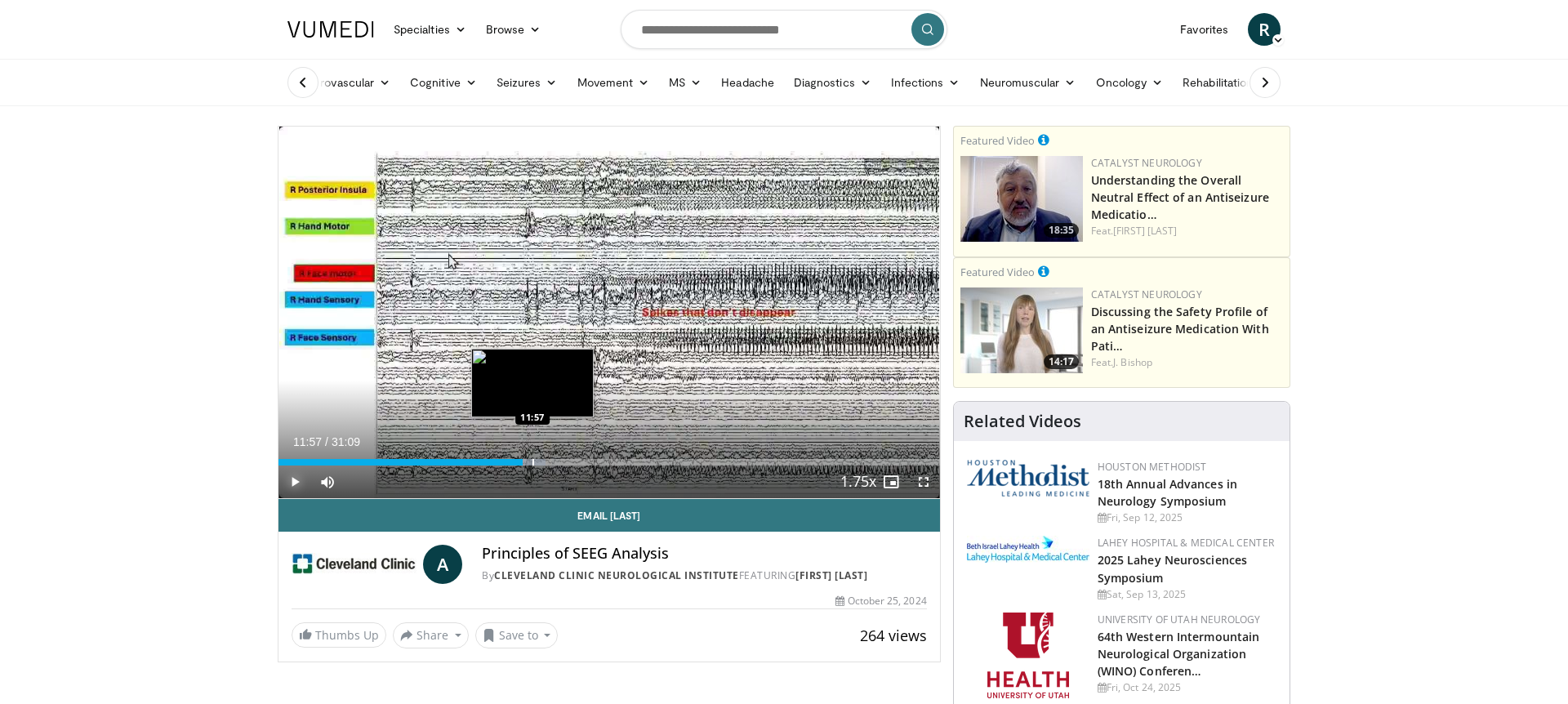 click at bounding box center [533, 462] 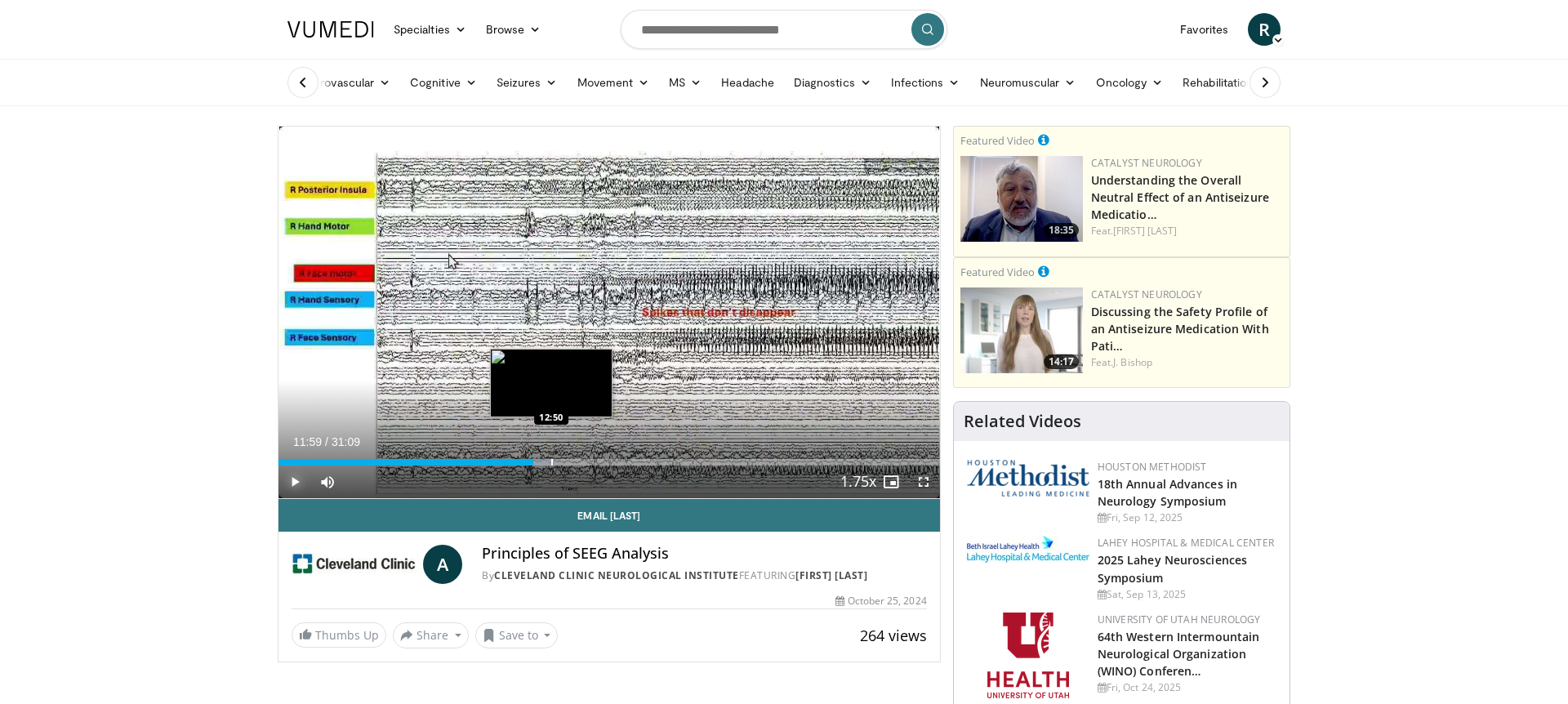 click at bounding box center [552, 462] 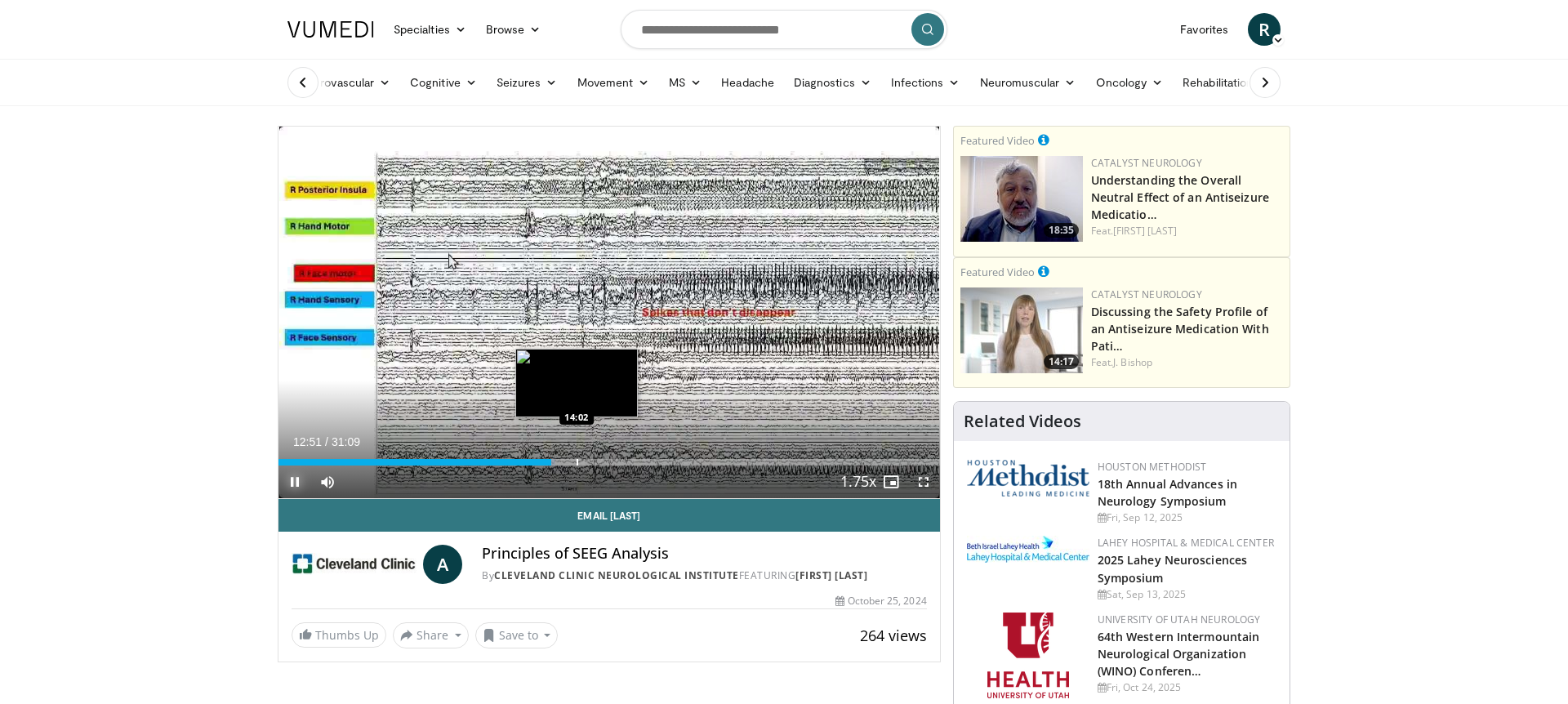 click at bounding box center [577, 462] 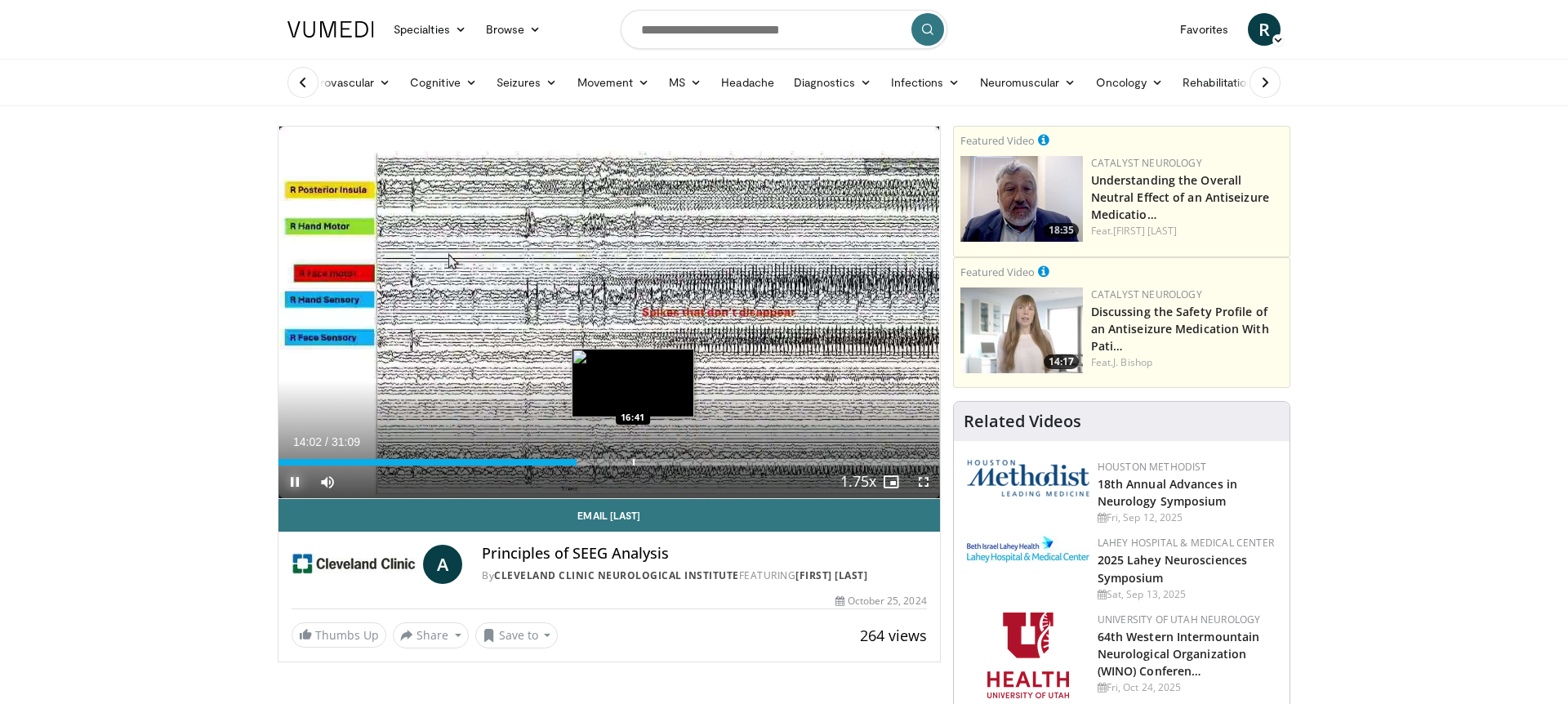 click at bounding box center (634, 462) 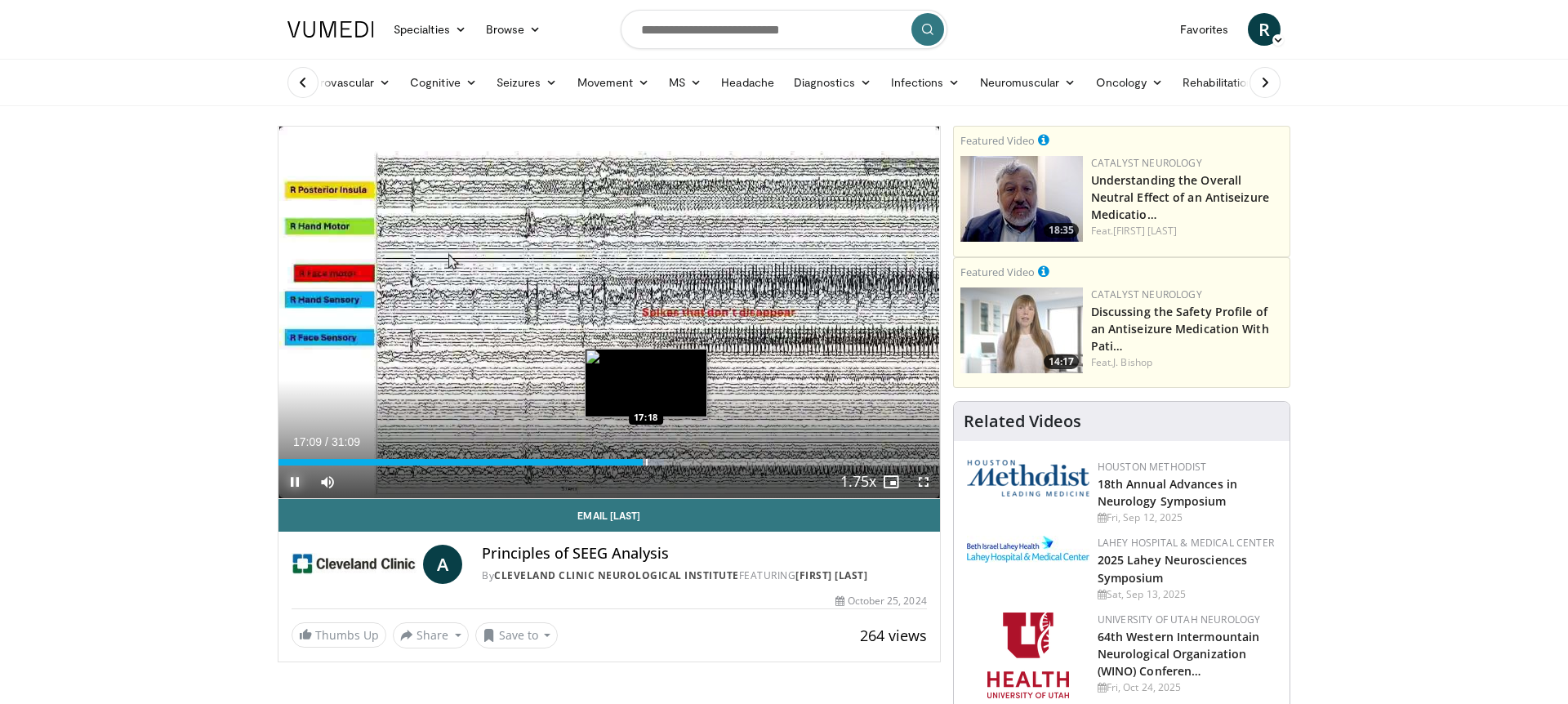 click at bounding box center (647, 462) 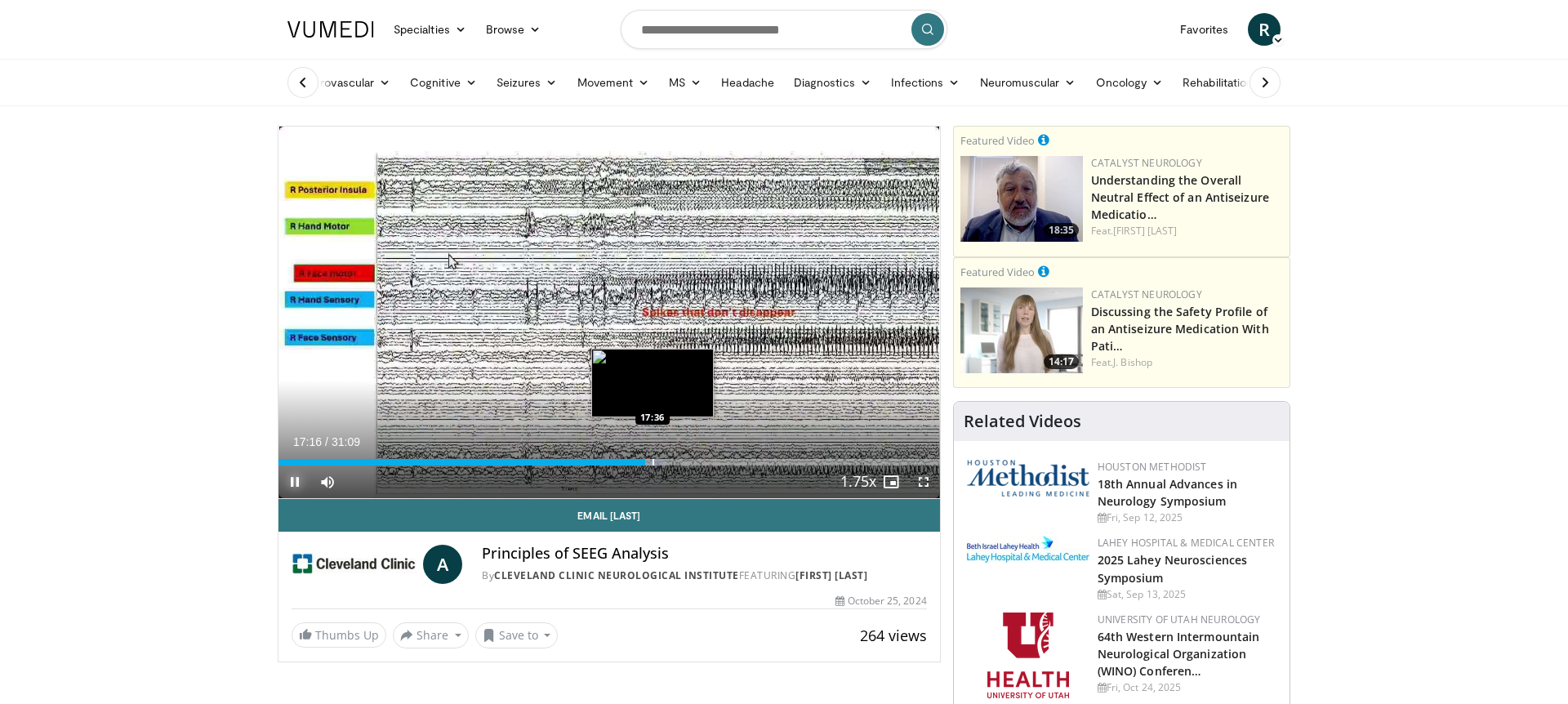 click at bounding box center (653, 462) 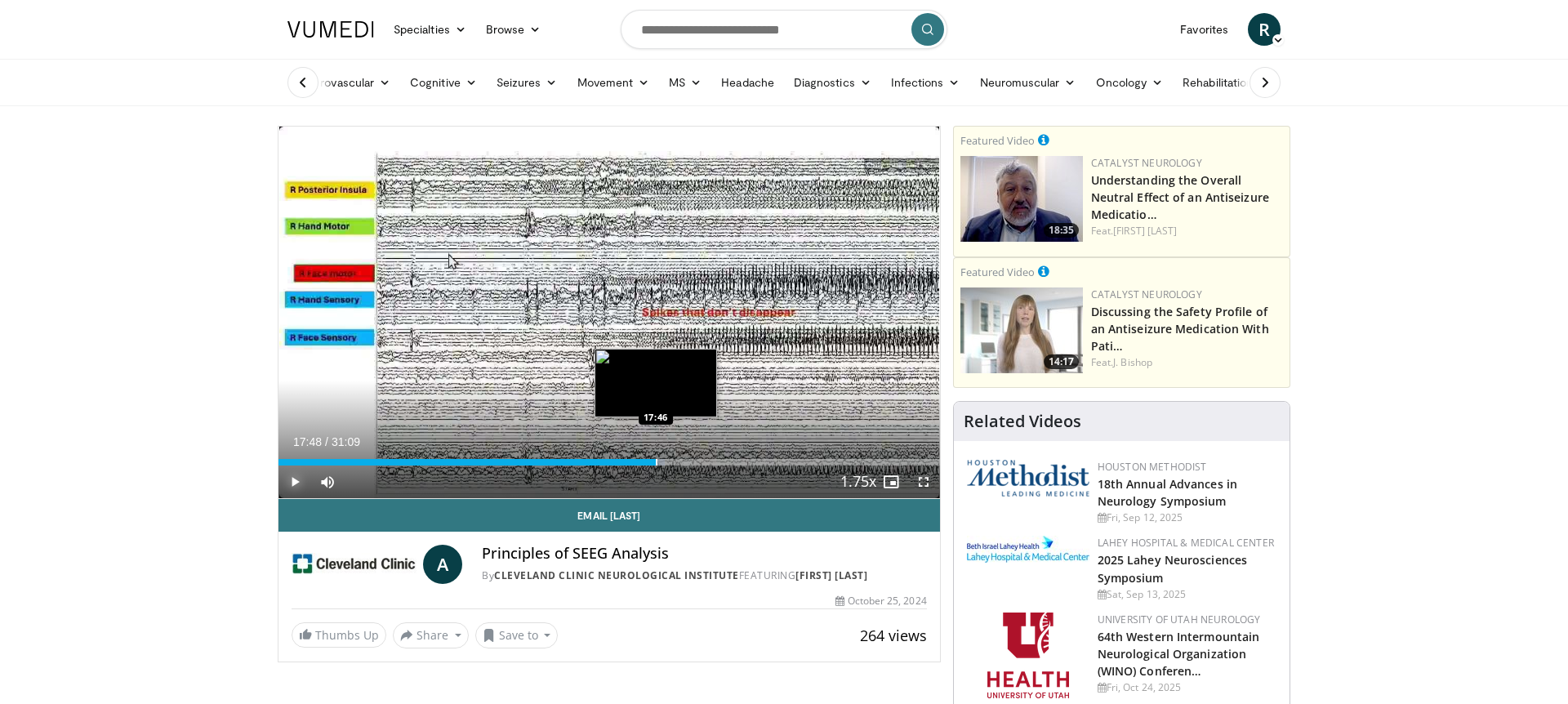 click at bounding box center (657, 462) 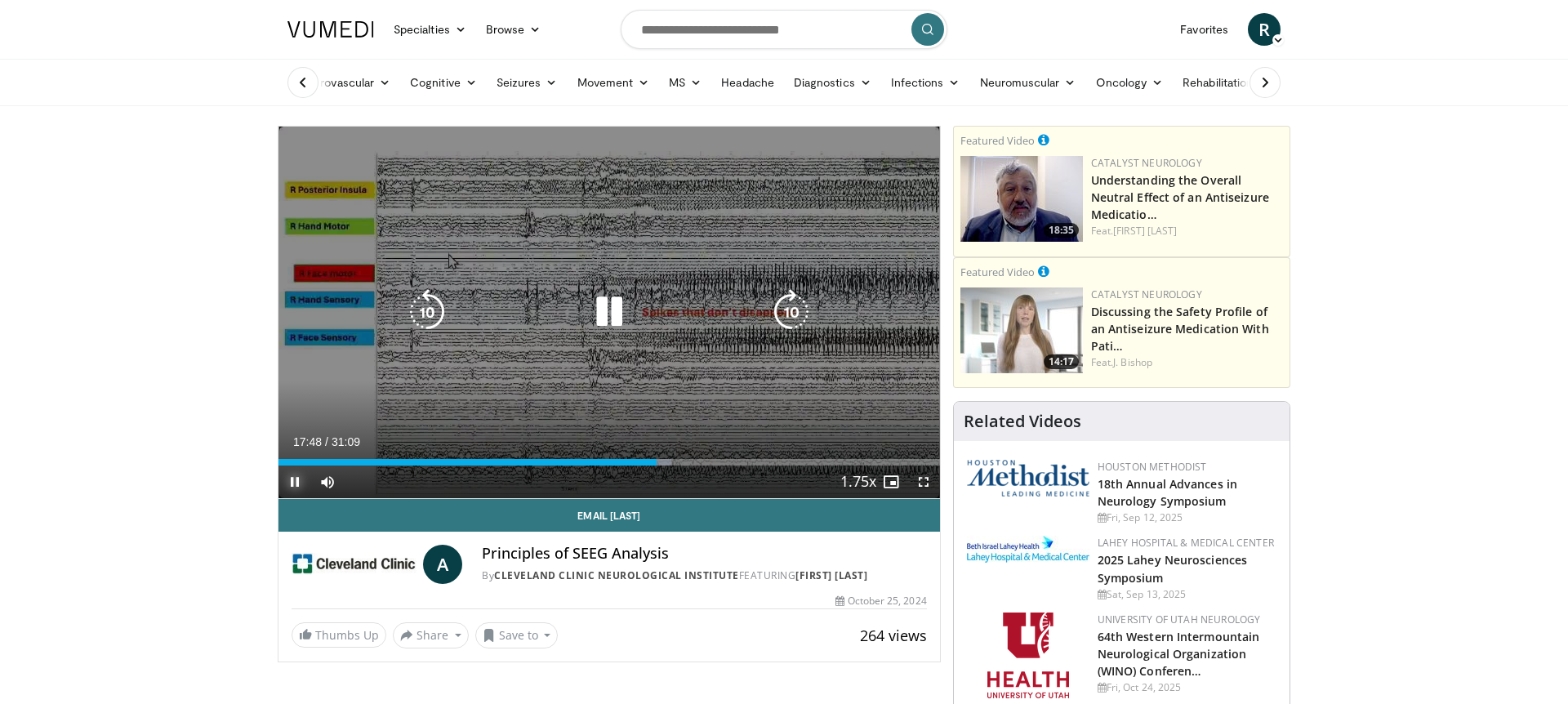 click at bounding box center [658, 462] 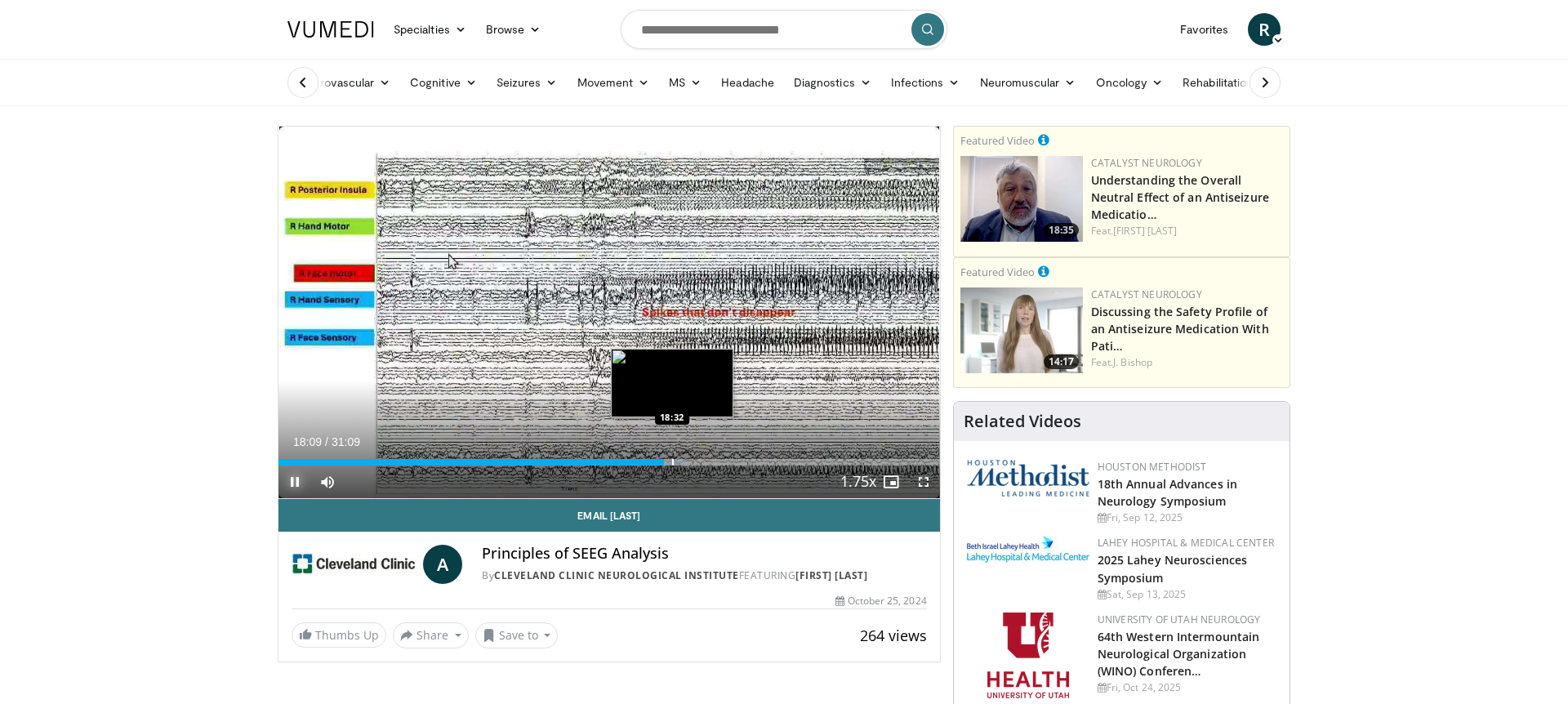 click at bounding box center (673, 462) 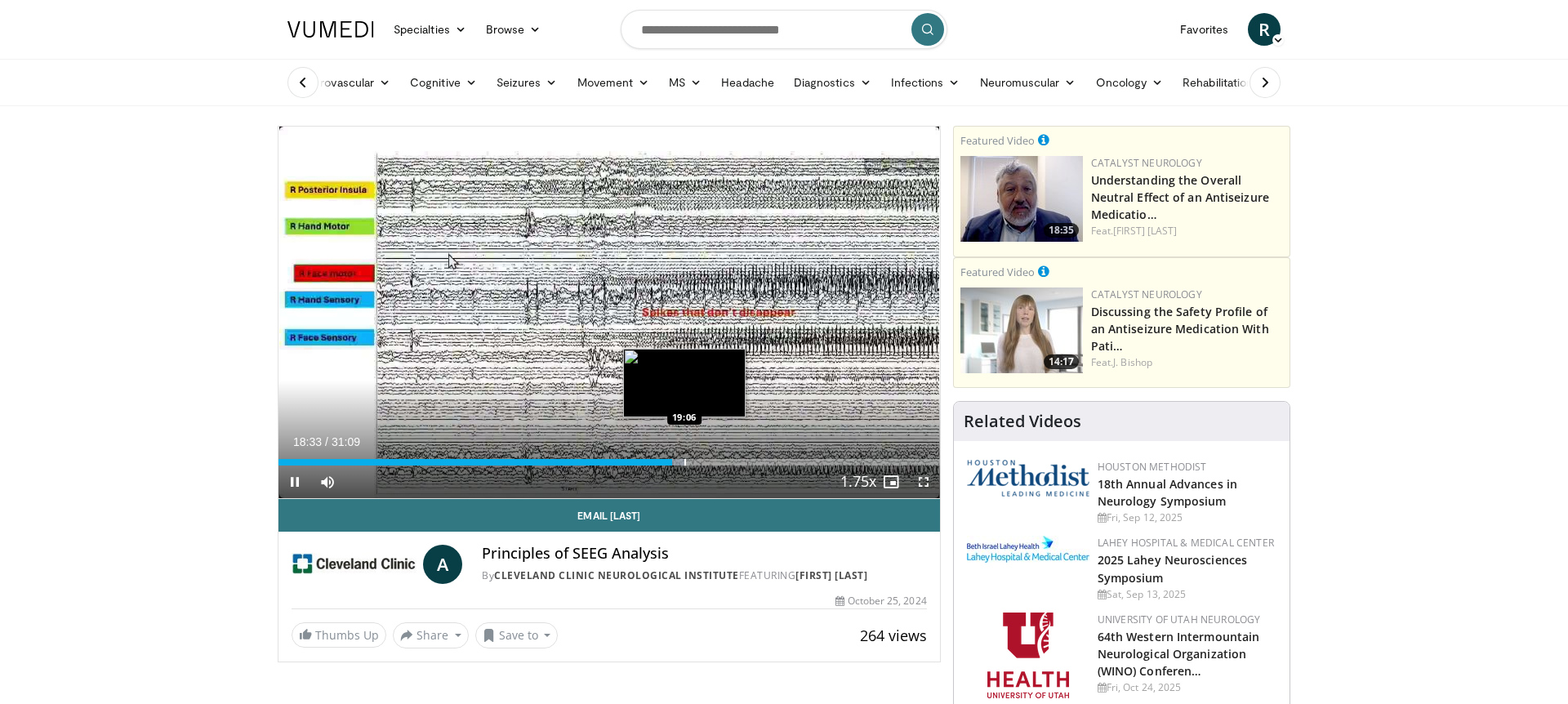 click on "**********" at bounding box center (609, 313) 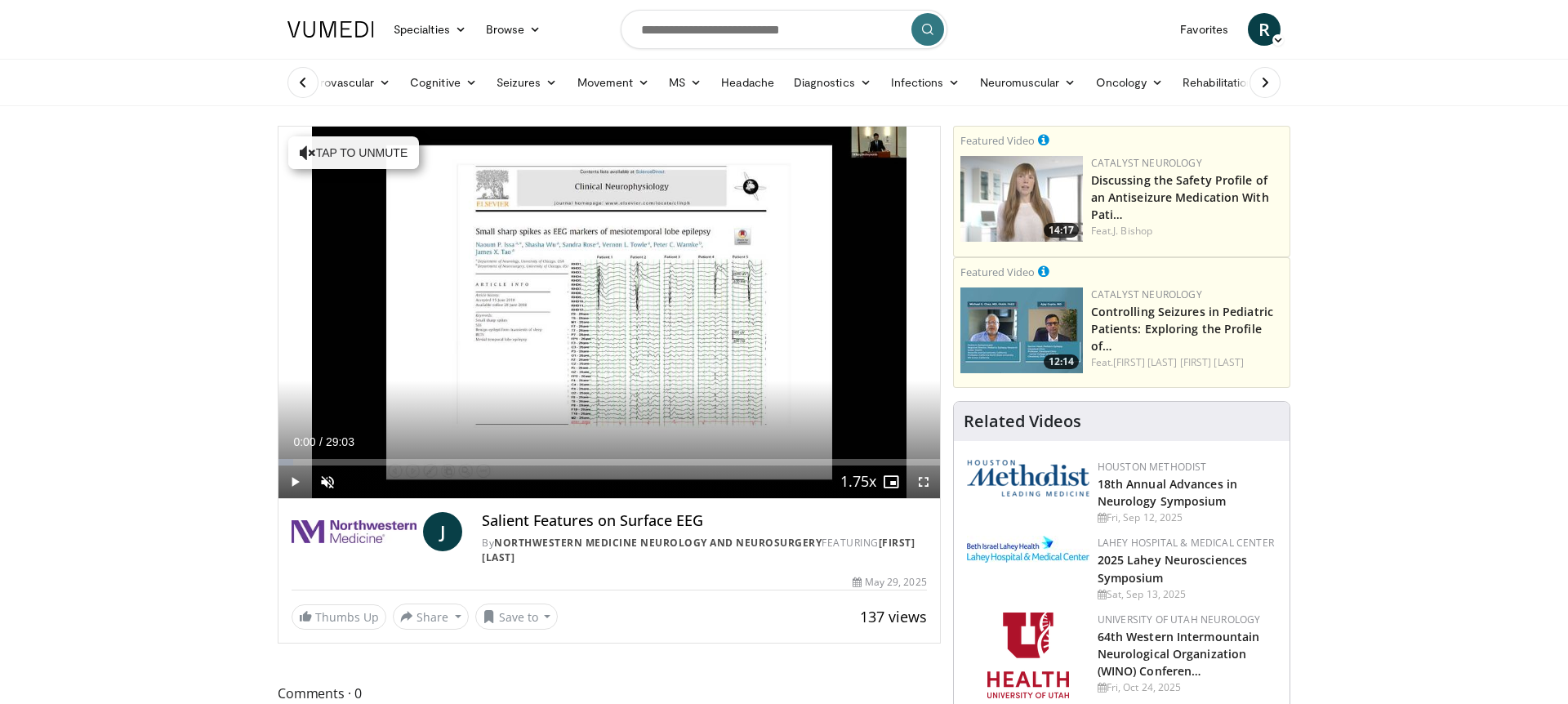 scroll, scrollTop: 0, scrollLeft: 0, axis: both 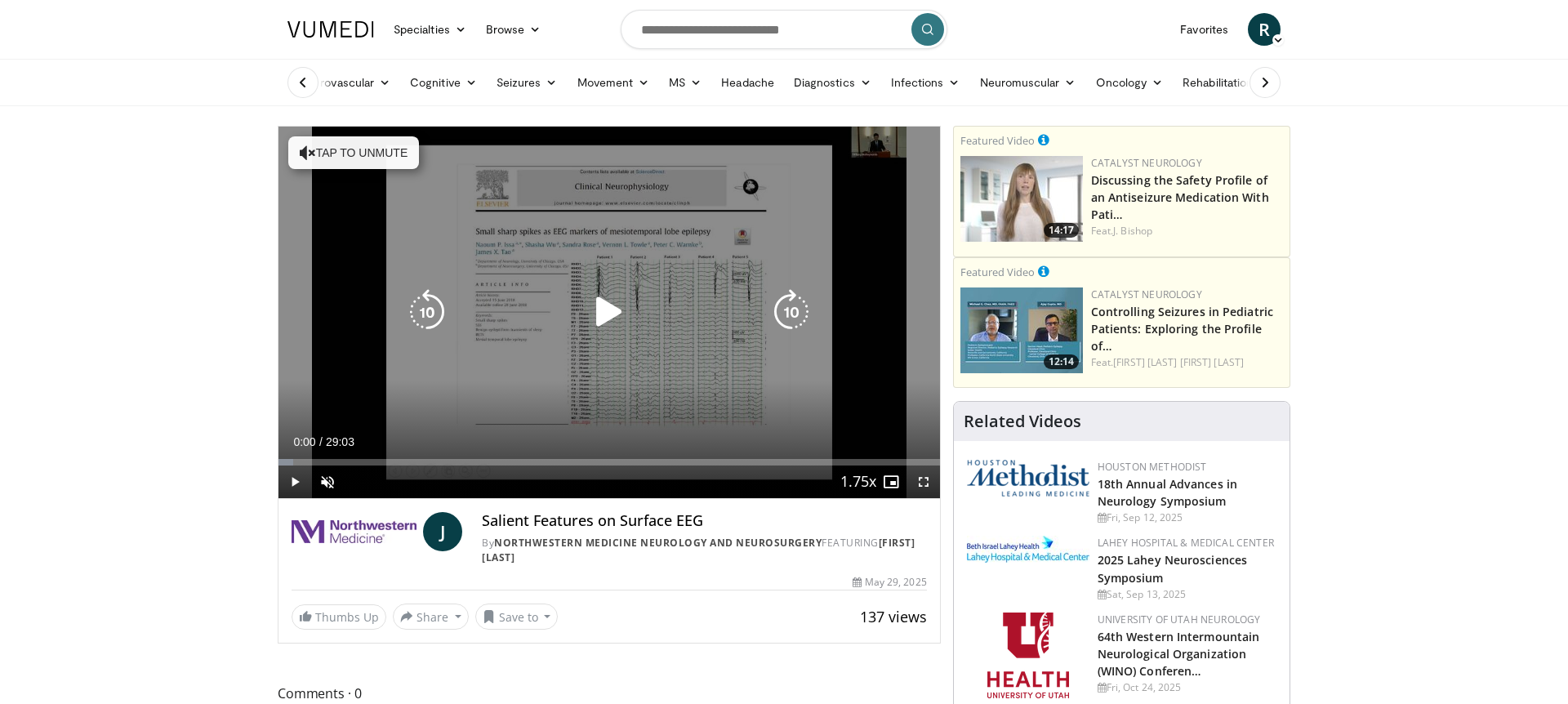 click at bounding box center [609, 312] 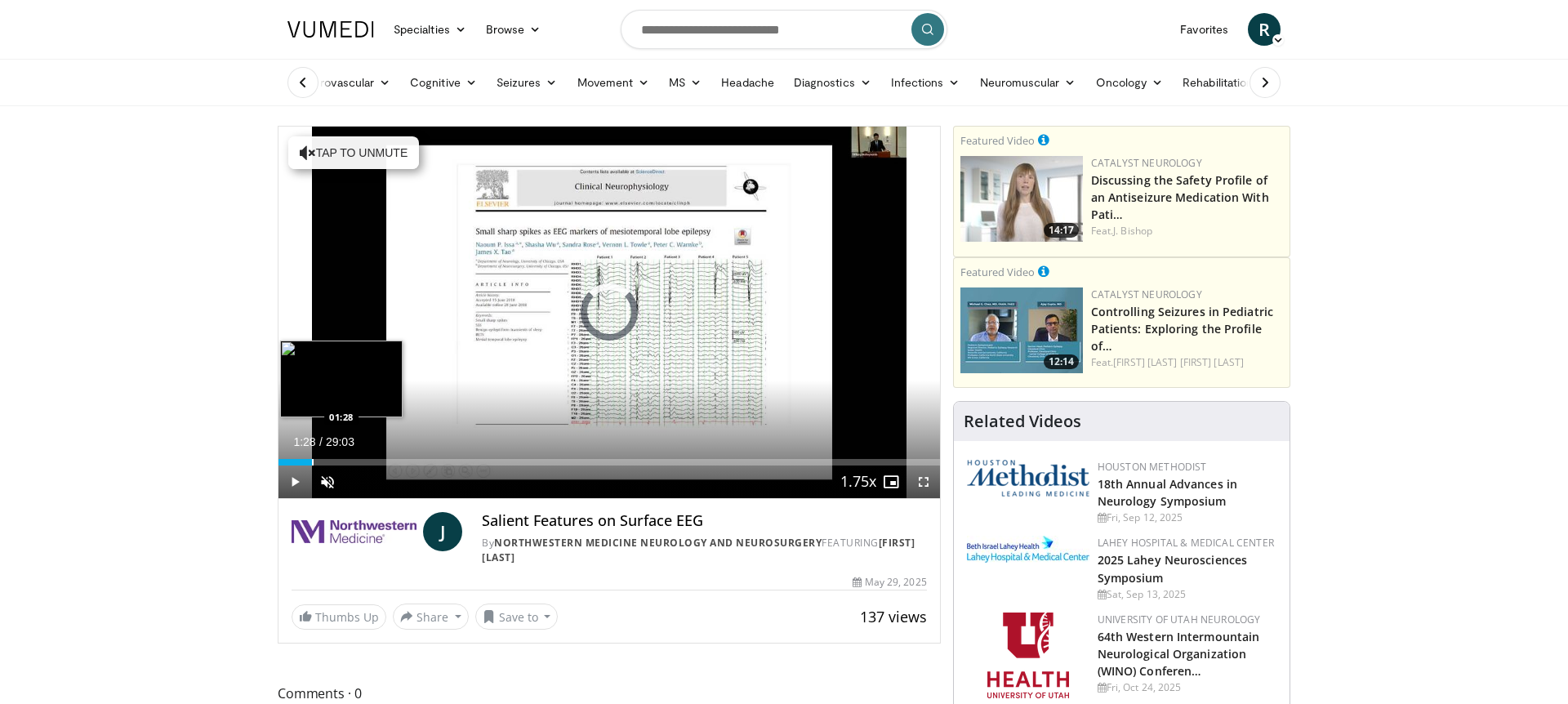 click at bounding box center [313, 462] 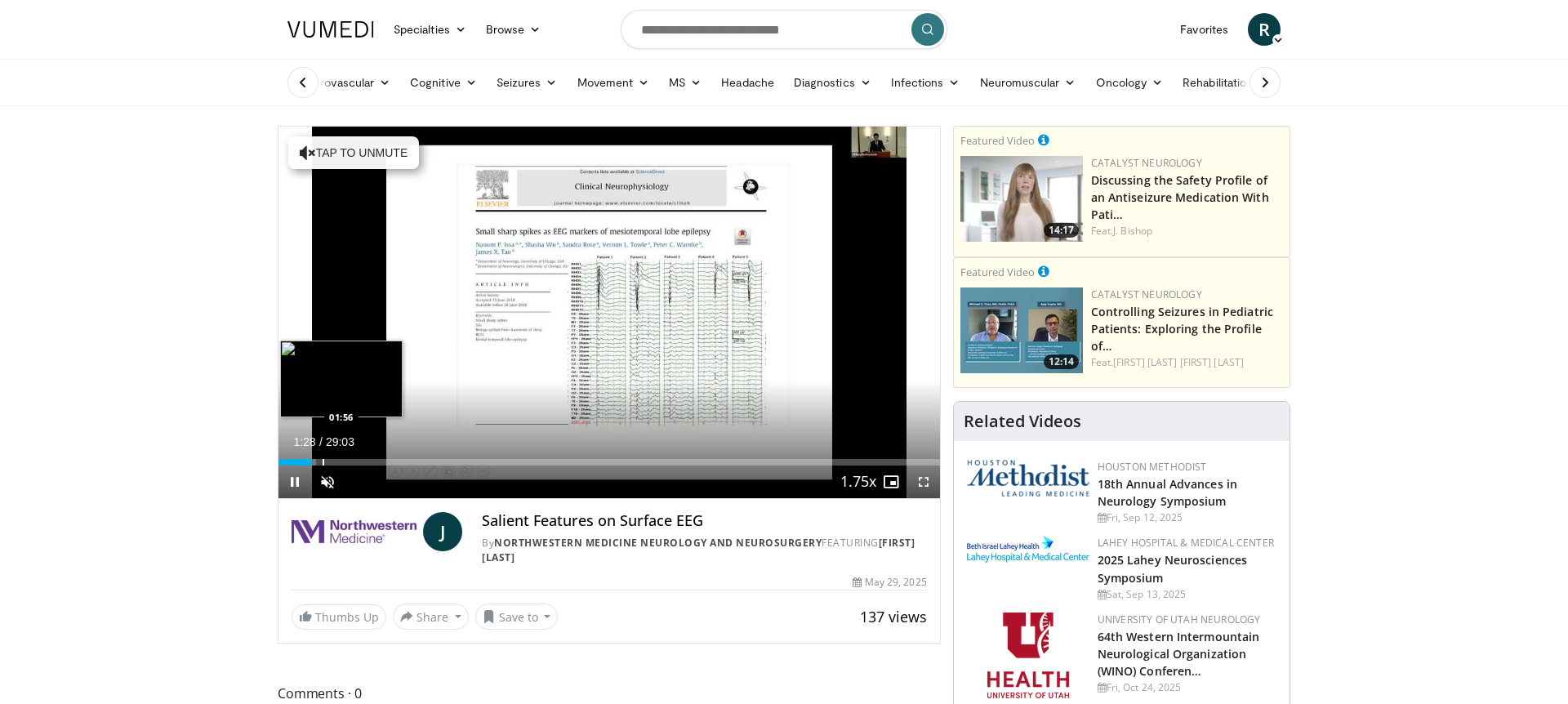 click at bounding box center (323, 462) 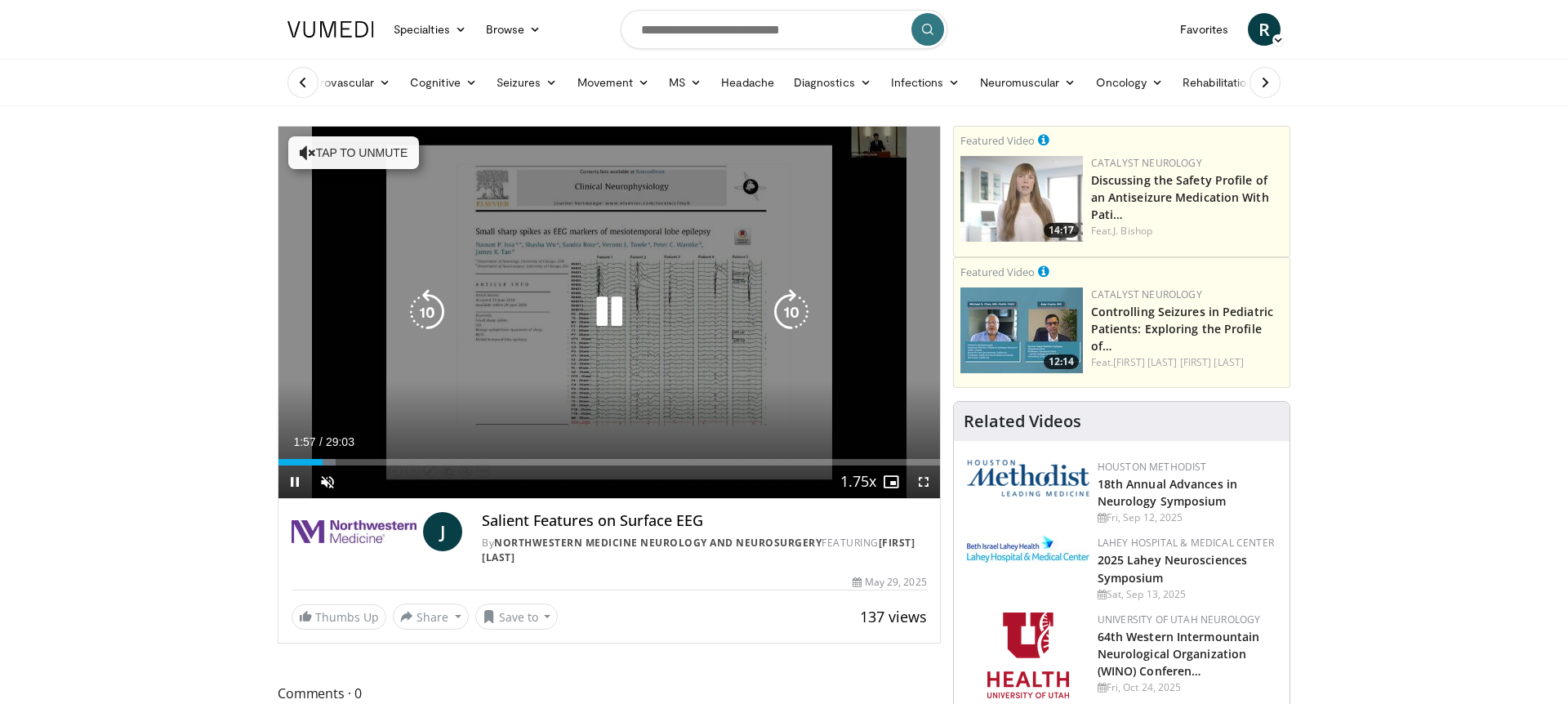 click on "Tap to unmute" at bounding box center (354, 153) 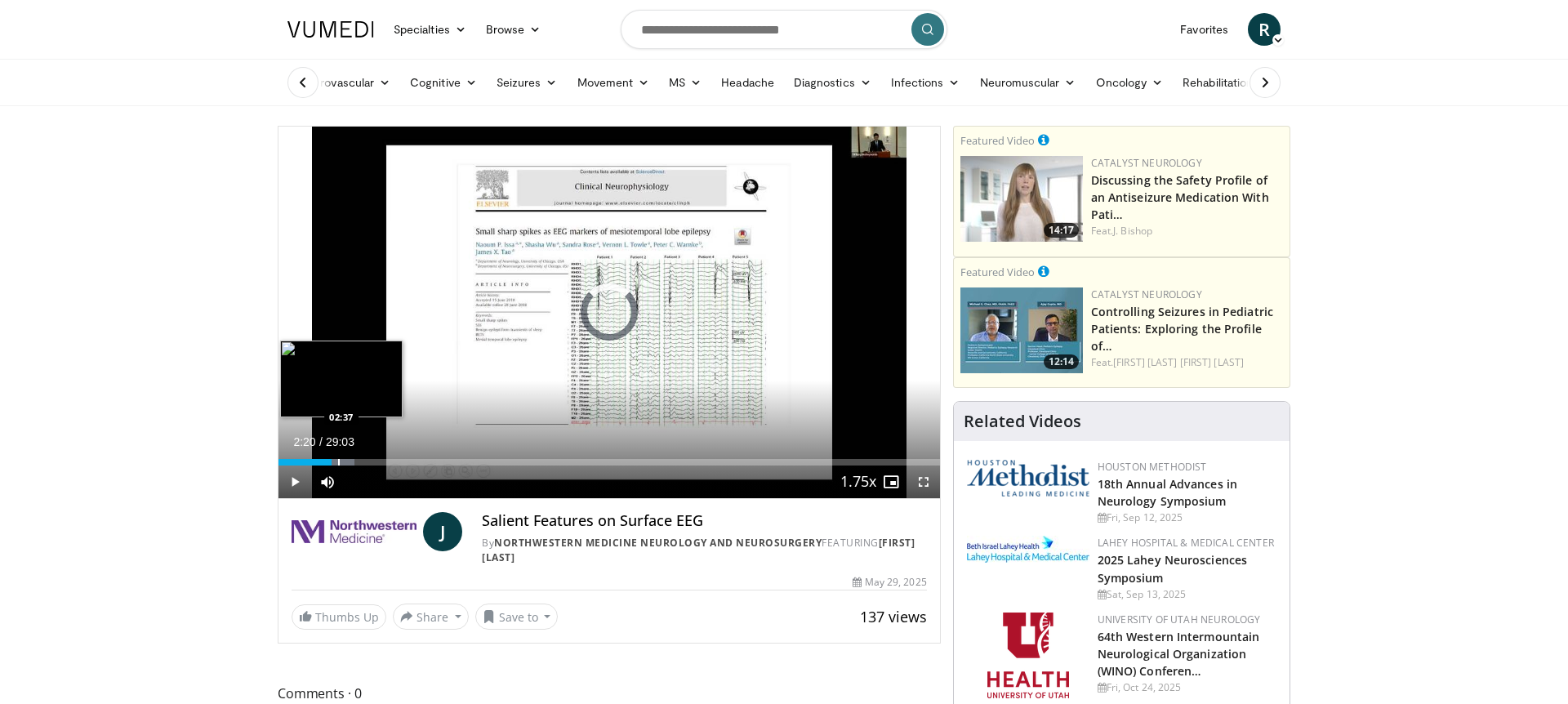 click at bounding box center (339, 462) 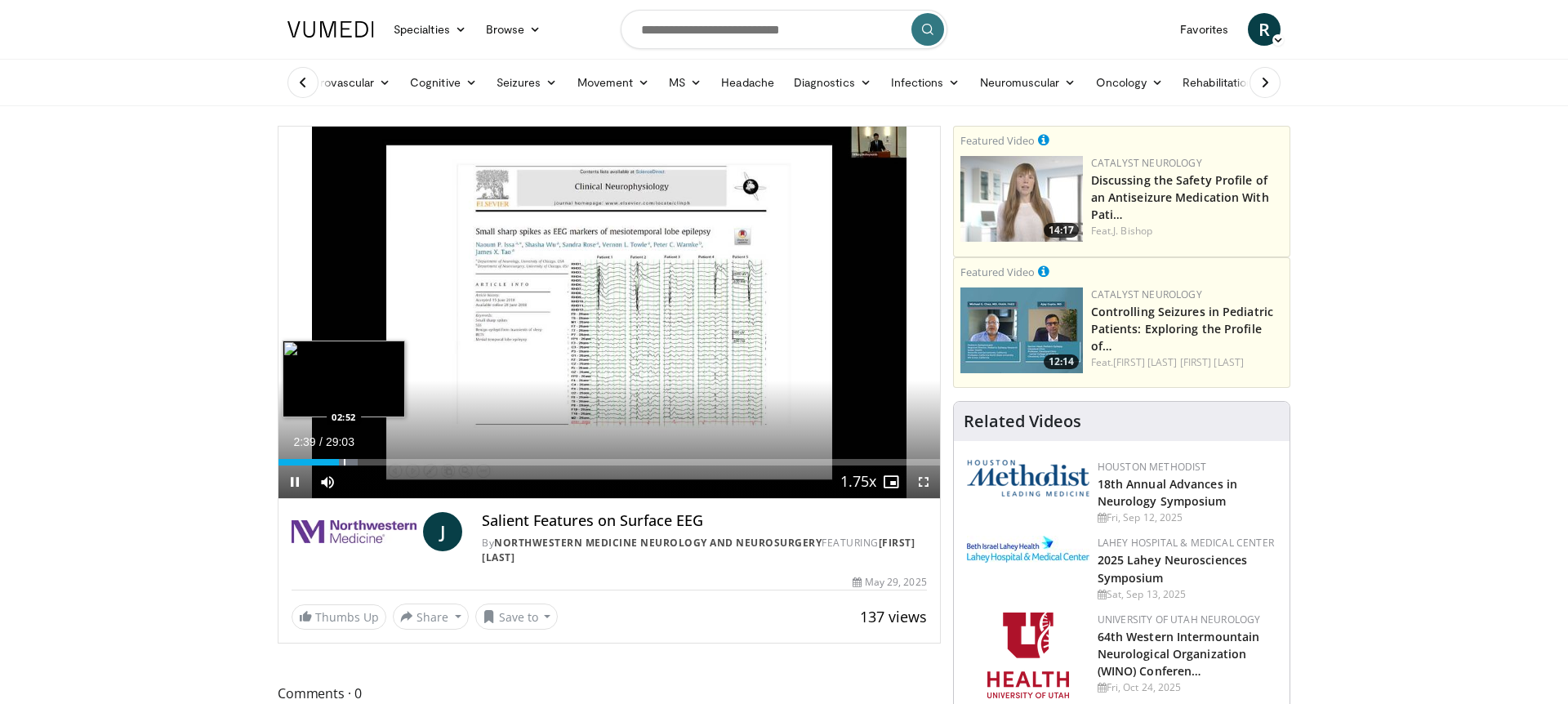 click at bounding box center [345, 462] 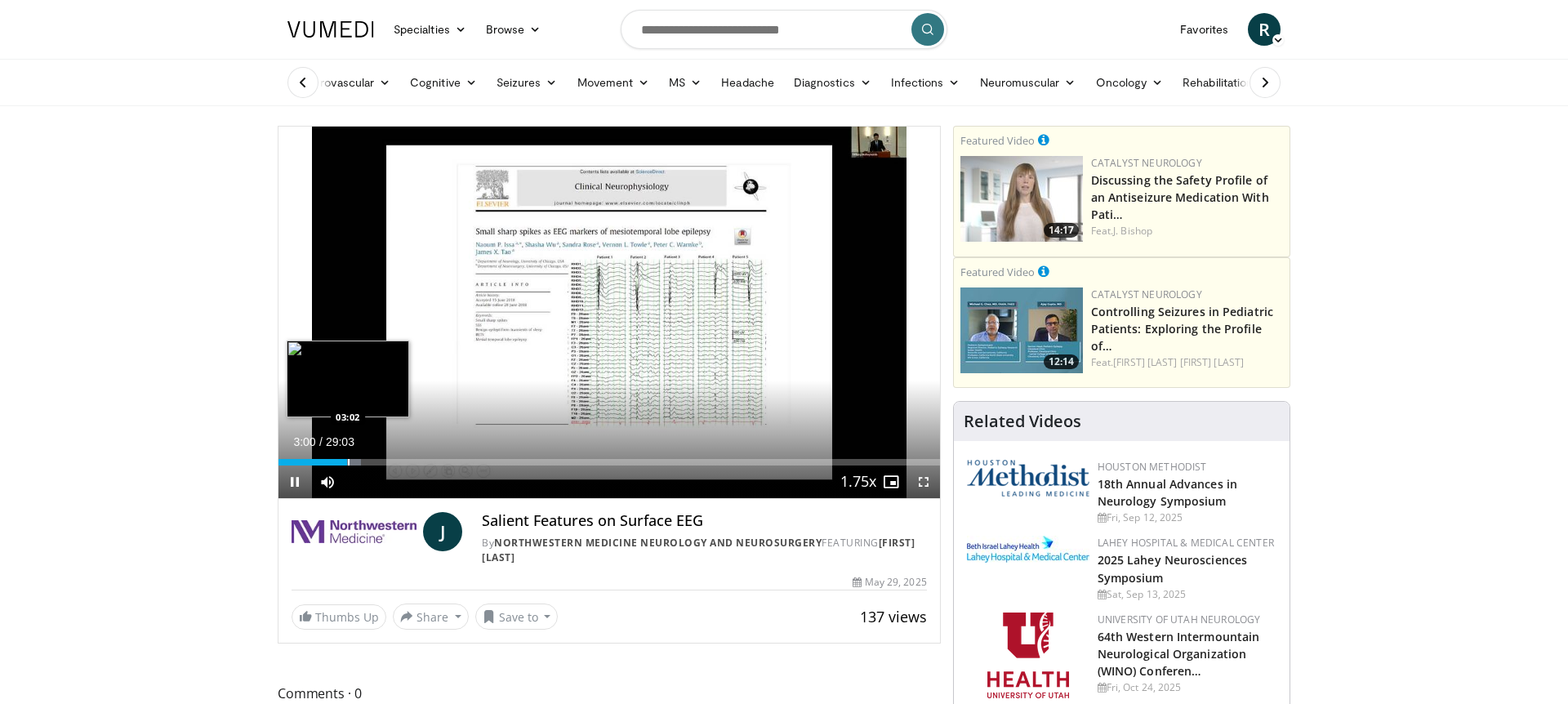 click at bounding box center [349, 462] 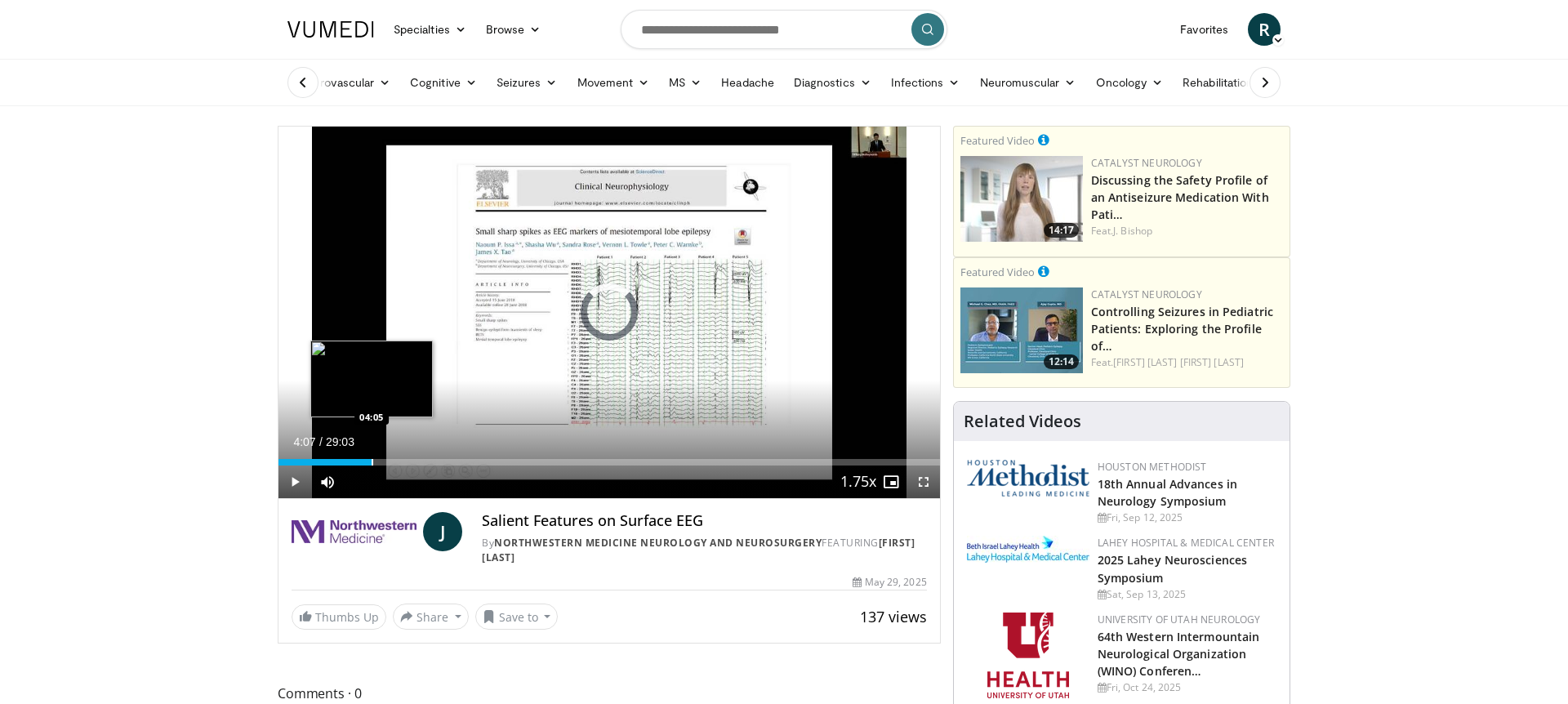 click at bounding box center (372, 462) 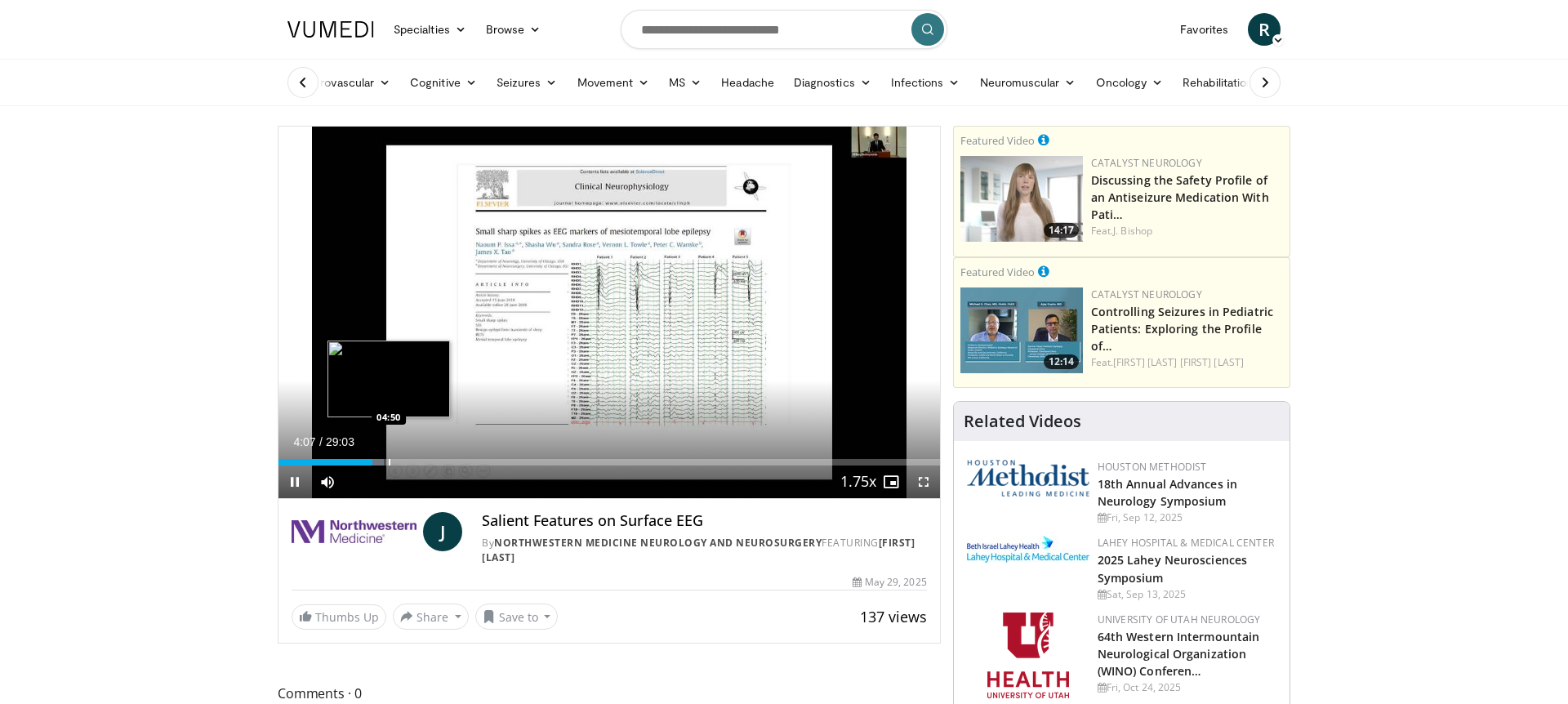 click at bounding box center (390, 462) 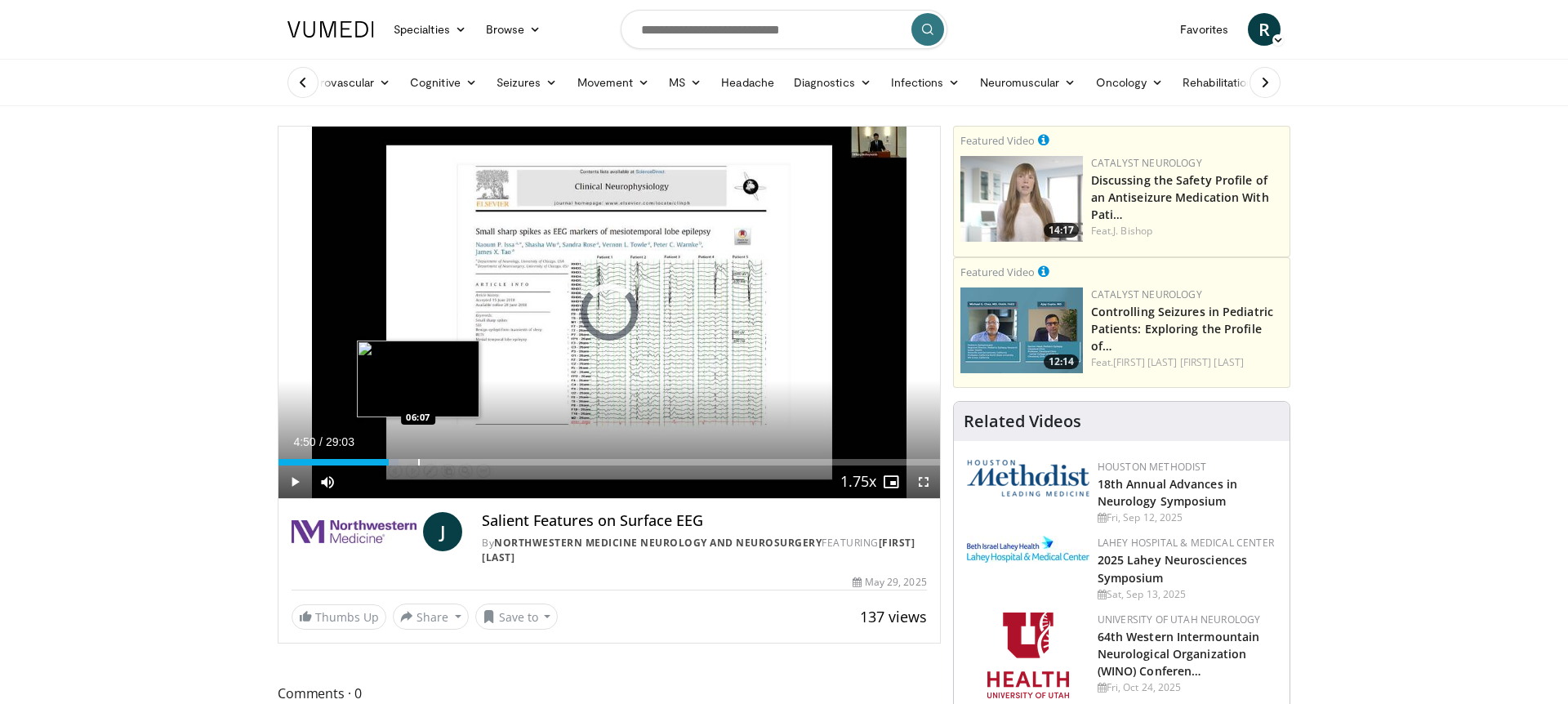 click at bounding box center [419, 462] 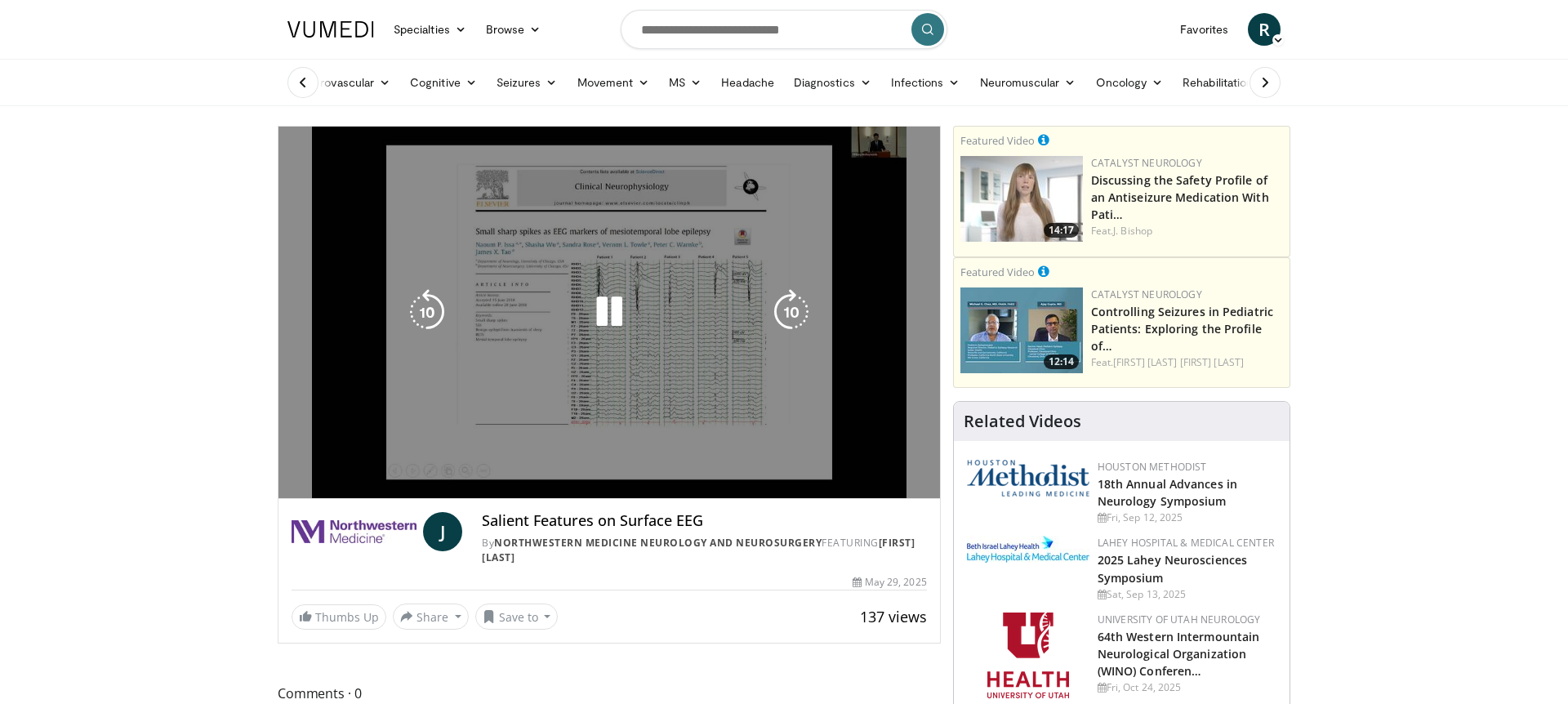 click on "**********" at bounding box center (609, 313) 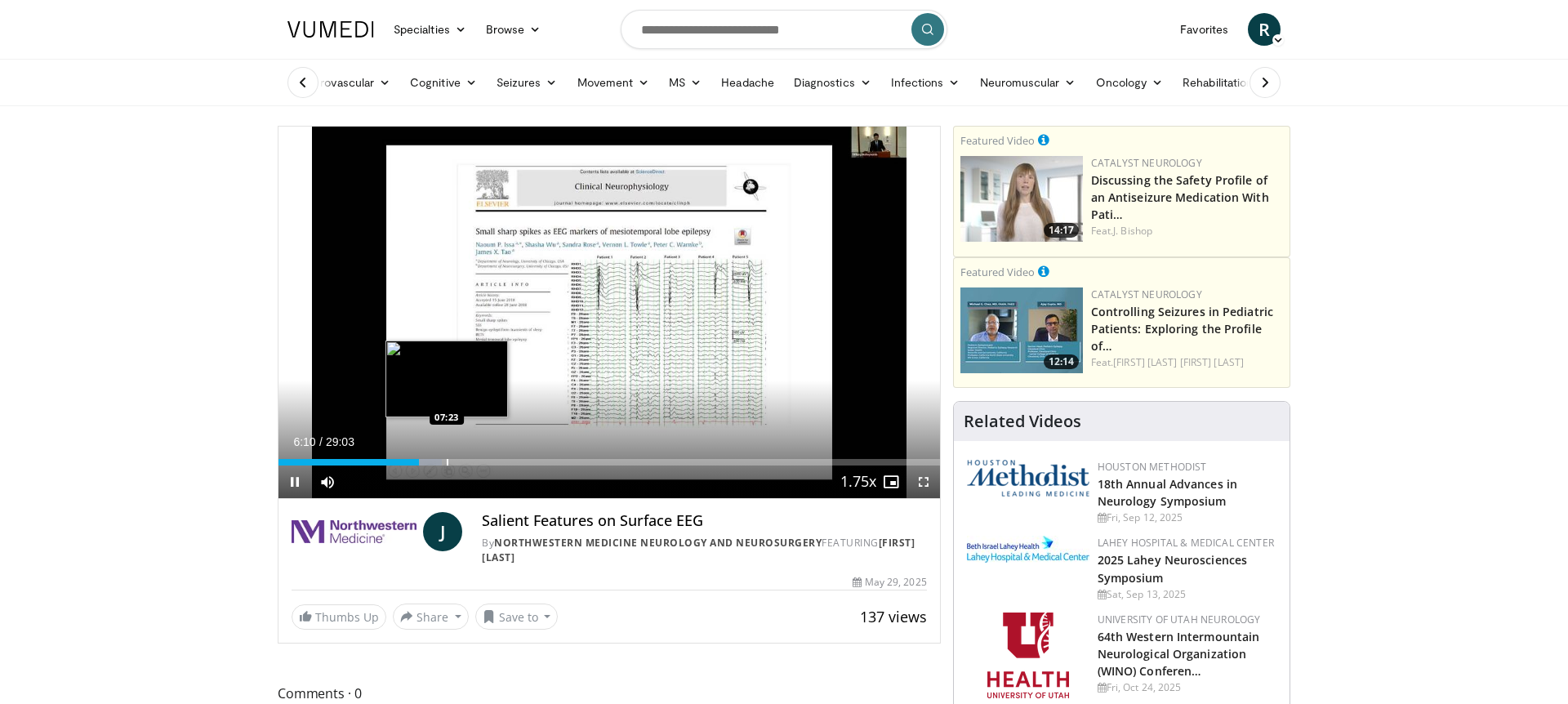 click at bounding box center [448, 462] 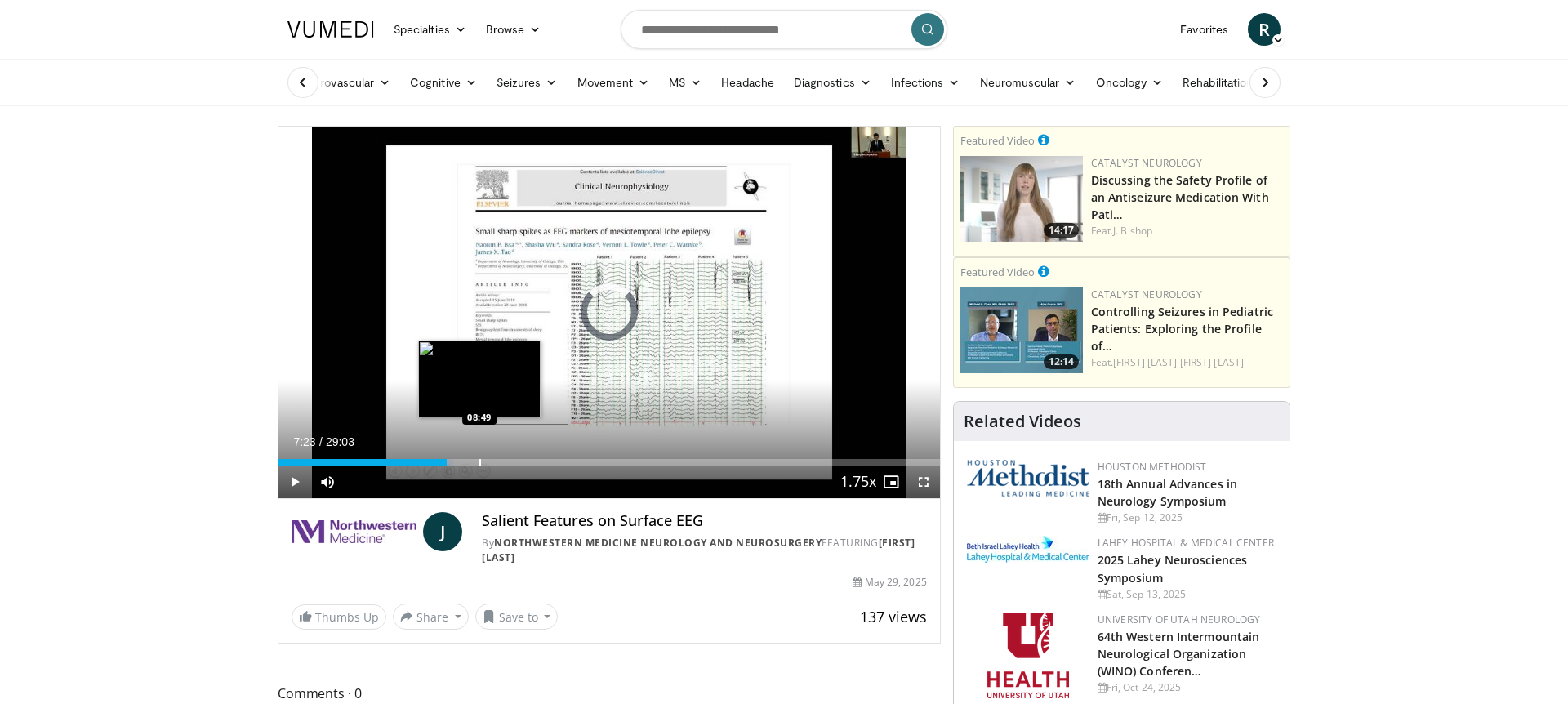 click at bounding box center (480, 462) 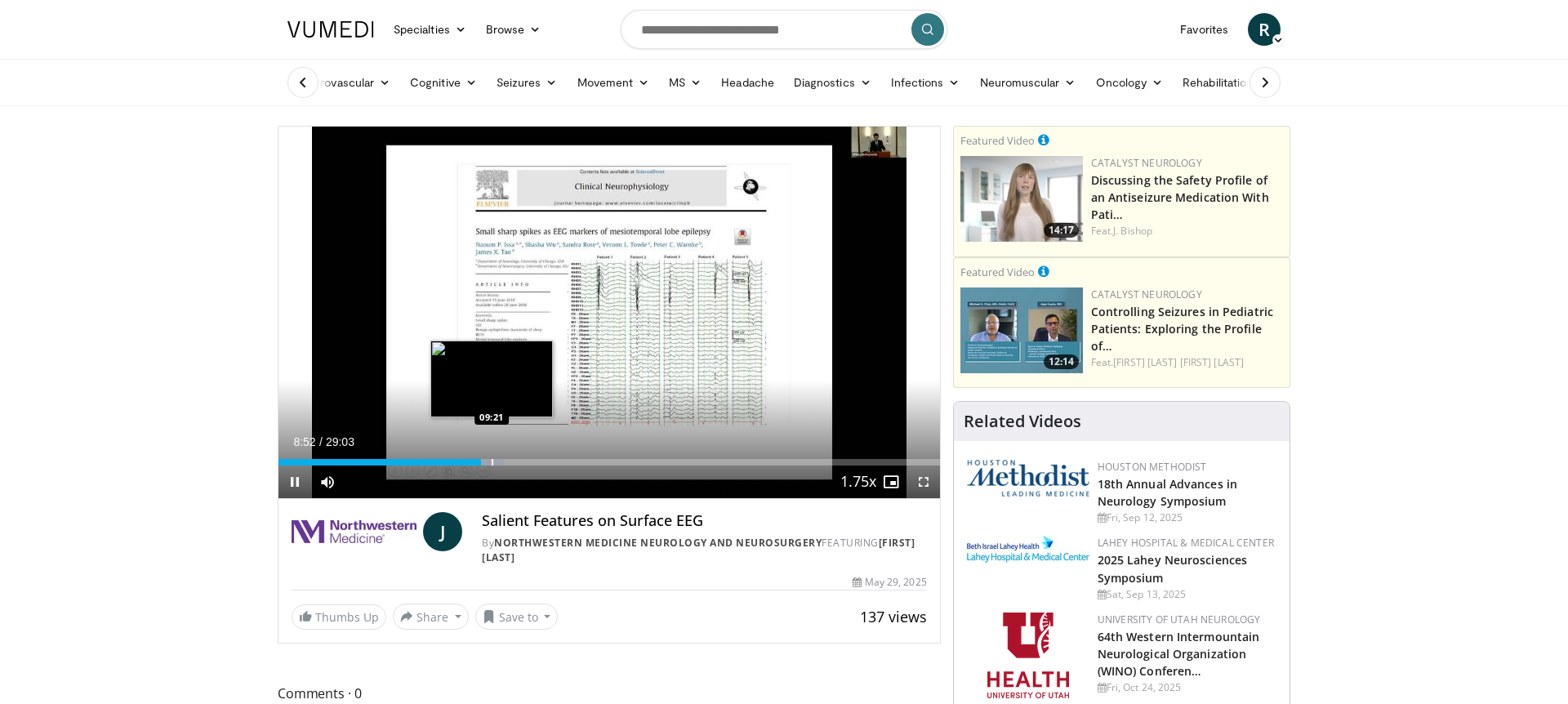click at bounding box center (492, 462) 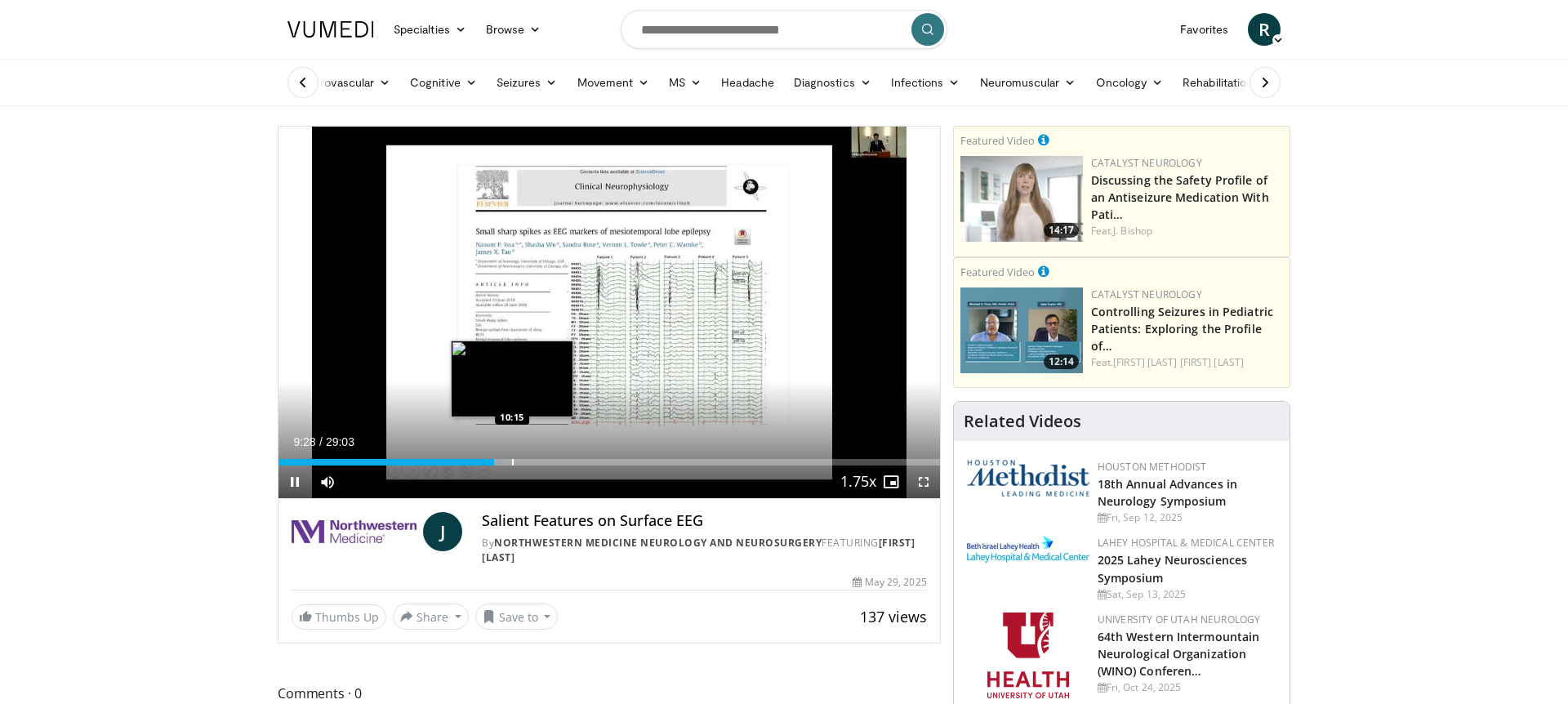 click at bounding box center [513, 462] 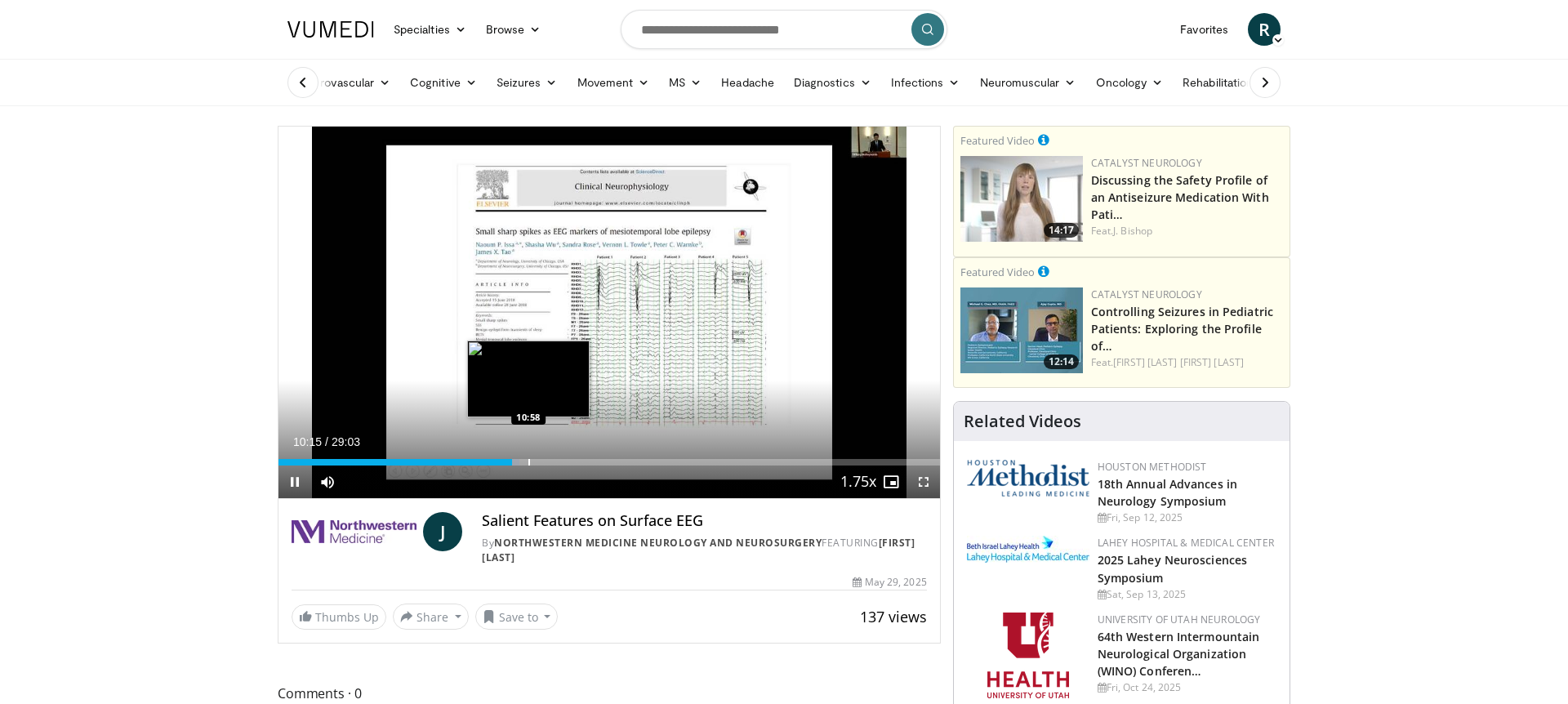 click at bounding box center [529, 462] 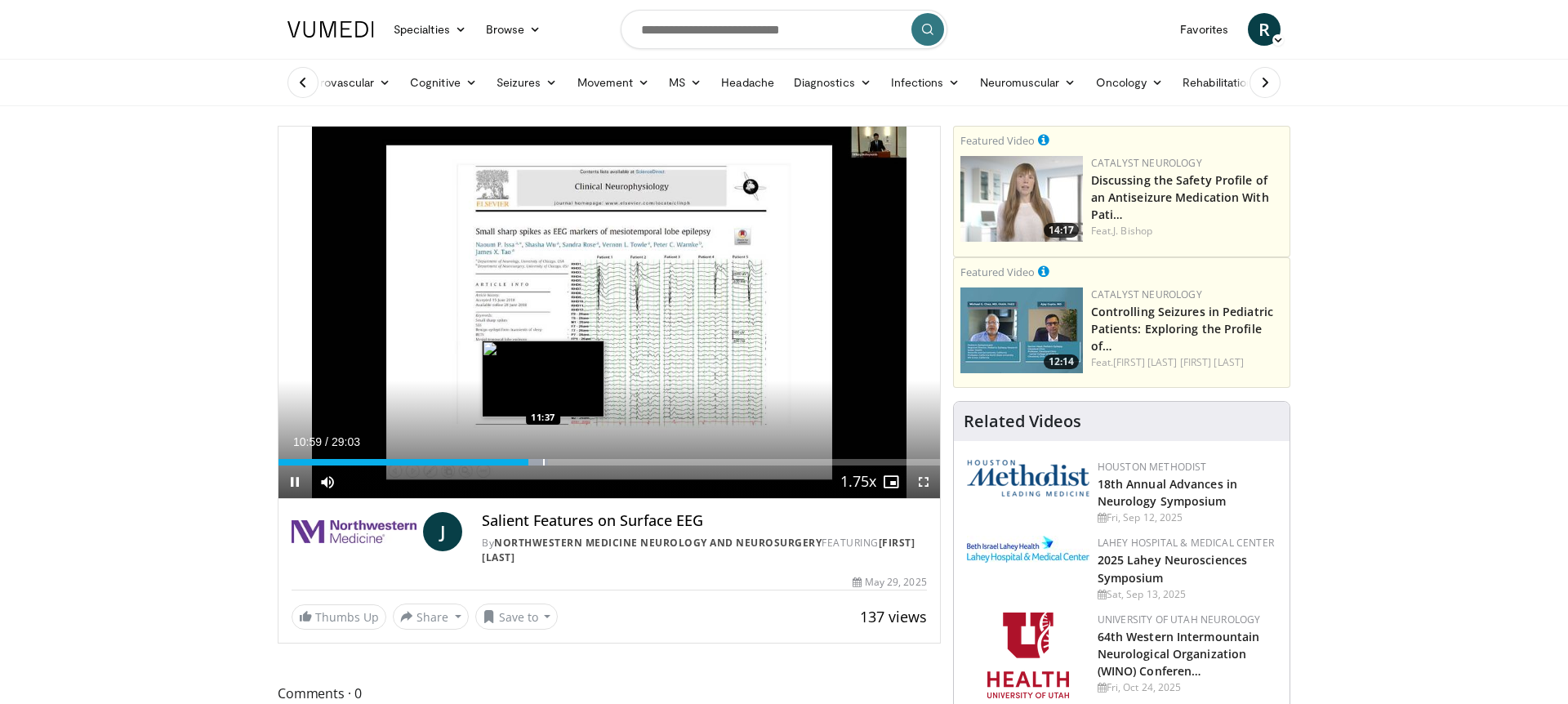 click at bounding box center (544, 462) 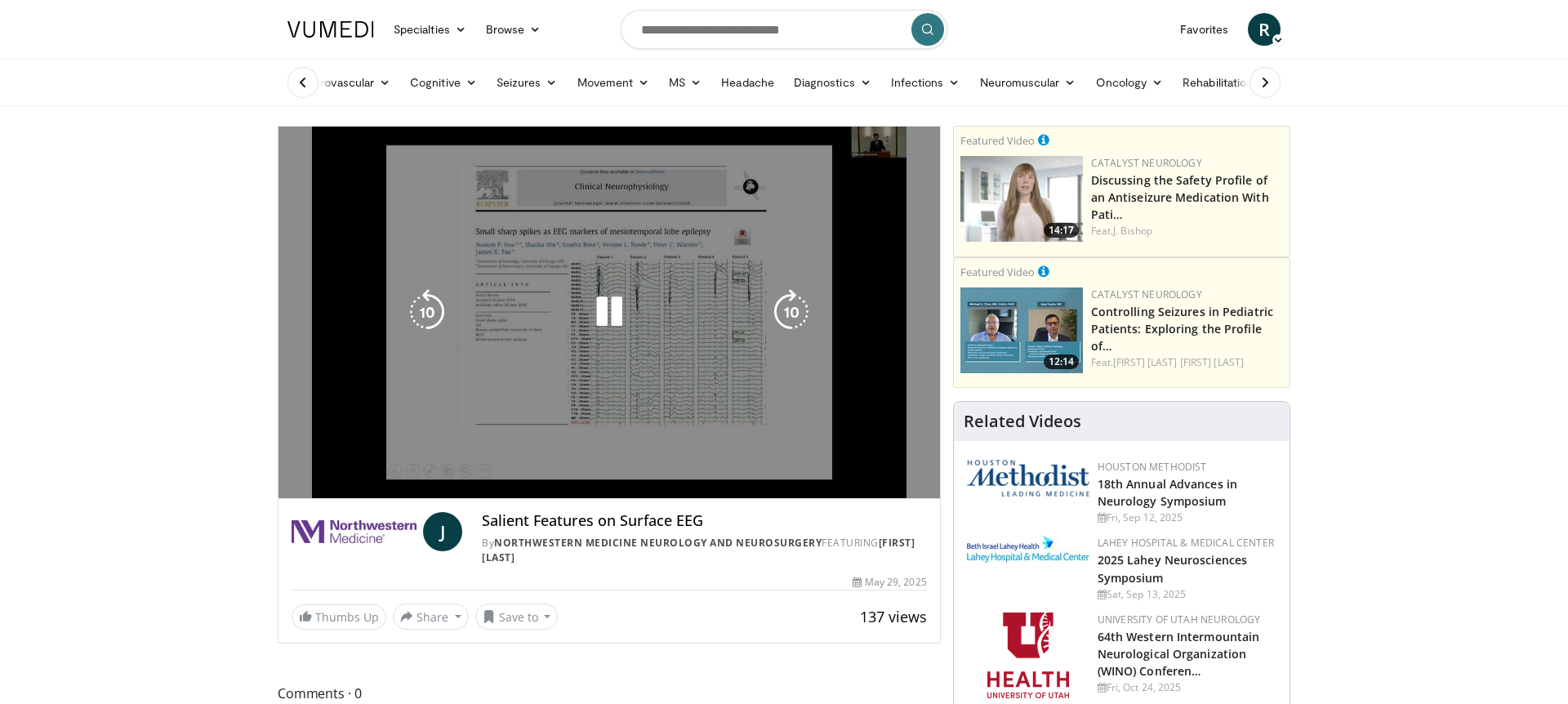 click on "10 seconds
Tap to unmute" at bounding box center (609, 312) 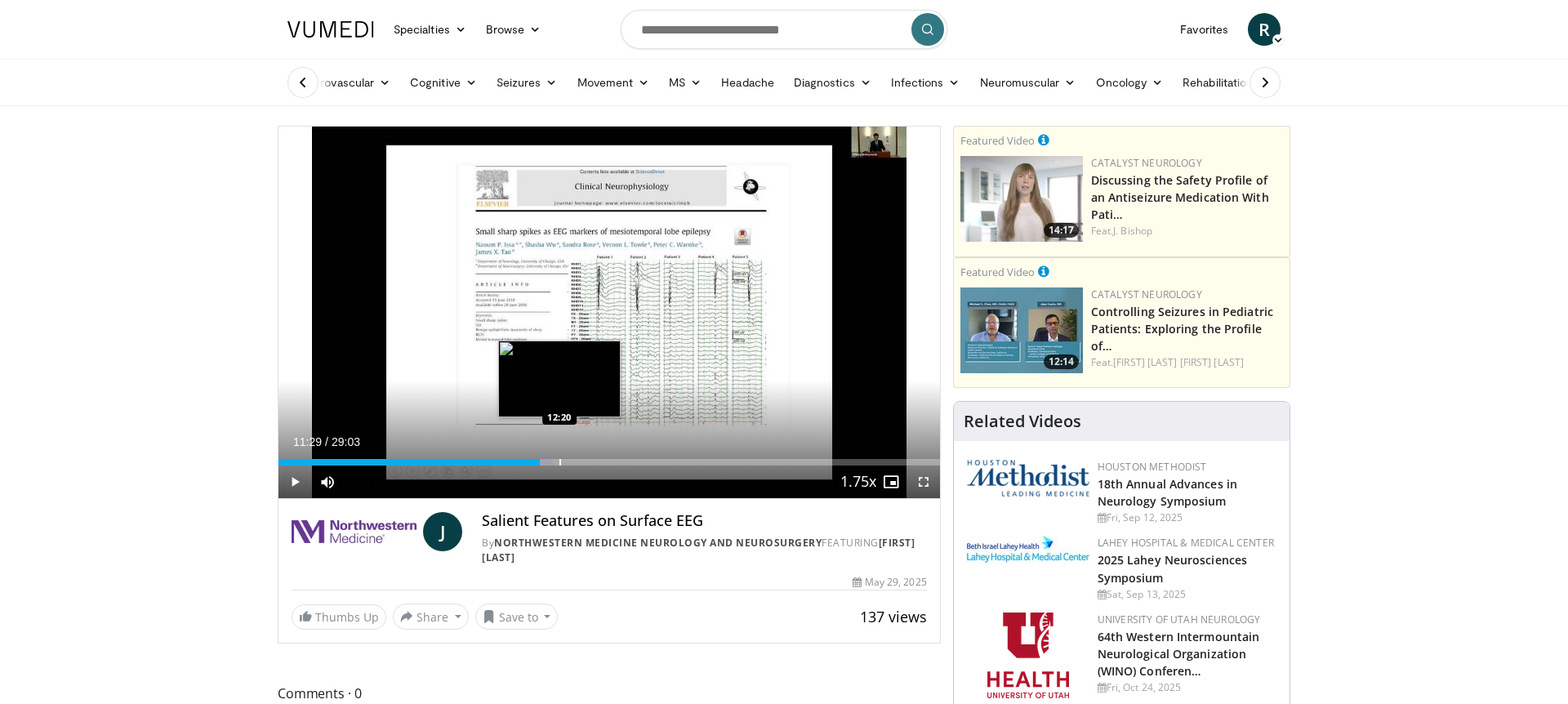click at bounding box center (560, 462) 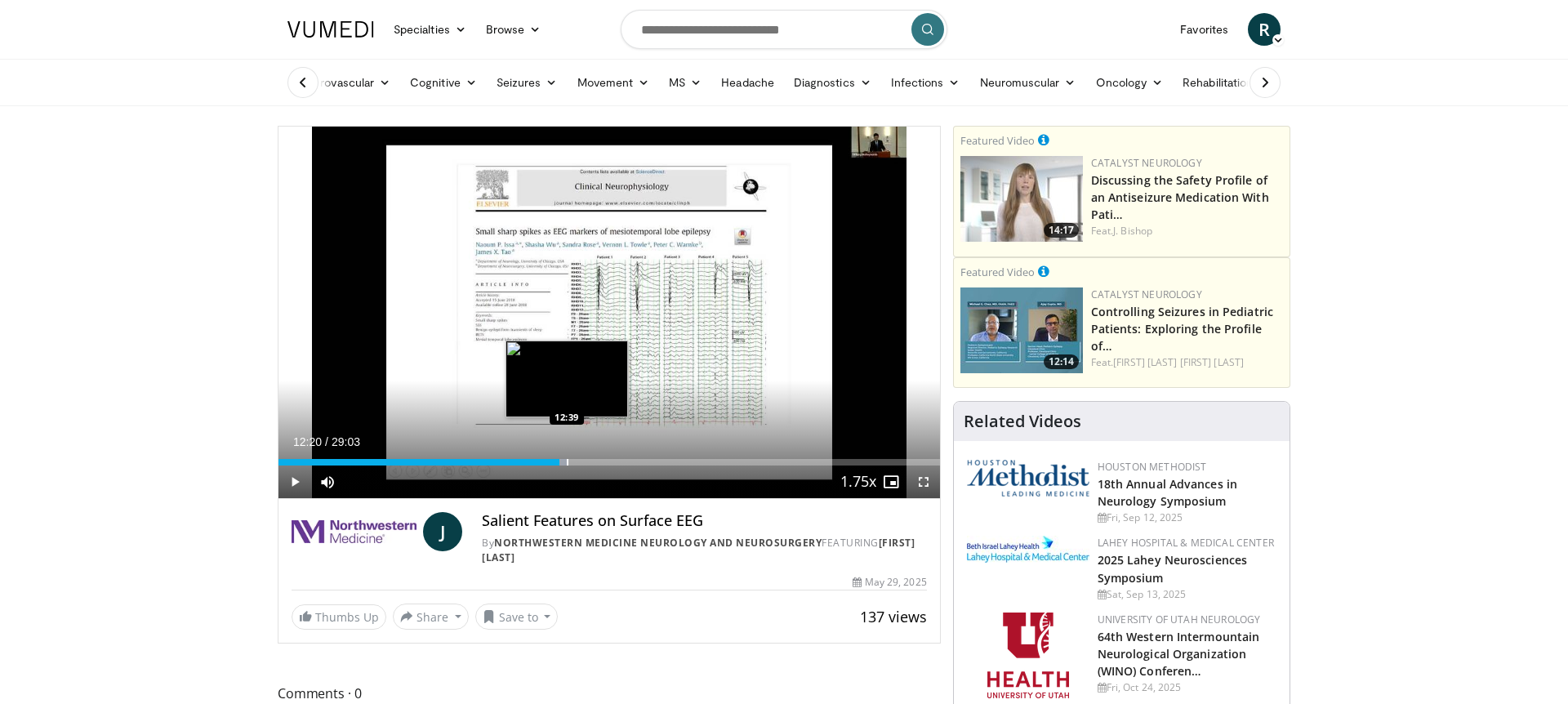 click at bounding box center [568, 462] 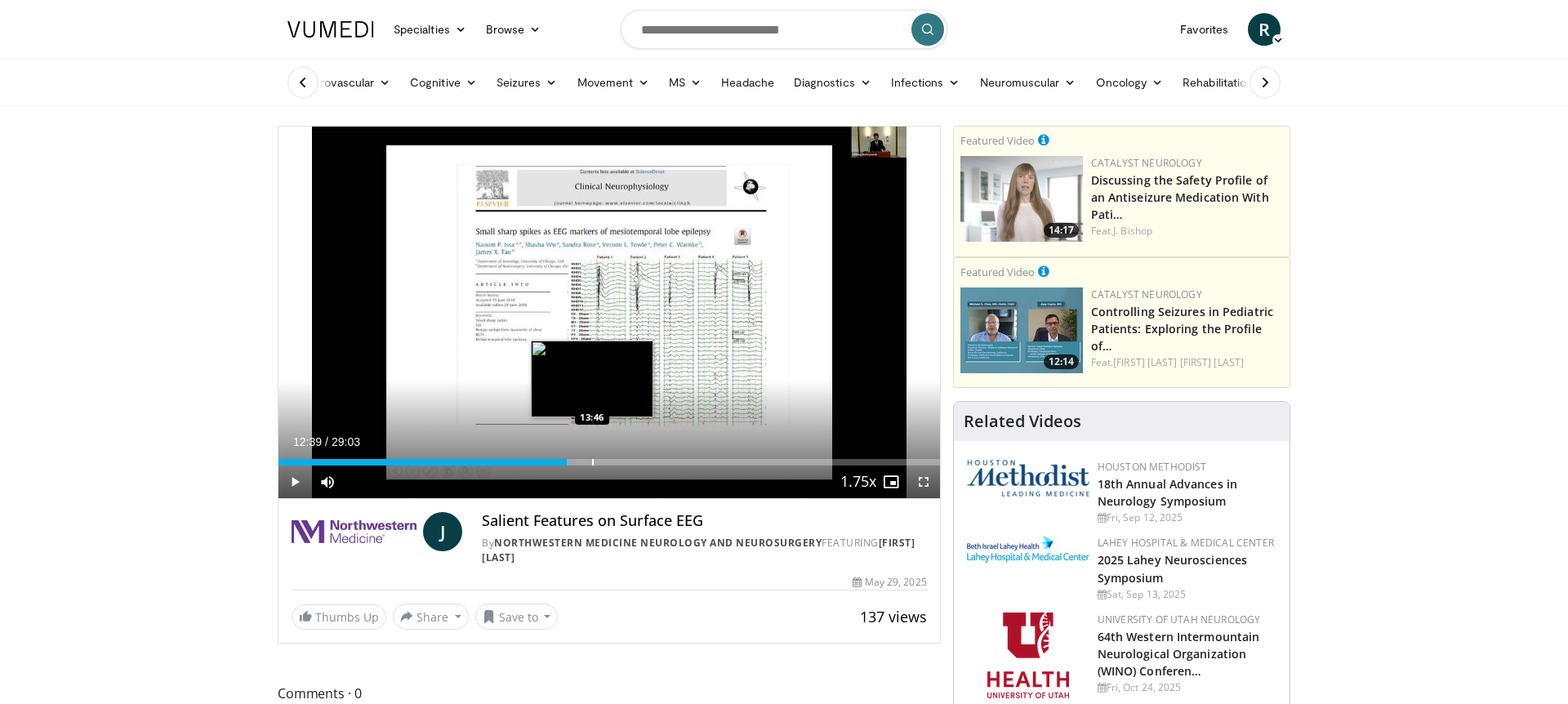 click at bounding box center (593, 462) 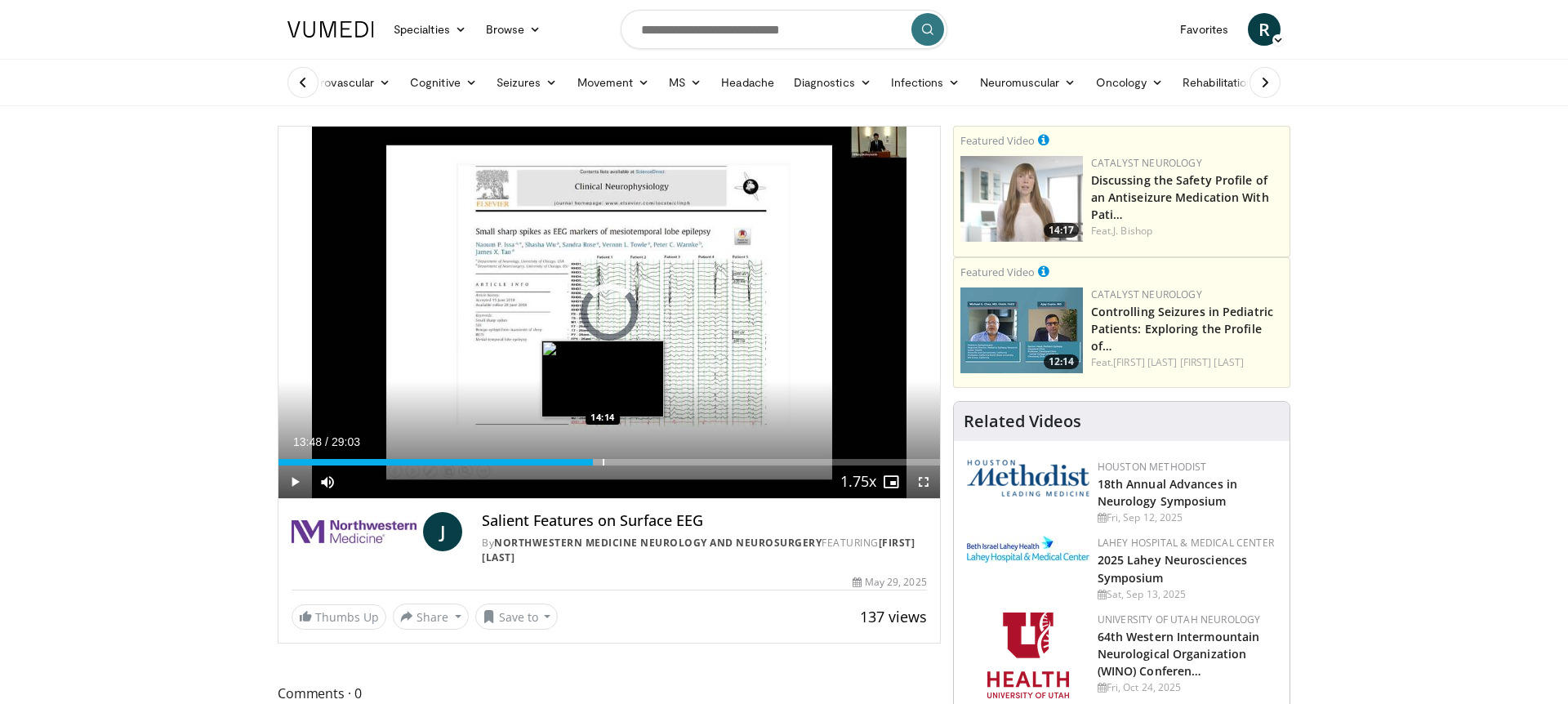 click at bounding box center [604, 462] 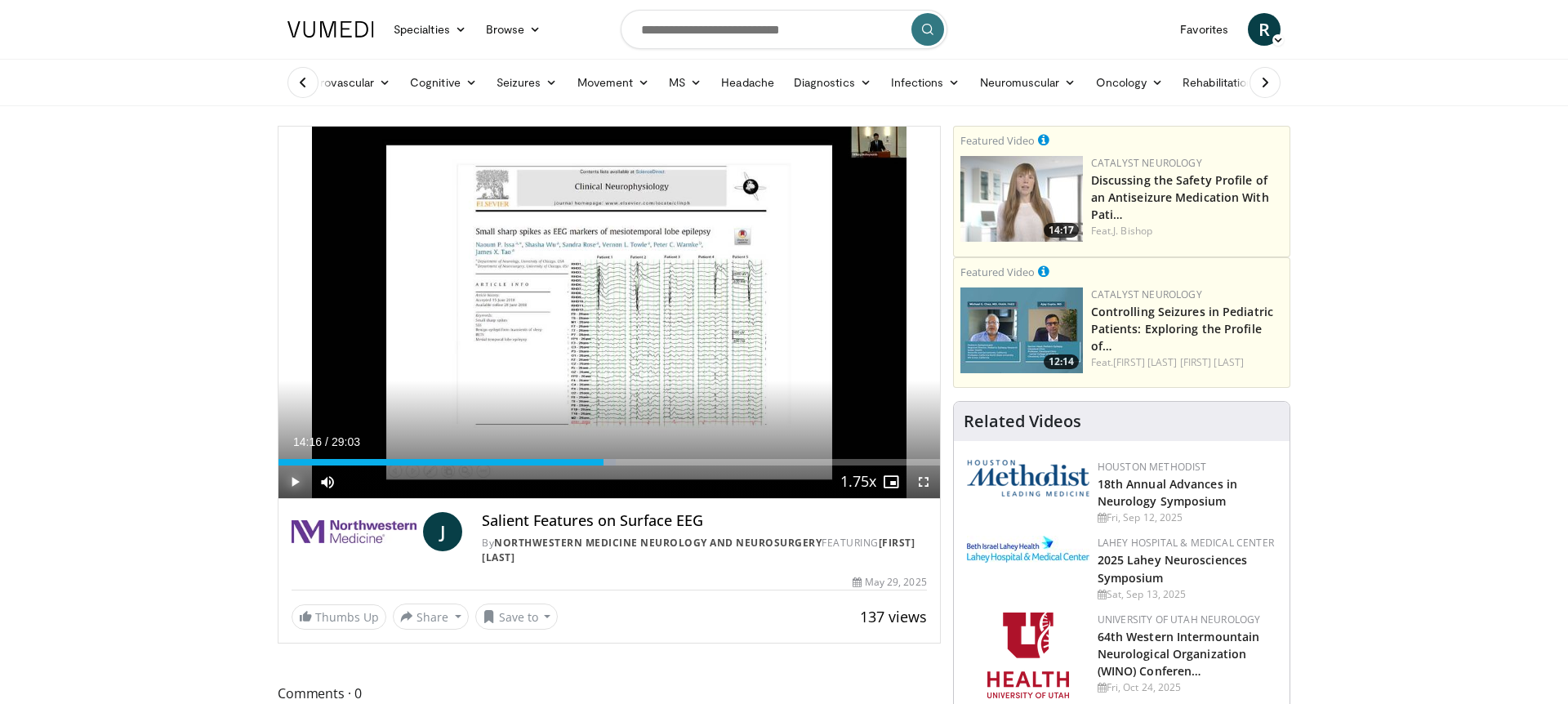click at bounding box center (295, 482) 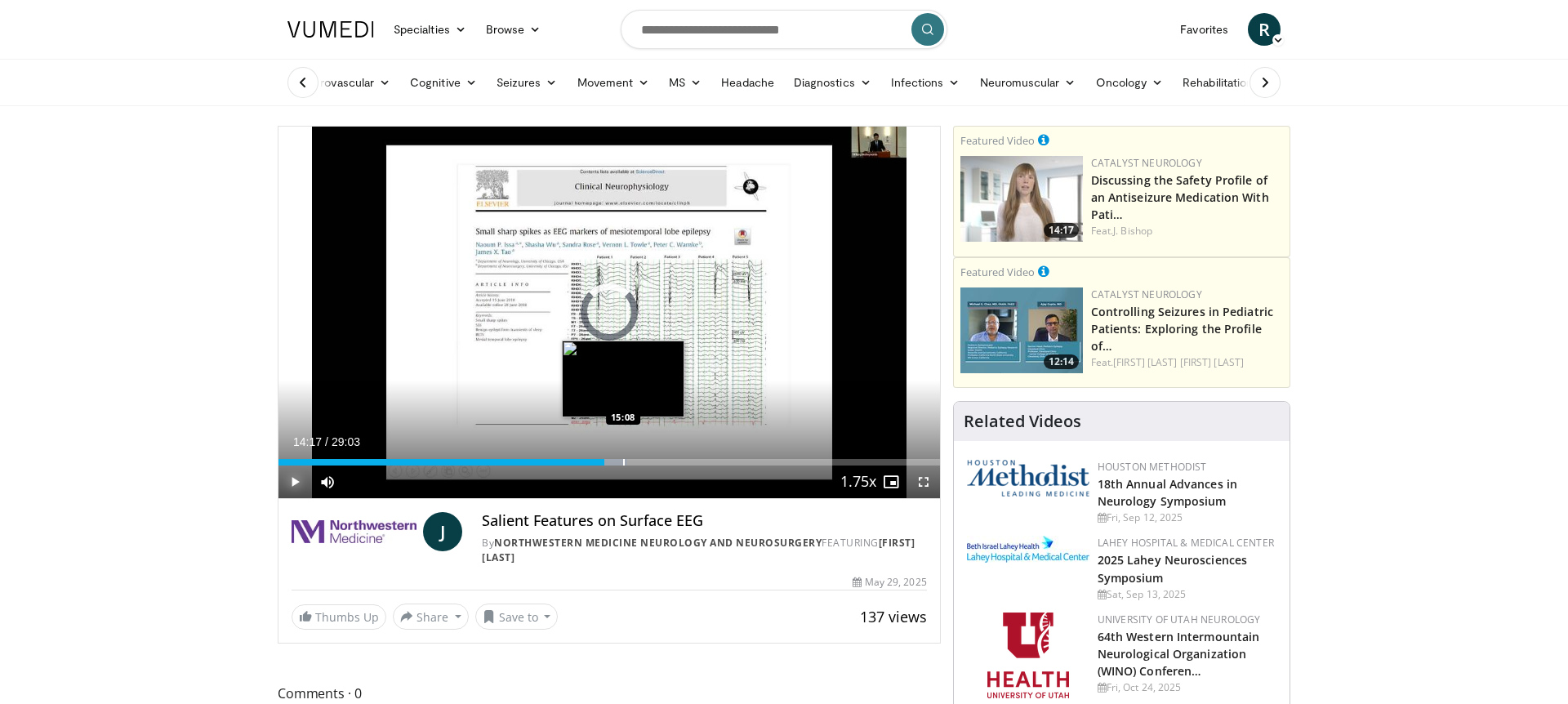 click at bounding box center [624, 462] 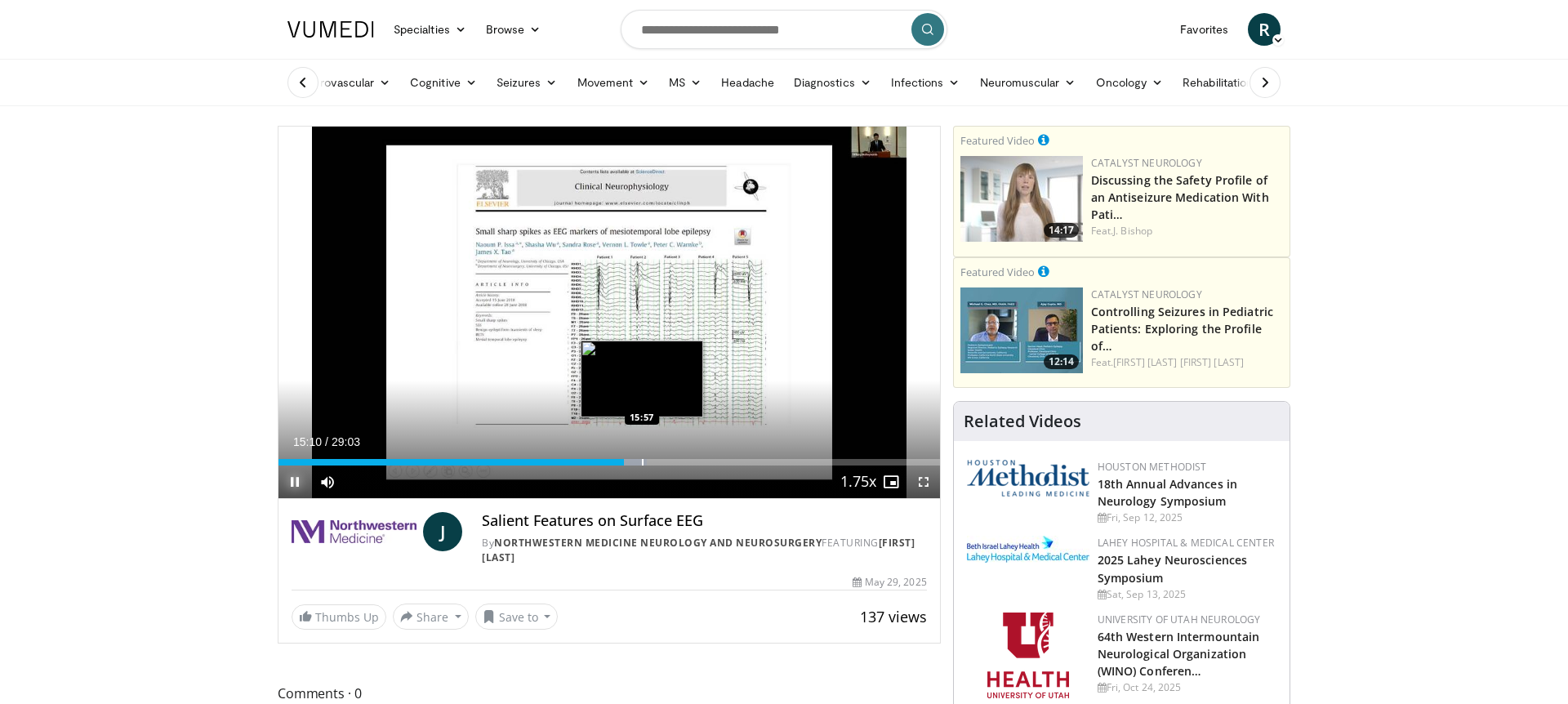 click at bounding box center [643, 462] 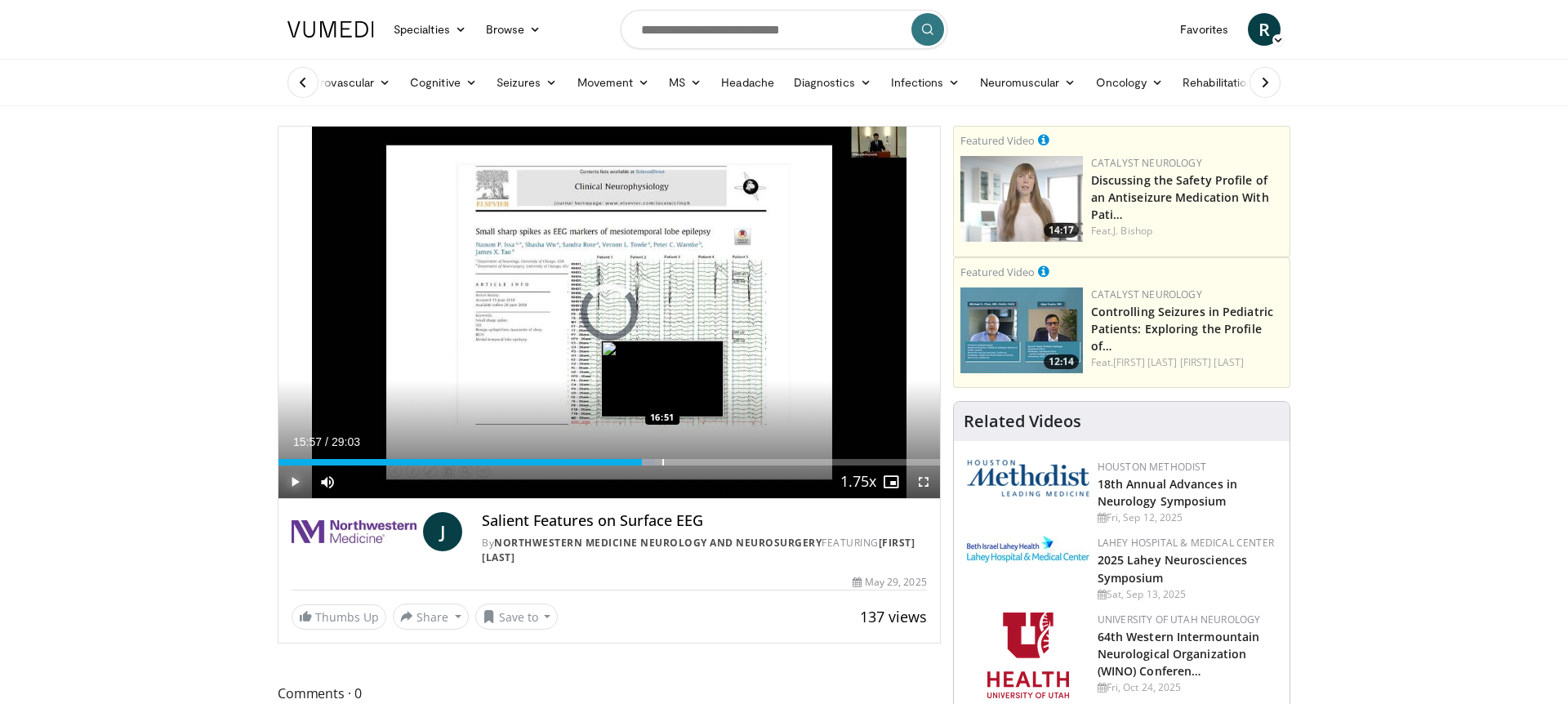 click at bounding box center [663, 462] 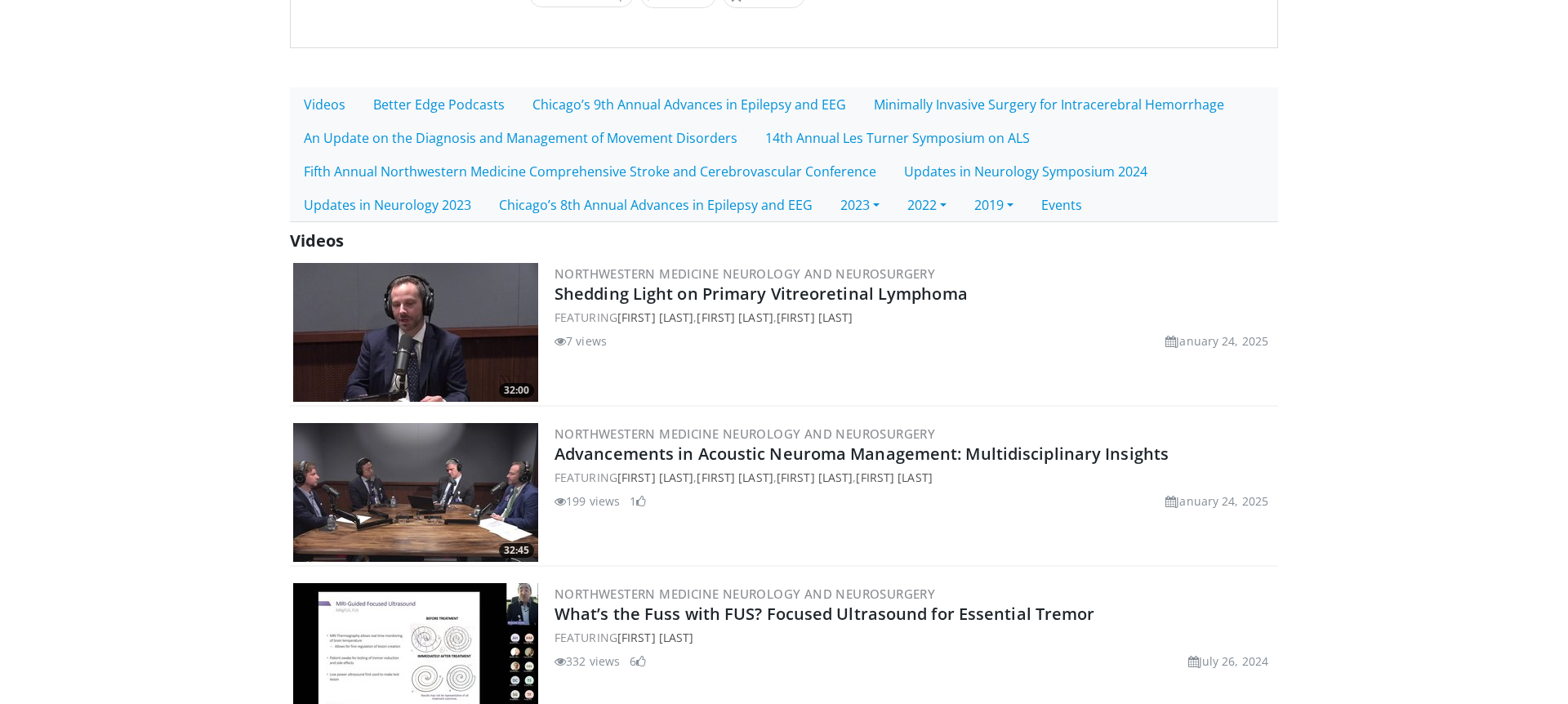 scroll, scrollTop: 393, scrollLeft: 0, axis: vertical 